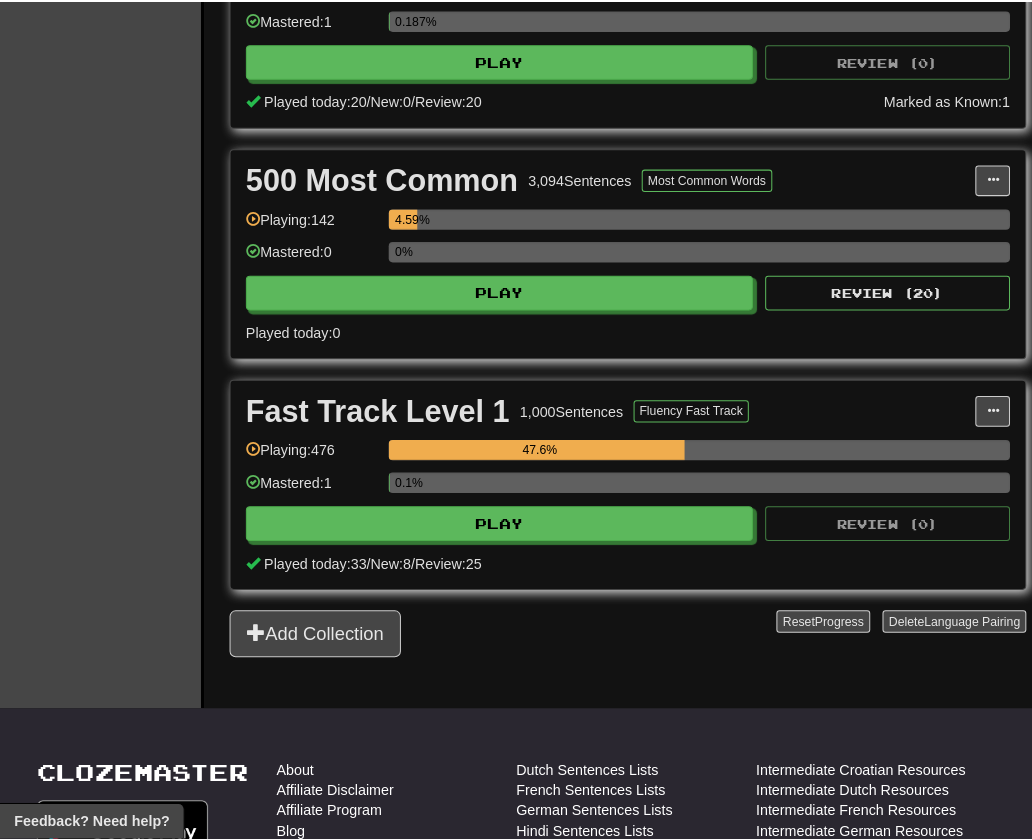 scroll, scrollTop: 560, scrollLeft: 0, axis: vertical 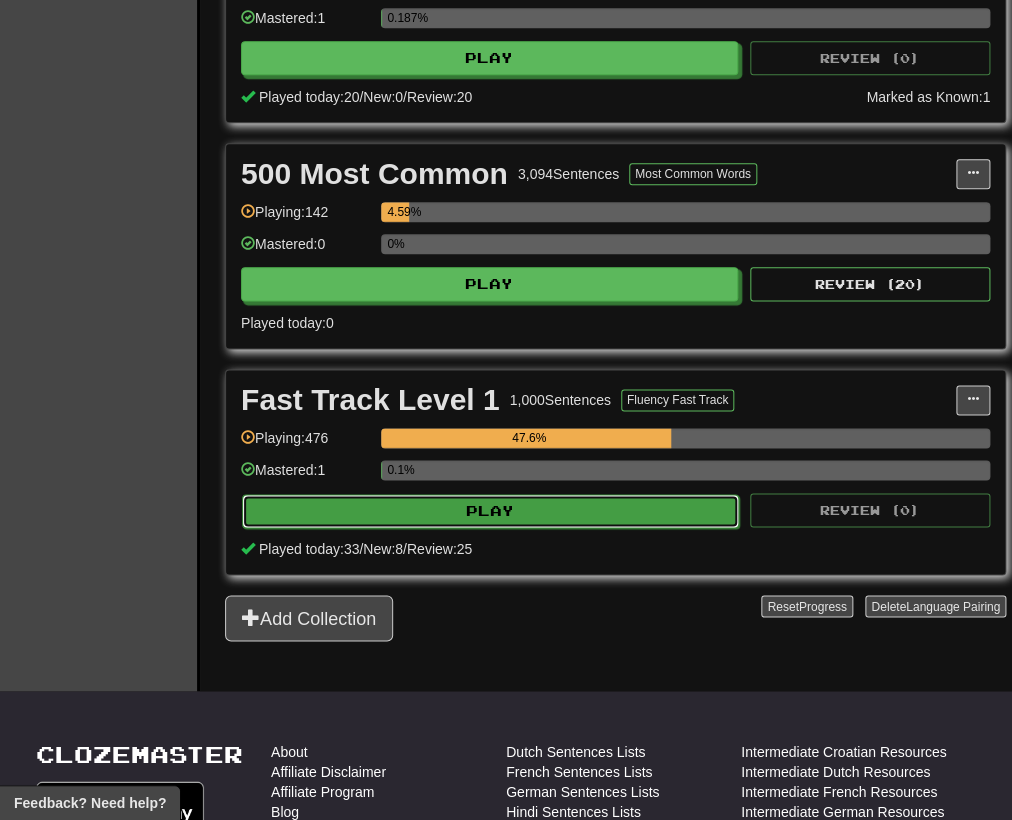 click on "Play" at bounding box center (490, 511) 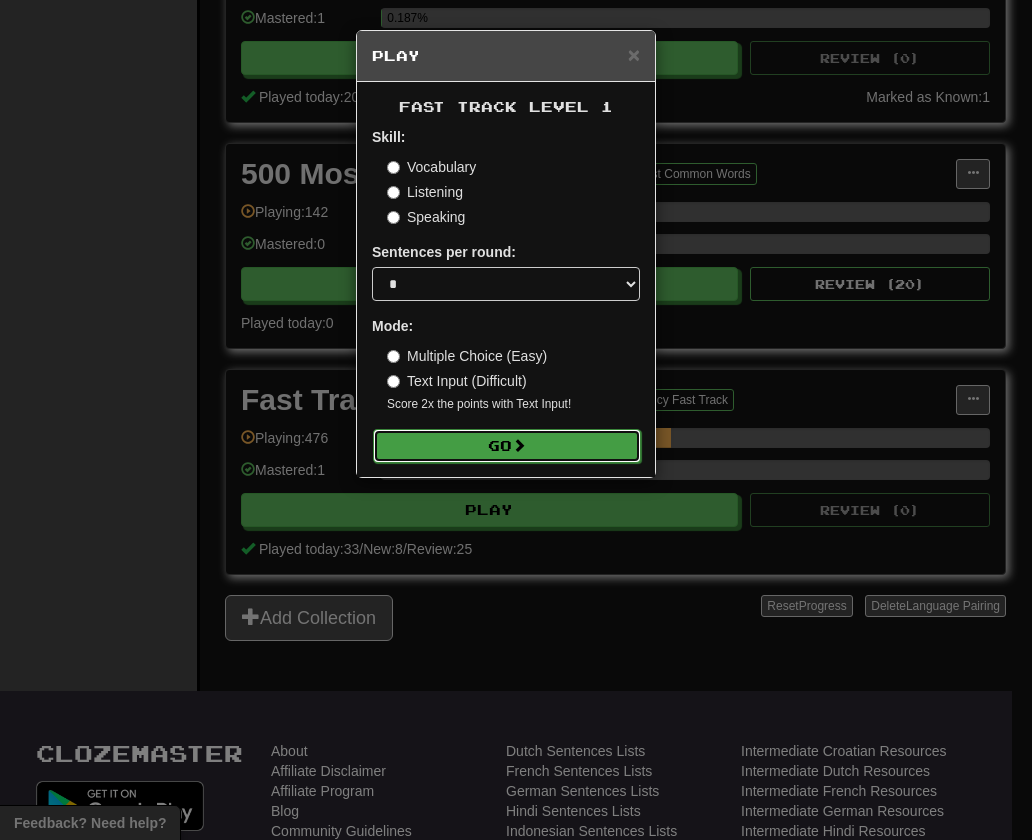 click on "Go" at bounding box center (507, 446) 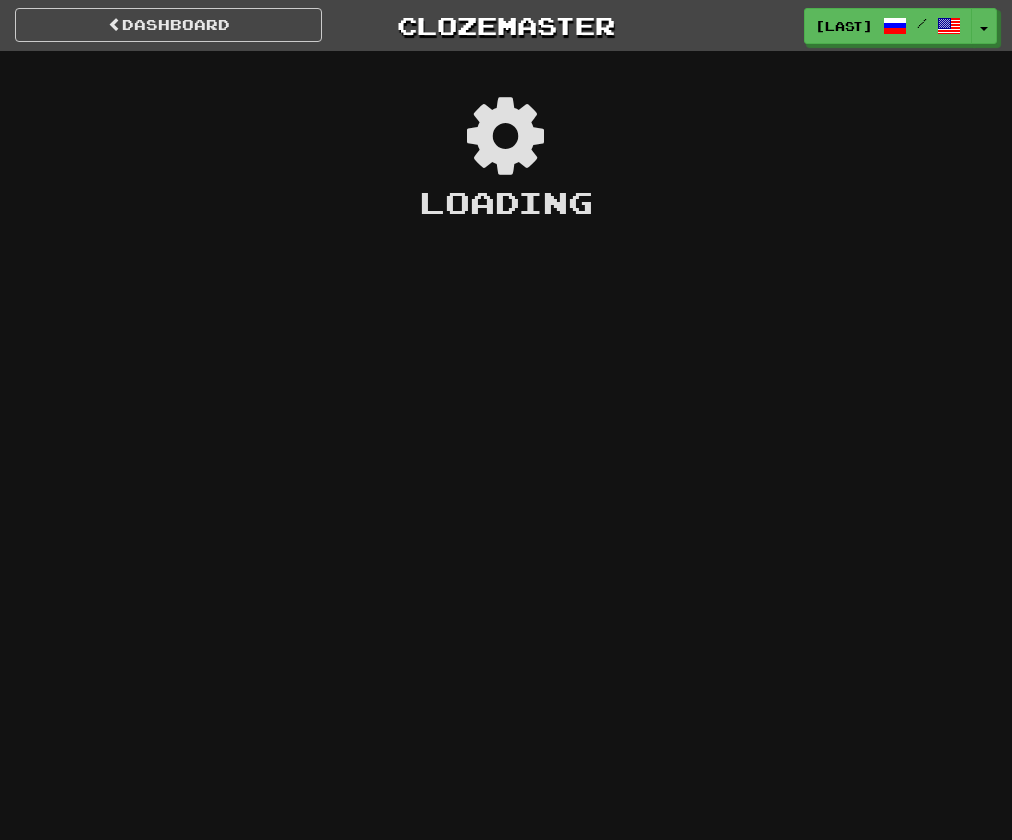 scroll, scrollTop: 0, scrollLeft: 0, axis: both 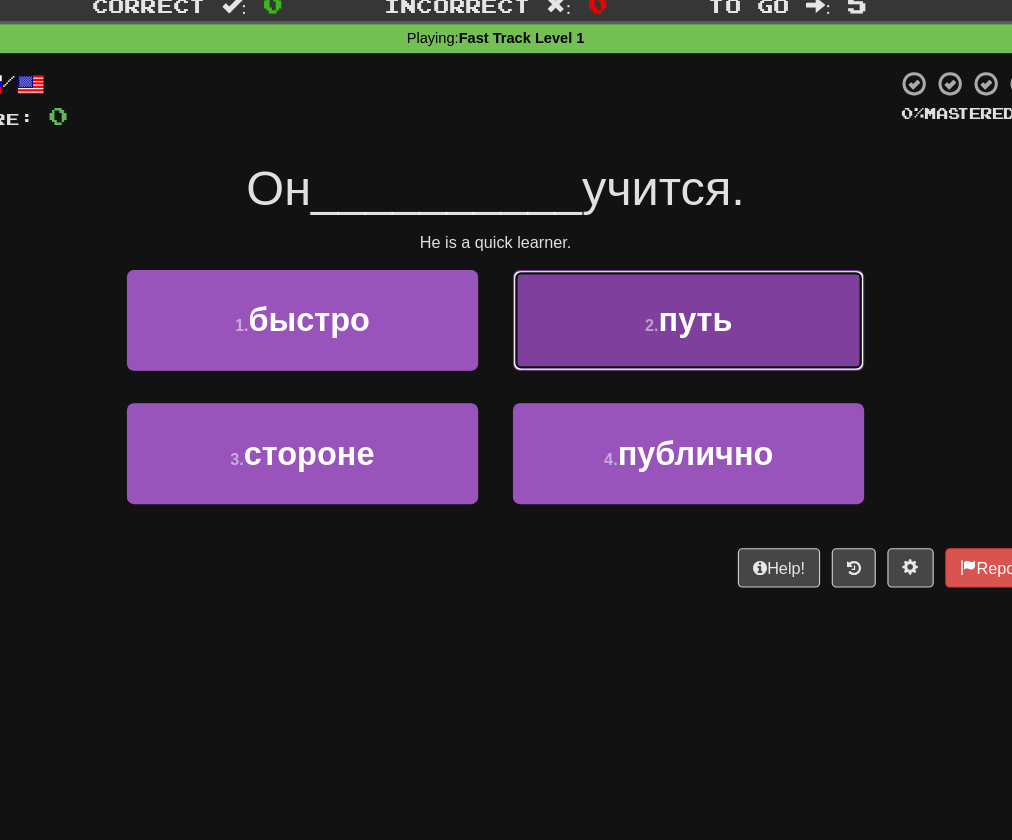 click on "2 .  путь" at bounding box center (672, 338) 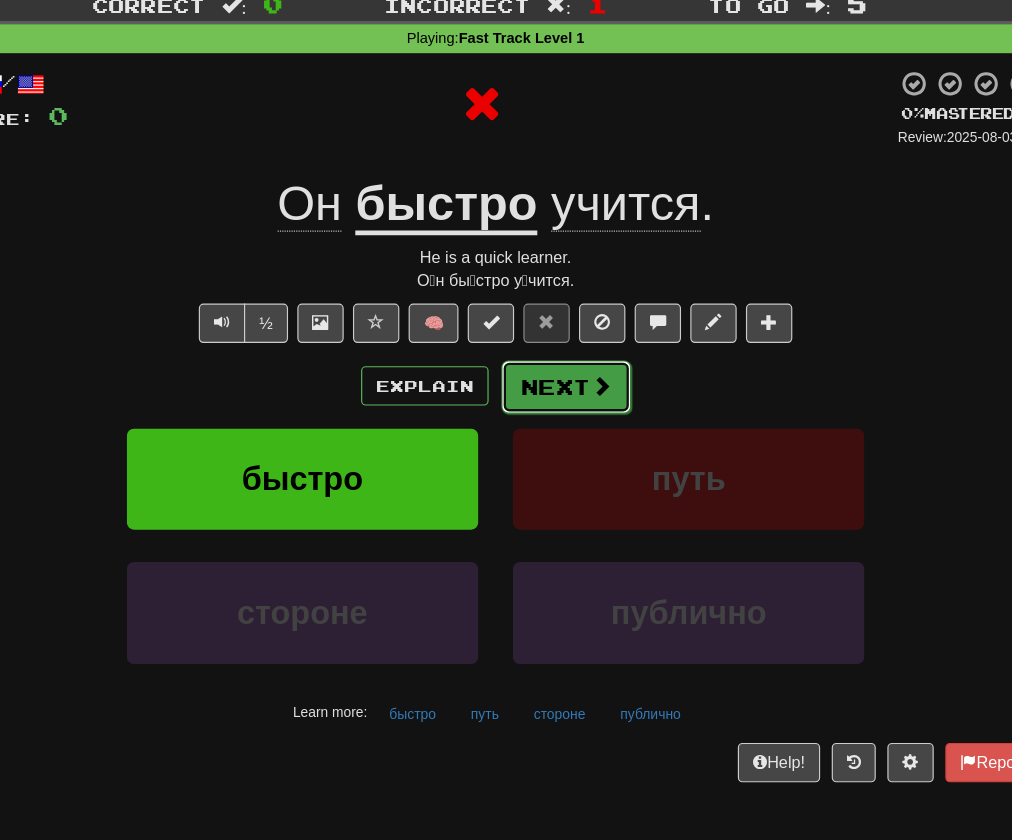 click on "Next" at bounding box center [567, 396] 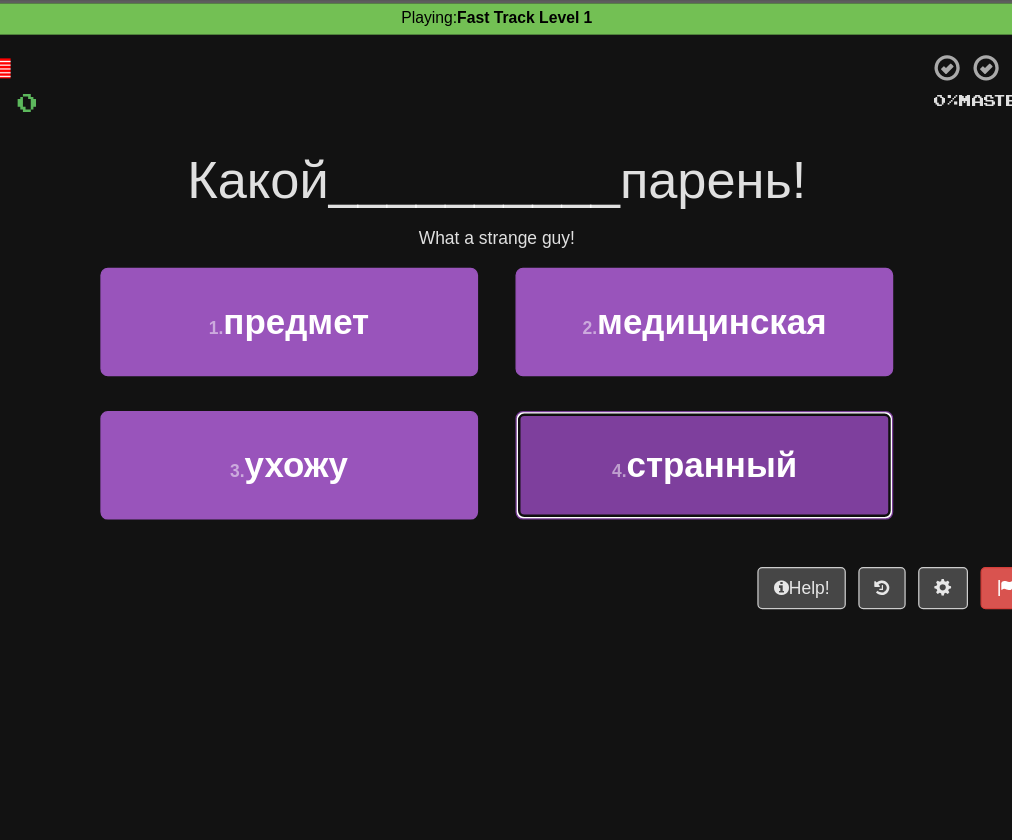 click on "4 ." at bounding box center (604, 458) 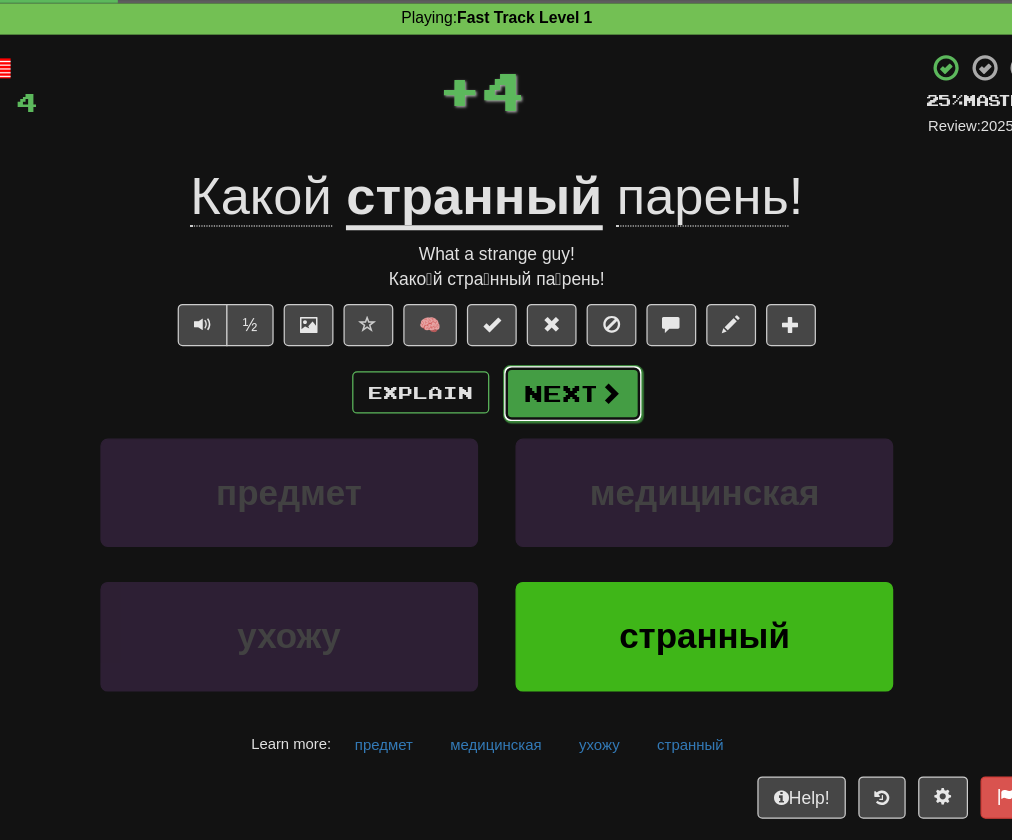 click on "Next" at bounding box center [567, 396] 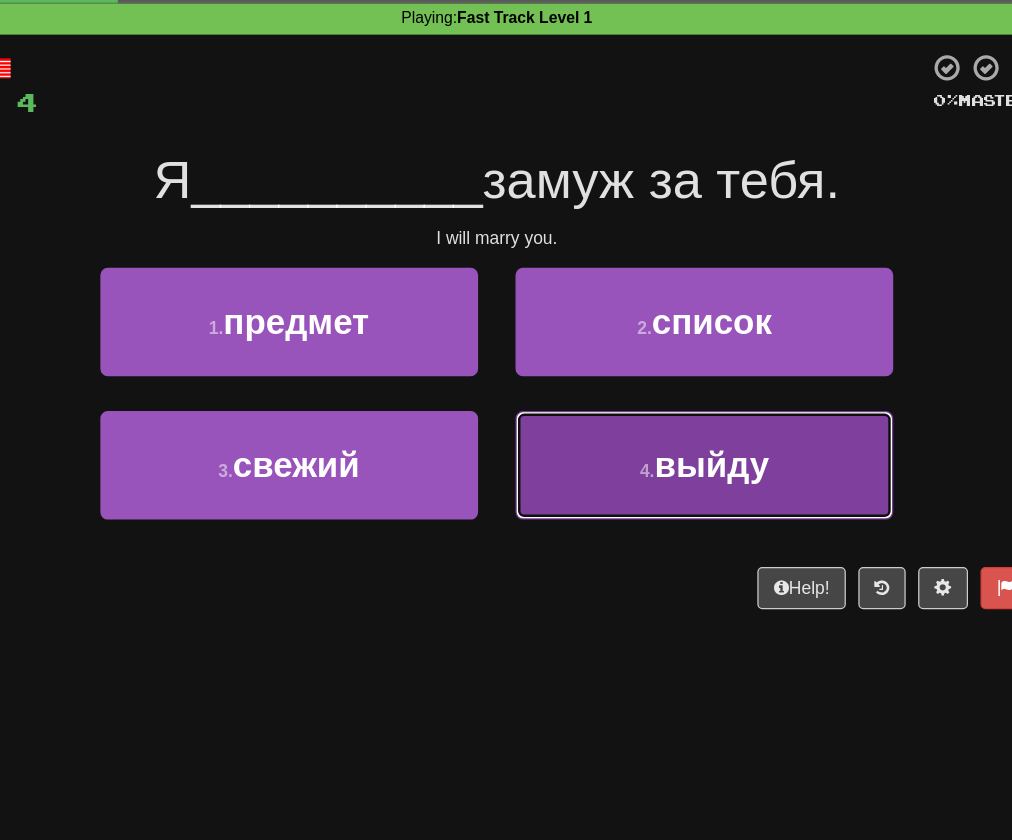 click on "4 .  выйду" at bounding box center (672, 453) 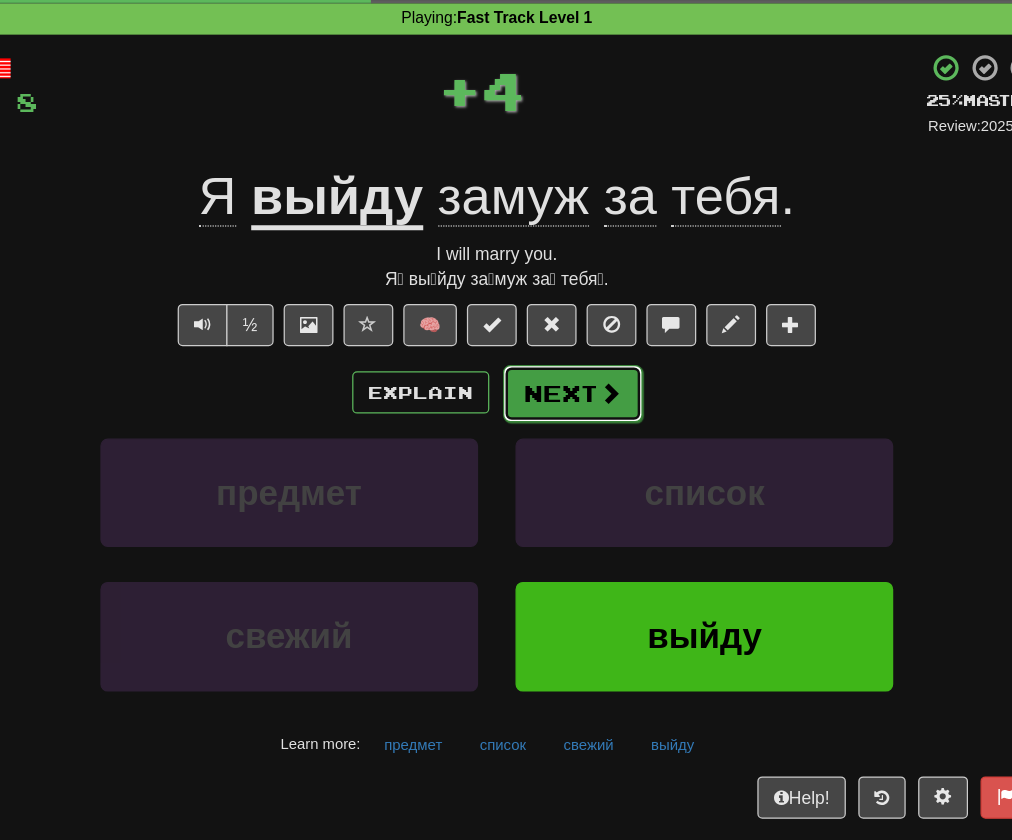 click on "Next" at bounding box center (567, 396) 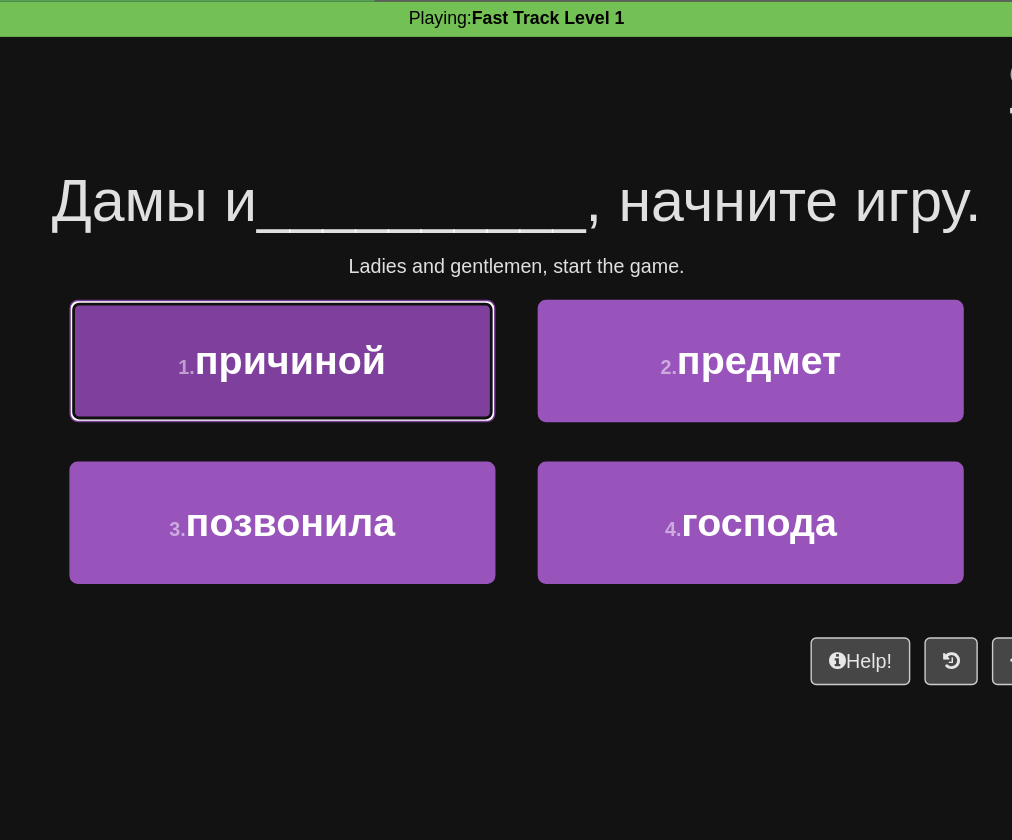 click on "1 .  причиной" at bounding box center (339, 338) 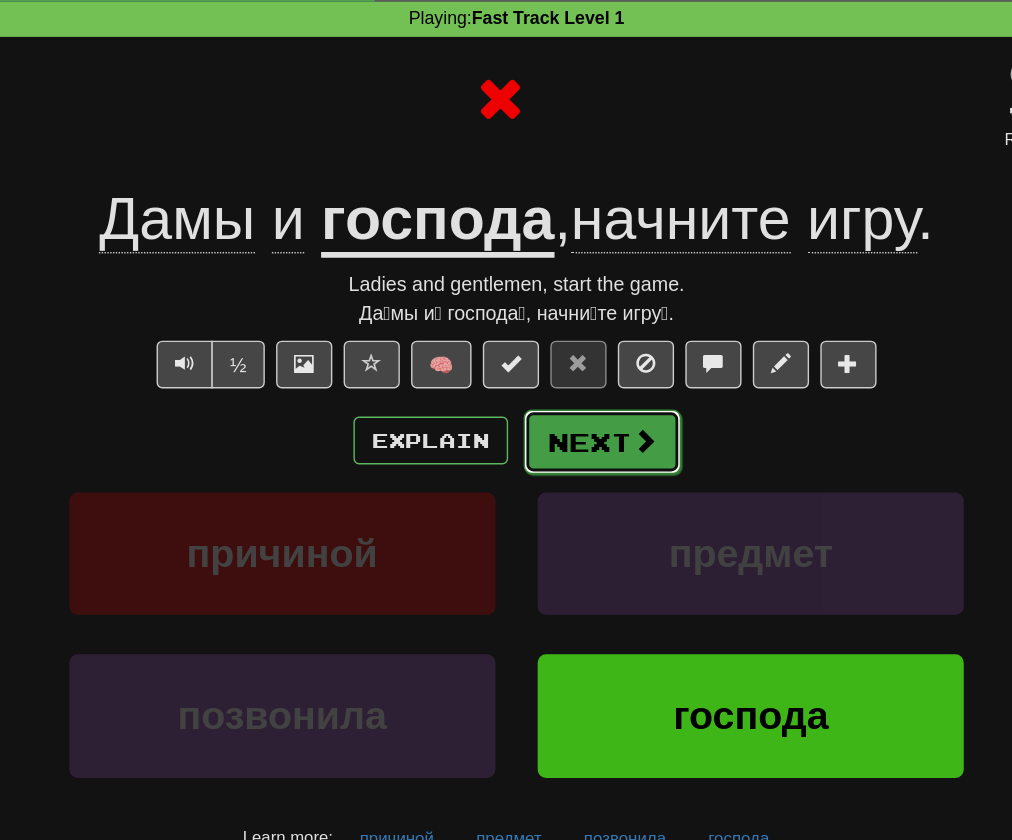 click on "Next" at bounding box center (567, 396) 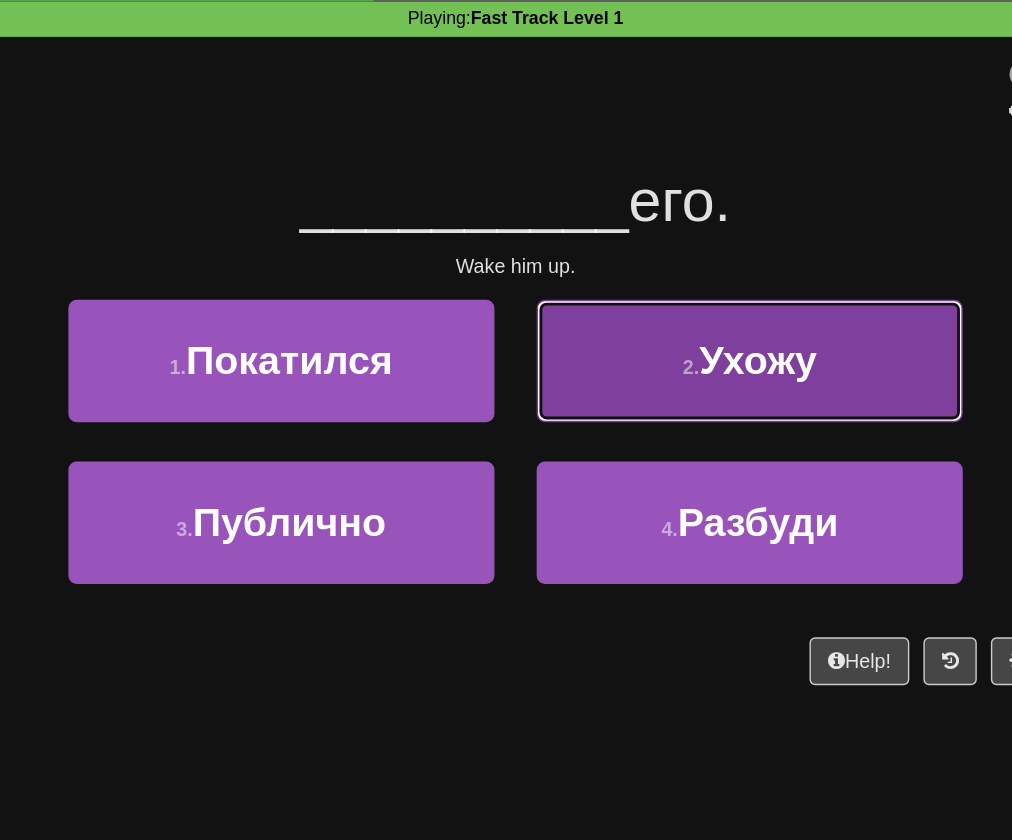 click on "2 .  Ухожу" at bounding box center [672, 338] 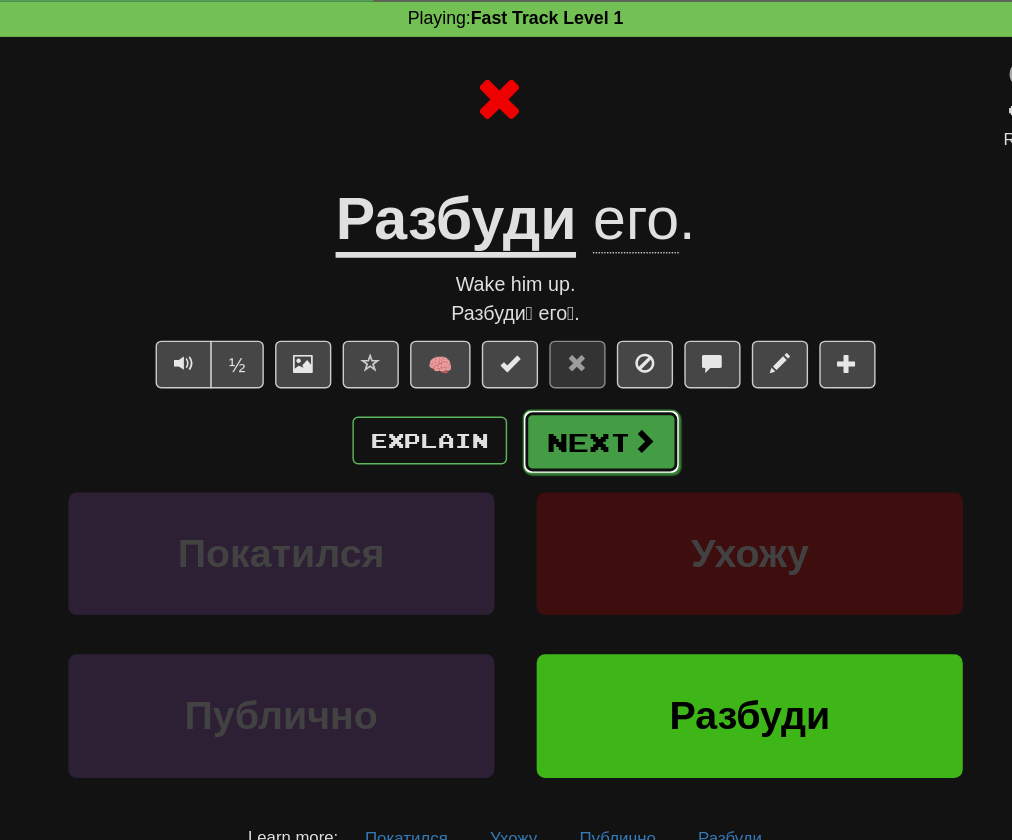 click on "Next" at bounding box center [567, 396] 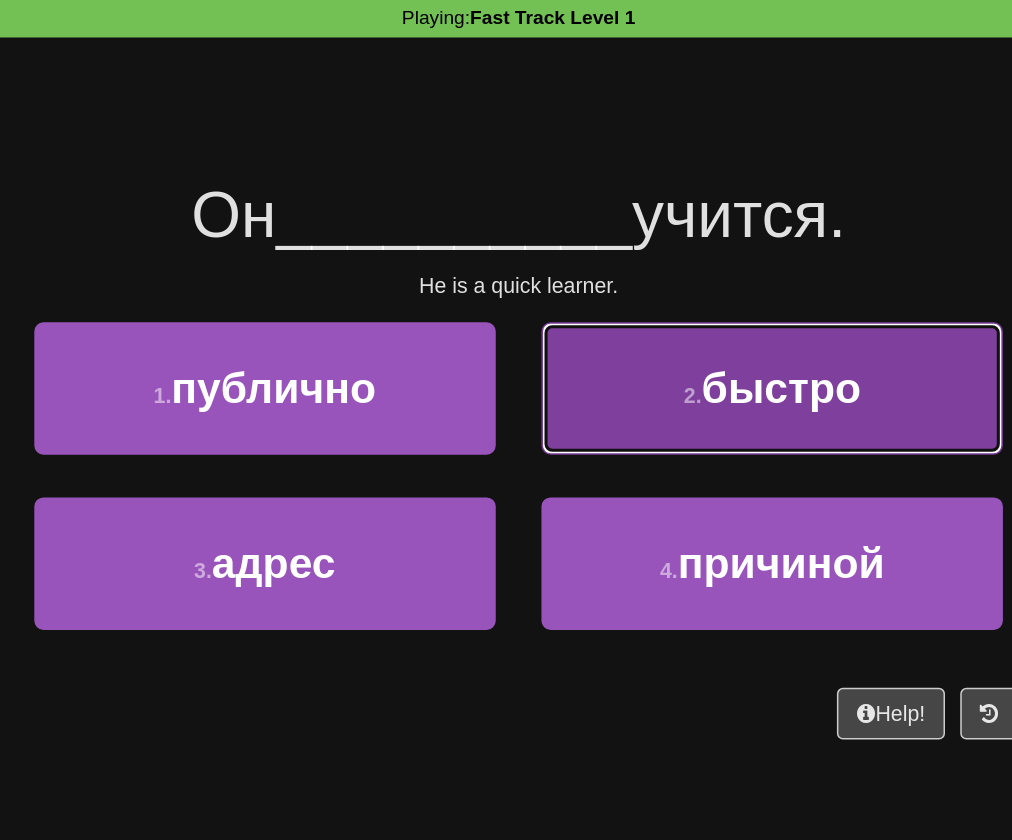 click on "2 .  быстро" at bounding box center (672, 338) 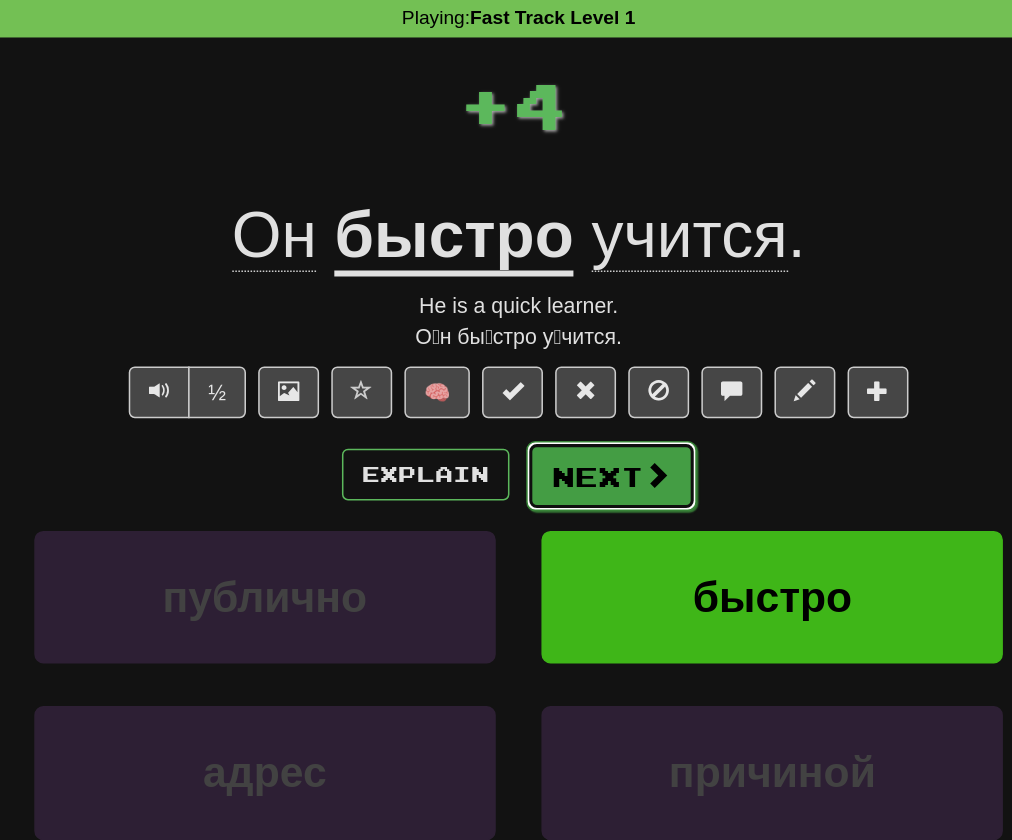 click on "Next" at bounding box center (567, 396) 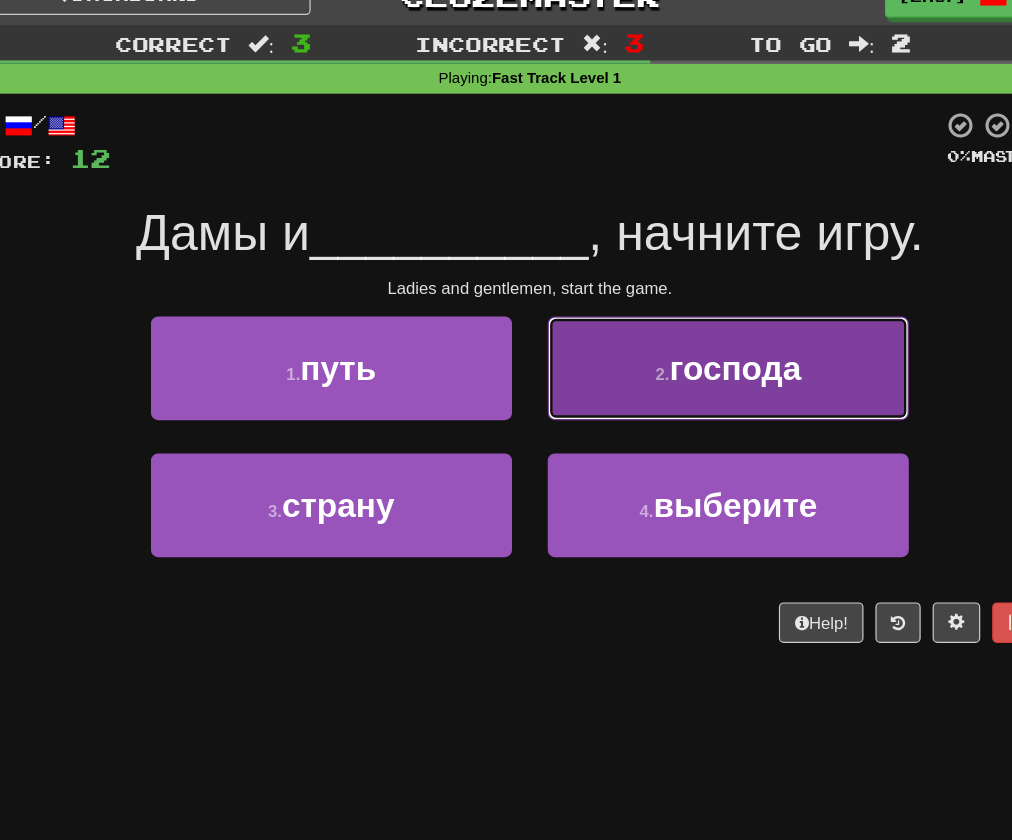 click on "2 .  господа" at bounding box center (672, 338) 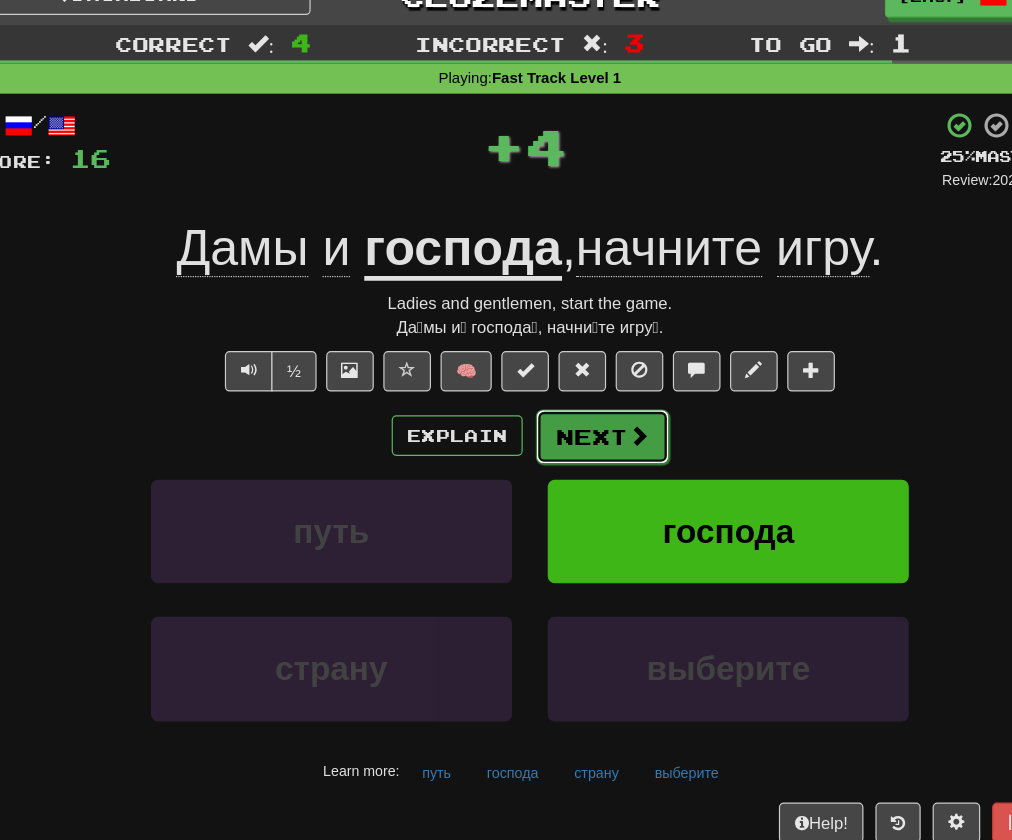click on "Next" at bounding box center [567, 396] 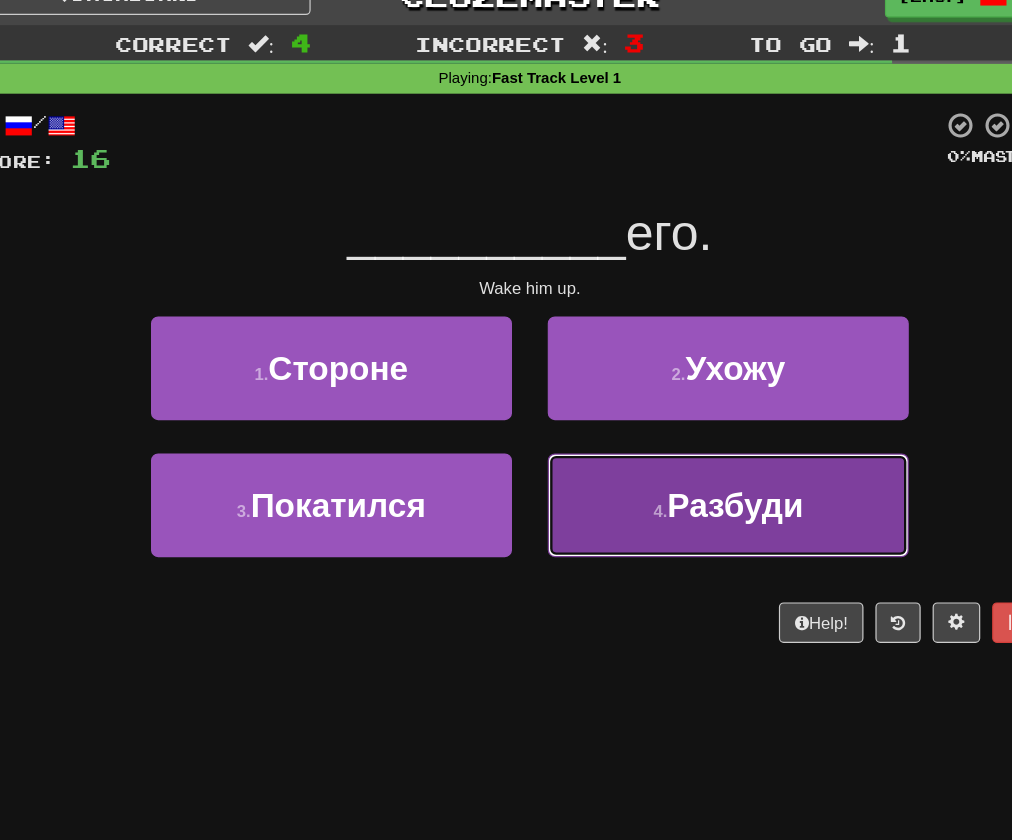 click on "Разбуди" at bounding box center [678, 453] 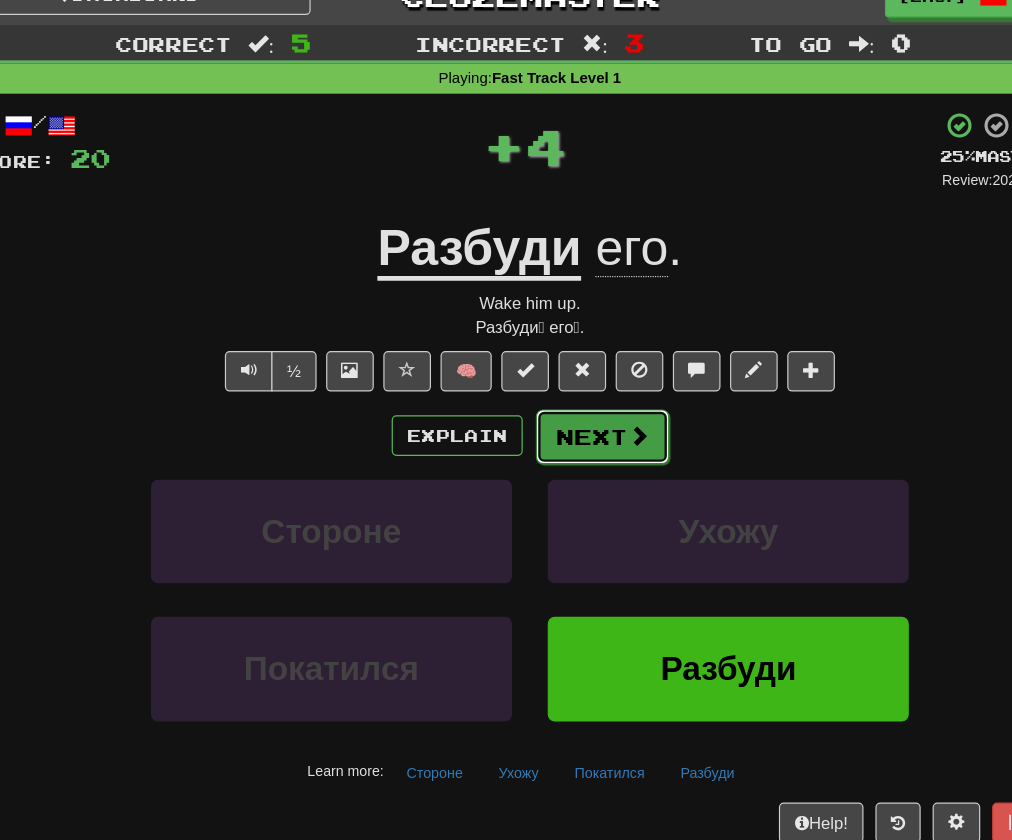 click on "Next" at bounding box center [567, 396] 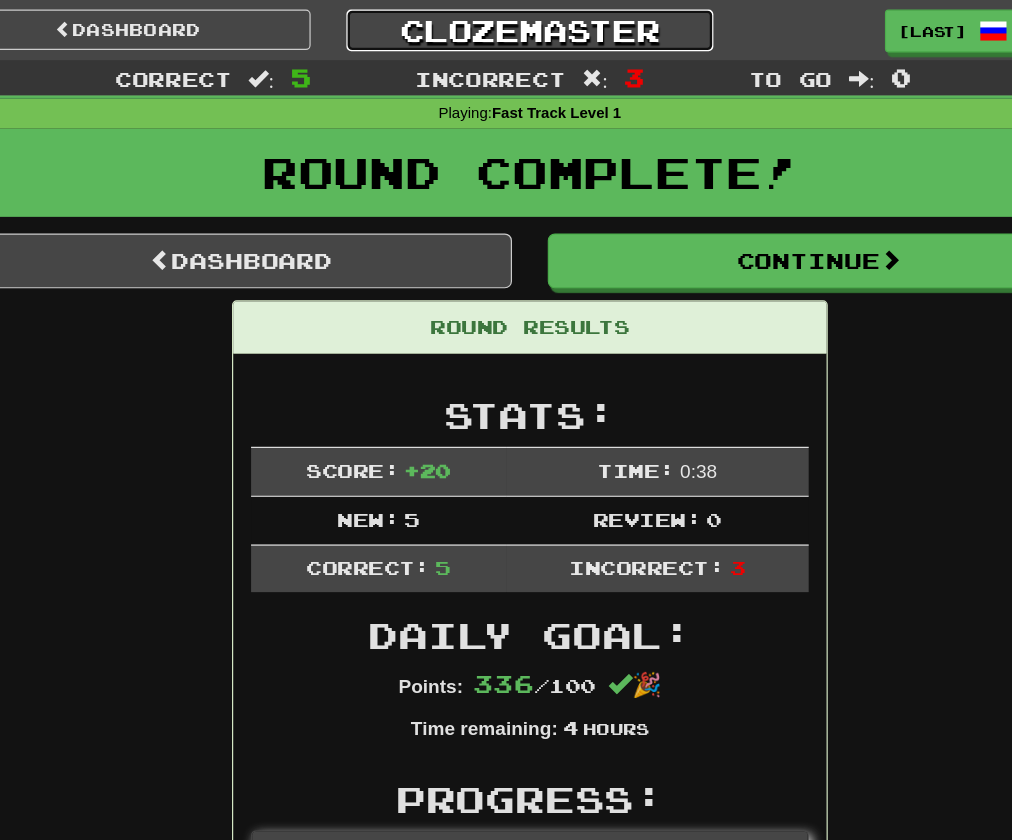 click on "Clozemaster" at bounding box center (505, 25) 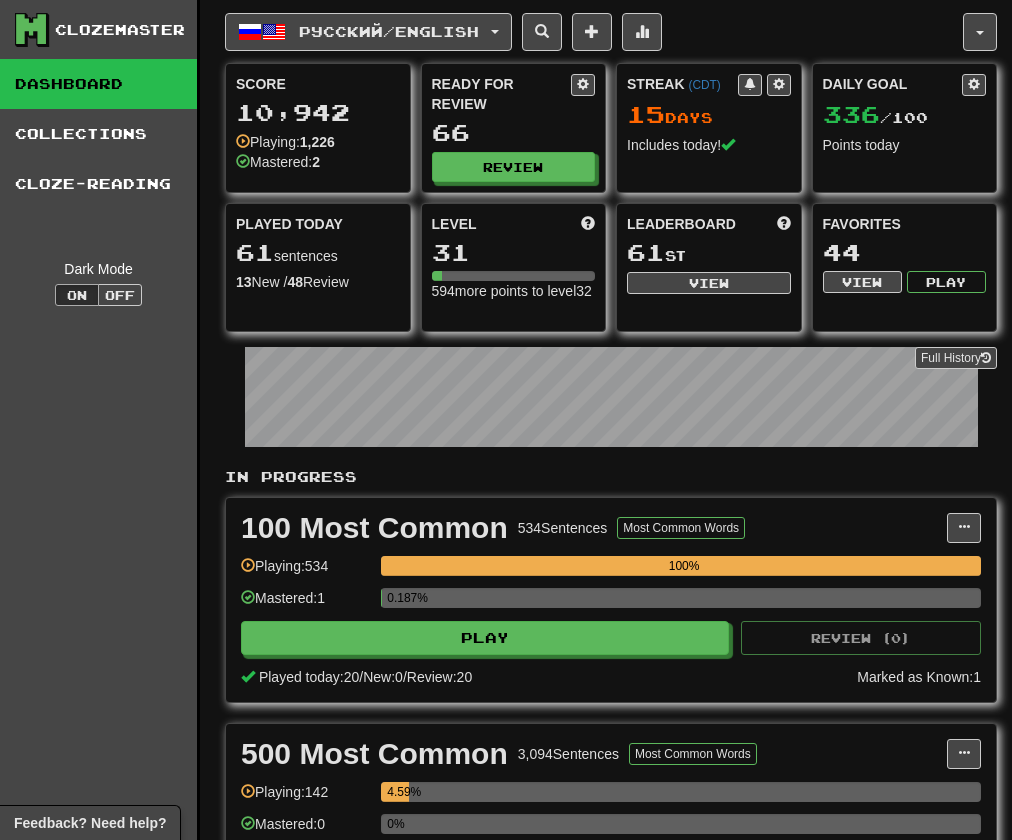 scroll, scrollTop: 0, scrollLeft: 0, axis: both 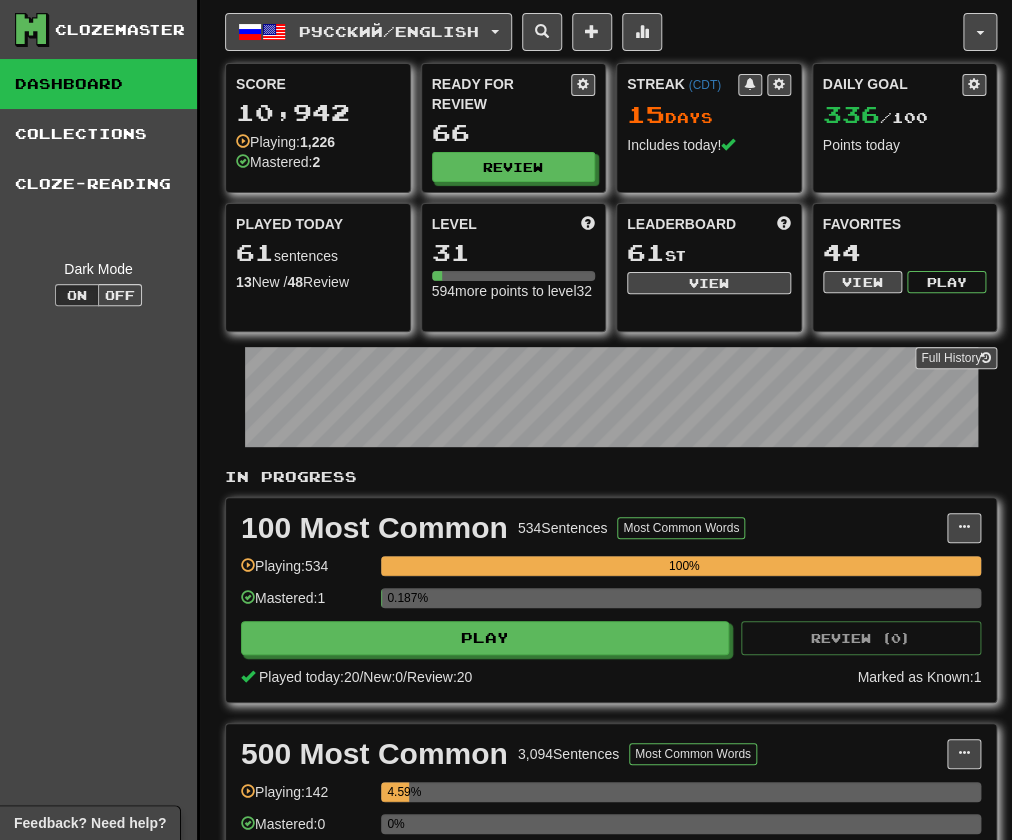 click on "Full History" at bounding box center [611, 399] 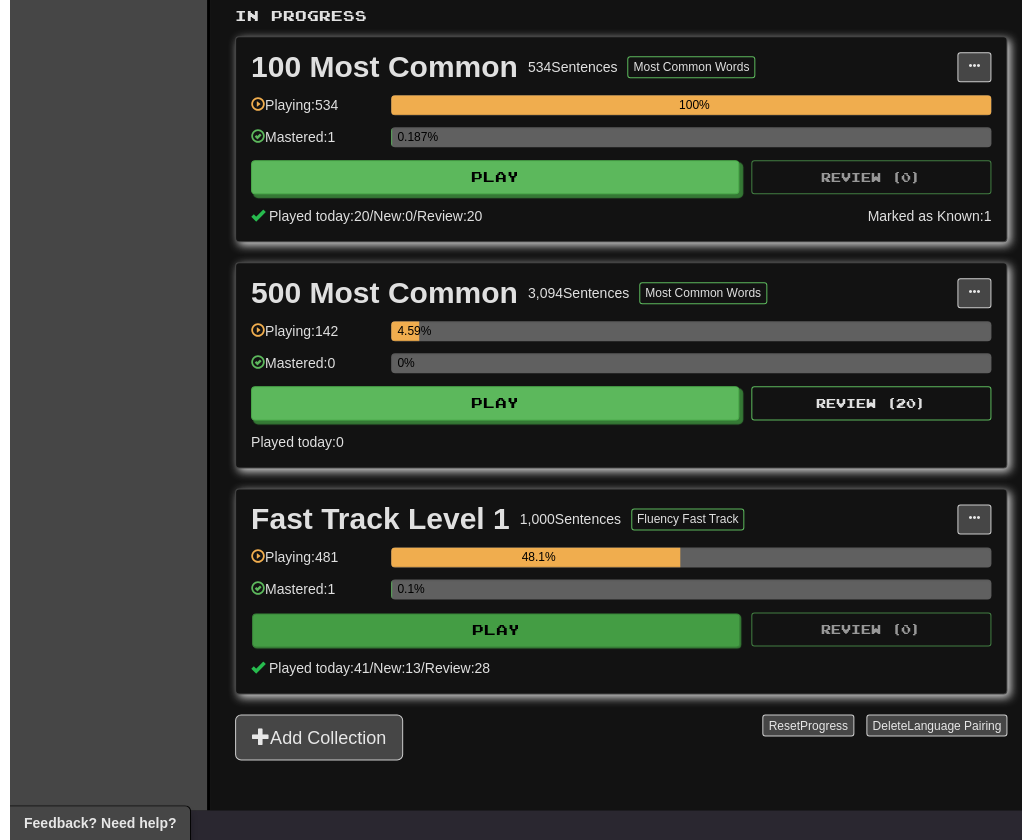 scroll, scrollTop: 463, scrollLeft: 0, axis: vertical 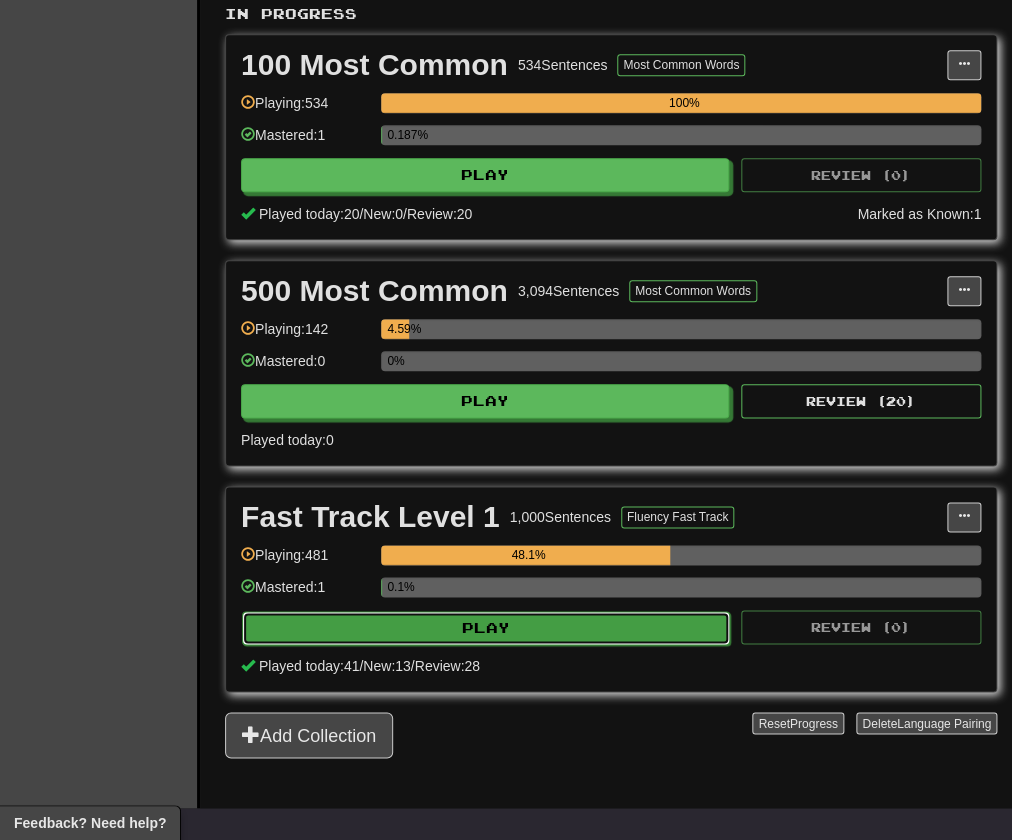 click on "Play" at bounding box center (486, 628) 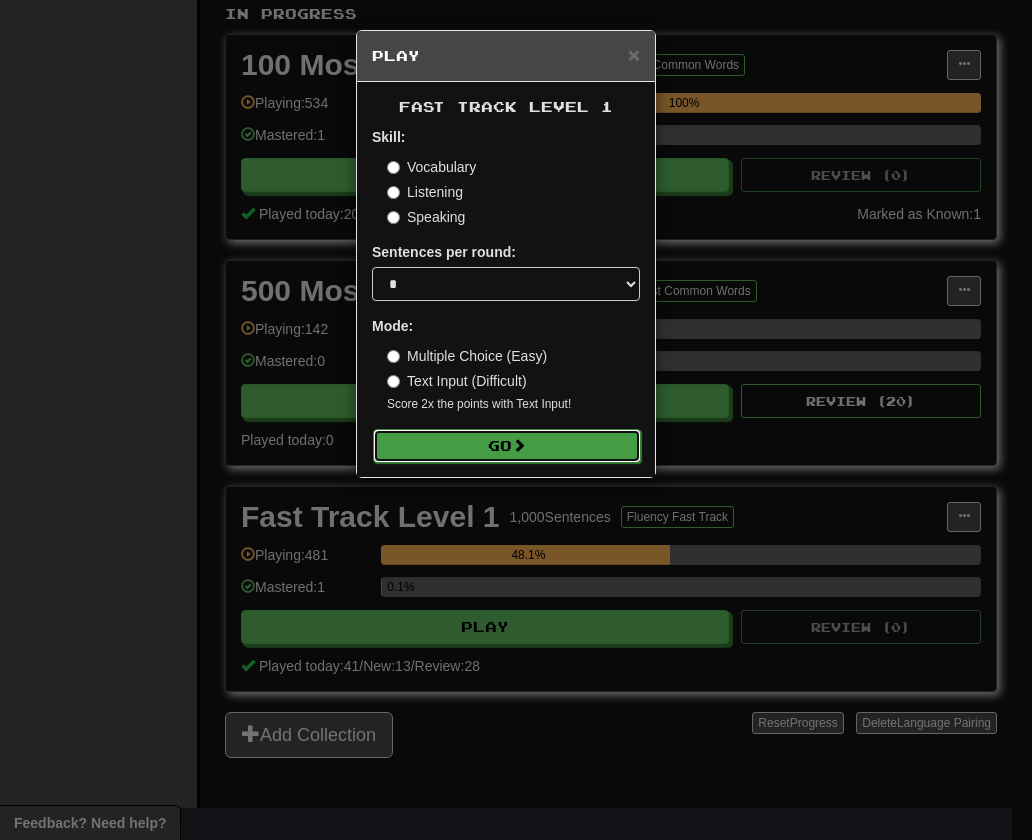 click on "Go" at bounding box center (507, 446) 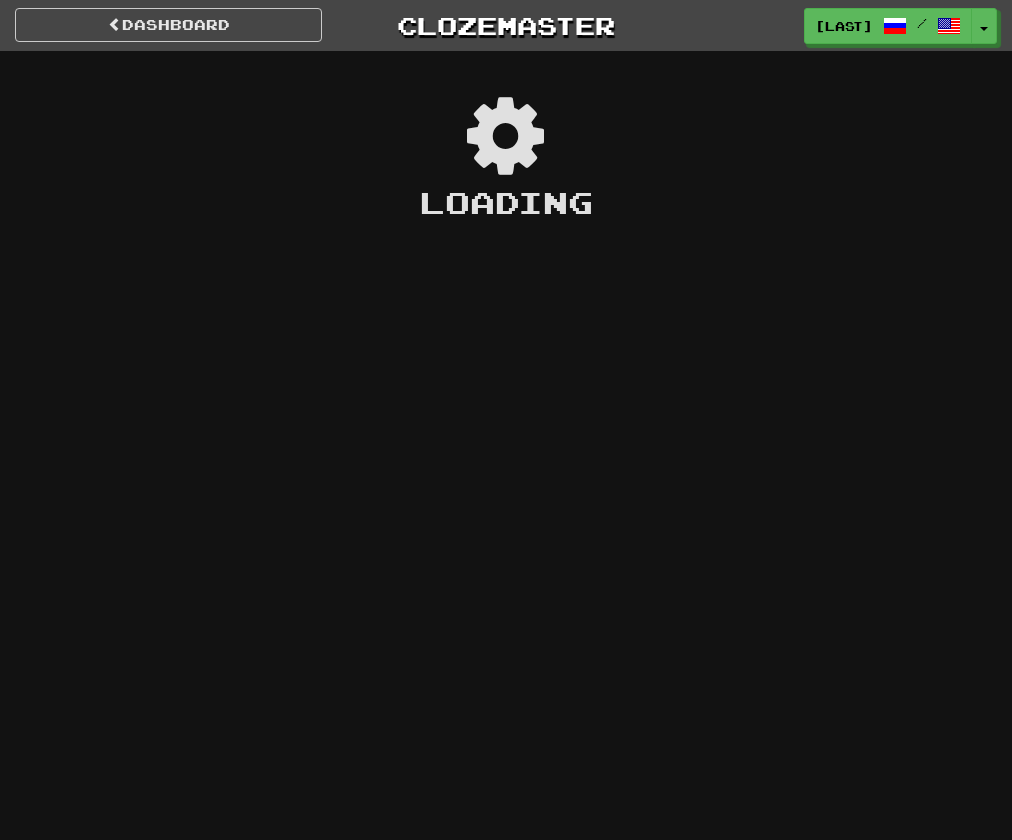 scroll, scrollTop: 0, scrollLeft: 0, axis: both 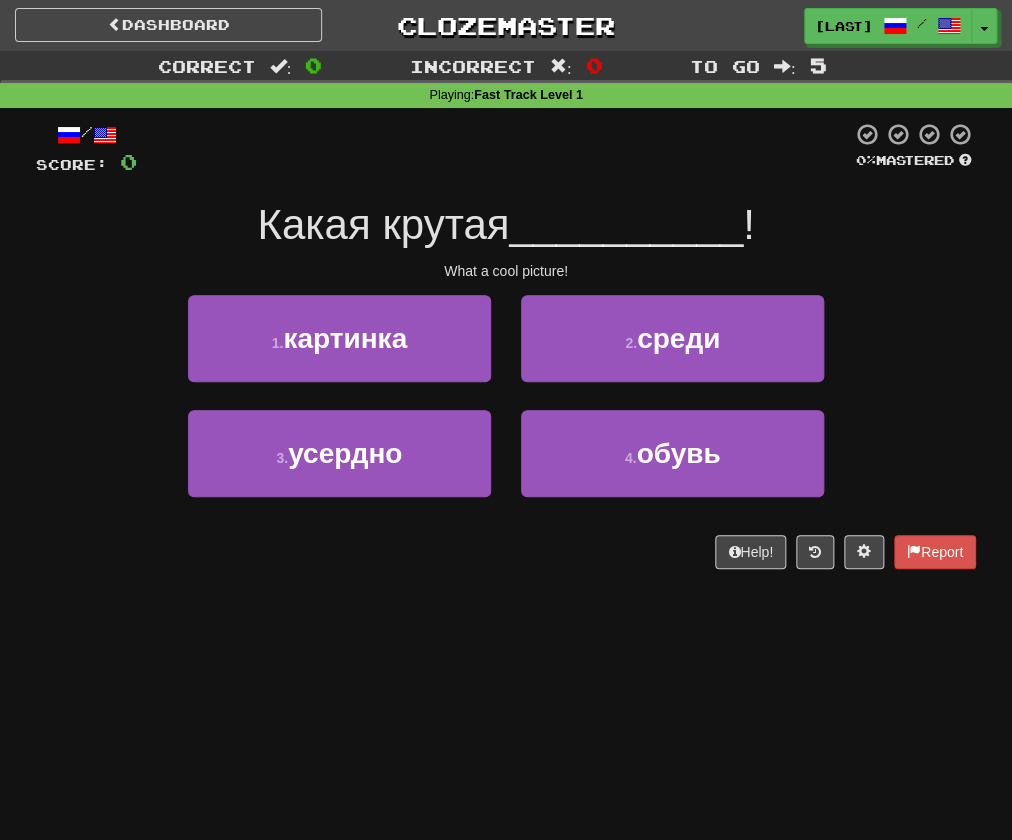 click on "1 .  картинка 2 .  среди" at bounding box center (506, 352) 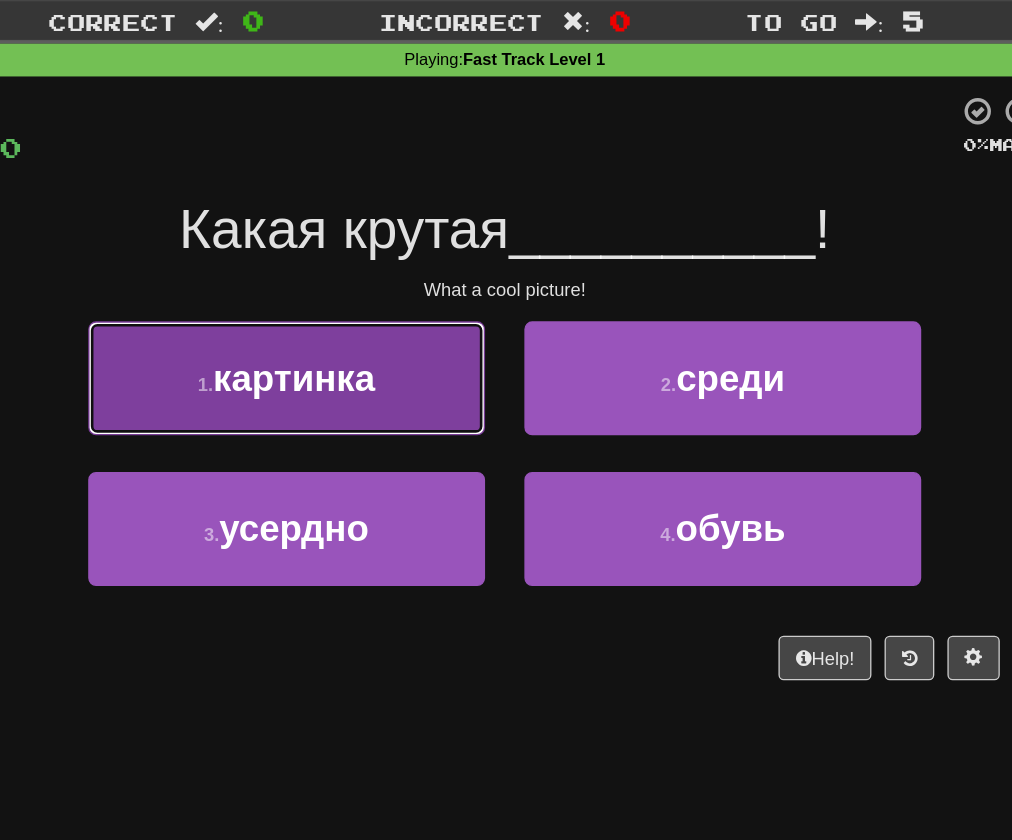 click on "1 .  картинка" at bounding box center (339, 338) 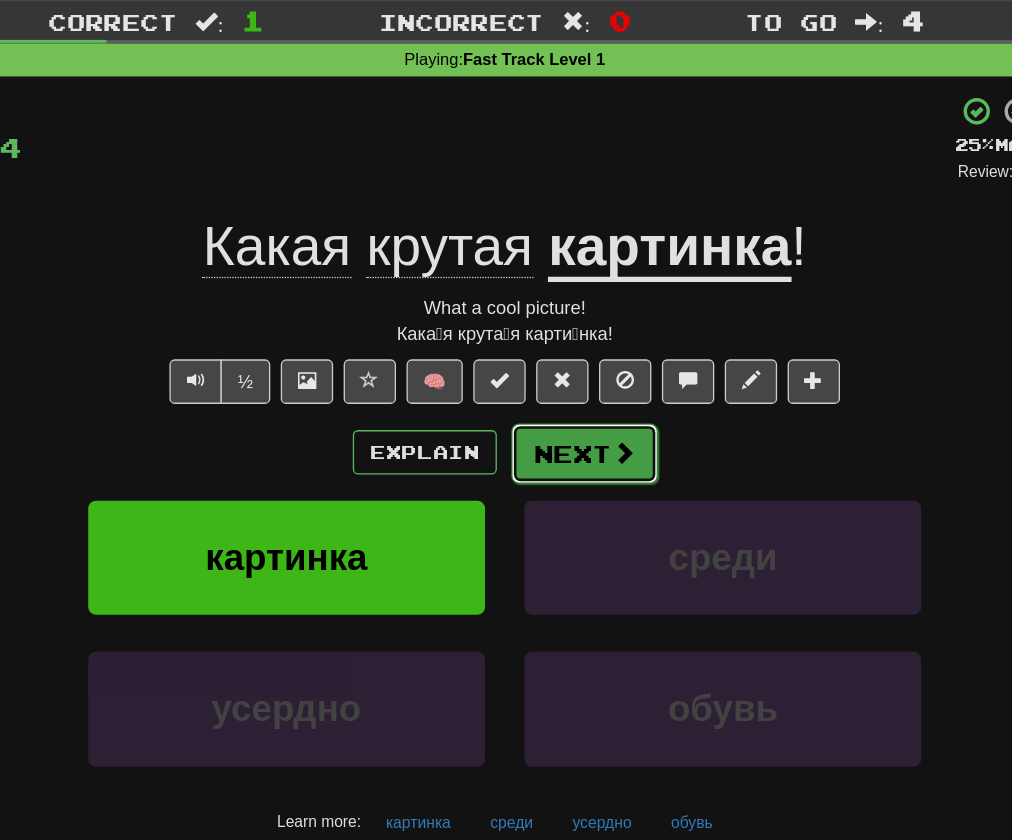 click on "Next" at bounding box center (567, 396) 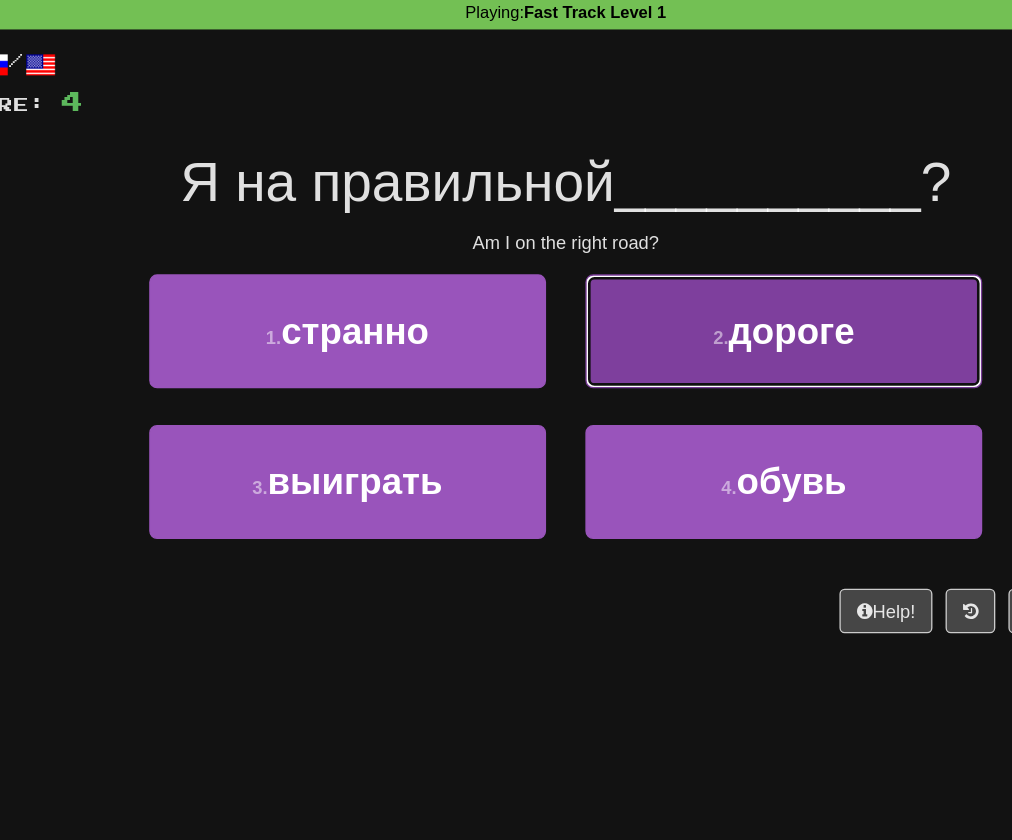 click on "2 .  дороге" at bounding box center [672, 338] 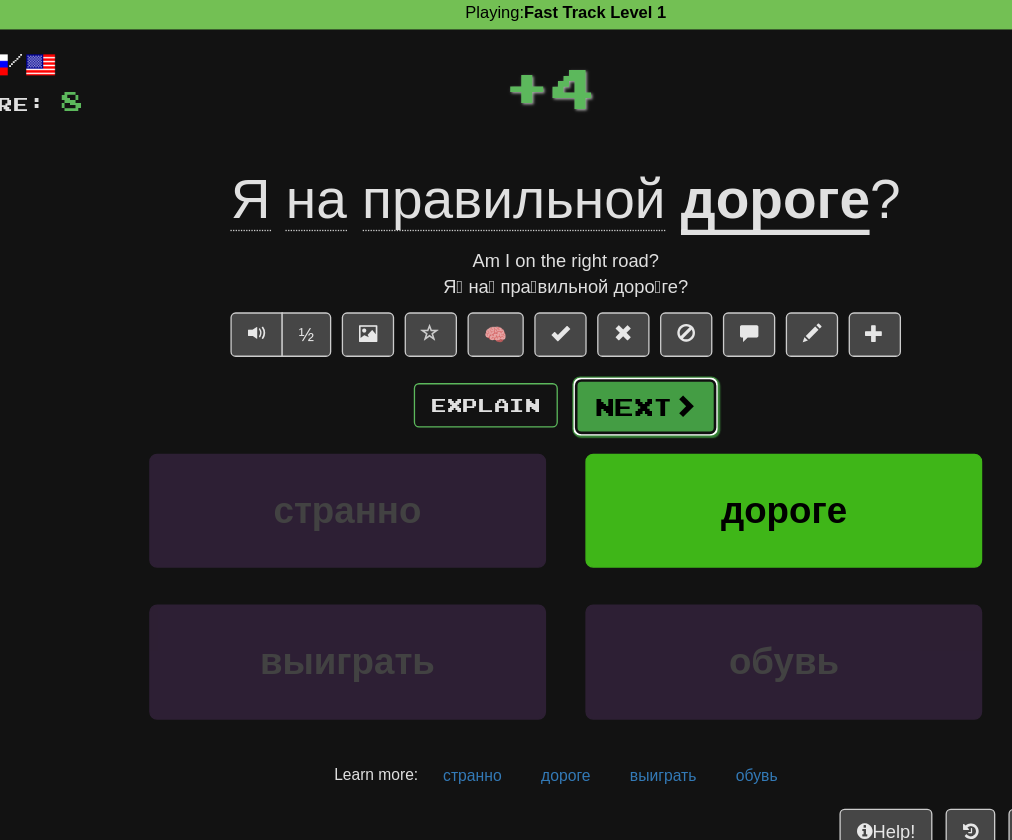 click on "Next" at bounding box center (567, 396) 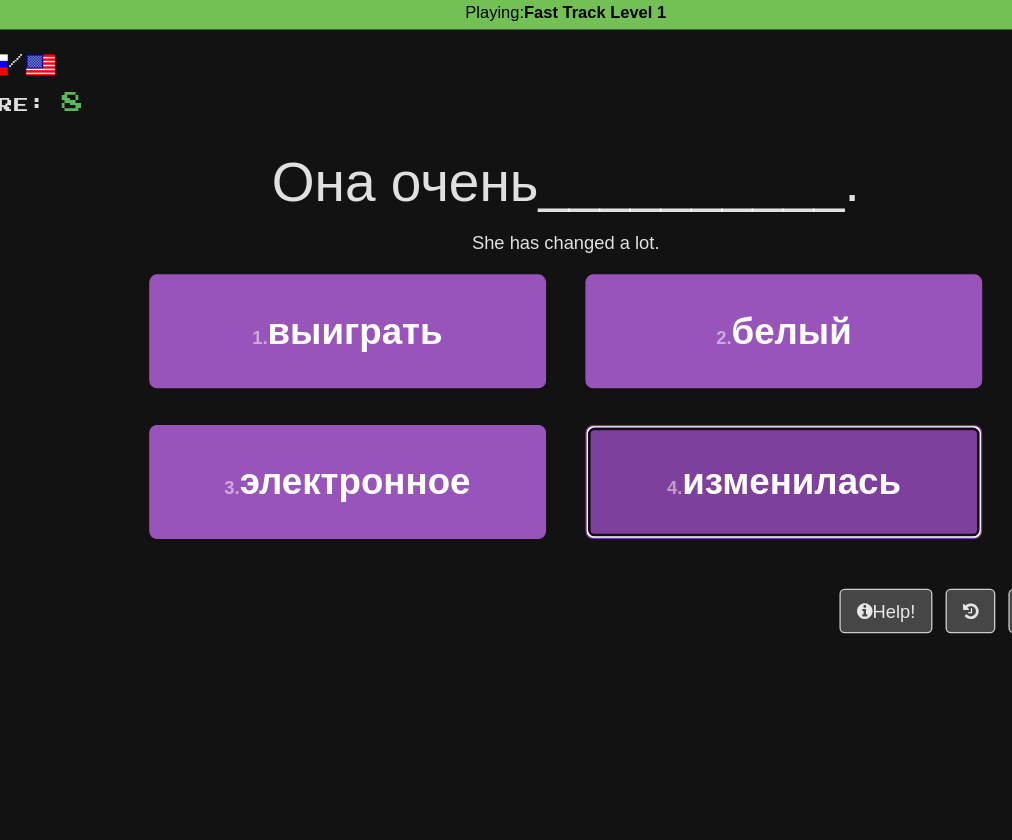 click on "4 .  изменилась" at bounding box center [672, 453] 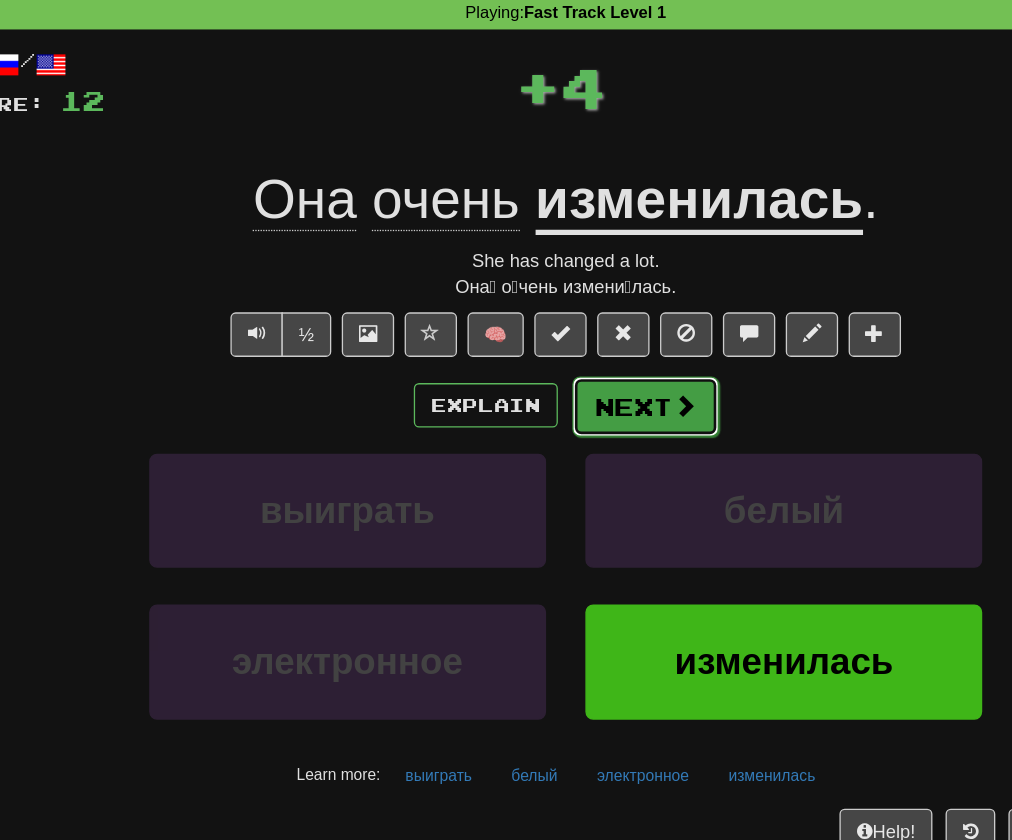 click at bounding box center [597, 395] 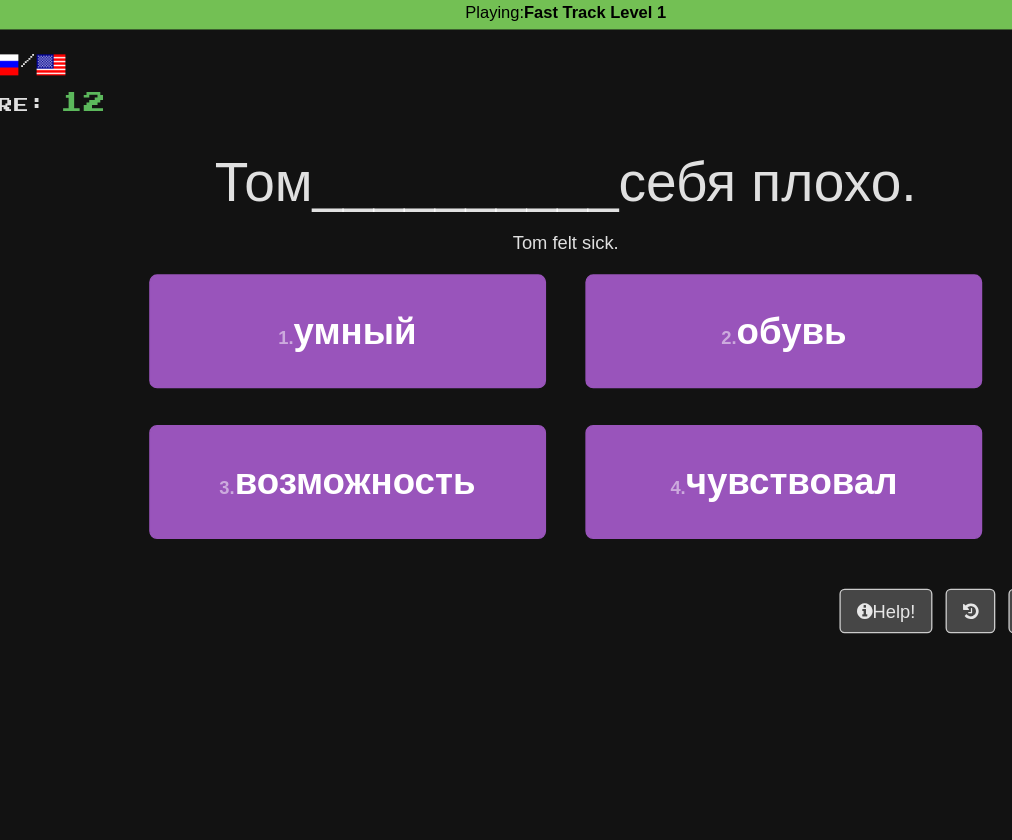 click on "/  Score:   12 0 %  Mastered Том  __________  себя плохо. Tom felt sick. 1 .  умный 2 .  обувь 3 .  возможность 4 .  чувствовал  Help!  Report" at bounding box center (506, 345) 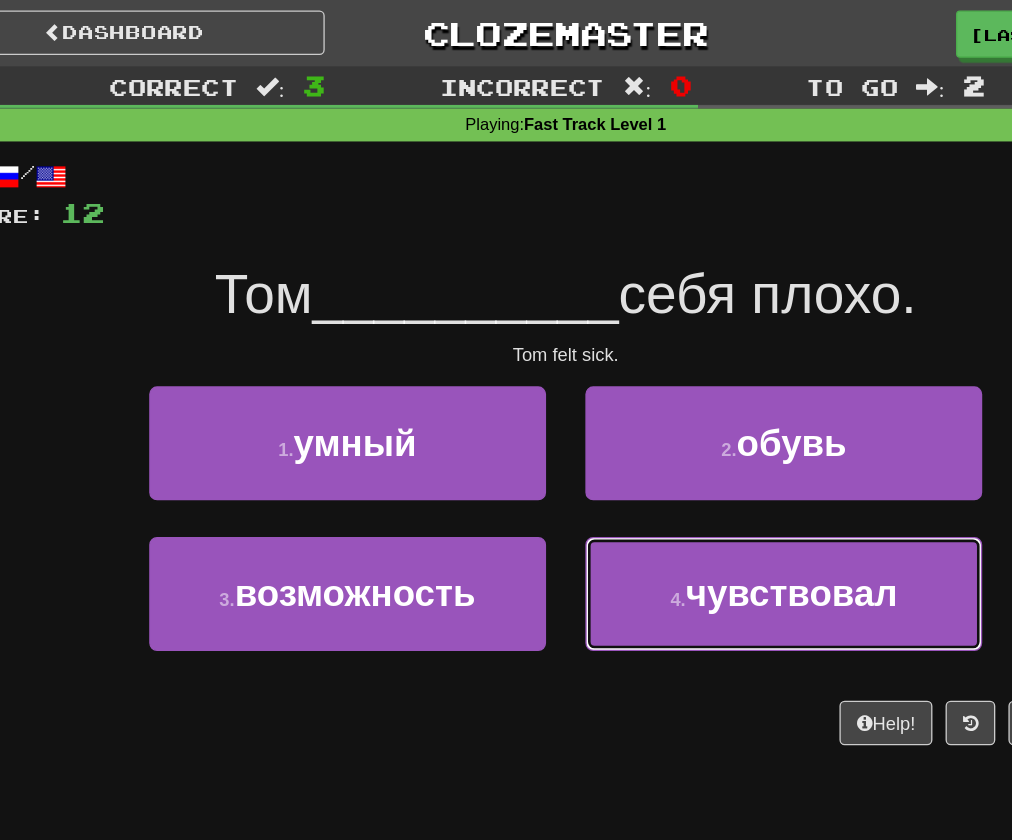 click on "4 .  чувствовал" at bounding box center (672, 453) 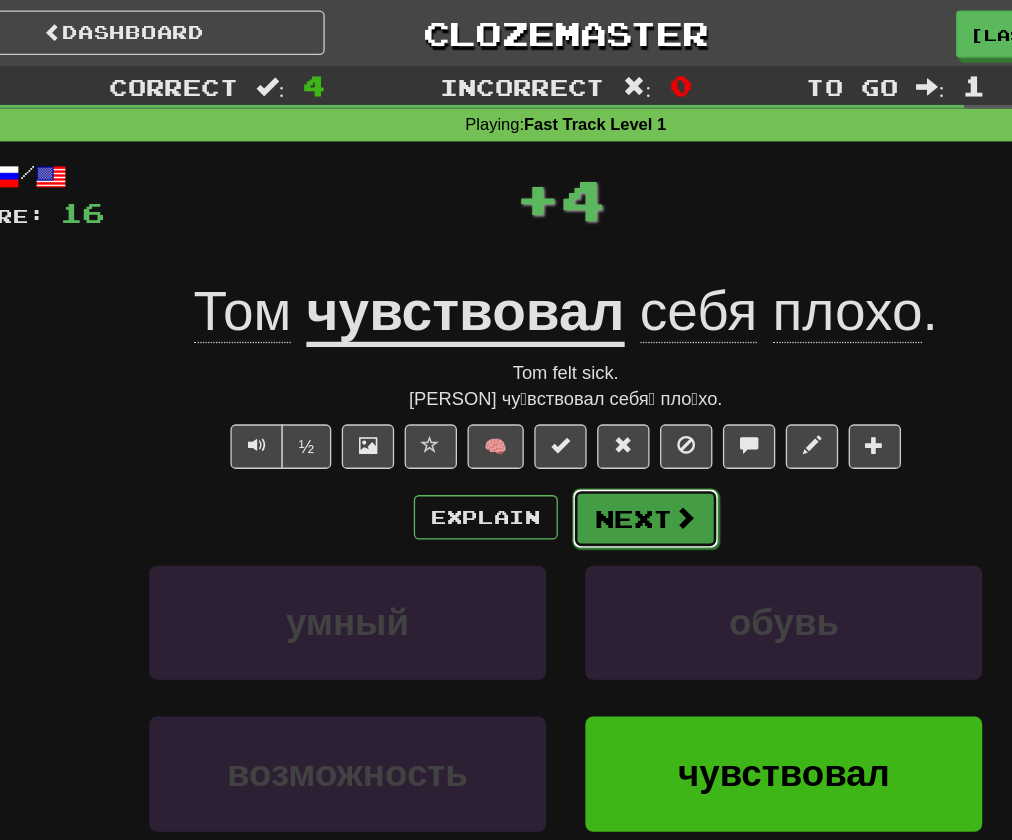 click at bounding box center (597, 395) 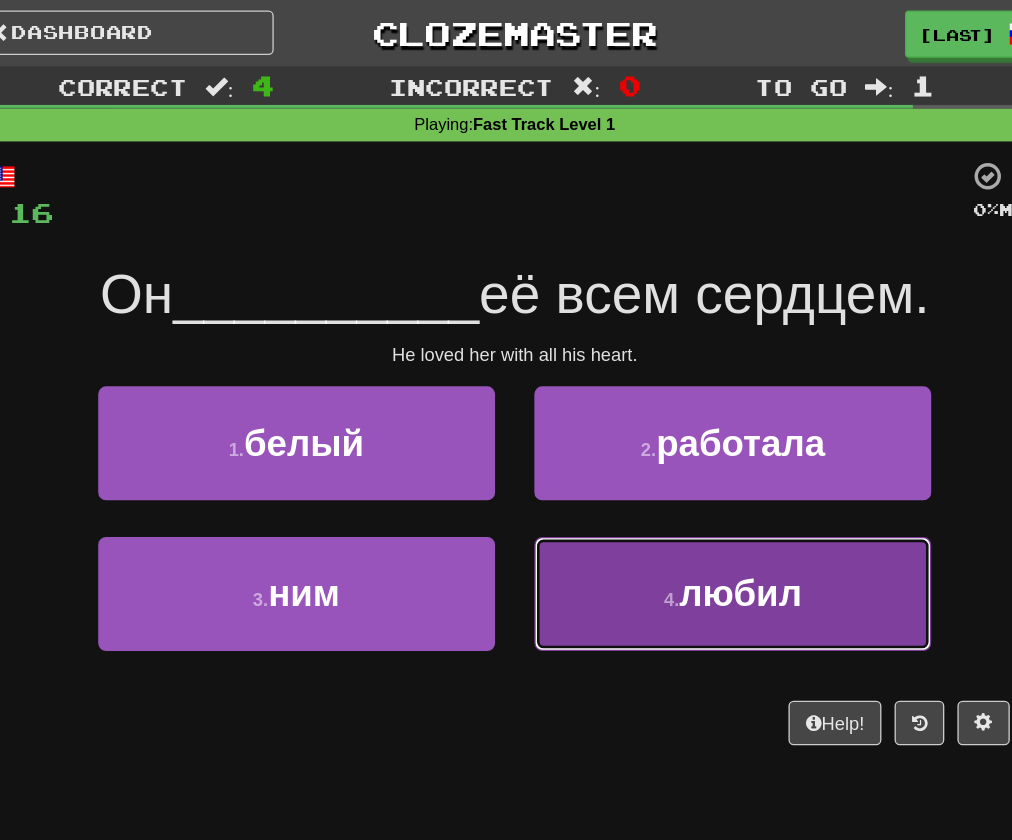 click on "4 .  любил" at bounding box center (672, 453) 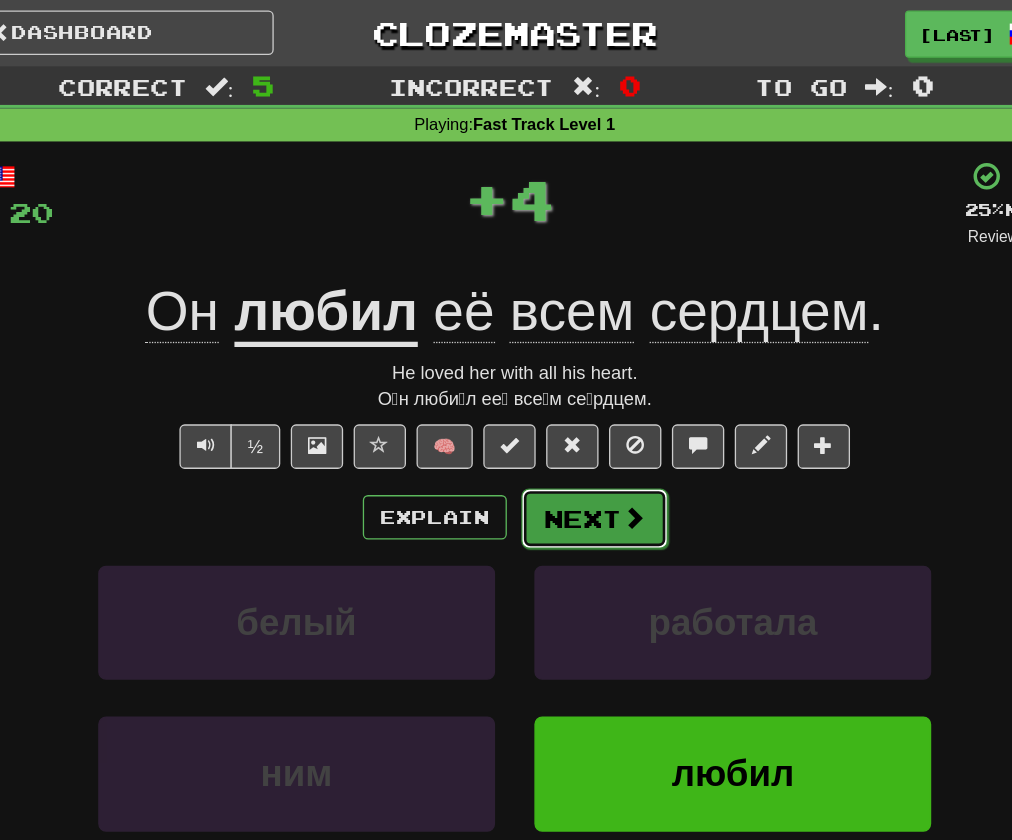 click on "Next" at bounding box center (567, 396) 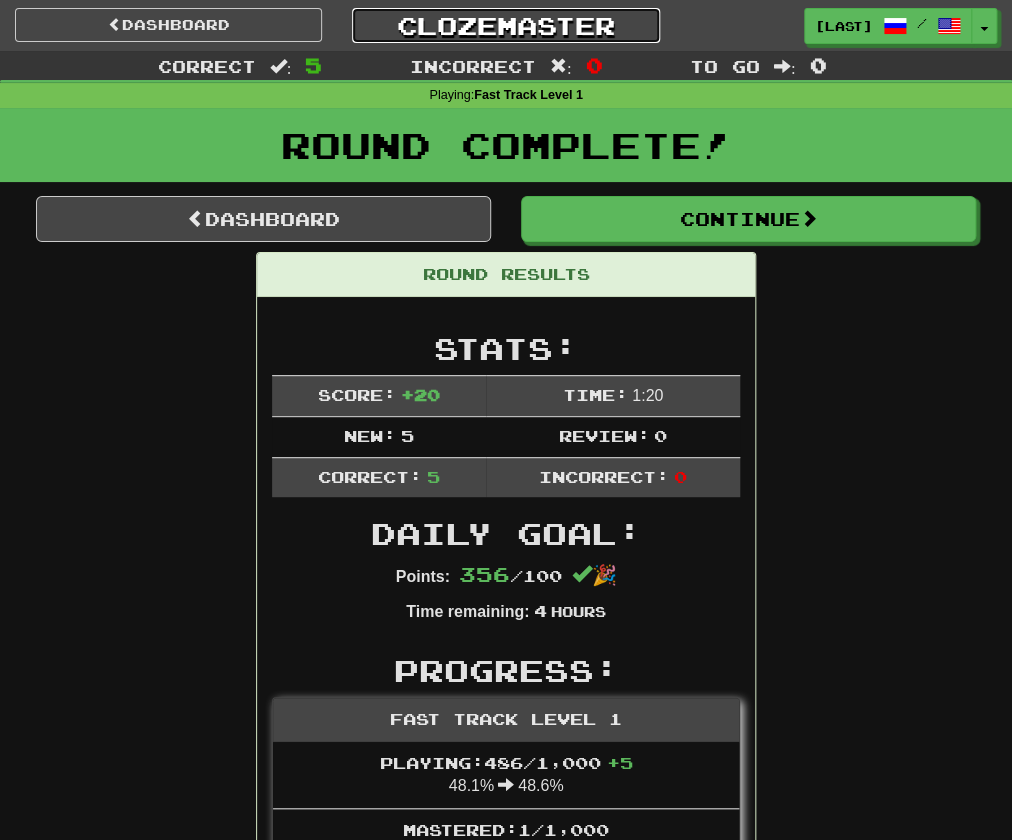 click on "Clozemaster" at bounding box center [505, 25] 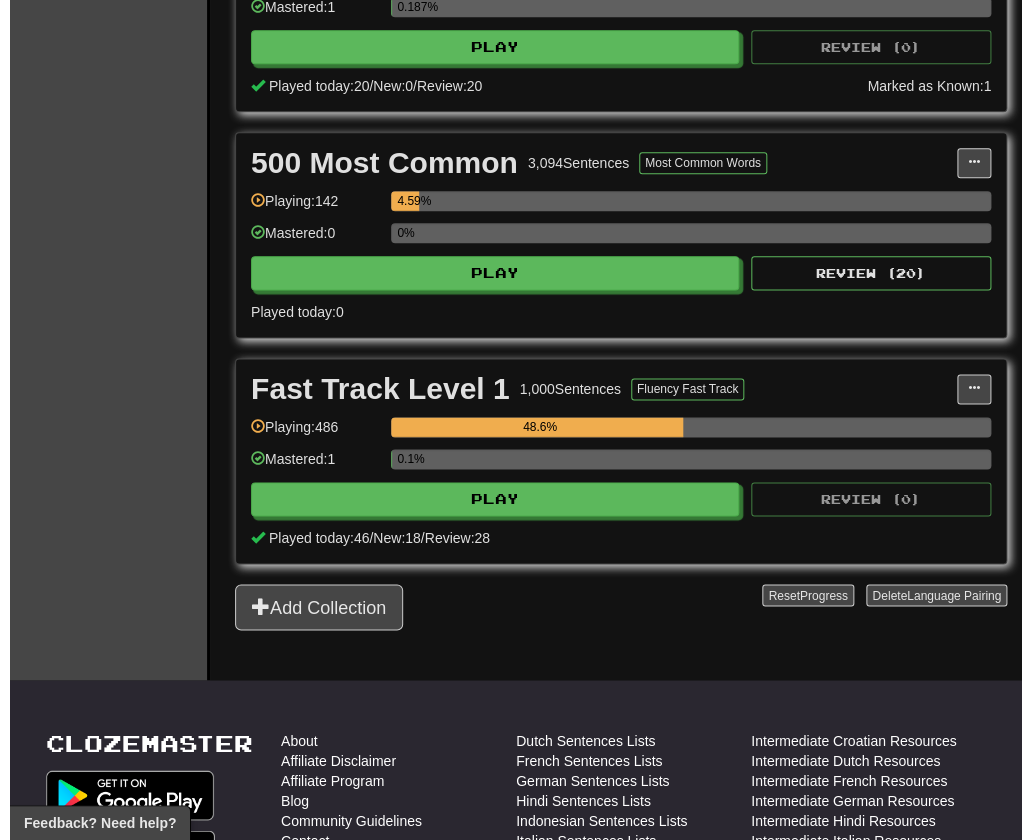 scroll, scrollTop: 593, scrollLeft: 0, axis: vertical 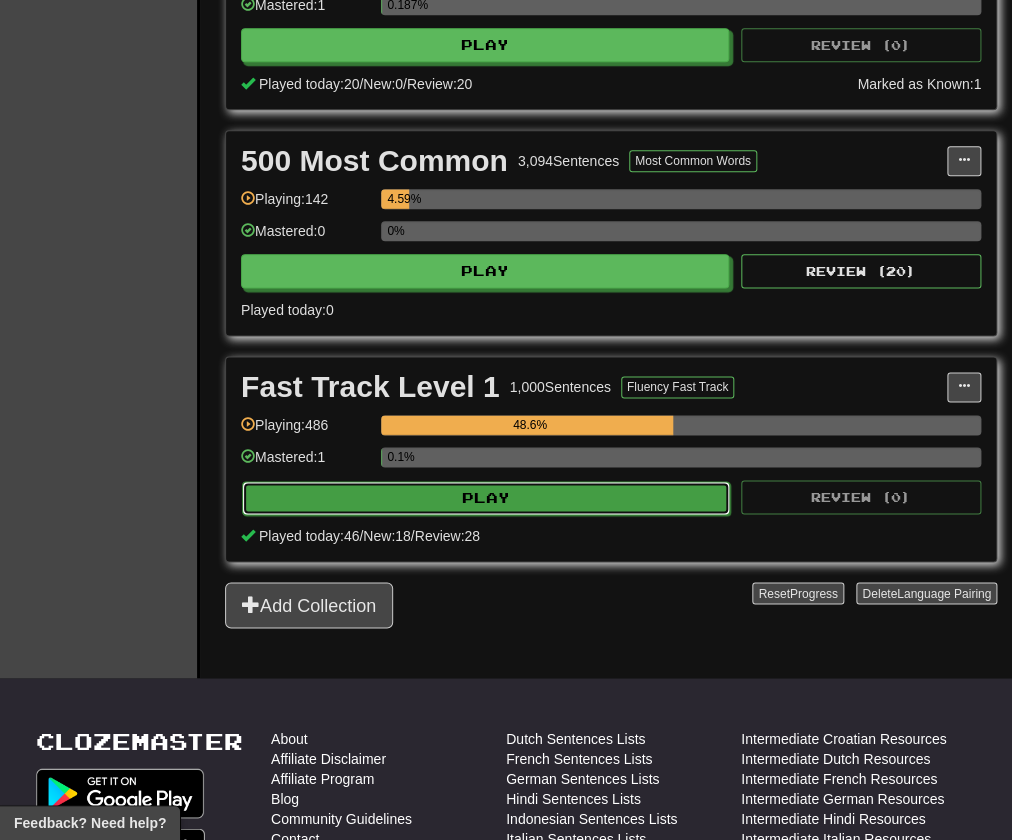 click on "Play" at bounding box center (486, 498) 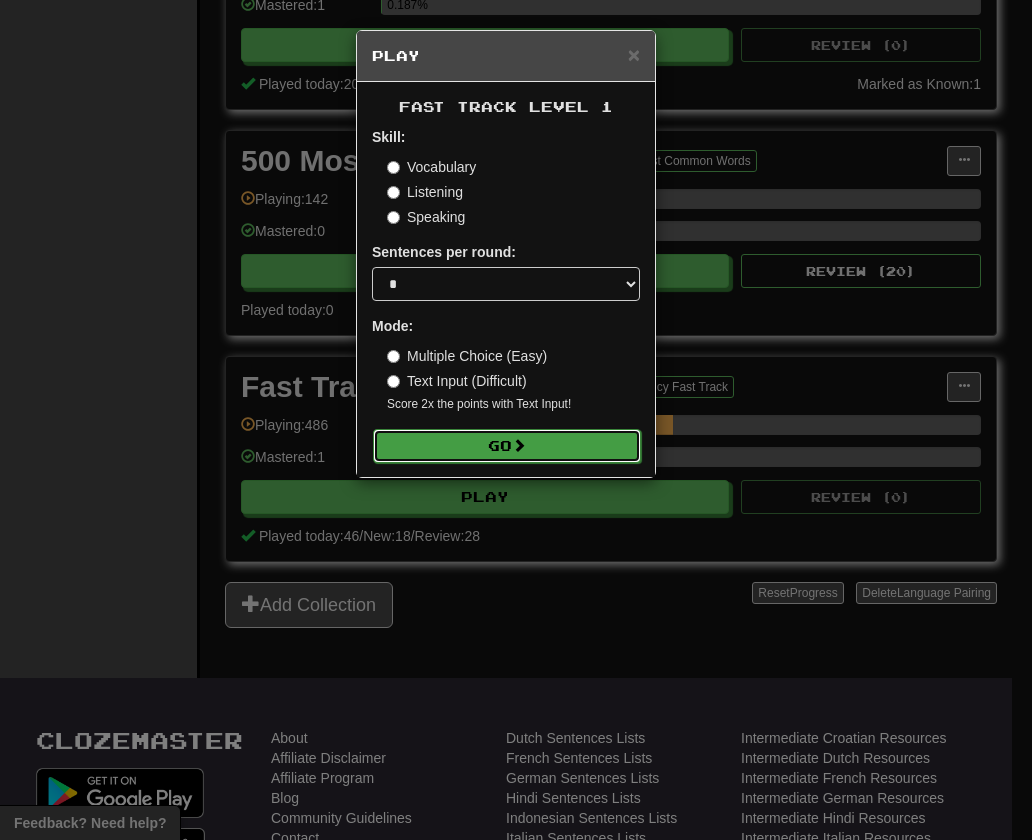 click on "Go" at bounding box center [507, 446] 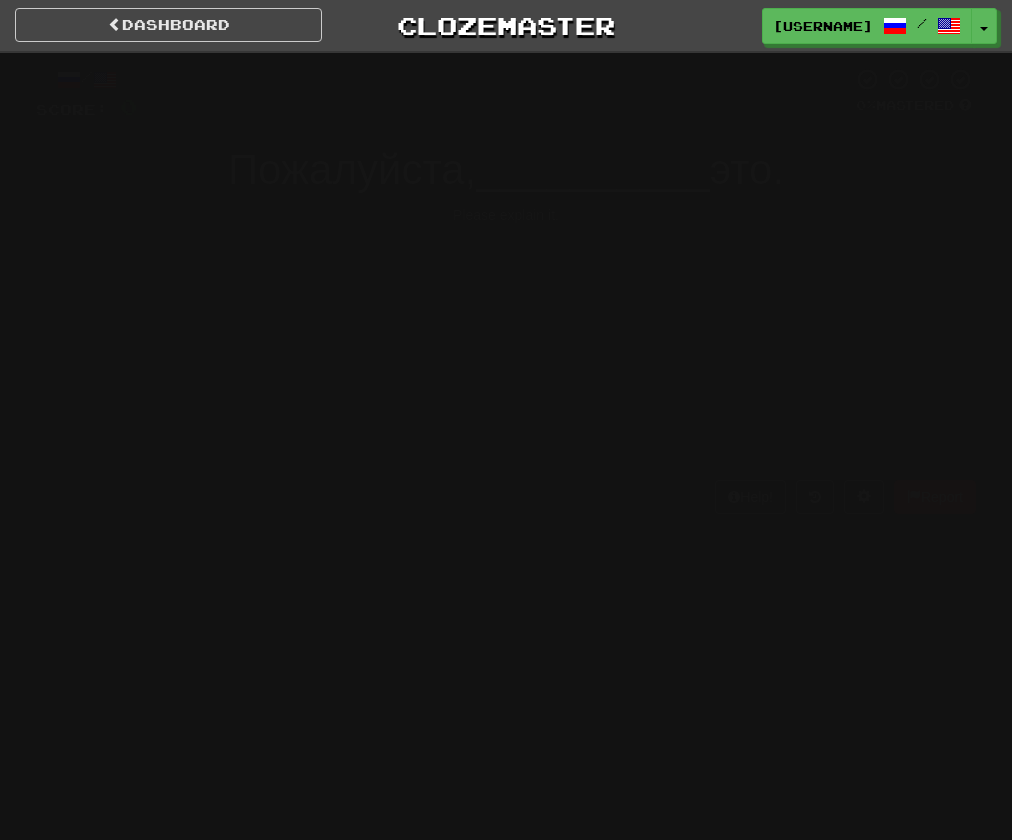 scroll, scrollTop: 0, scrollLeft: 0, axis: both 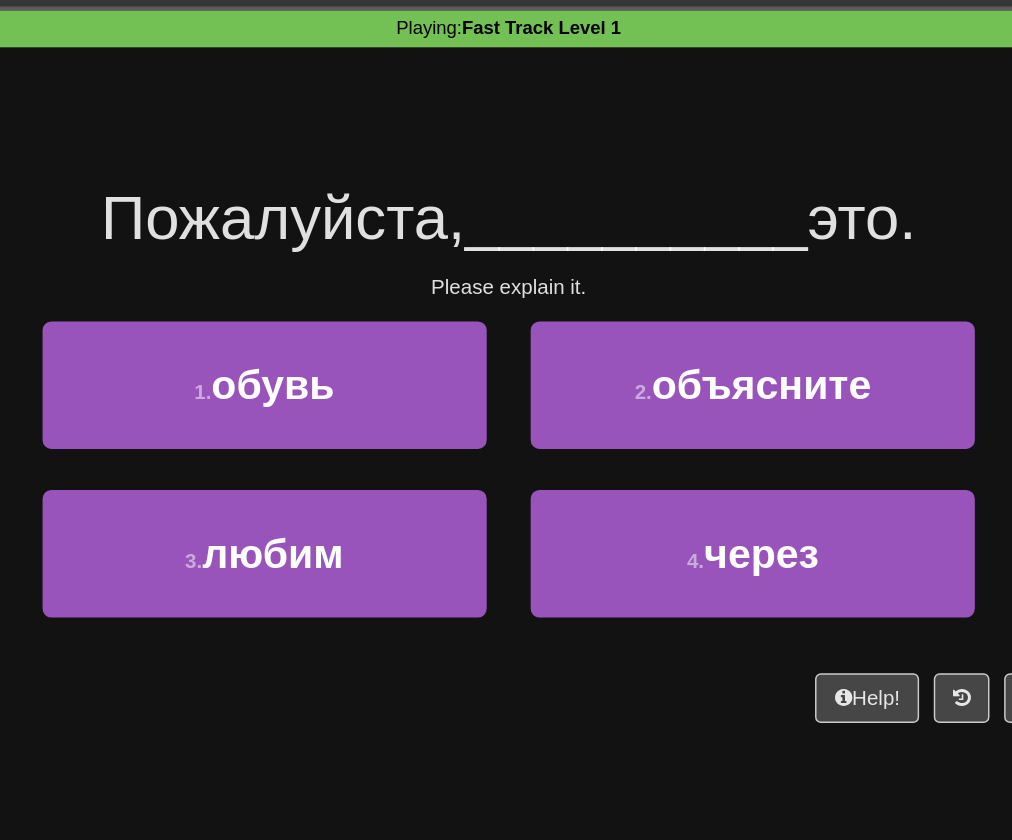 drag, startPoint x: 615, startPoint y: 202, endPoint x: 592, endPoint y: 202, distance: 23 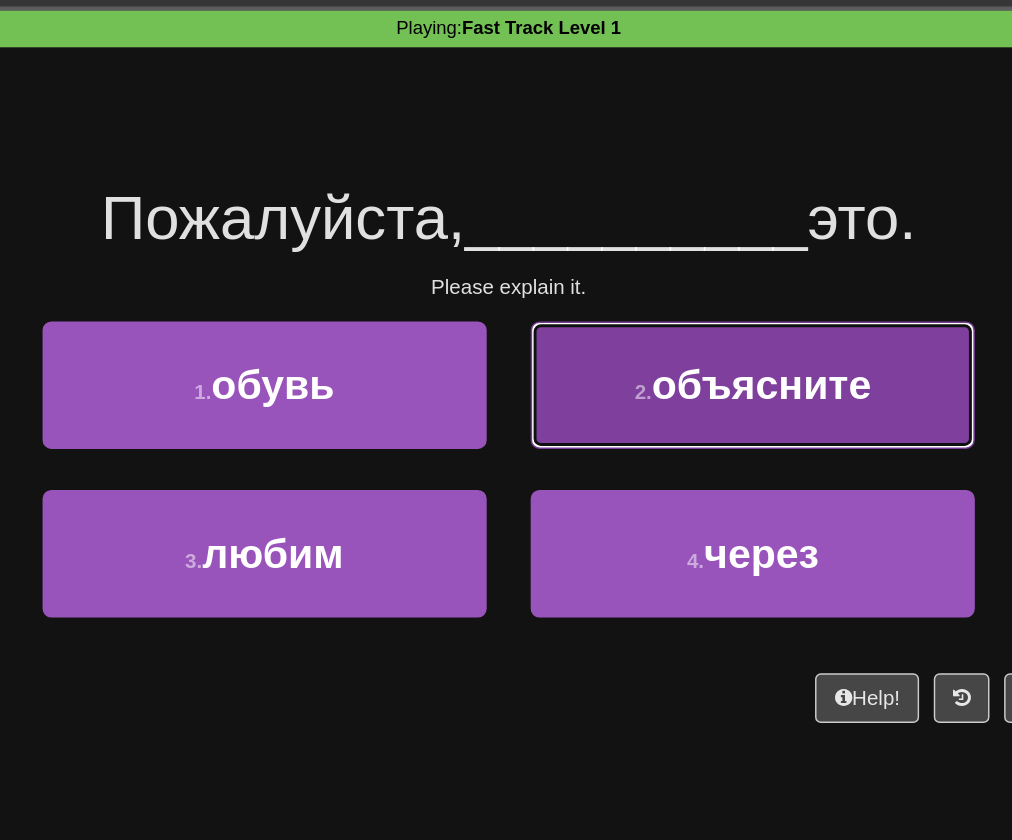 click on "объясните" at bounding box center [679, 338] 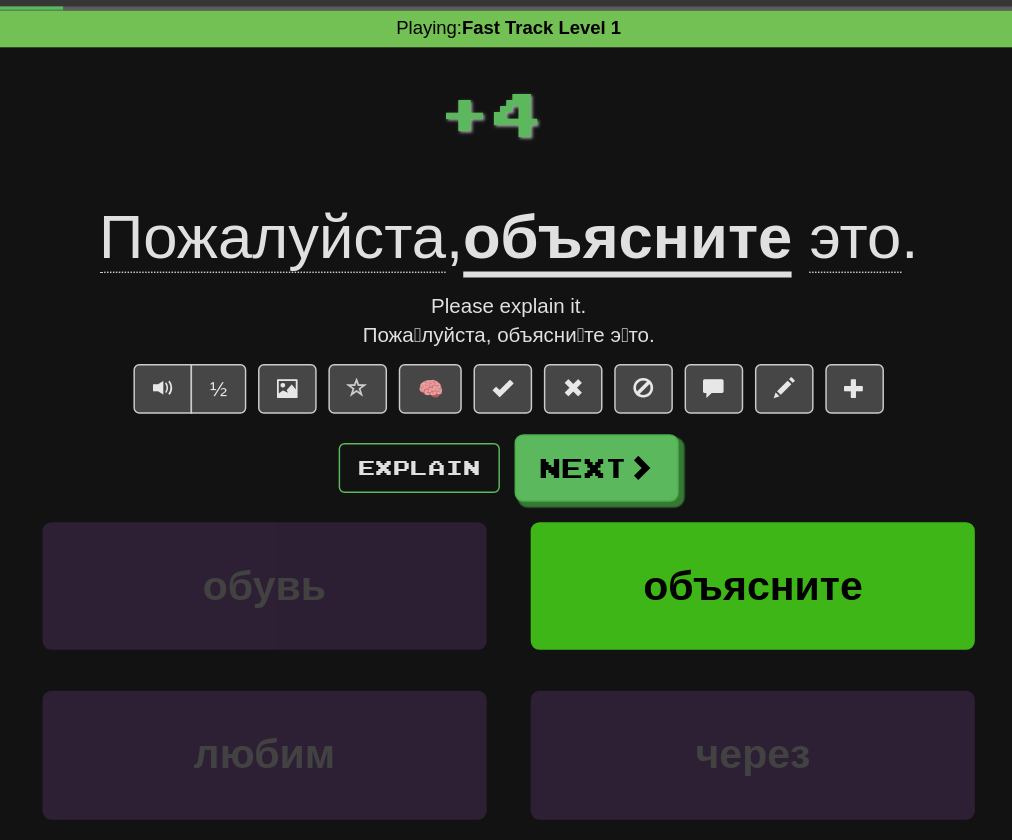 click on "/  Score:   4 + 4 25 %  Mastered Review:  2025-08-04 Пожалуйста ,  объясните   это . Please explain it. Пожа́луйста, объясни́те э́то. ½ 🧠 Explain Next обувь объясните любим через Learn more: обувь объясните любим через  Help!  Report" at bounding box center (506, 429) 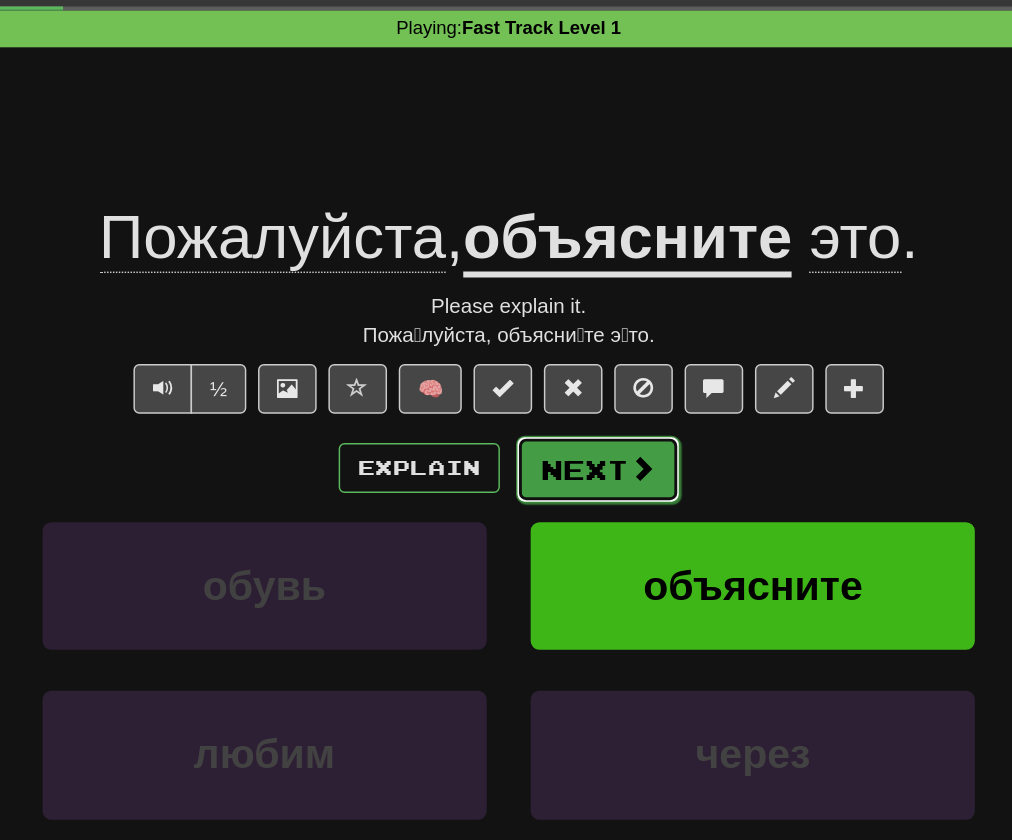 click at bounding box center (597, 395) 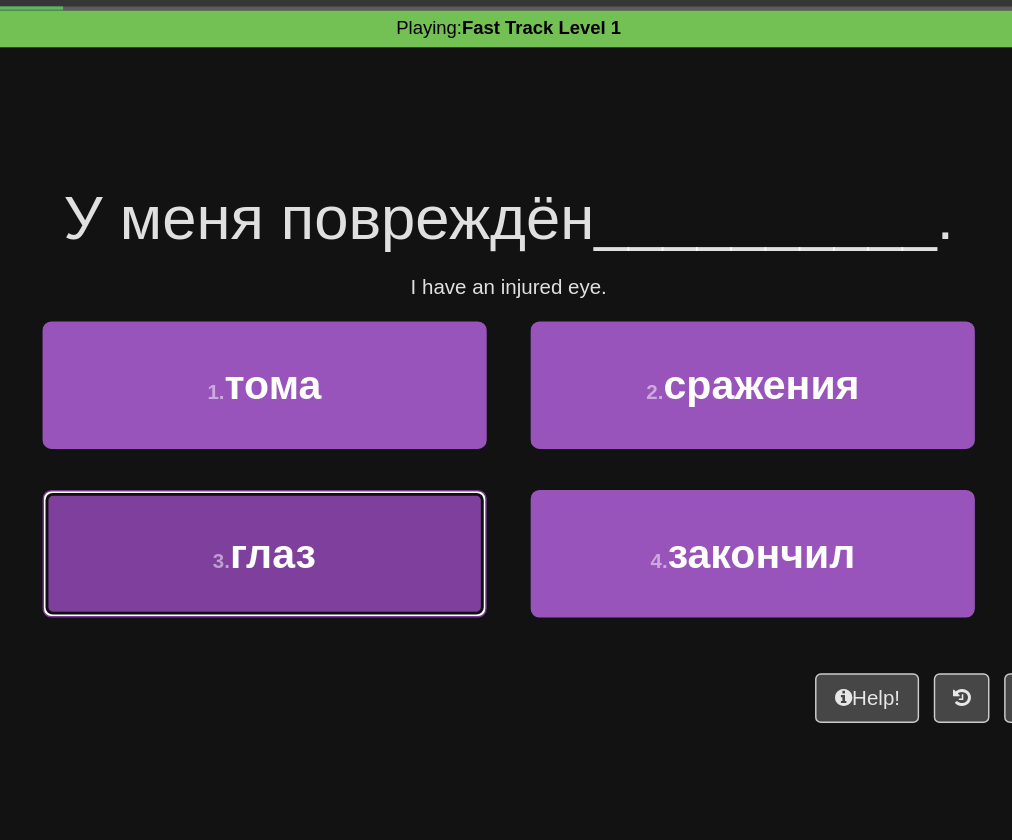 click on "3 .  глаз" at bounding box center (339, 453) 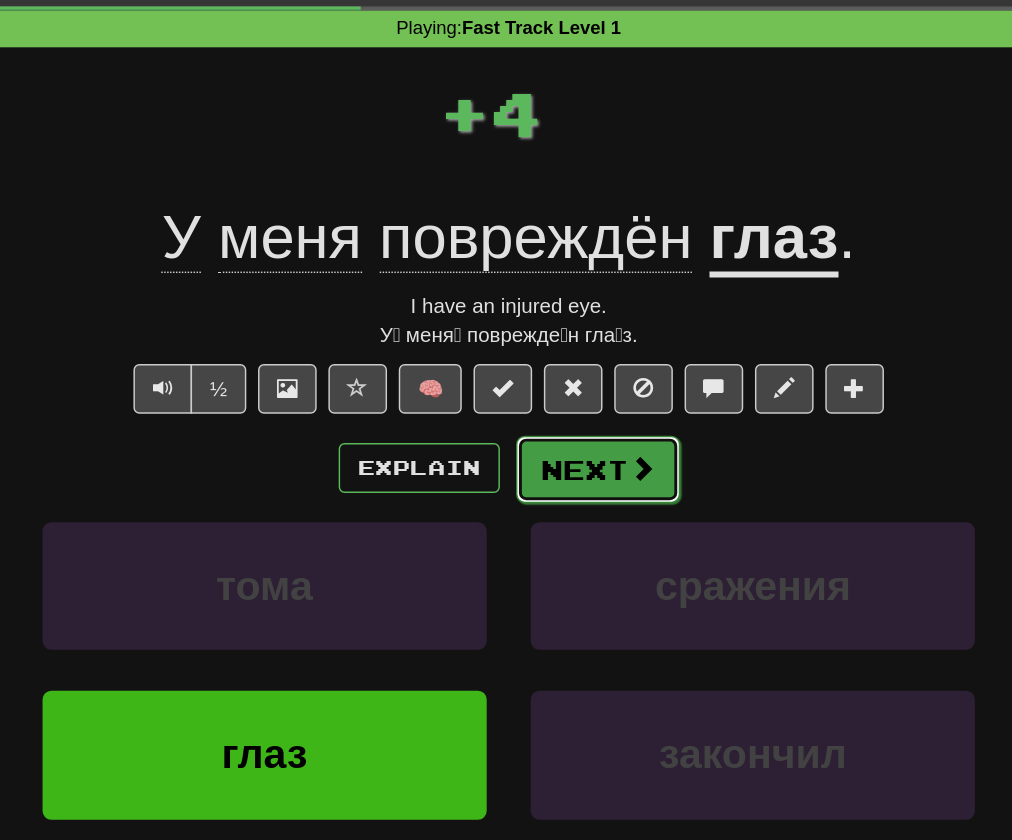 click on "Next" at bounding box center [567, 396] 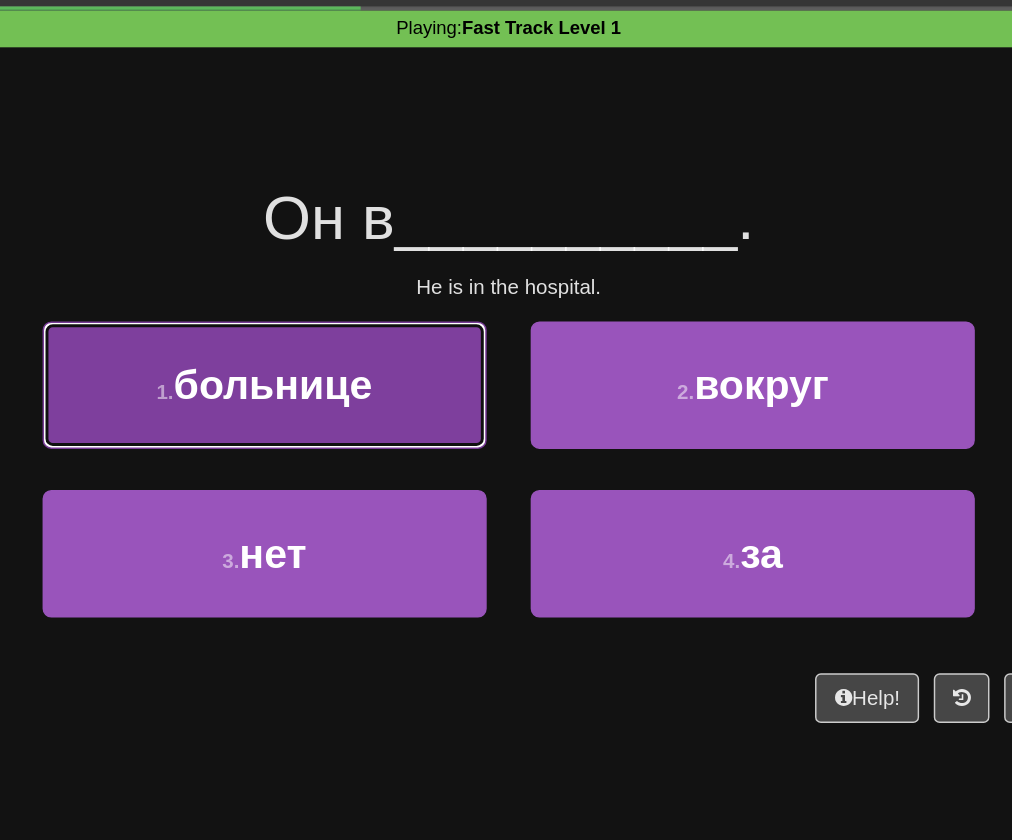 click on "1 .  больнице" at bounding box center (339, 338) 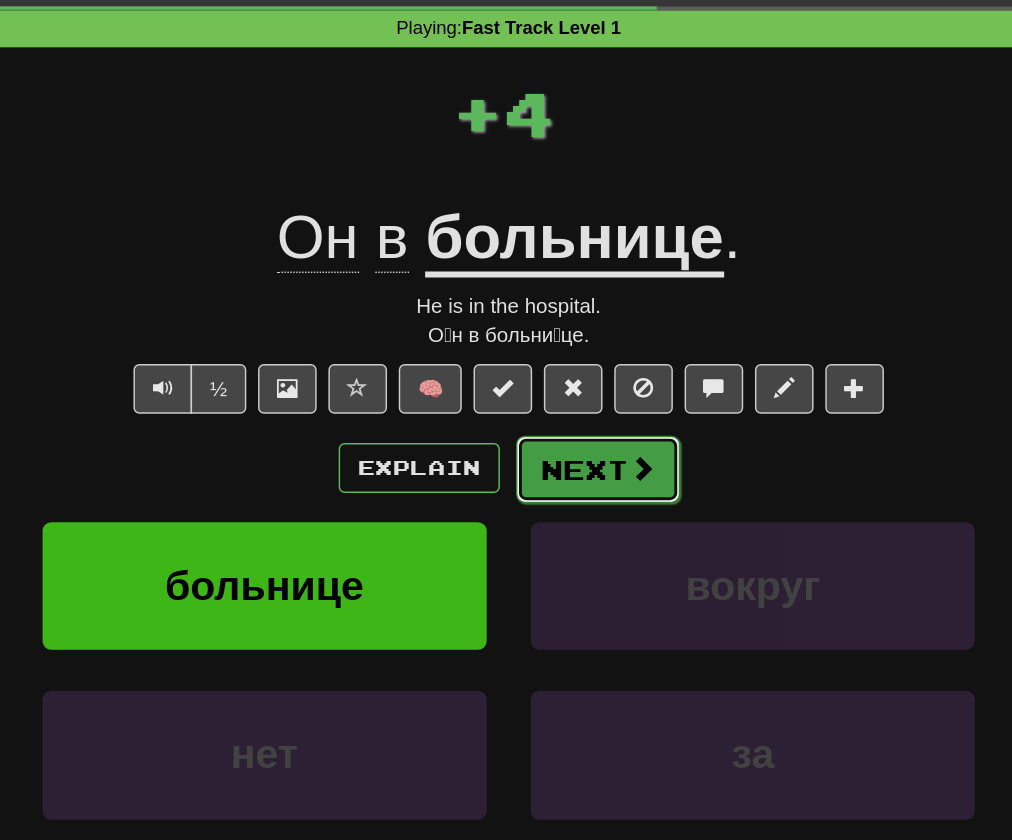 click on "Next" at bounding box center (567, 396) 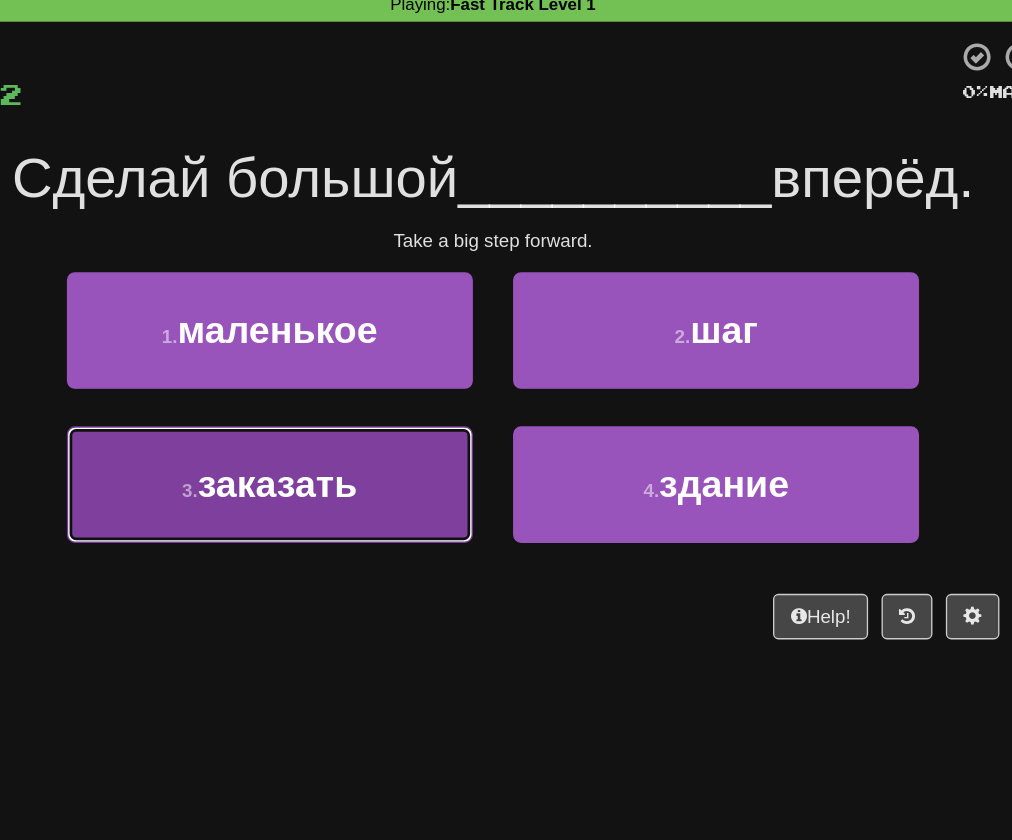 click on "3 .  заказать" at bounding box center [339, 453] 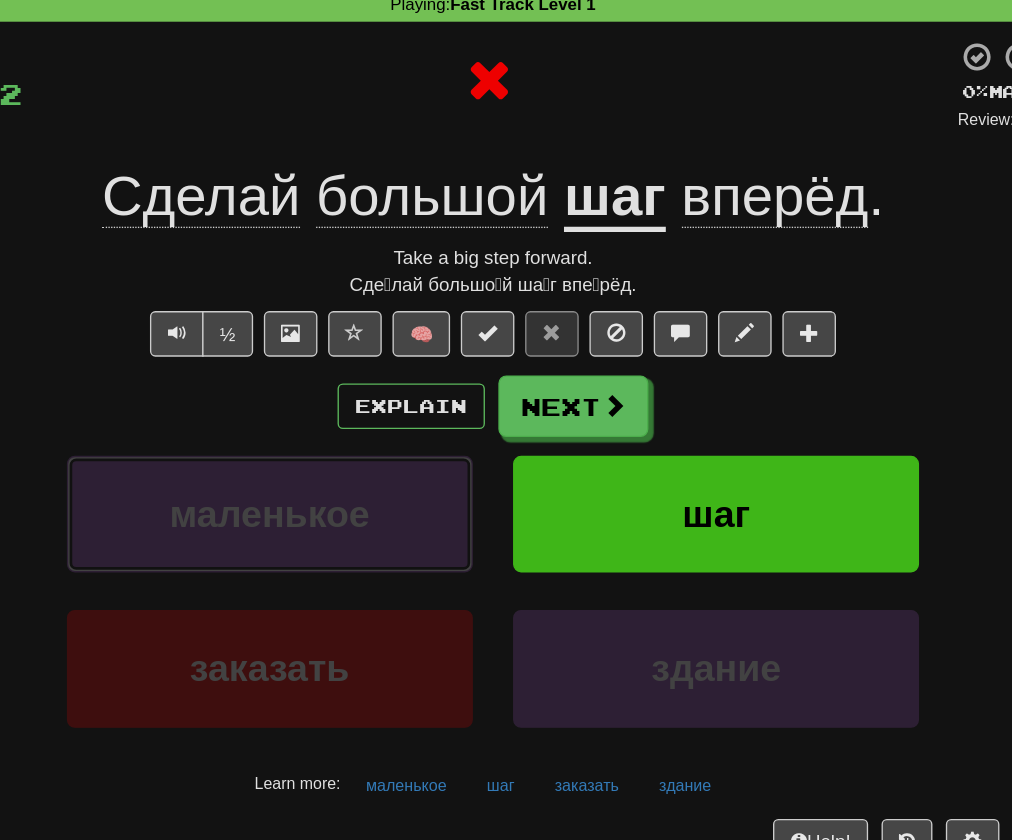 click on "маленькое" at bounding box center [339, 475] 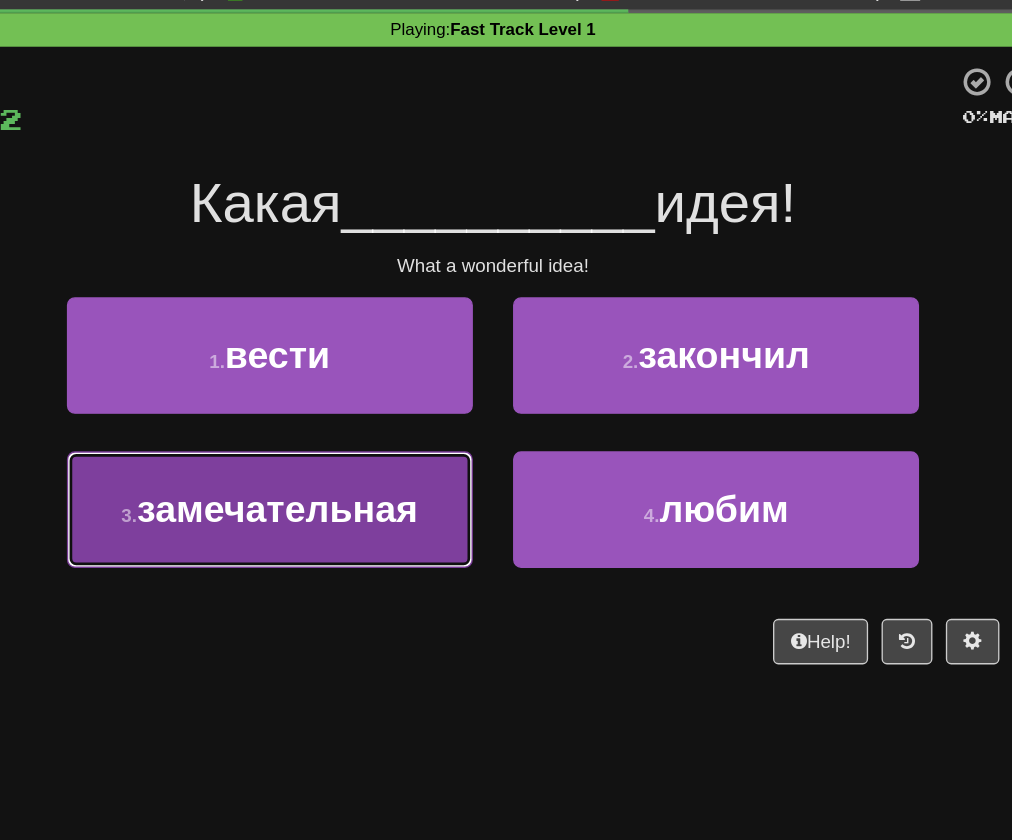 click on "замечательная" at bounding box center (345, 453) 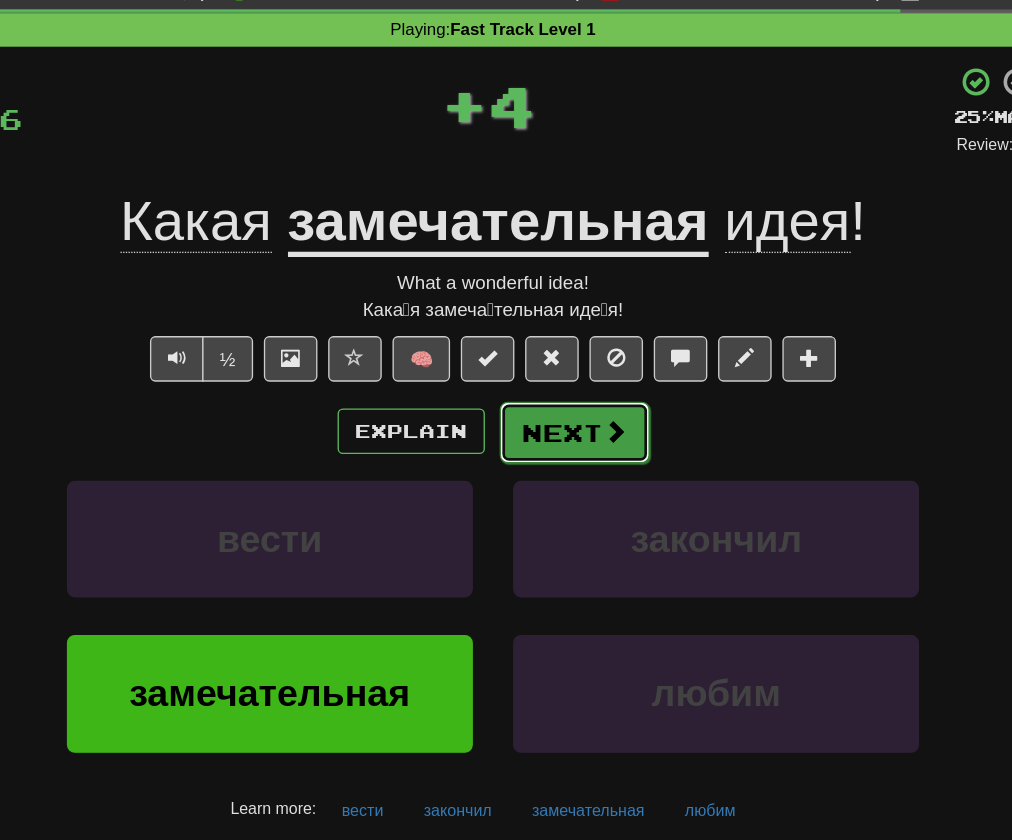 click on "Next" at bounding box center [567, 396] 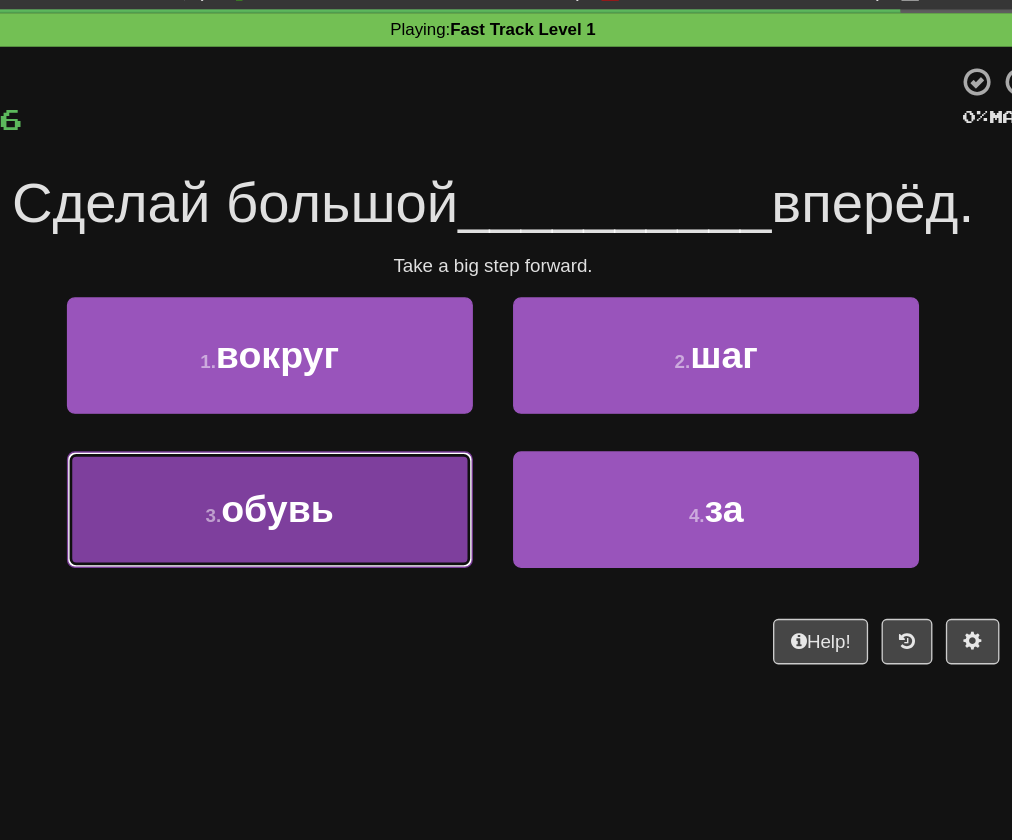 click on "3 .  обувь" at bounding box center [339, 453] 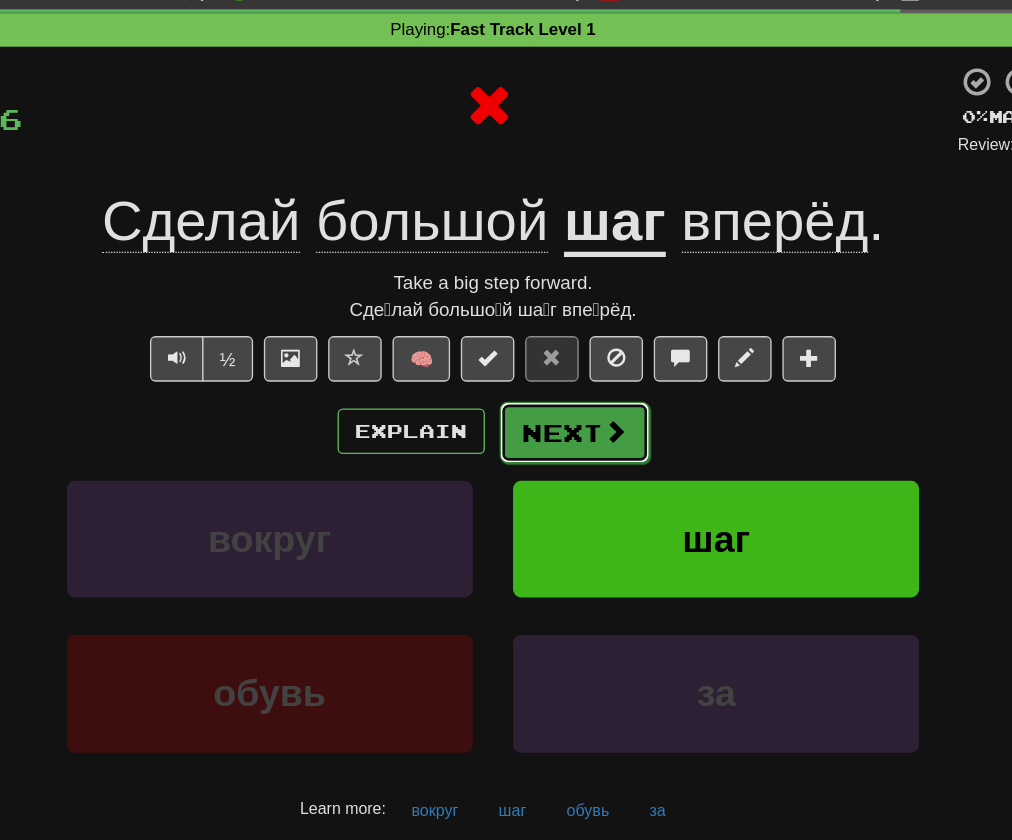 click on "Next" at bounding box center (567, 396) 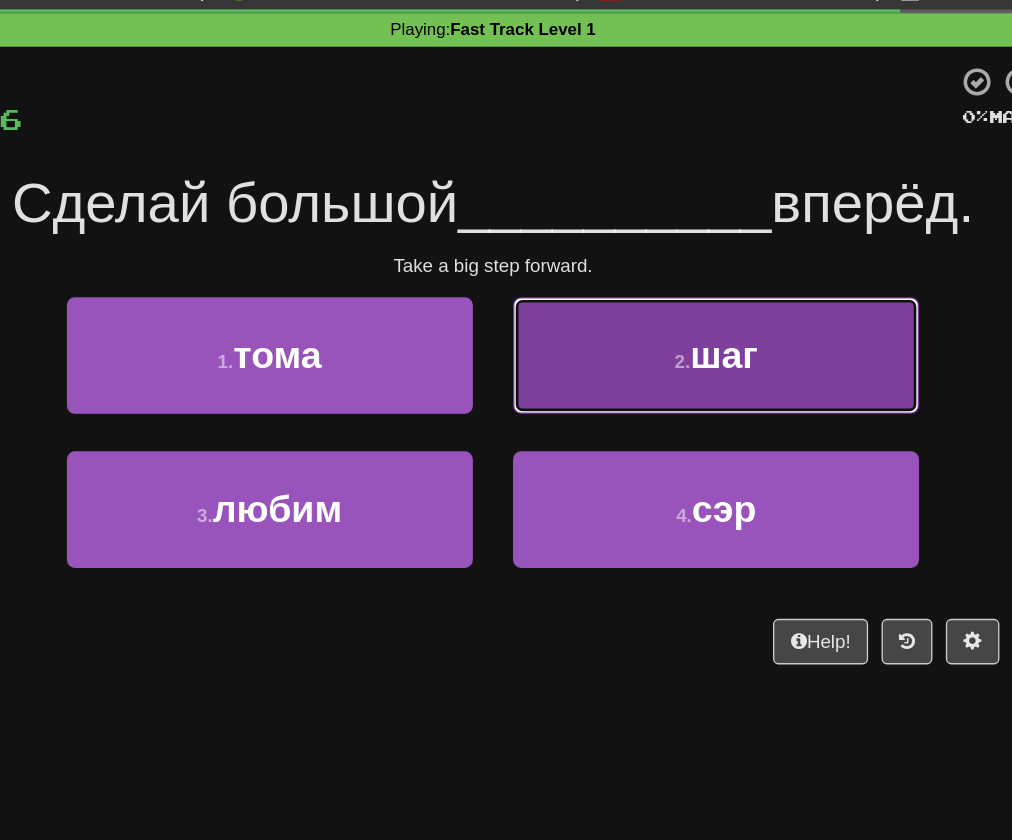 click on "2 .  шаг" at bounding box center [672, 338] 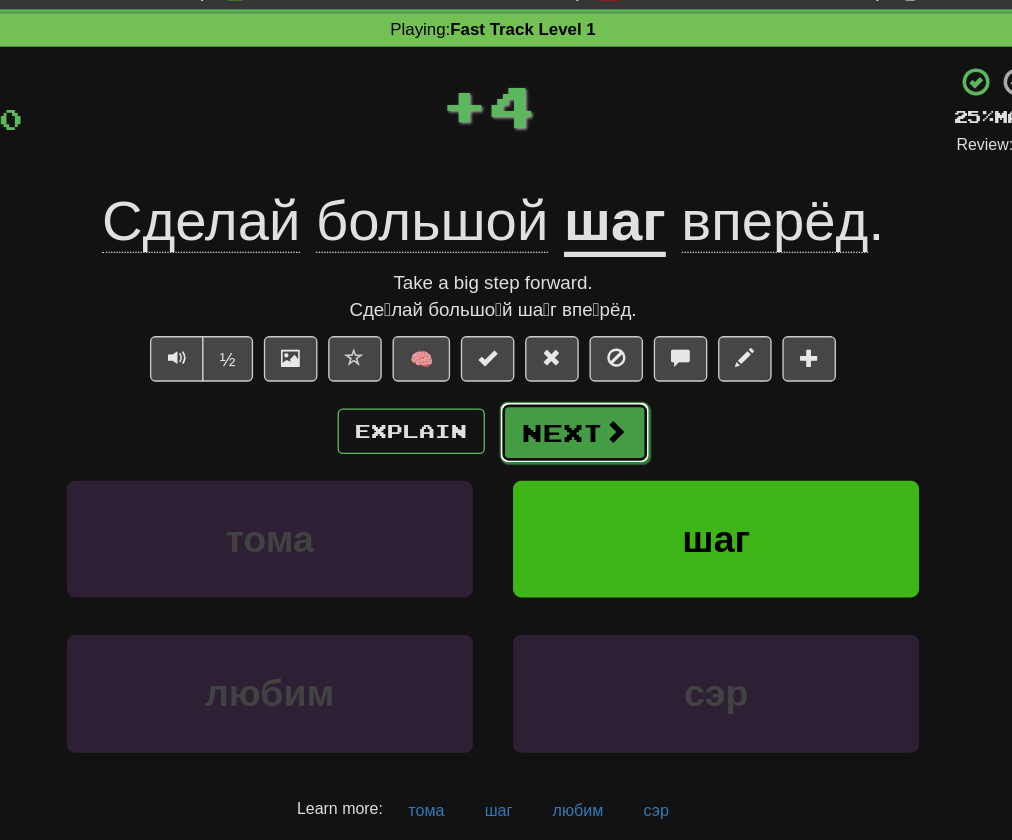 click on "Next" at bounding box center [567, 396] 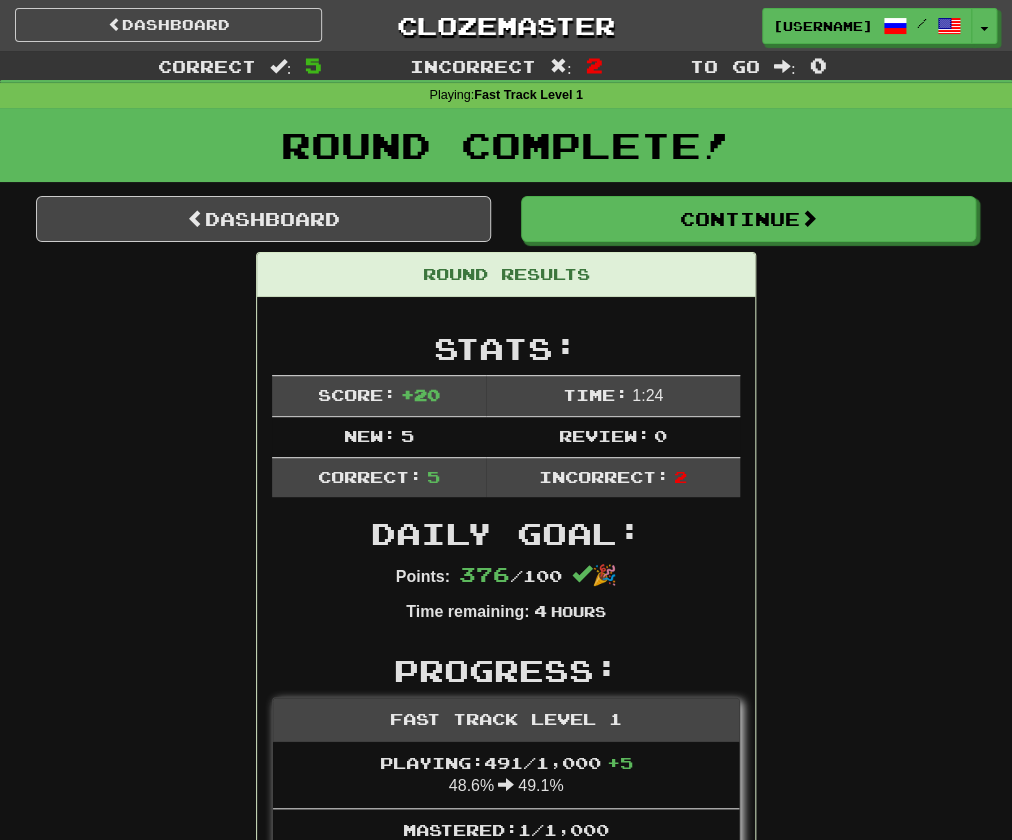 click on "Dashboard
Clozemaster
FernKatz
/
Toggle Dropdown
Dashboard
Leaderboard
Activity Feed
Notifications
Profile
Discussions
Deutsch
/
English
Streak:
0
Review:
15
Points Today: 0
Français
/
English
Streak:
1
Review:
63
Daily Goal:  0 /10
Русский
/
English
Streak:
15
Review:
66
Daily Goal:  356 /100
Languages
Account
Logout
FernKatz
/
Toggle Dropdown
Dashboard
Leaderboard
Activity Feed
Notifications
Profile
Discussions
Deutsch
/
English
Streak:
0
Review:
15
Points Today: 0
Français
/
English
Streak:
1
Review:
63
Daily Goal:  0 /10
/" at bounding box center (506, 25) 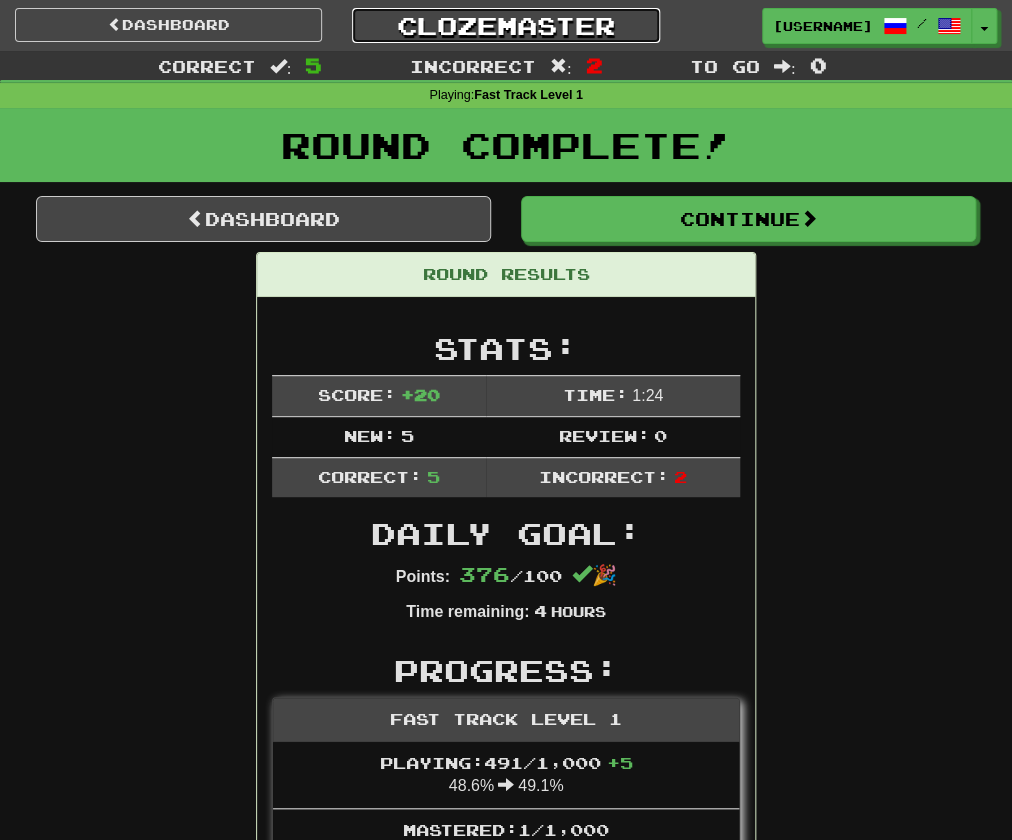 click on "Clozemaster" at bounding box center (505, 25) 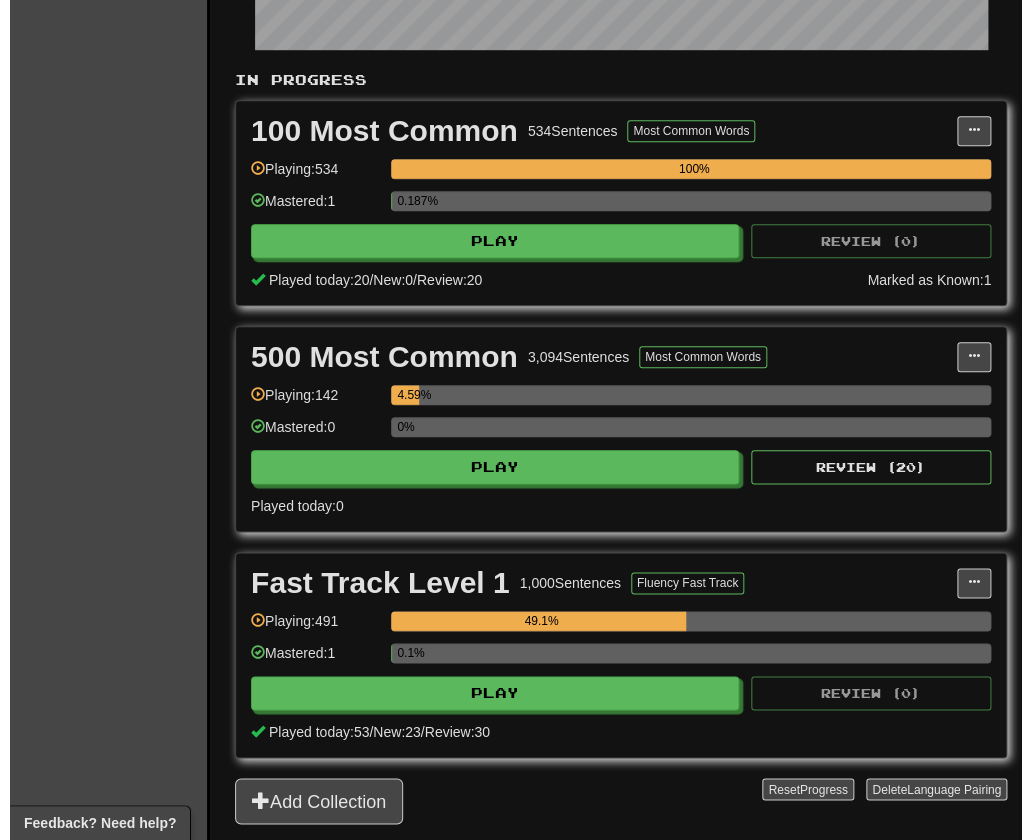 scroll, scrollTop: 400, scrollLeft: 0, axis: vertical 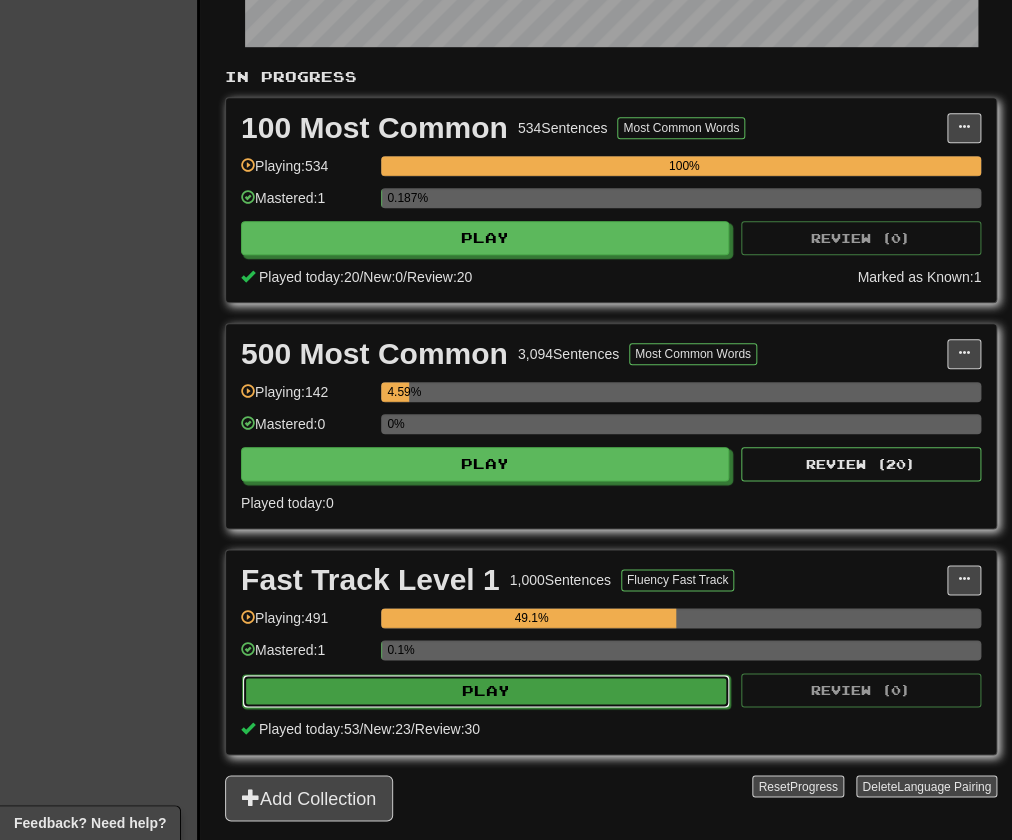 click on "Play" at bounding box center [486, 691] 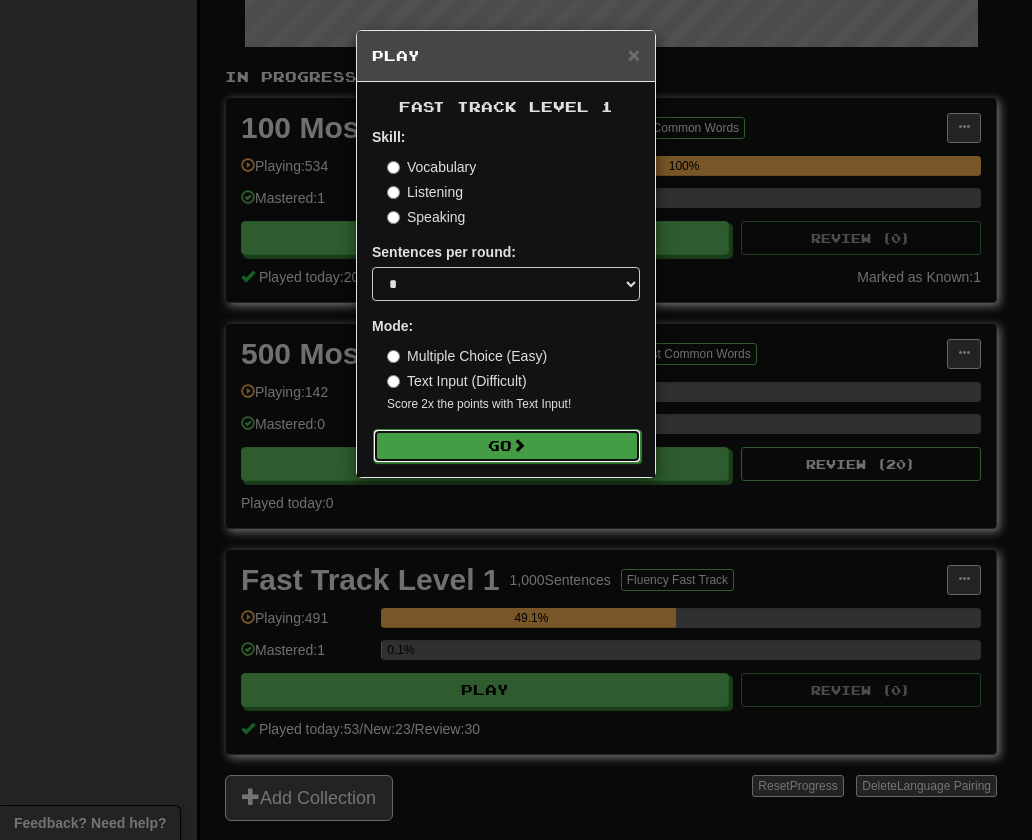 click on "Go" at bounding box center [507, 446] 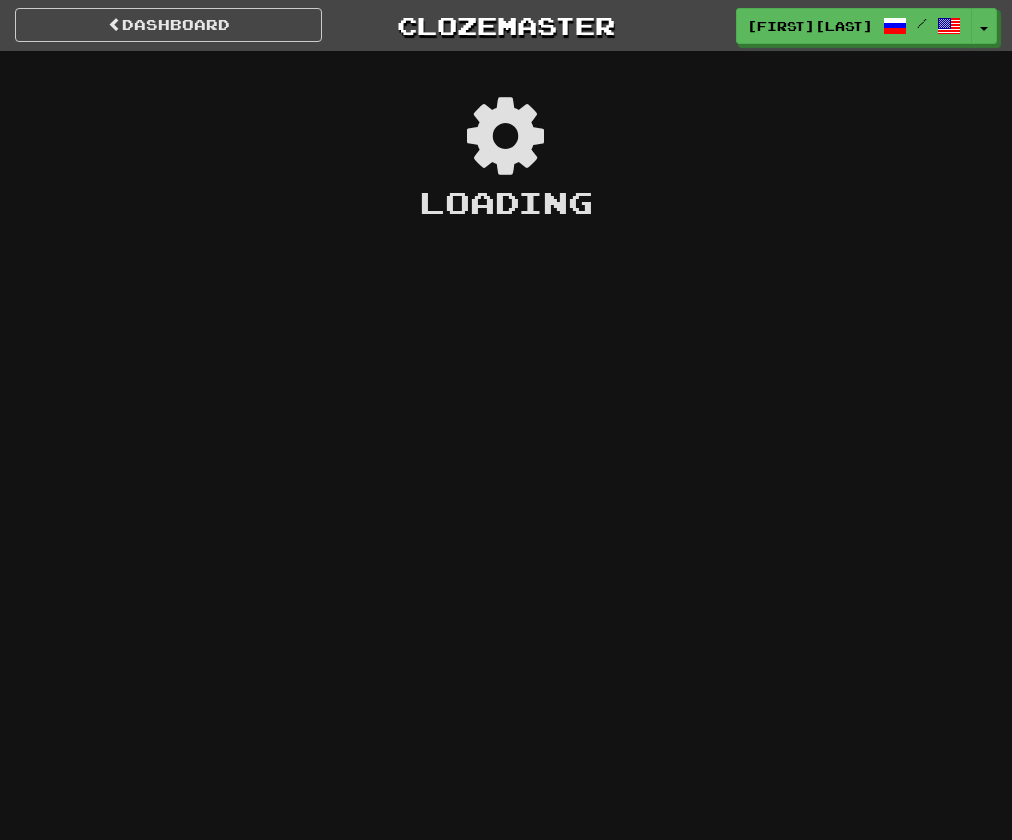 scroll, scrollTop: 0, scrollLeft: 0, axis: both 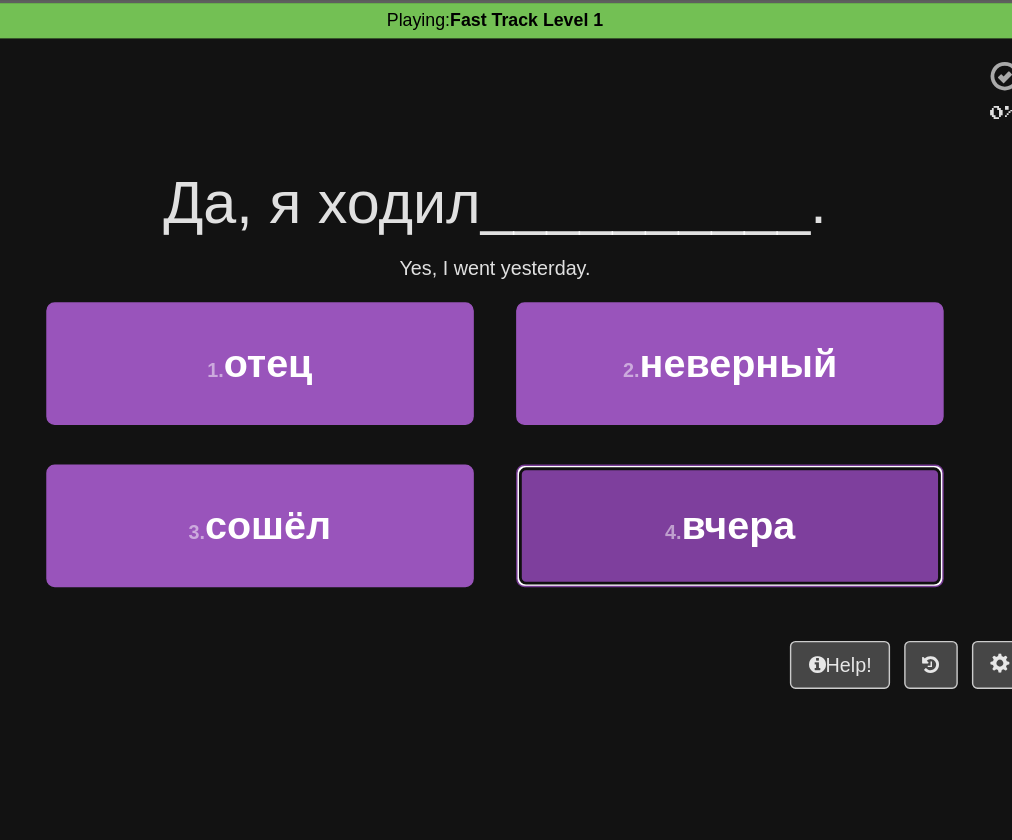 click on "4 .  вчера" at bounding box center (672, 453) 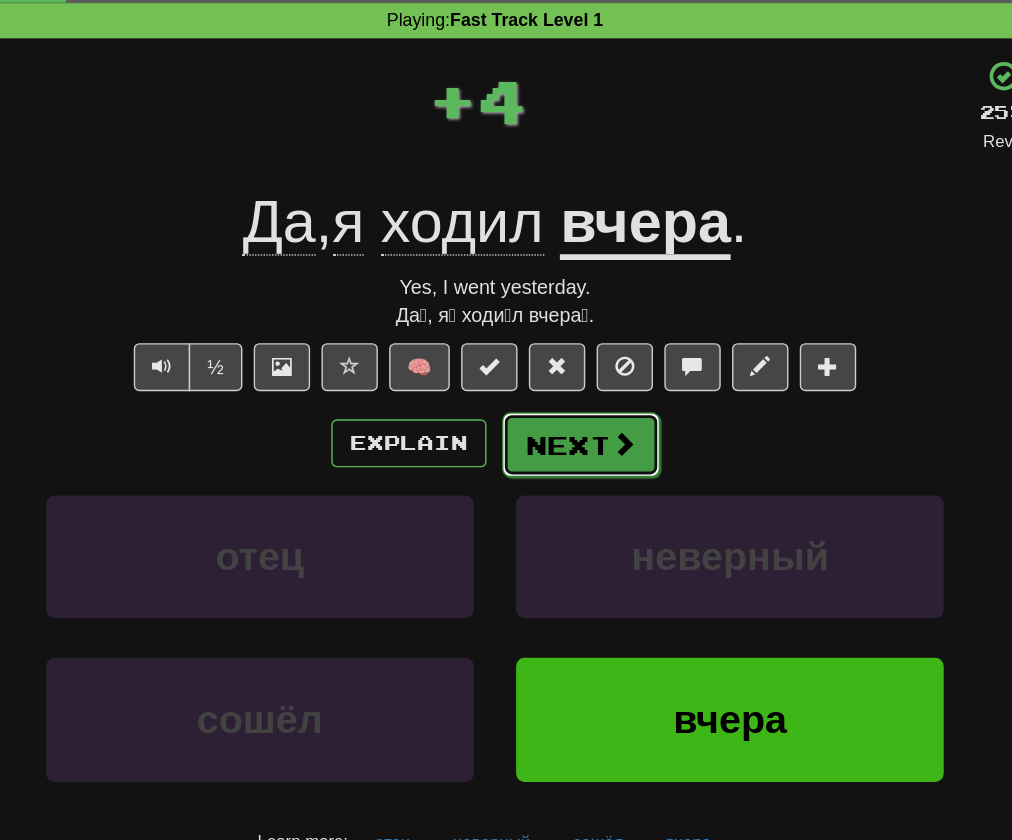 click at bounding box center (597, 395) 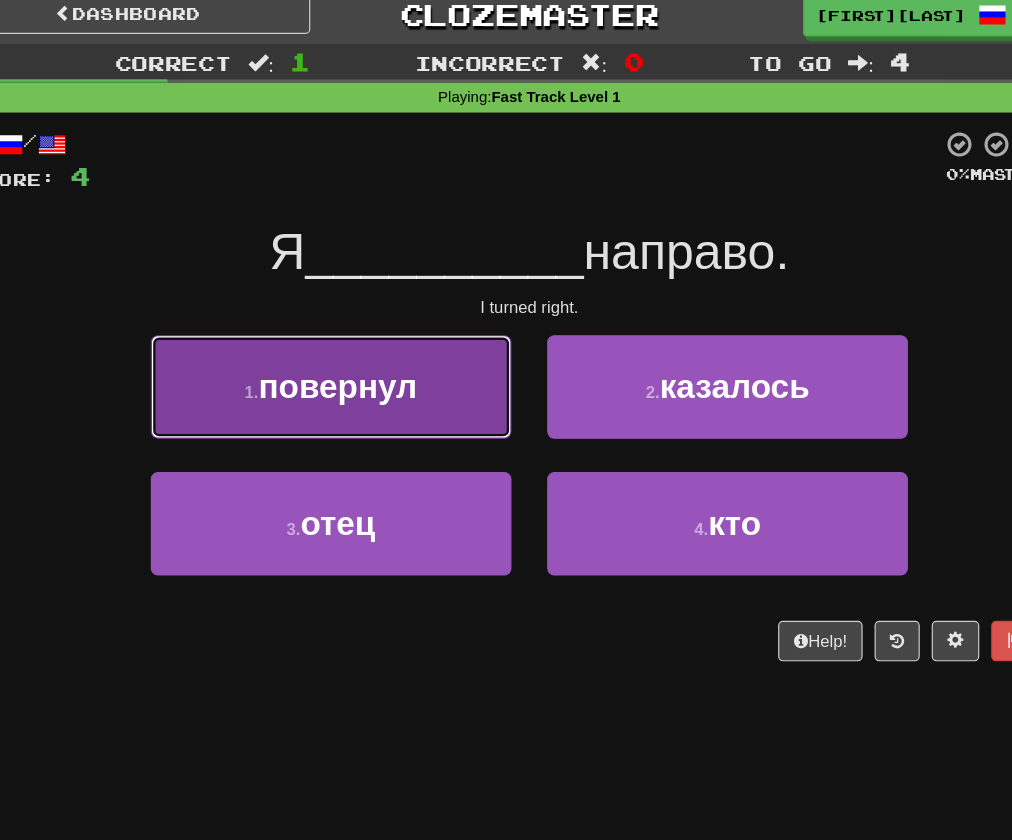 click on "1 .  повернул" at bounding box center (339, 338) 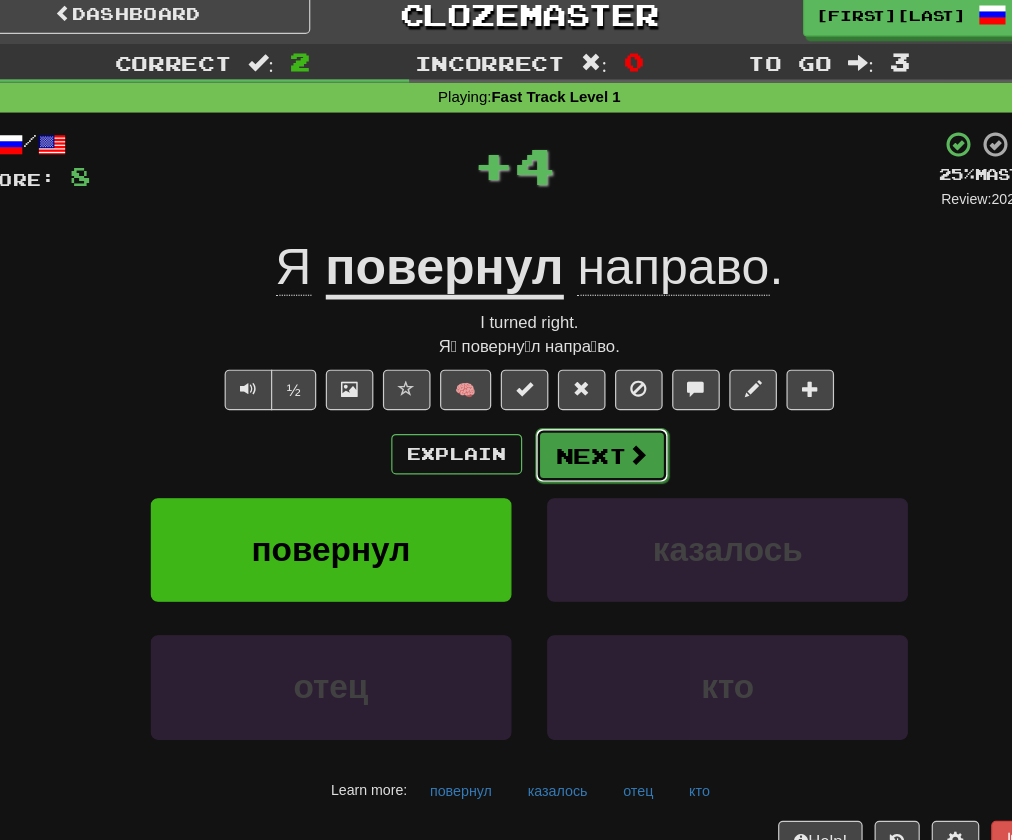 click on "Next" at bounding box center (567, 396) 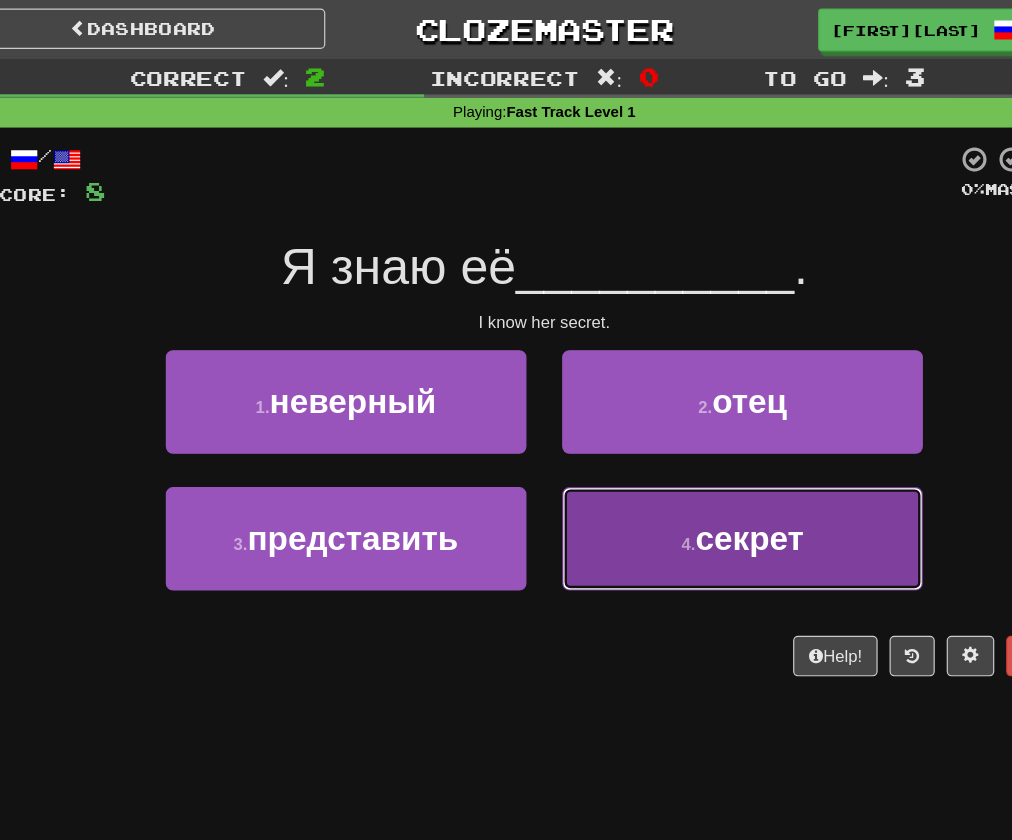 click on "секрет" at bounding box center [678, 453] 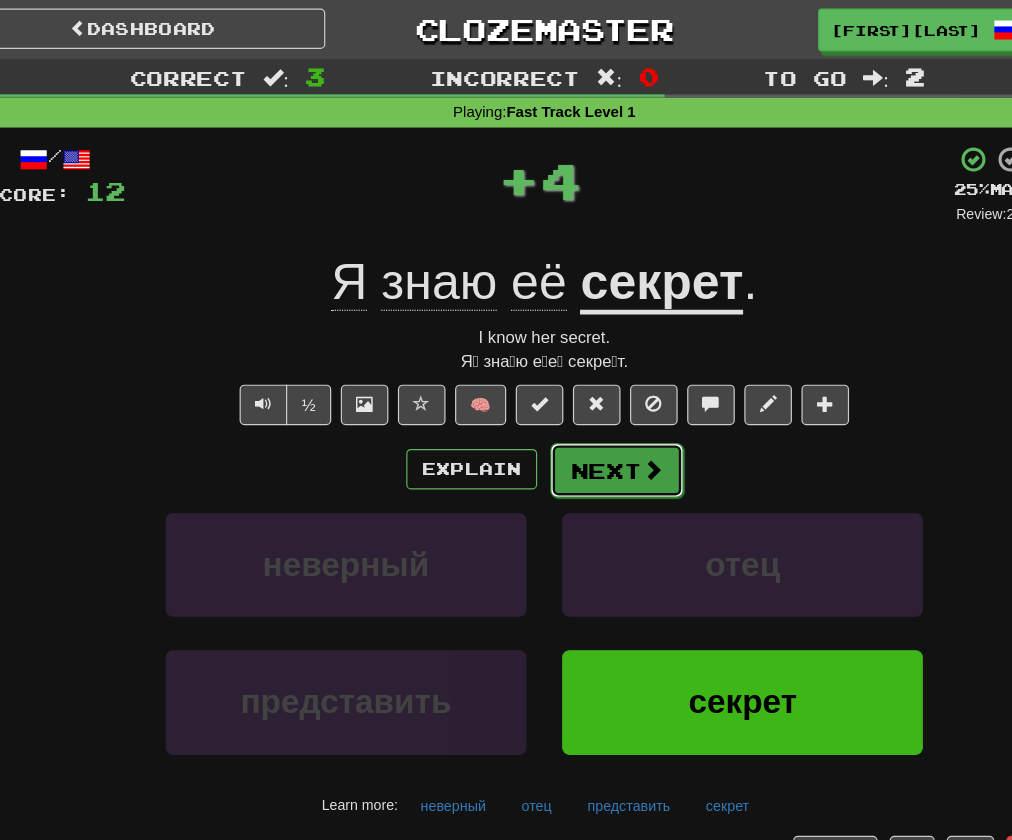 click on "Next" at bounding box center [567, 396] 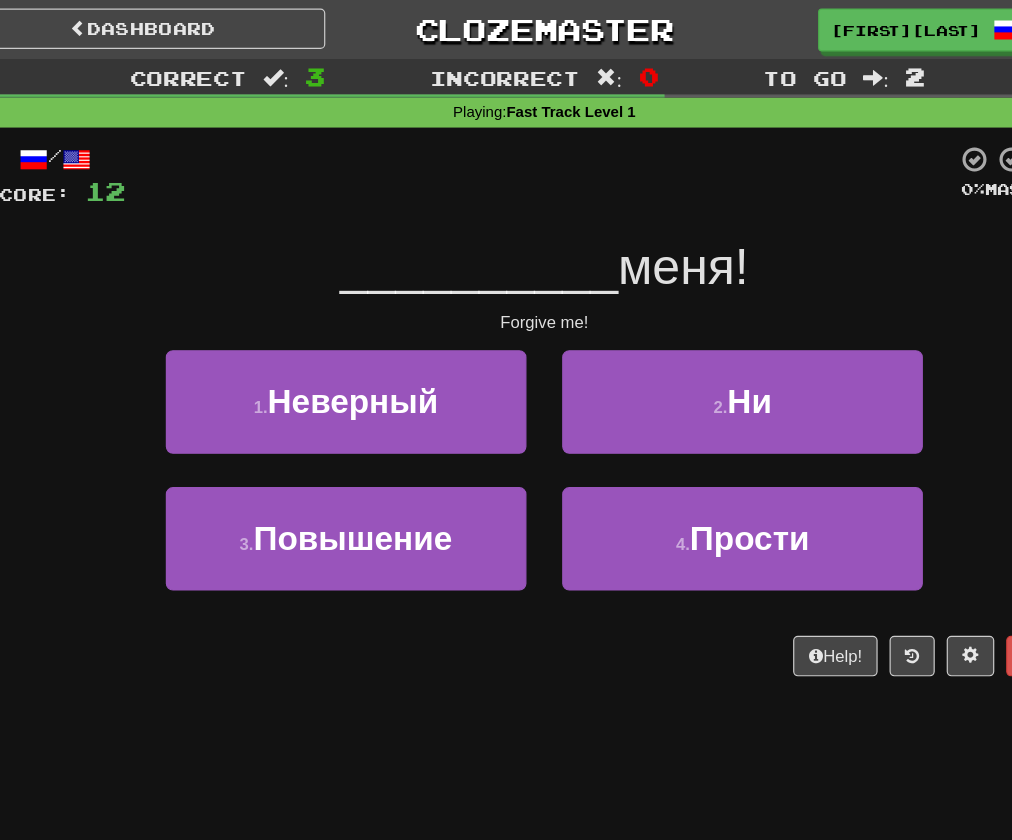 click on "4 .  Прости" at bounding box center [672, 467] 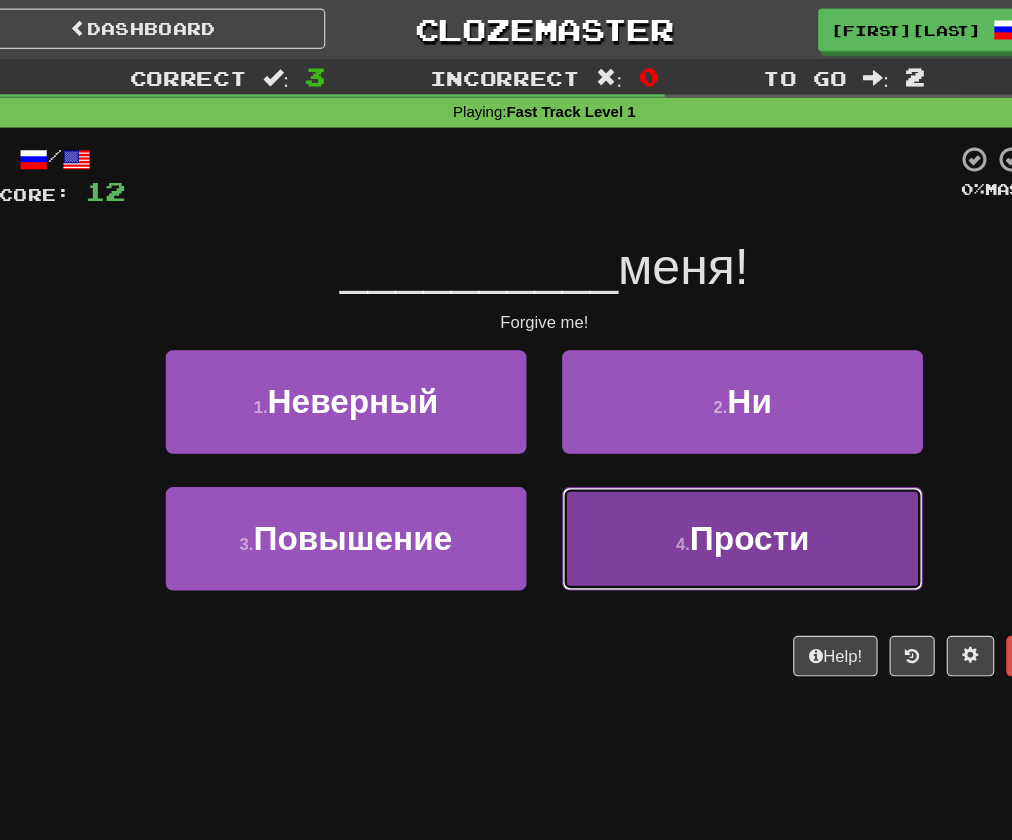 click on "4 .  Прости" at bounding box center [672, 453] 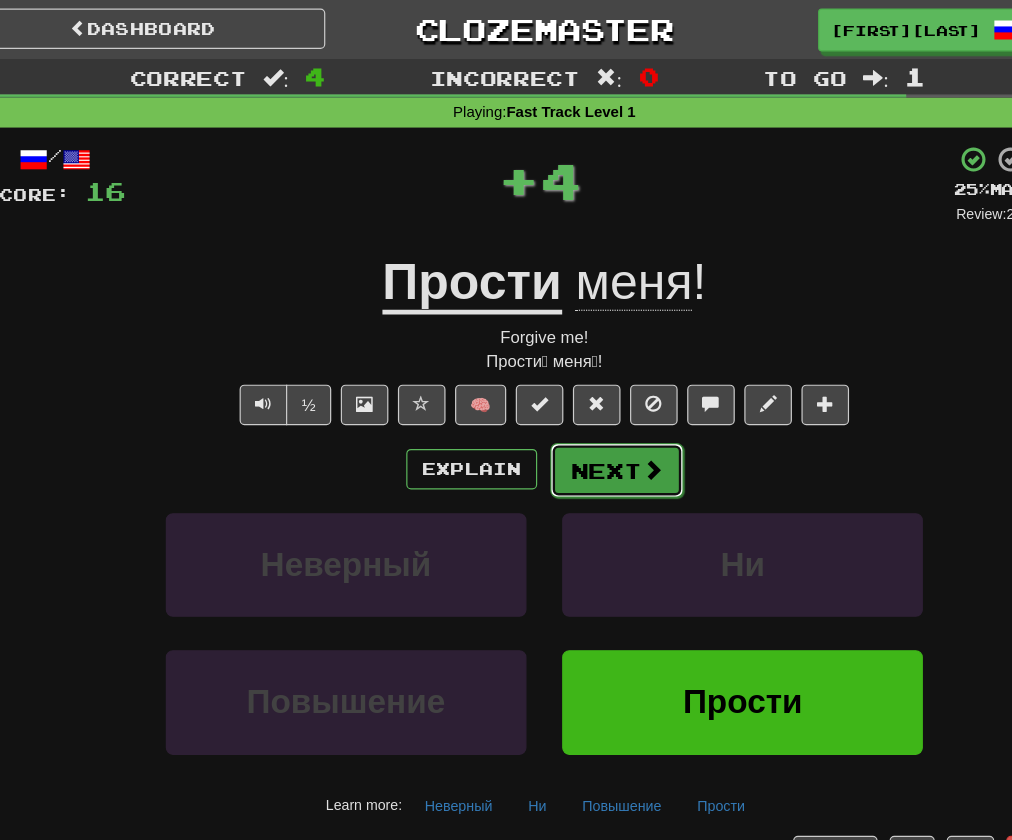 click on "Next" at bounding box center [567, 396] 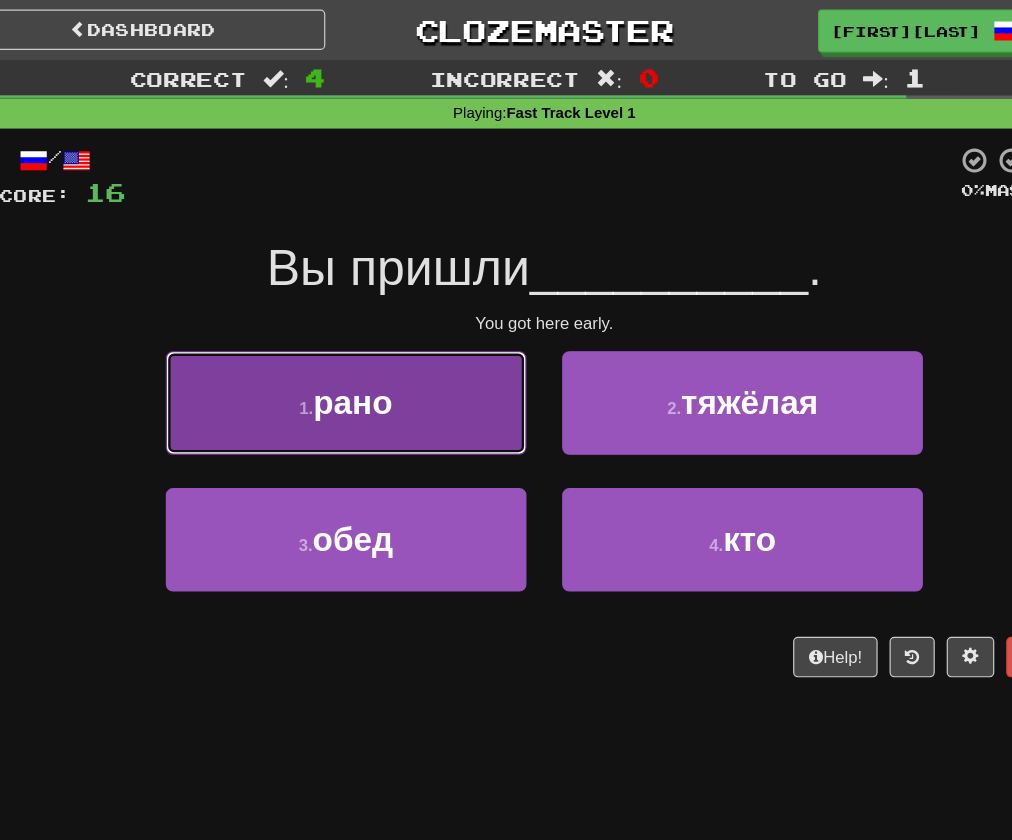 click on "1 .  рано" at bounding box center (339, 338) 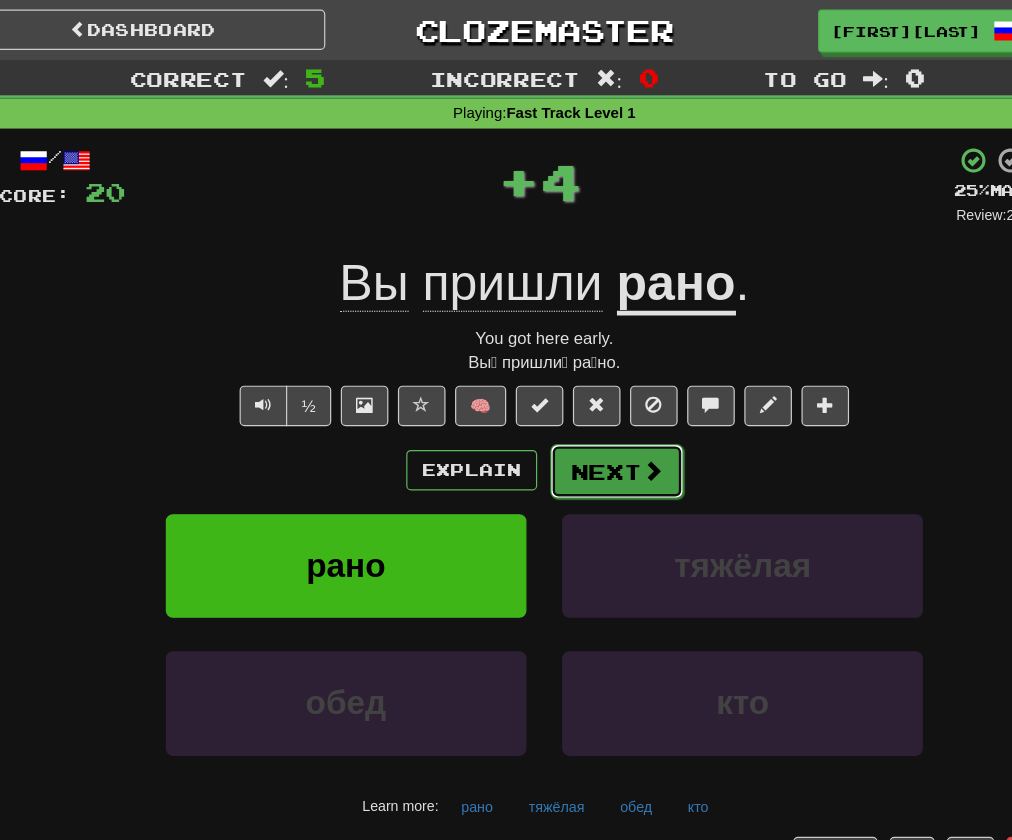 click on "Next" at bounding box center [567, 396] 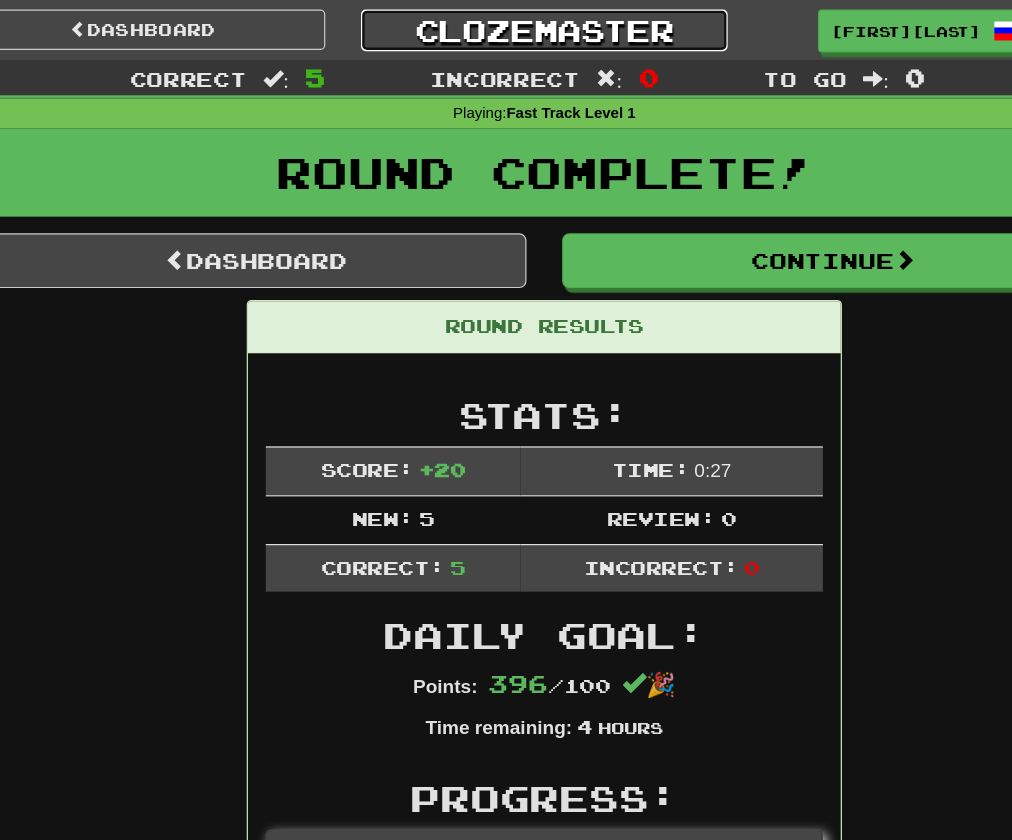 click on "Clozemaster" at bounding box center [505, 25] 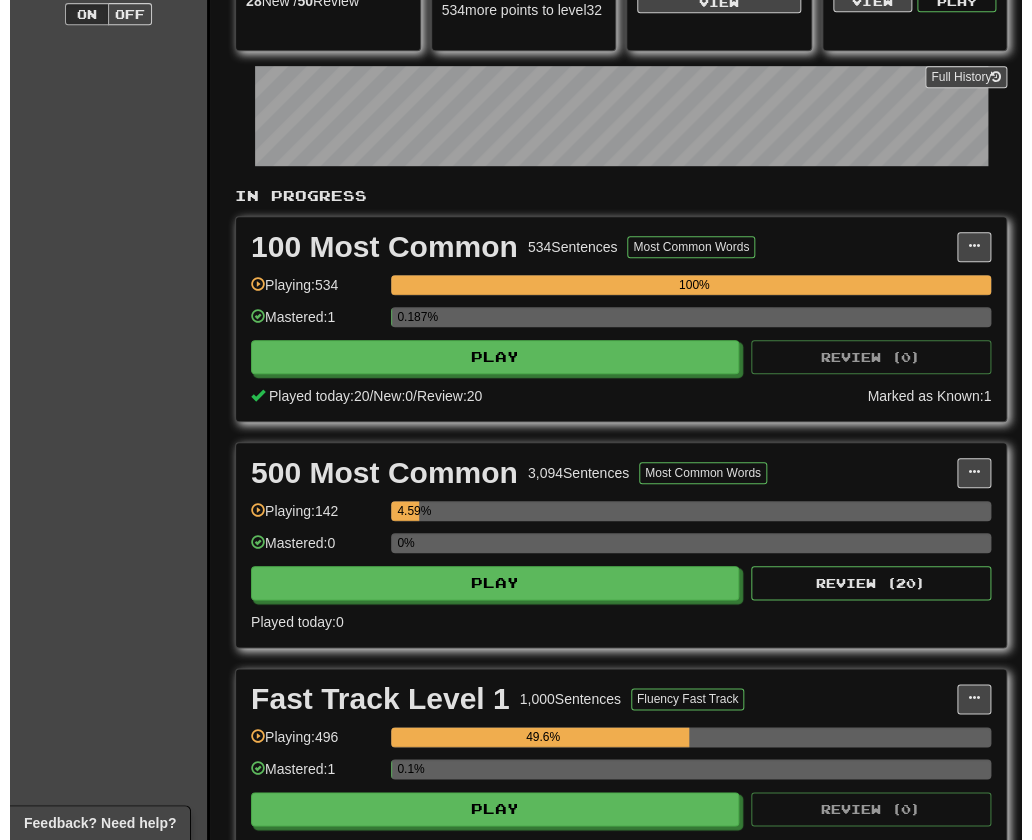 scroll, scrollTop: 280, scrollLeft: 0, axis: vertical 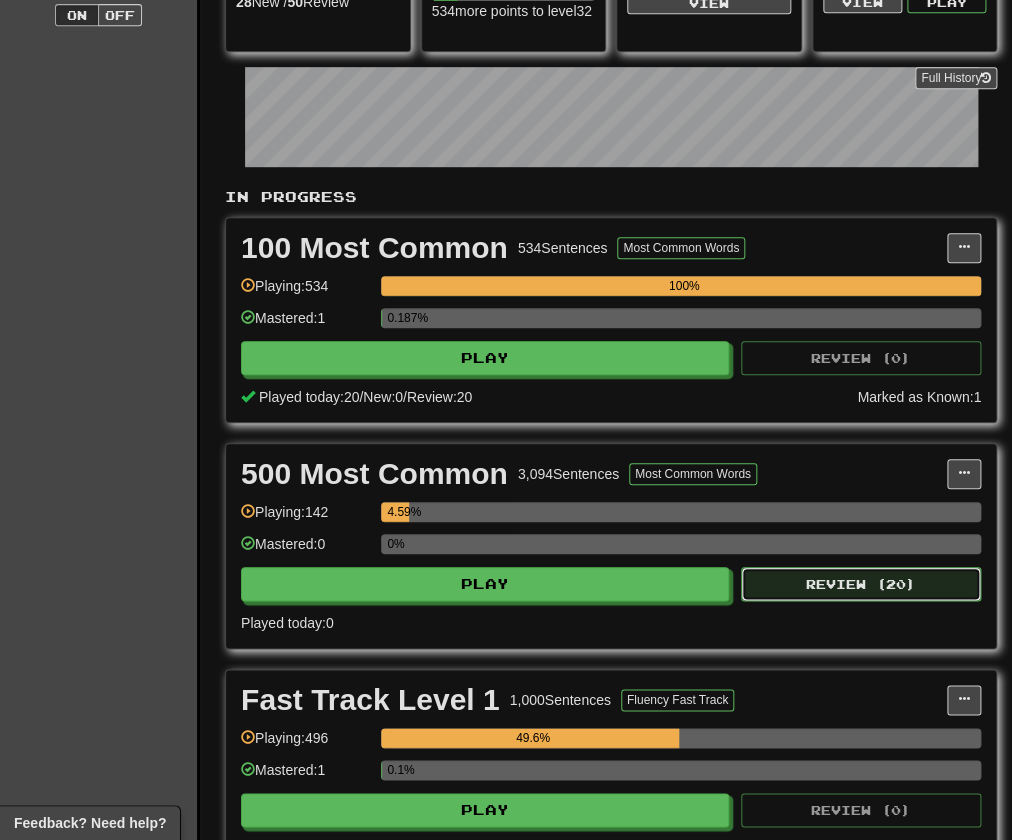 click on "Review ( 20 )" at bounding box center [861, 584] 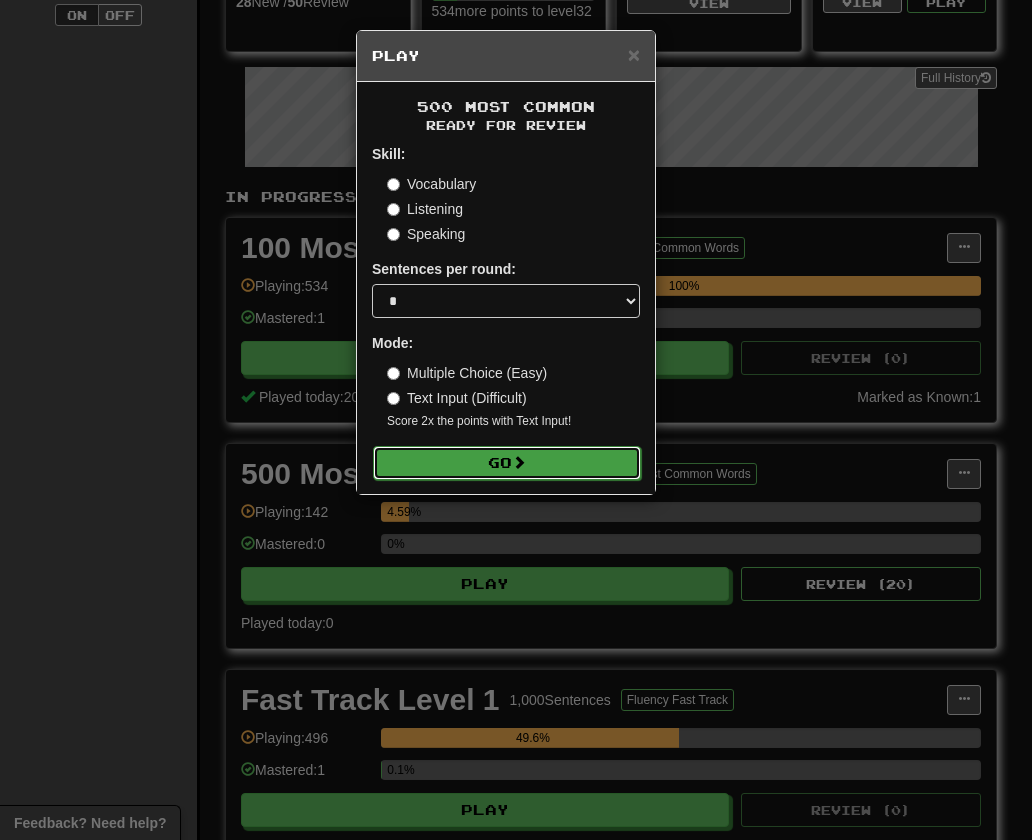 click on "Go" at bounding box center (507, 463) 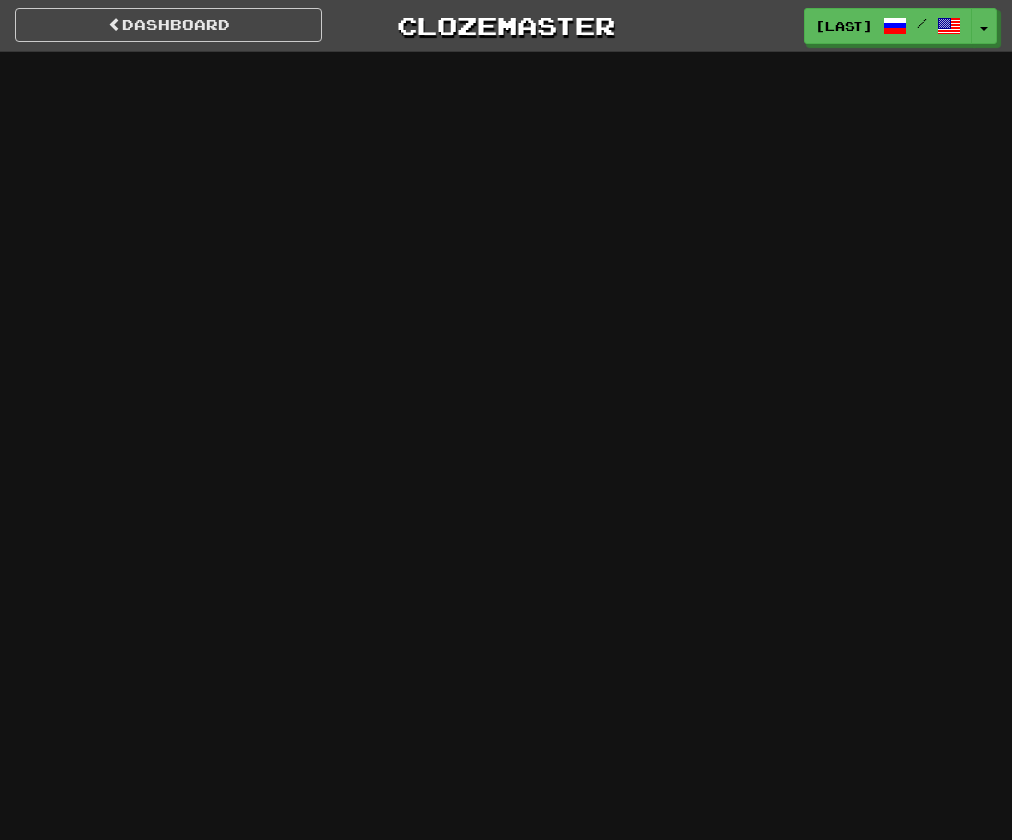 scroll, scrollTop: 0, scrollLeft: 0, axis: both 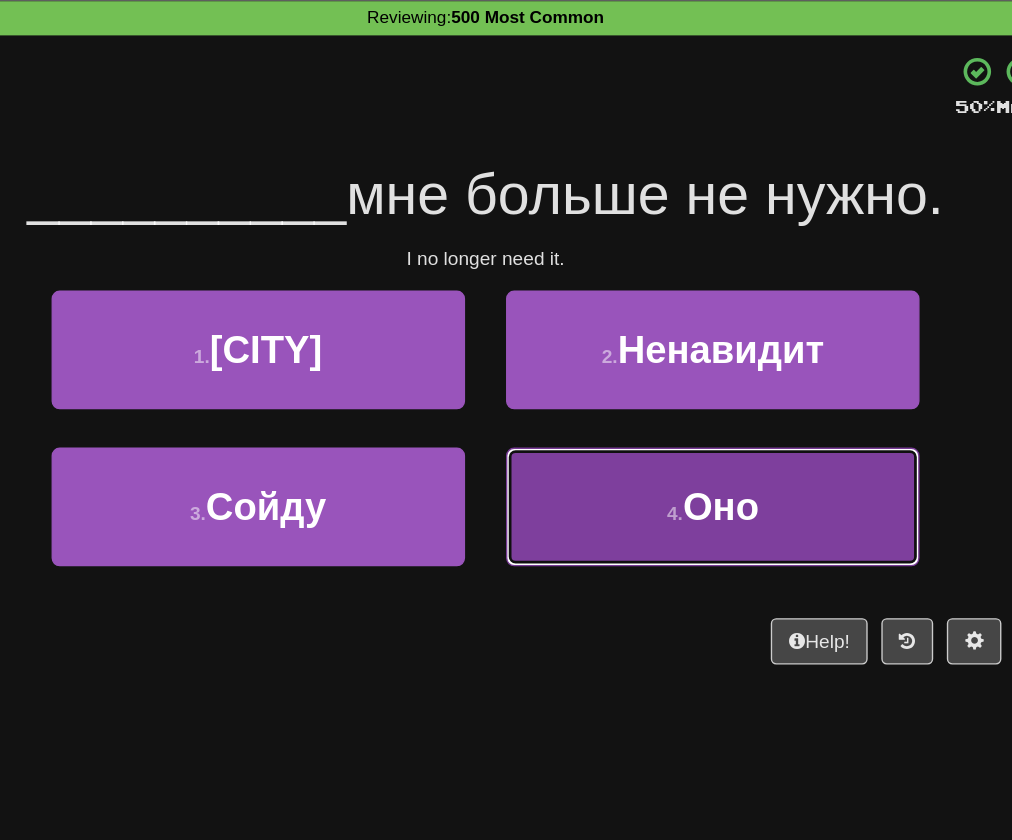 click on "4 .  Оно" at bounding box center [672, 453] 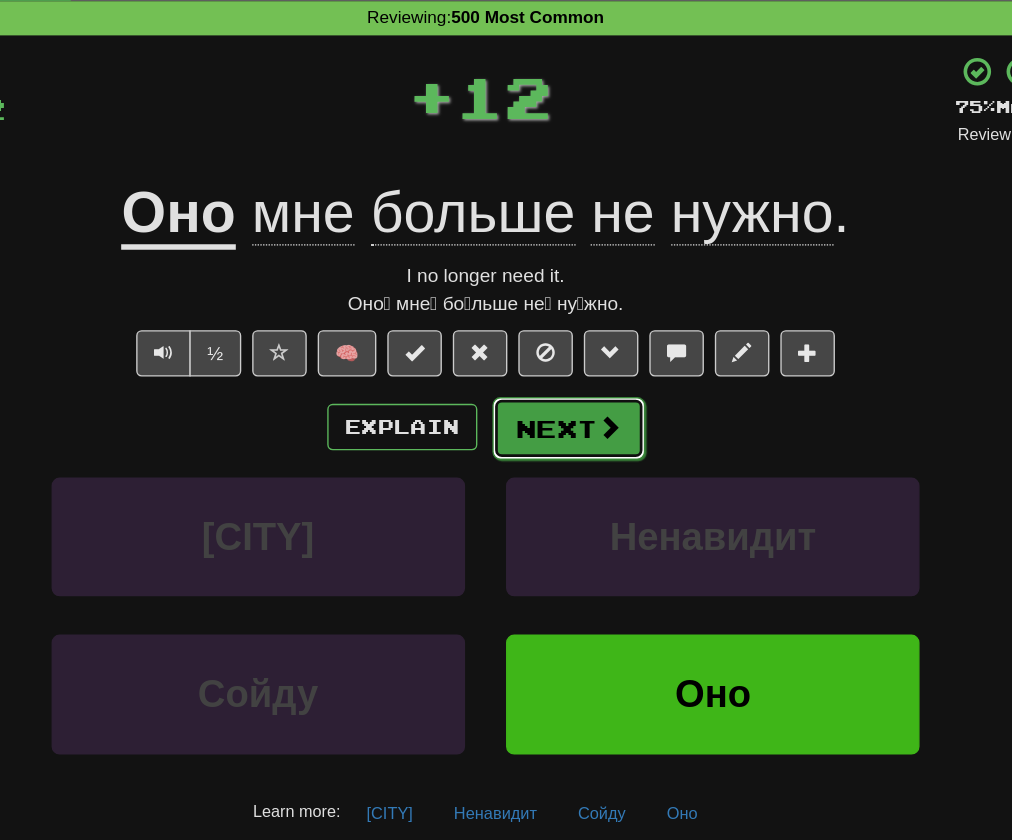 click on "Next" at bounding box center (567, 396) 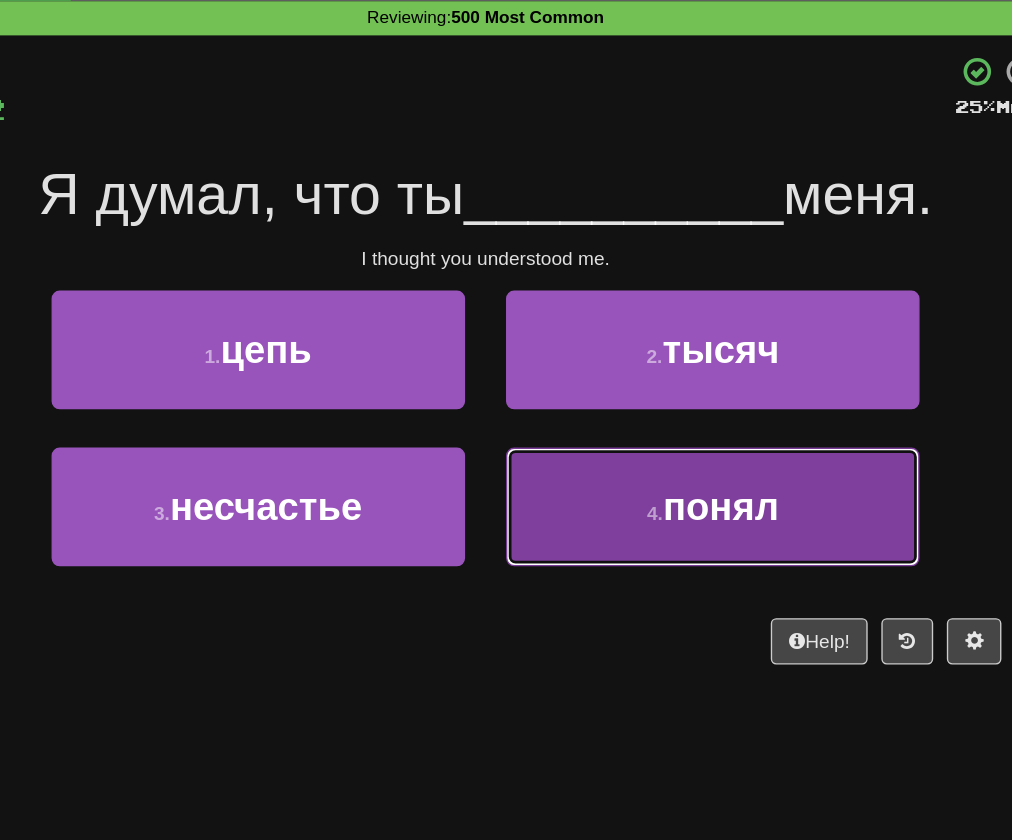 click on "понял" at bounding box center (678, 453) 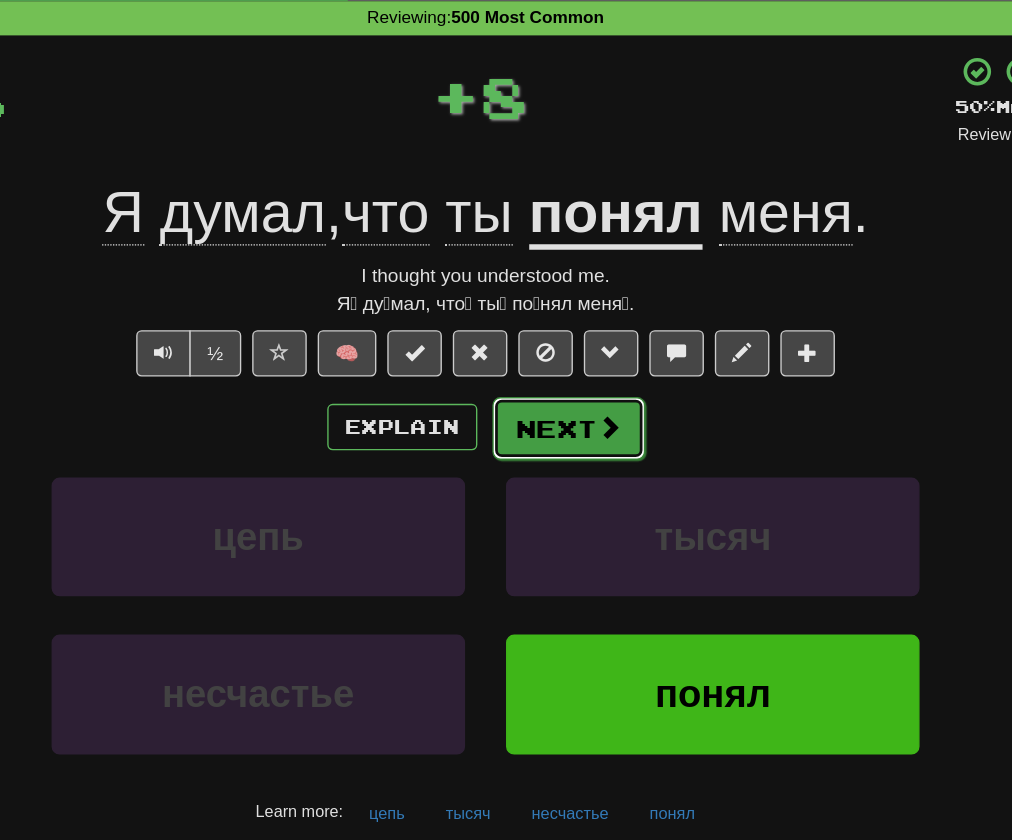 click on "Next" at bounding box center (567, 396) 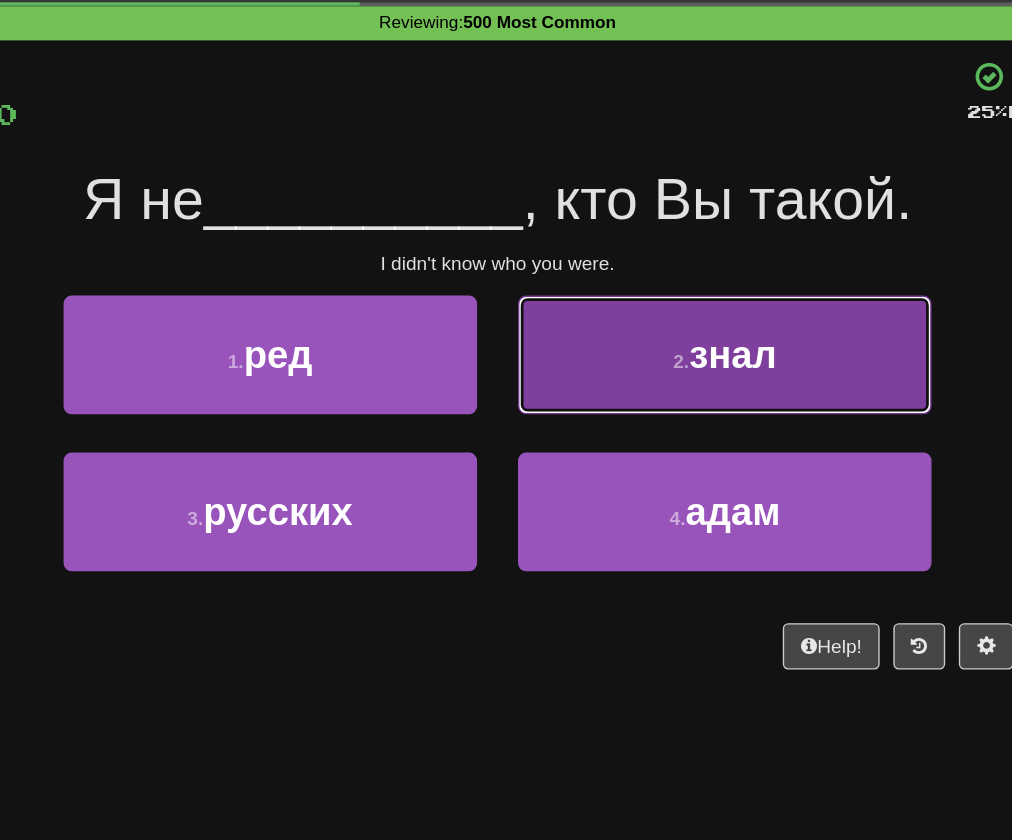 click on "2 .  знал" at bounding box center [672, 338] 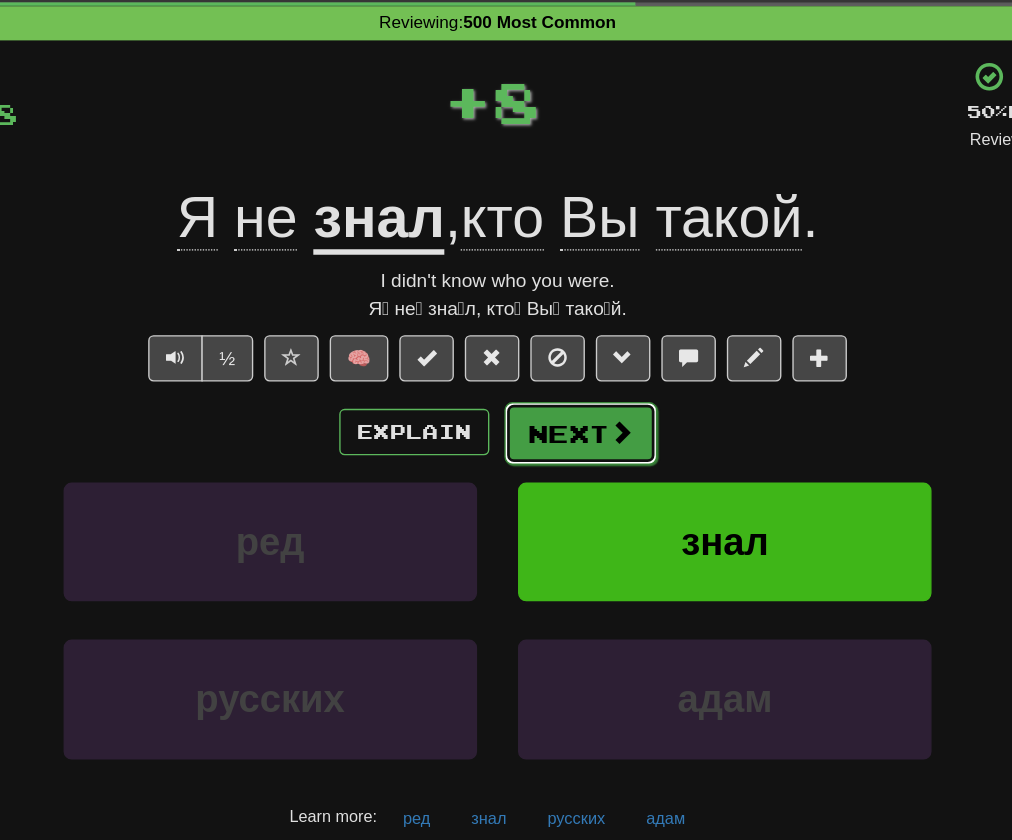 click on "Next" at bounding box center (567, 396) 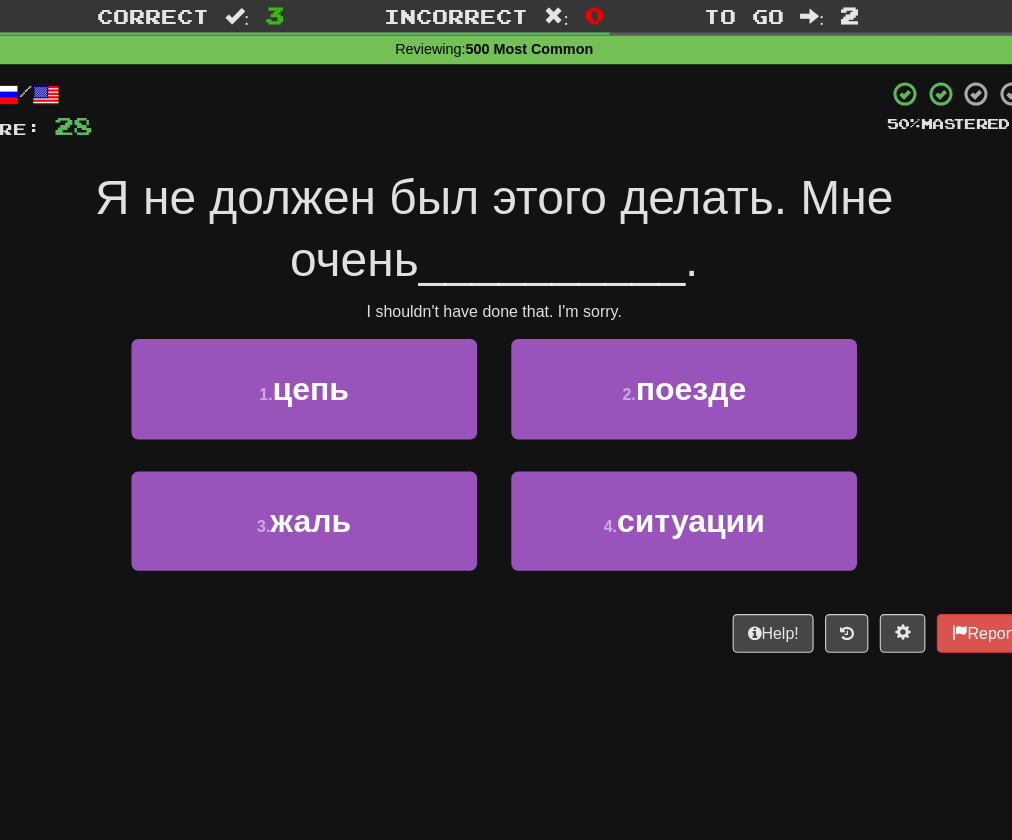 click on "Я не должен был этого делать. Мне очень" at bounding box center (506, 252) 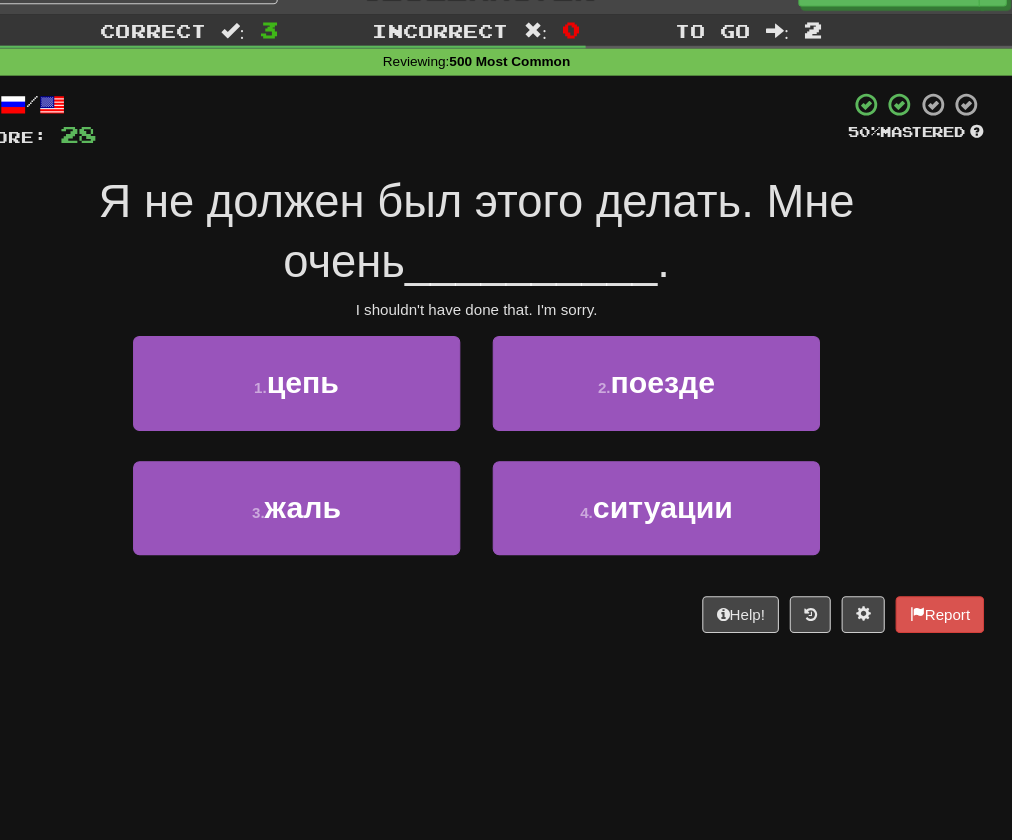 click on "Я не должен был этого делать. Мне очень" at bounding box center [506, 252] 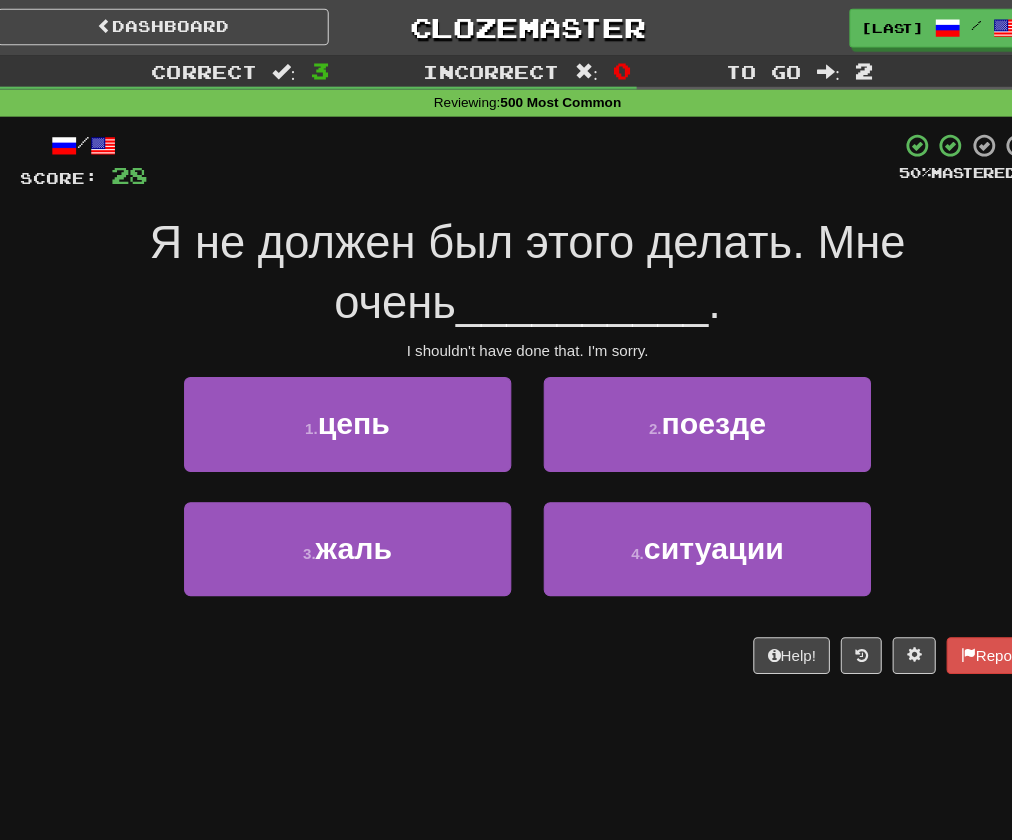 click on "1 .  цепь" at bounding box center (339, 406) 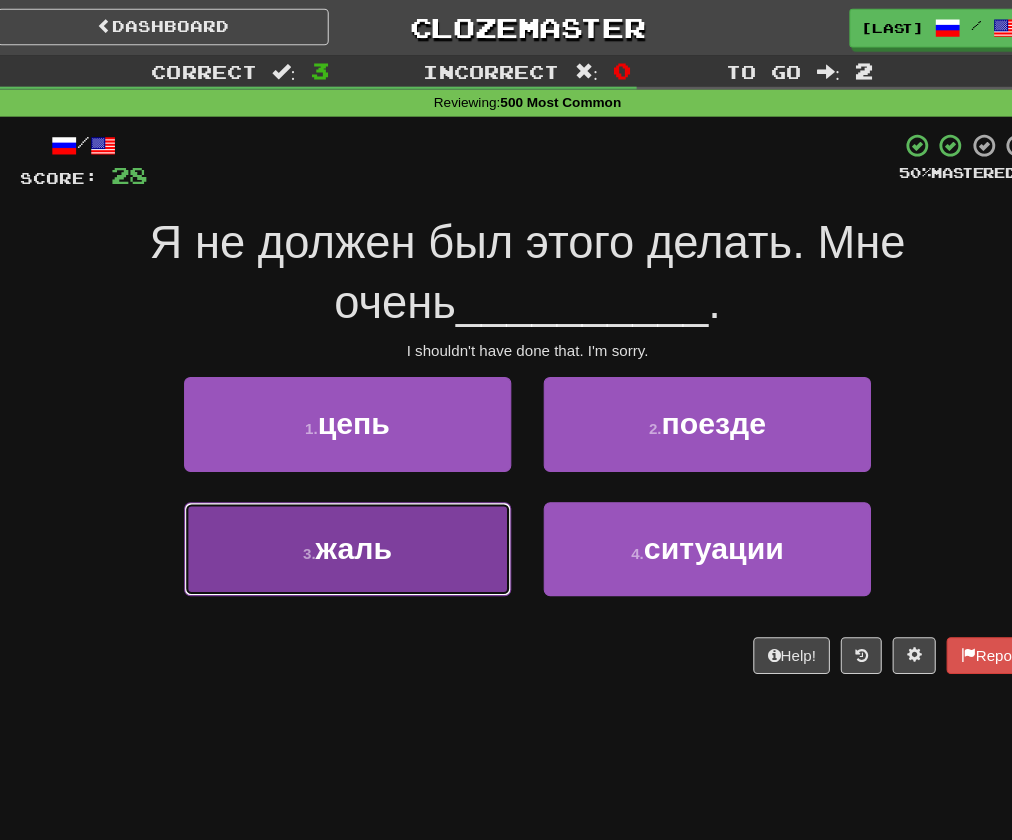 click on "3 .  жаль" at bounding box center [339, 508] 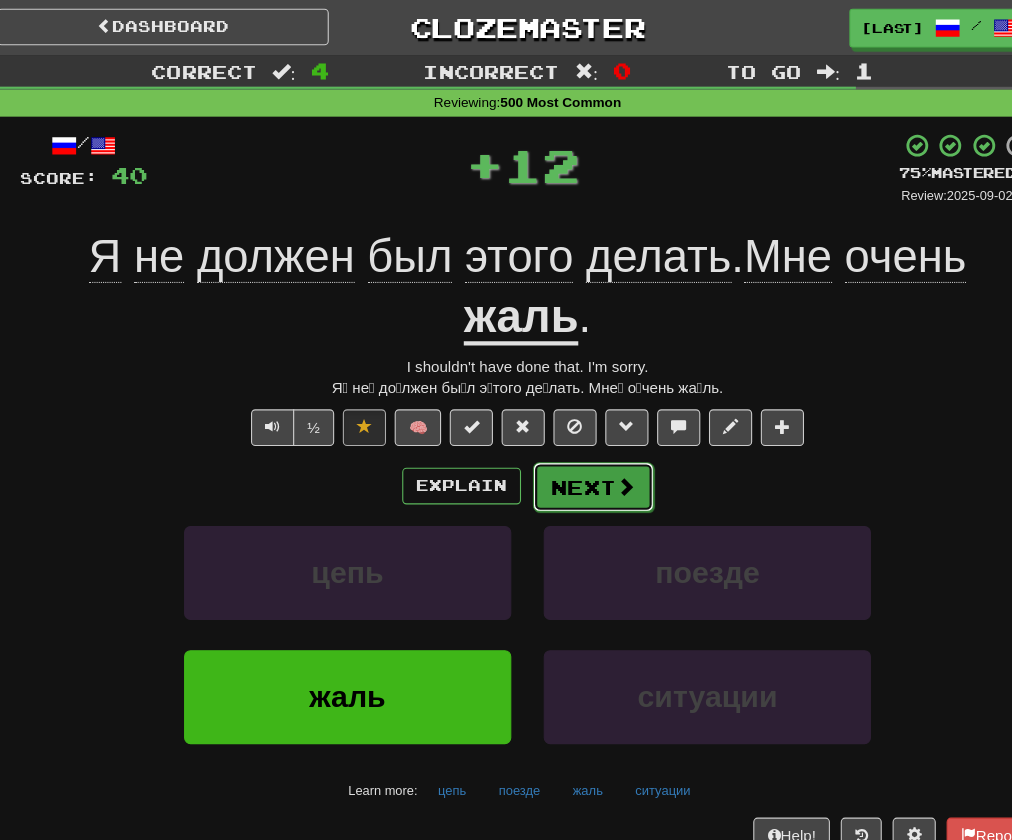 click on "Next" at bounding box center [567, 451] 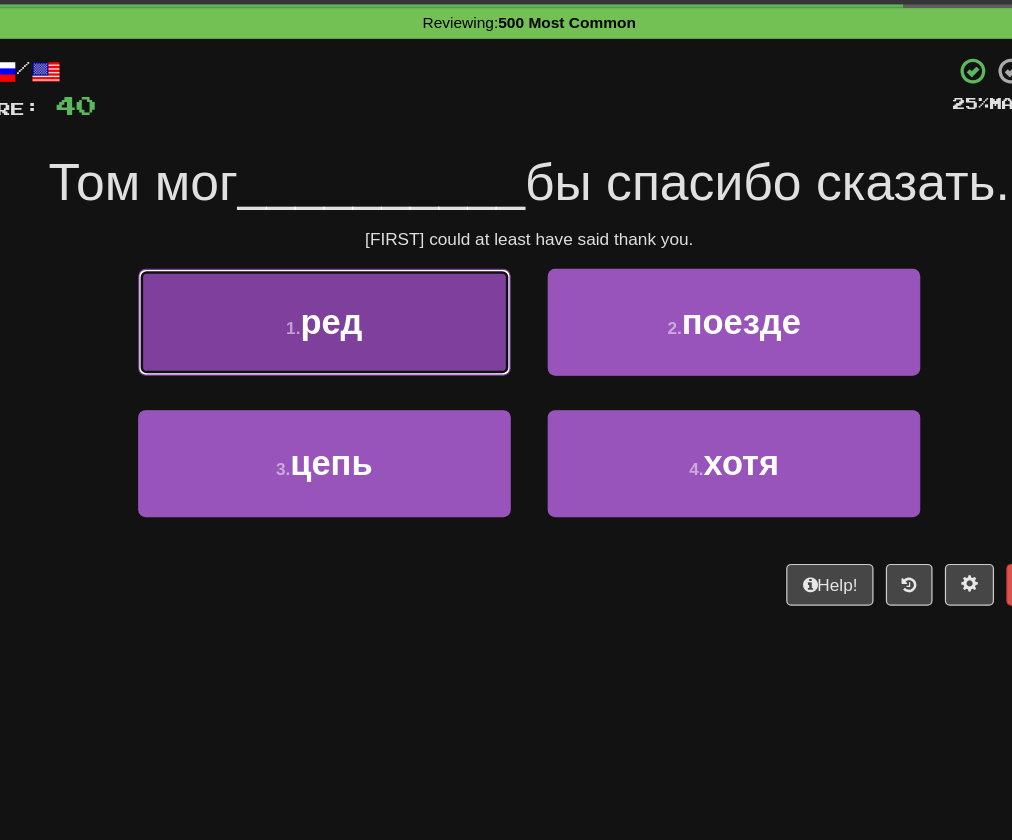 click on "1 .  ред" at bounding box center [339, 338] 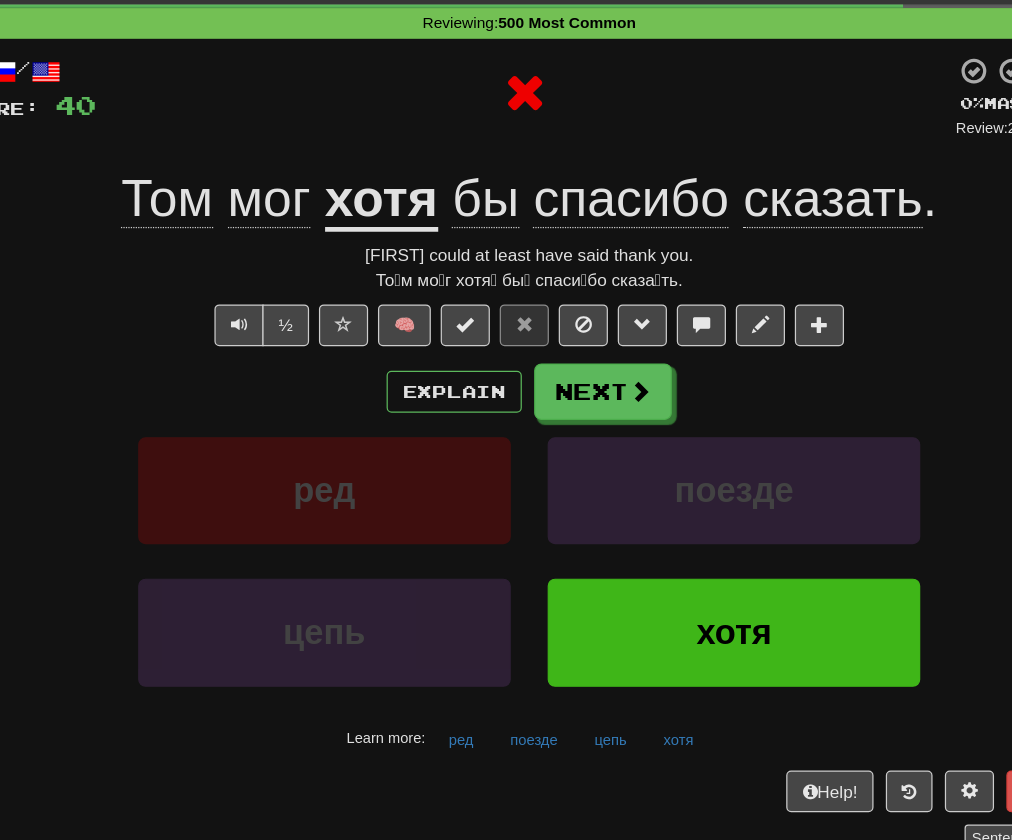 click on "Explain Next ред поезде цепь хотя Learn more: ред поезде цепь хотя" at bounding box center (506, 532) 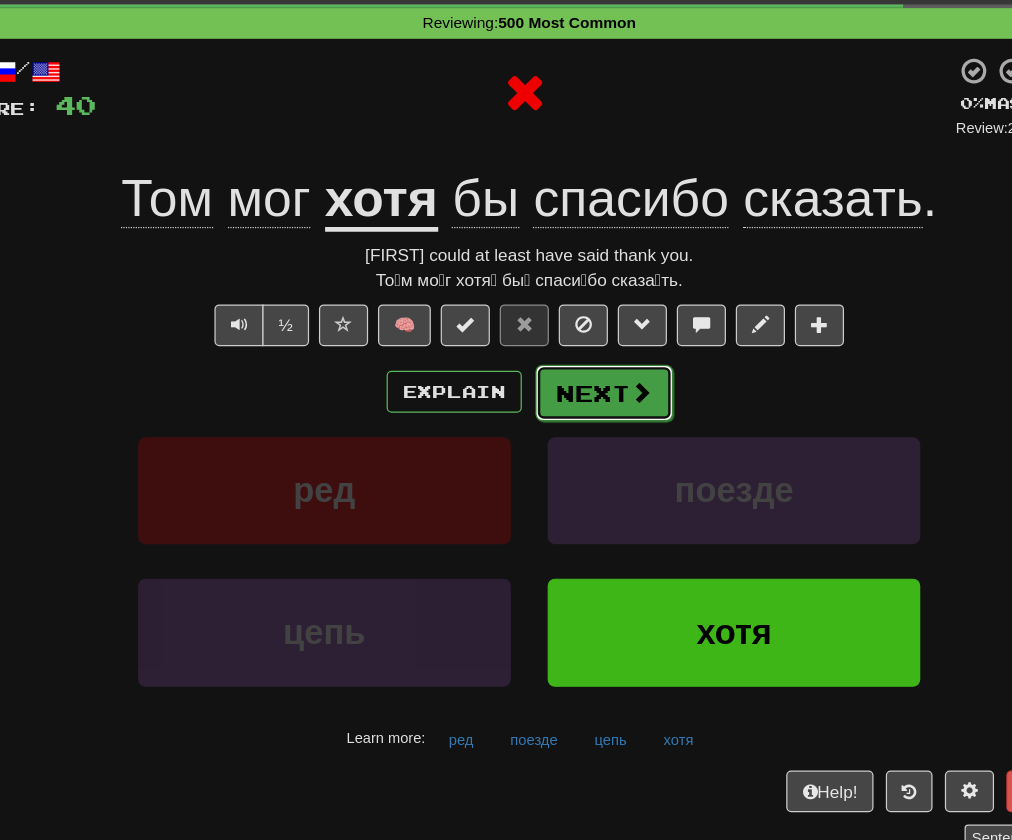 click on "Next" at bounding box center [567, 396] 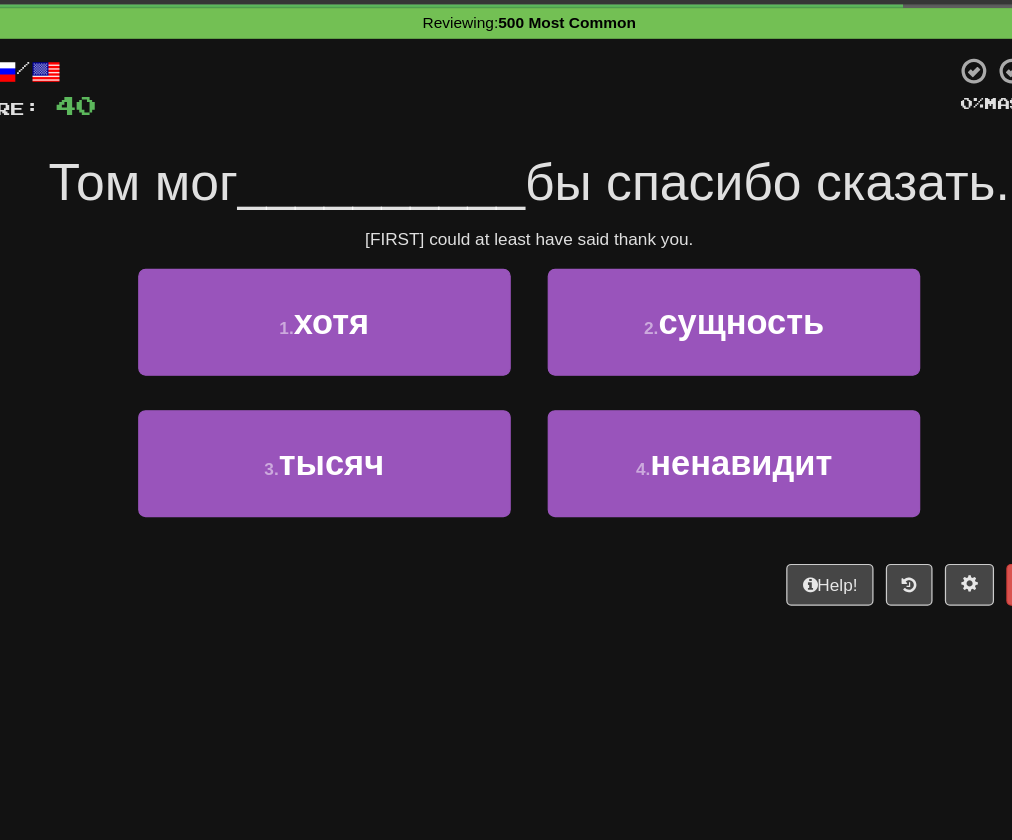 click on "Tom could at least have said thank you." at bounding box center (506, 271) 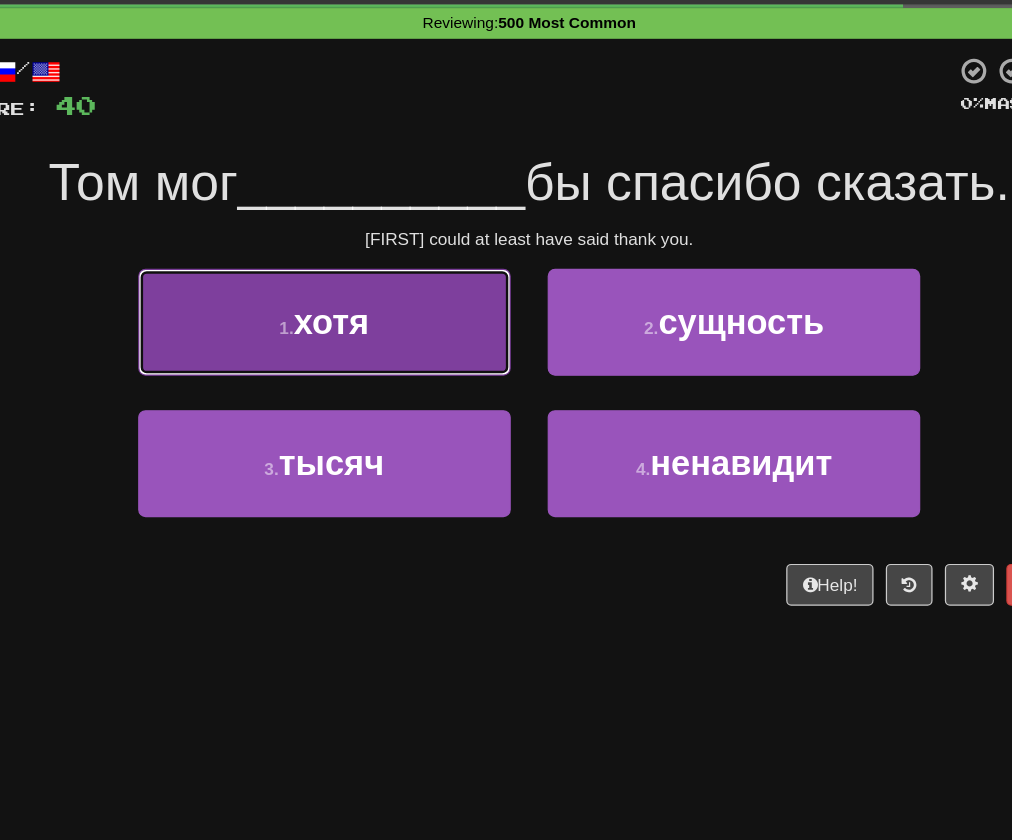 click on "1 .  хотя" at bounding box center (339, 338) 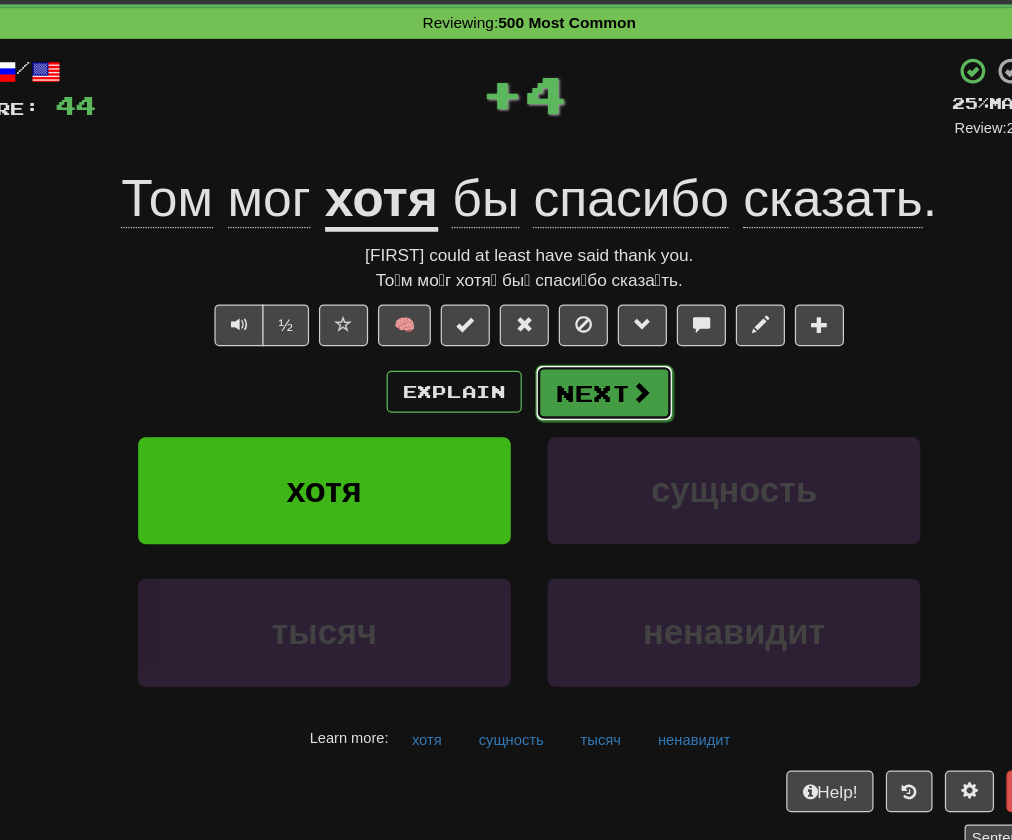 click on "Next" at bounding box center [567, 396] 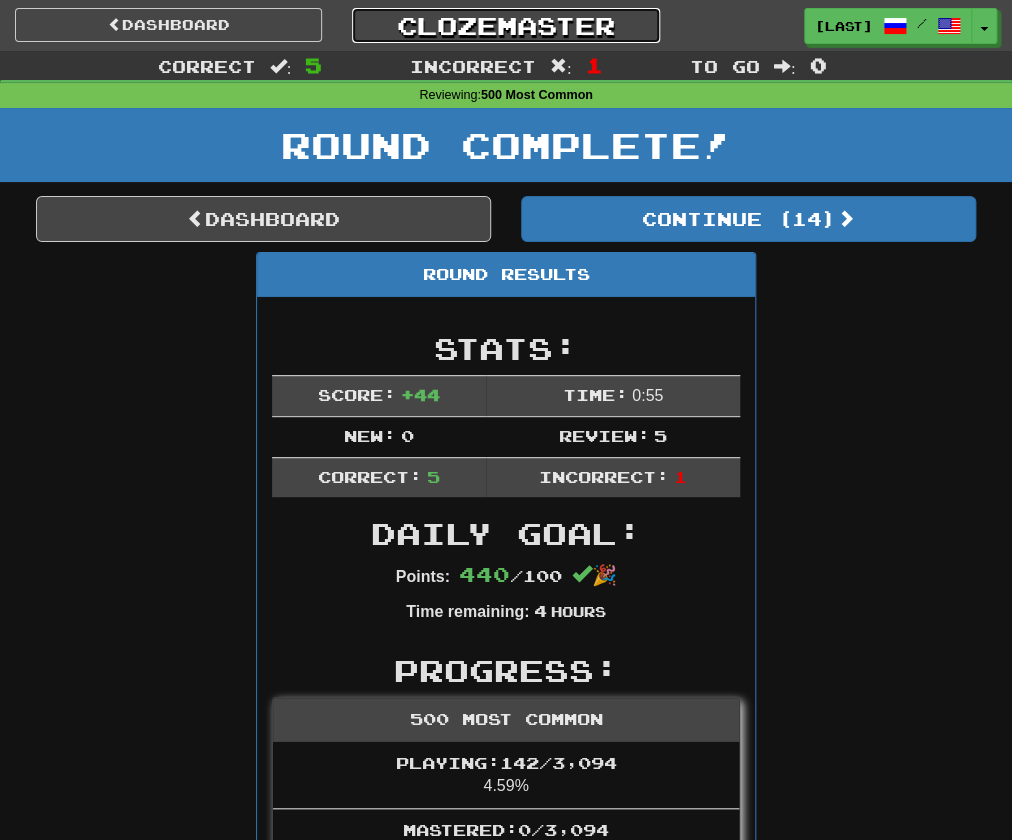 click on "Clozemaster" at bounding box center (505, 25) 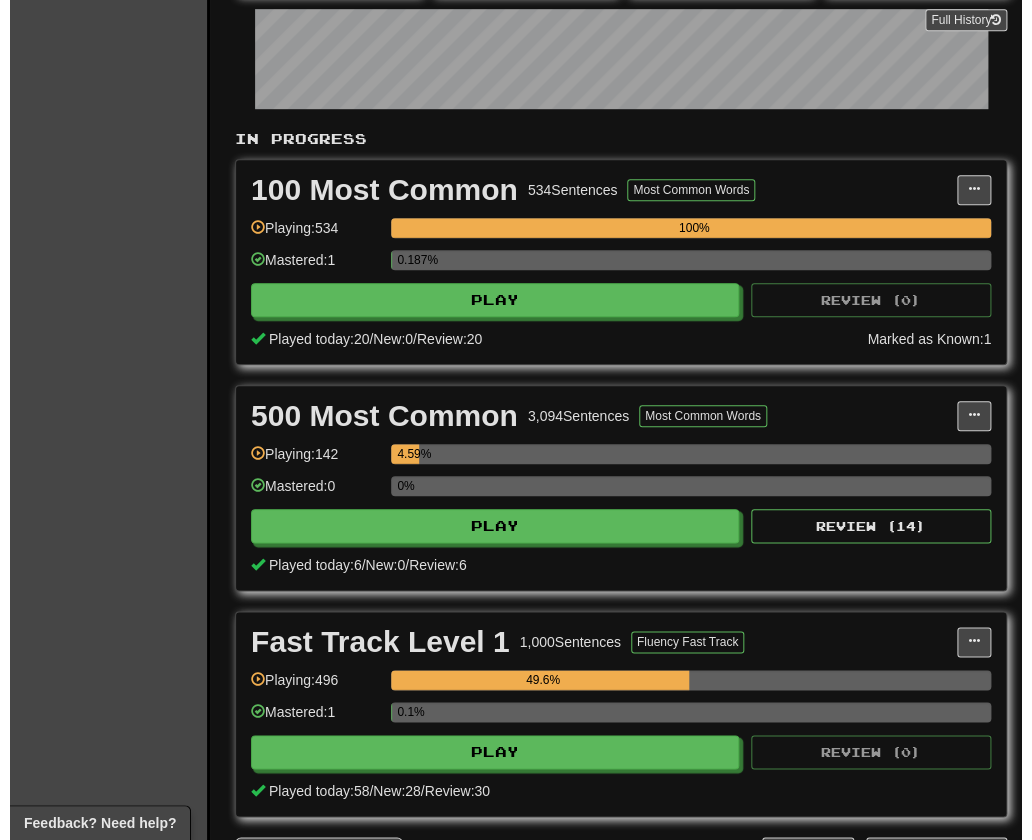 scroll, scrollTop: 354, scrollLeft: 0, axis: vertical 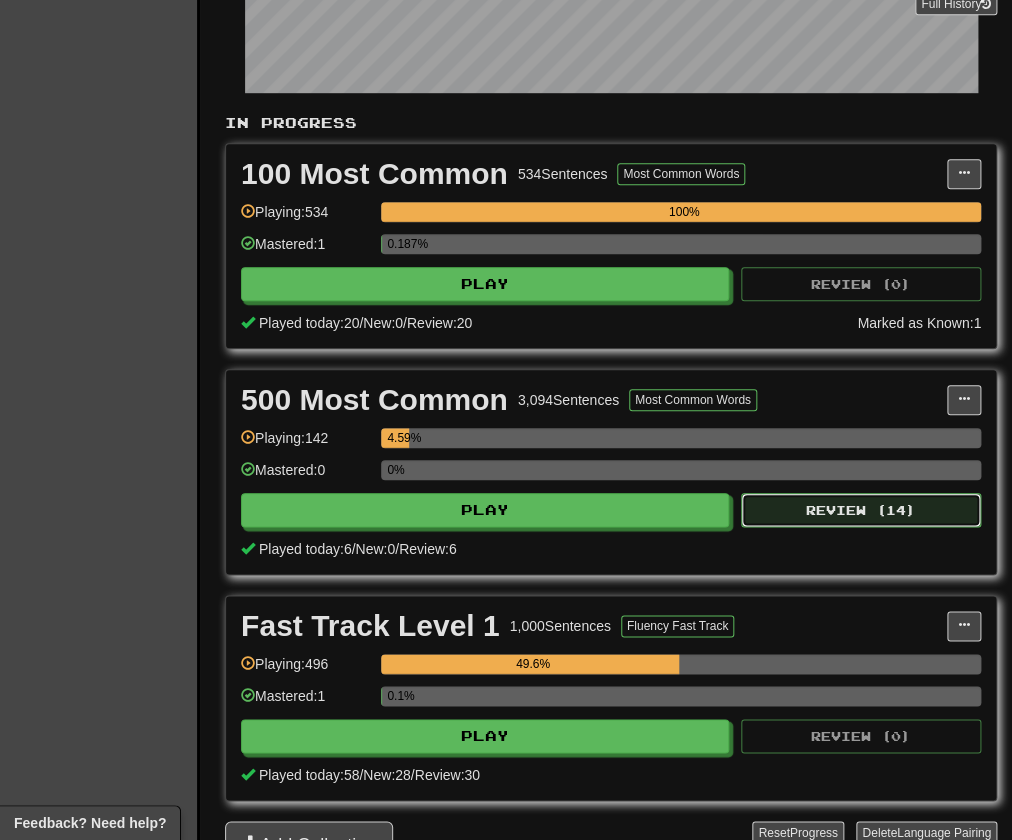 click on "Review ( 14 )" at bounding box center [861, 510] 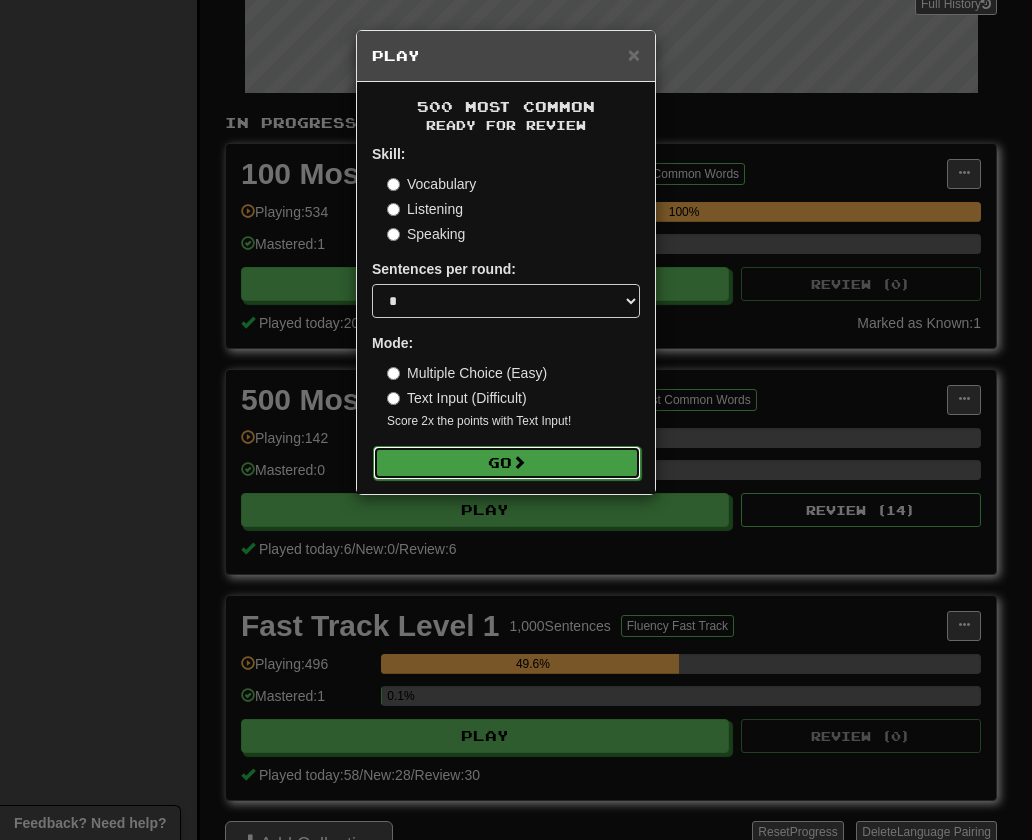 click on "Go" at bounding box center (507, 463) 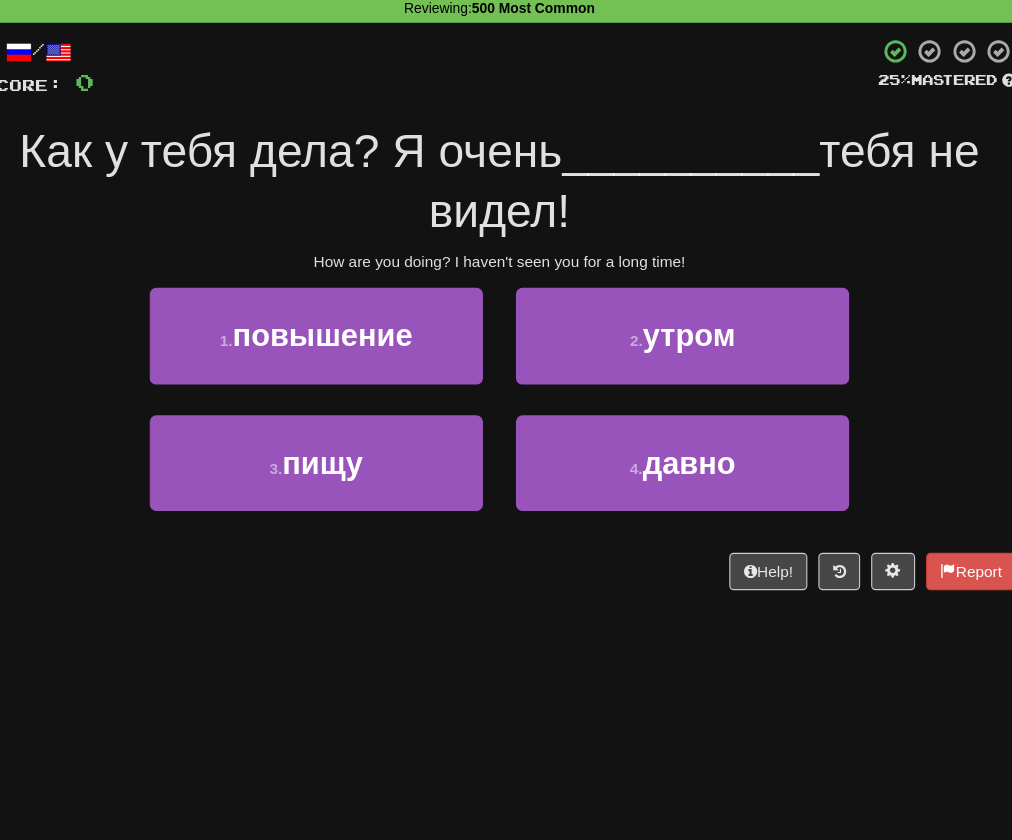 scroll, scrollTop: 11, scrollLeft: 0, axis: vertical 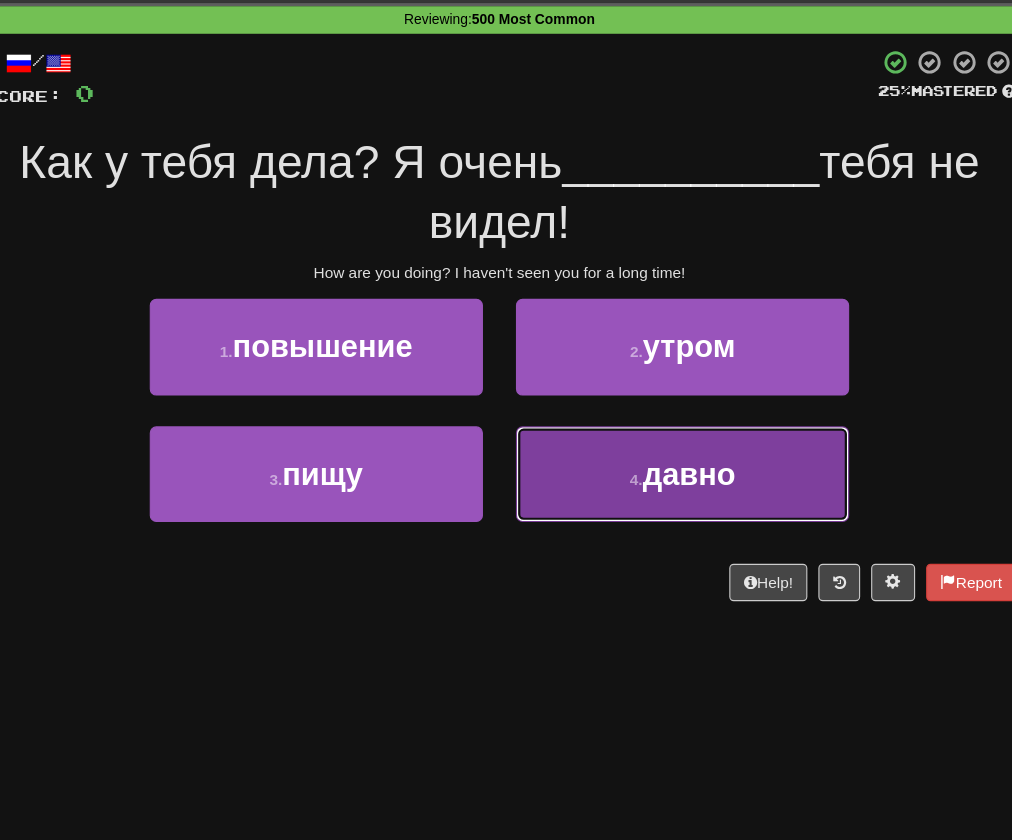 click on "давно" at bounding box center (678, 497) 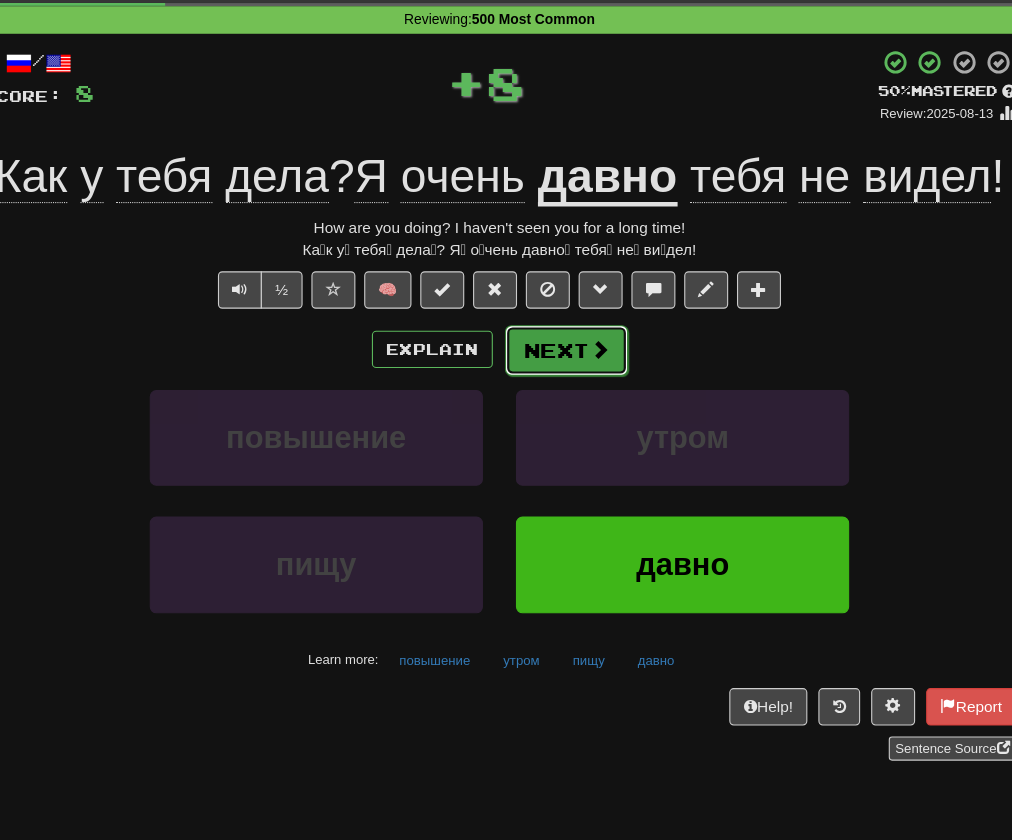click on "Next" at bounding box center [567, 385] 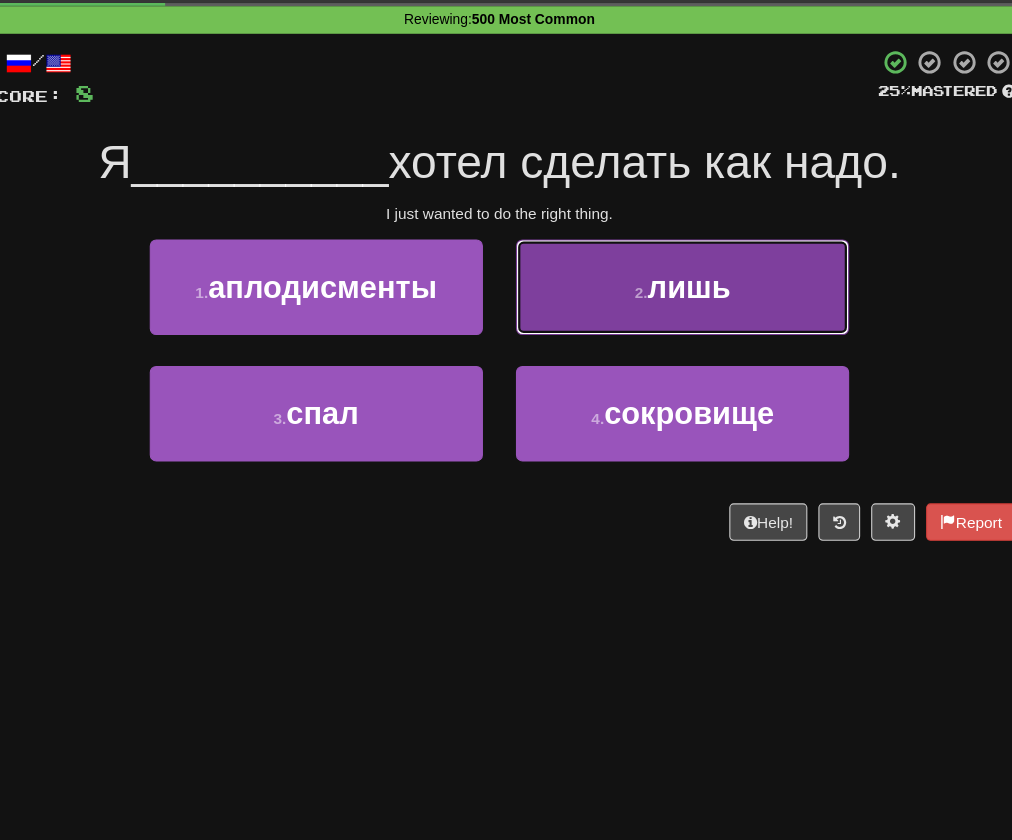 click on "лишь" at bounding box center [679, 327] 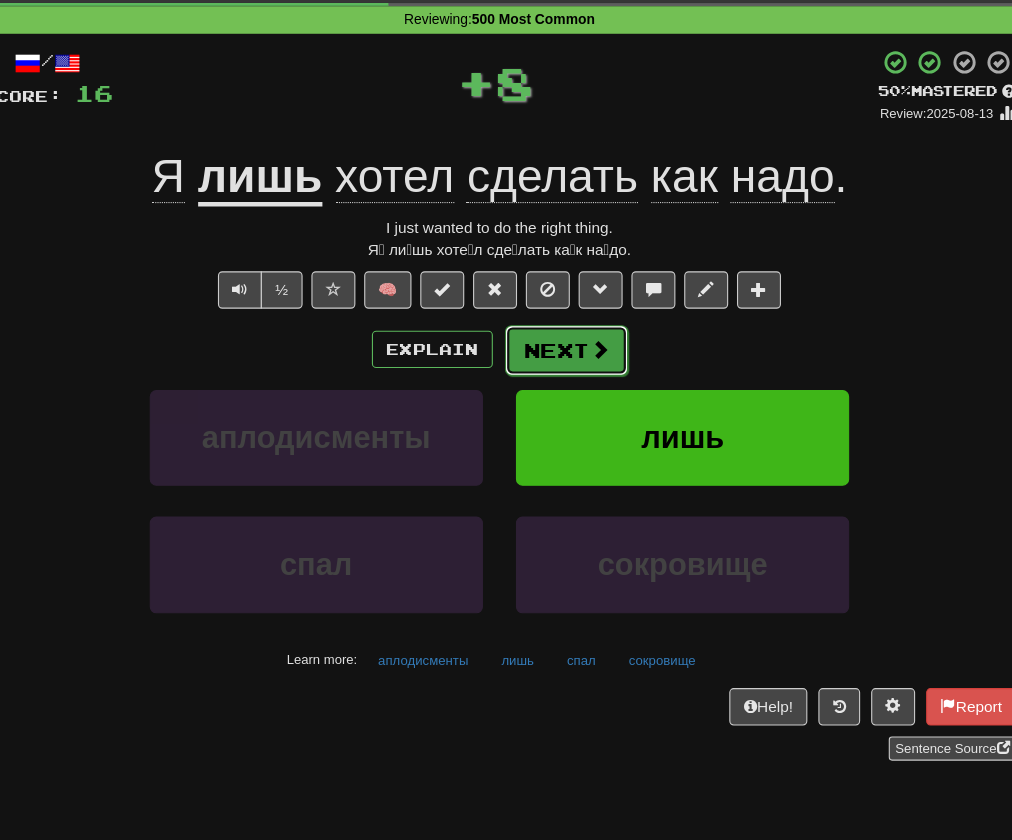 click on "Next" at bounding box center (567, 385) 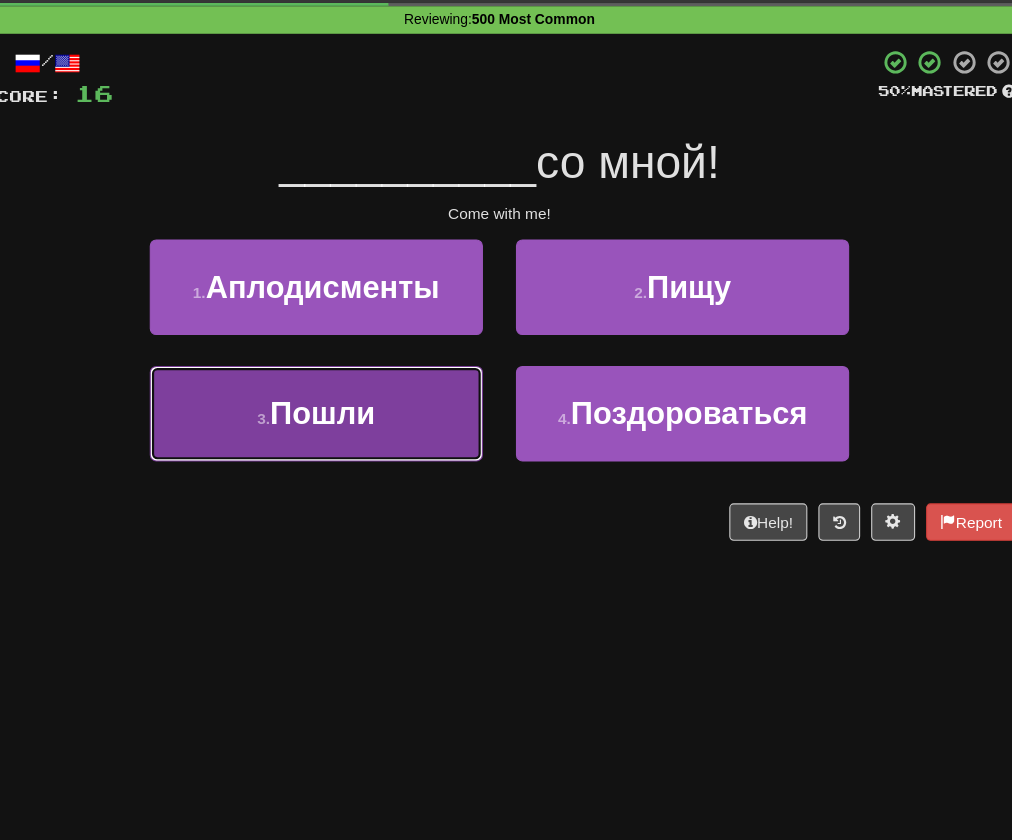 click on "3 .  Пошли" at bounding box center (339, 442) 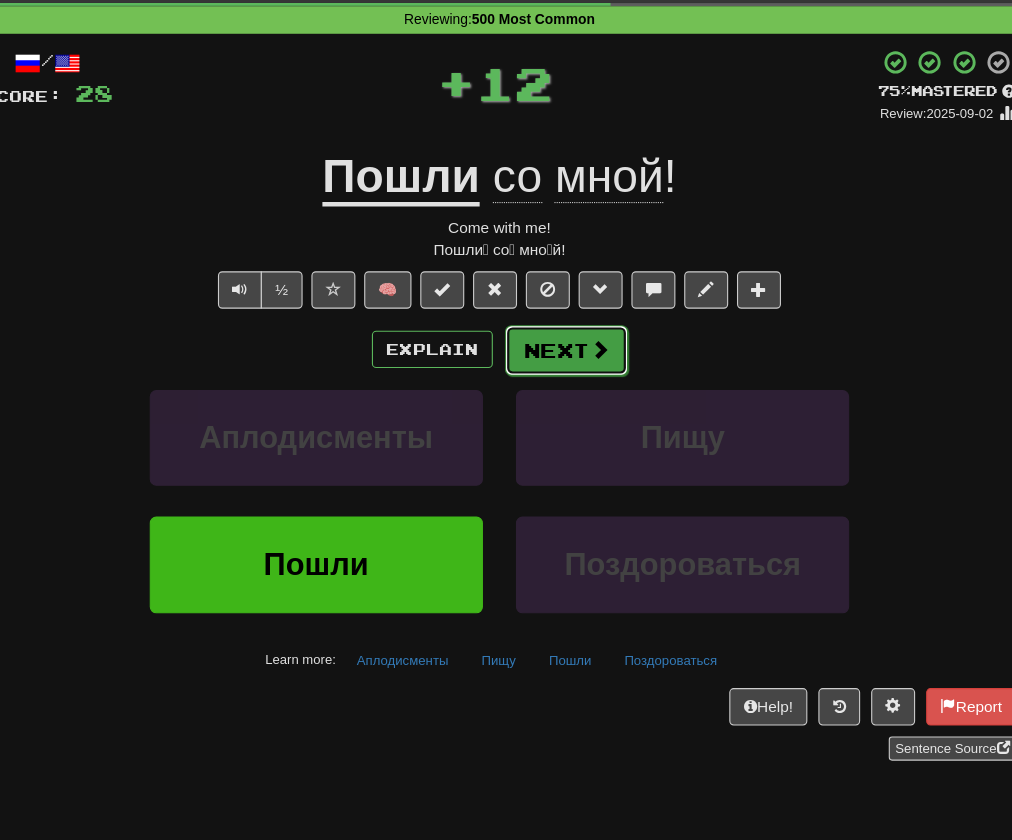 click on "Next" at bounding box center (567, 385) 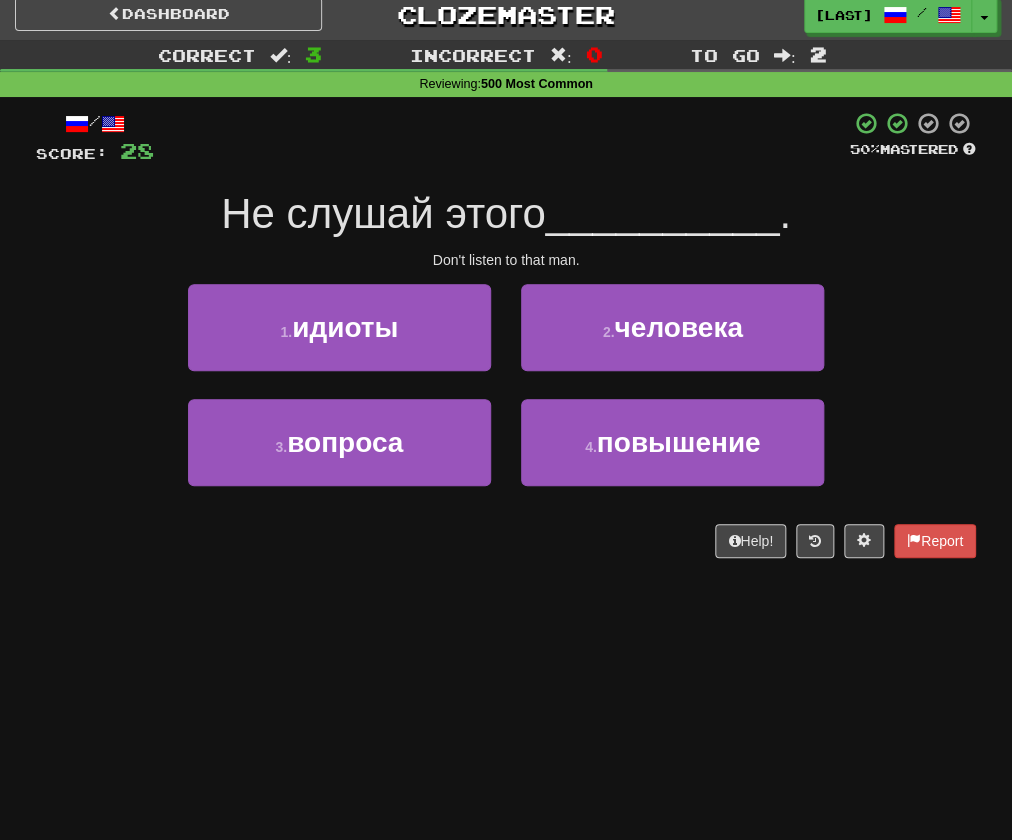 scroll, scrollTop: 0, scrollLeft: 0, axis: both 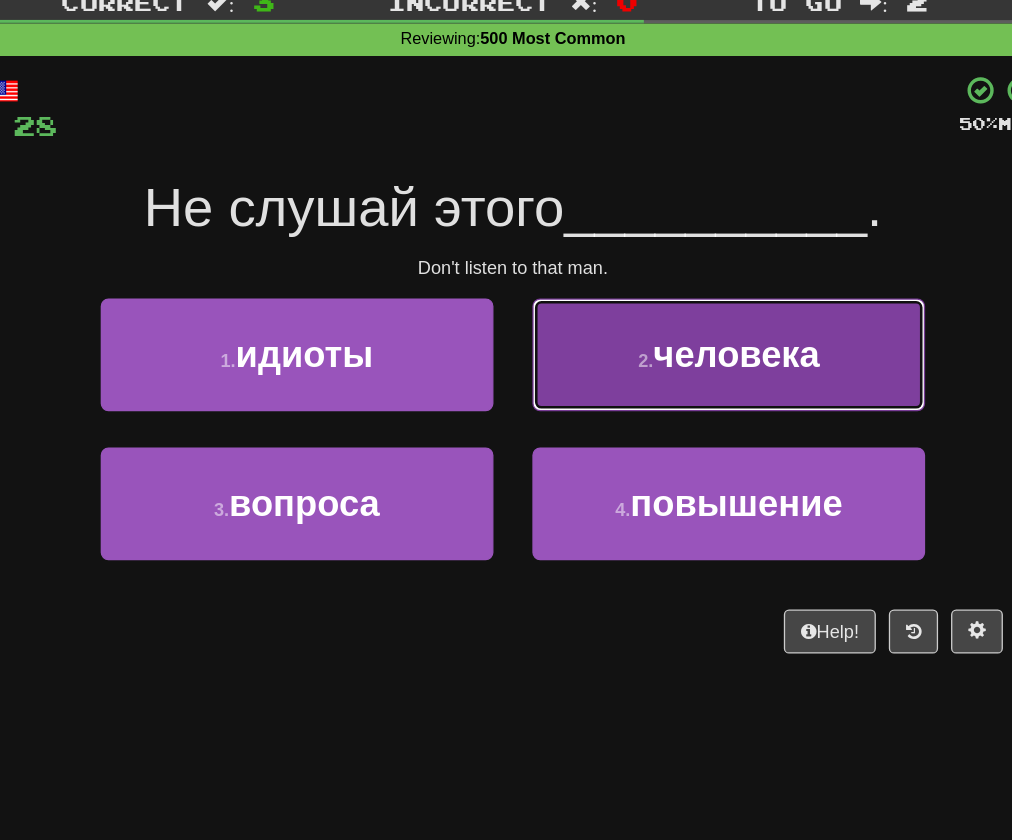 click on "2 .  человека" at bounding box center [672, 338] 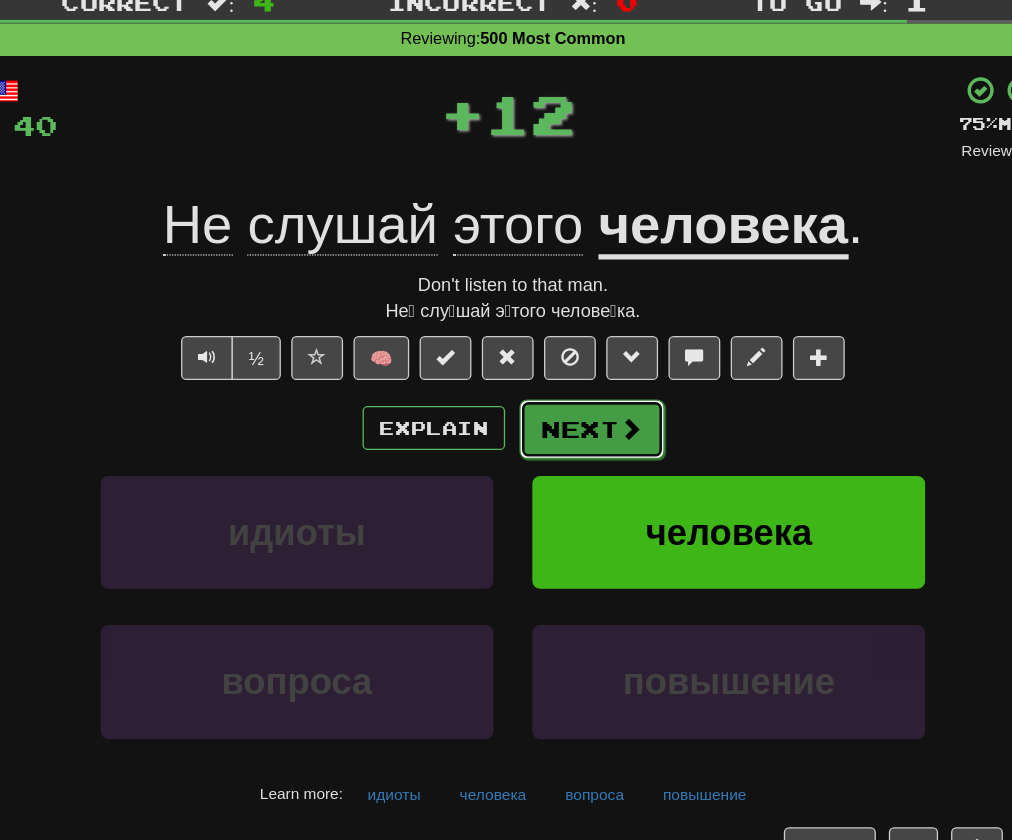 click on "Next" at bounding box center [567, 396] 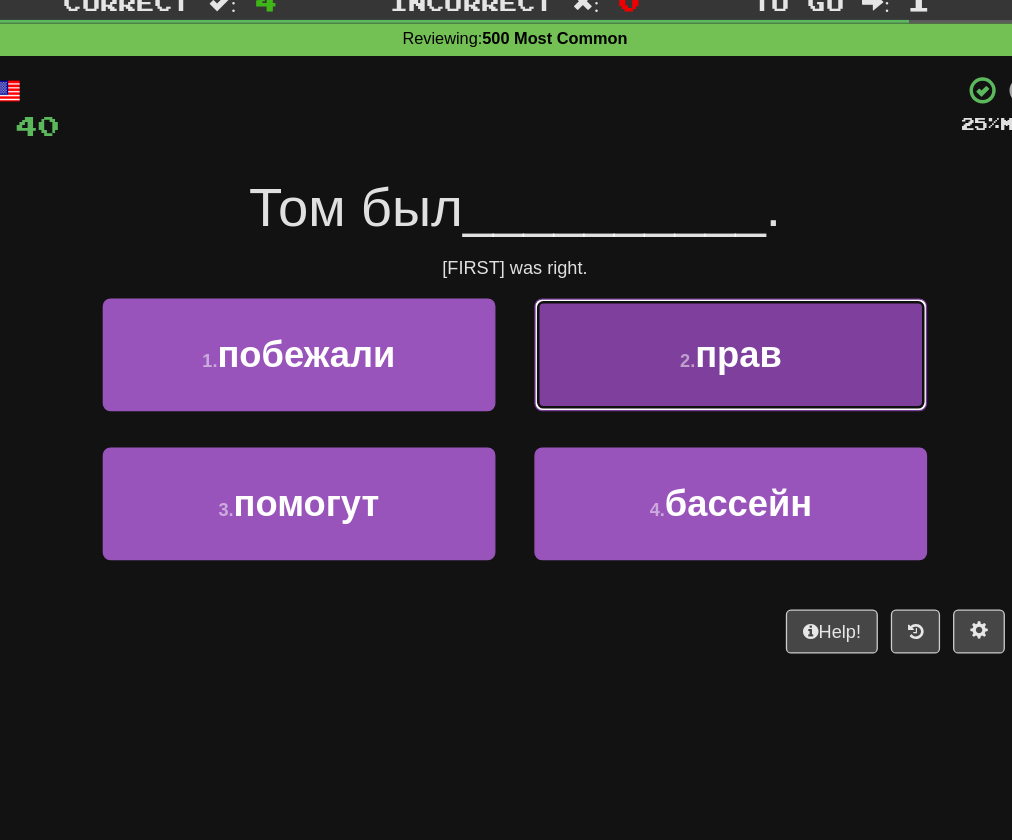click on "2 .  прав" at bounding box center (672, 338) 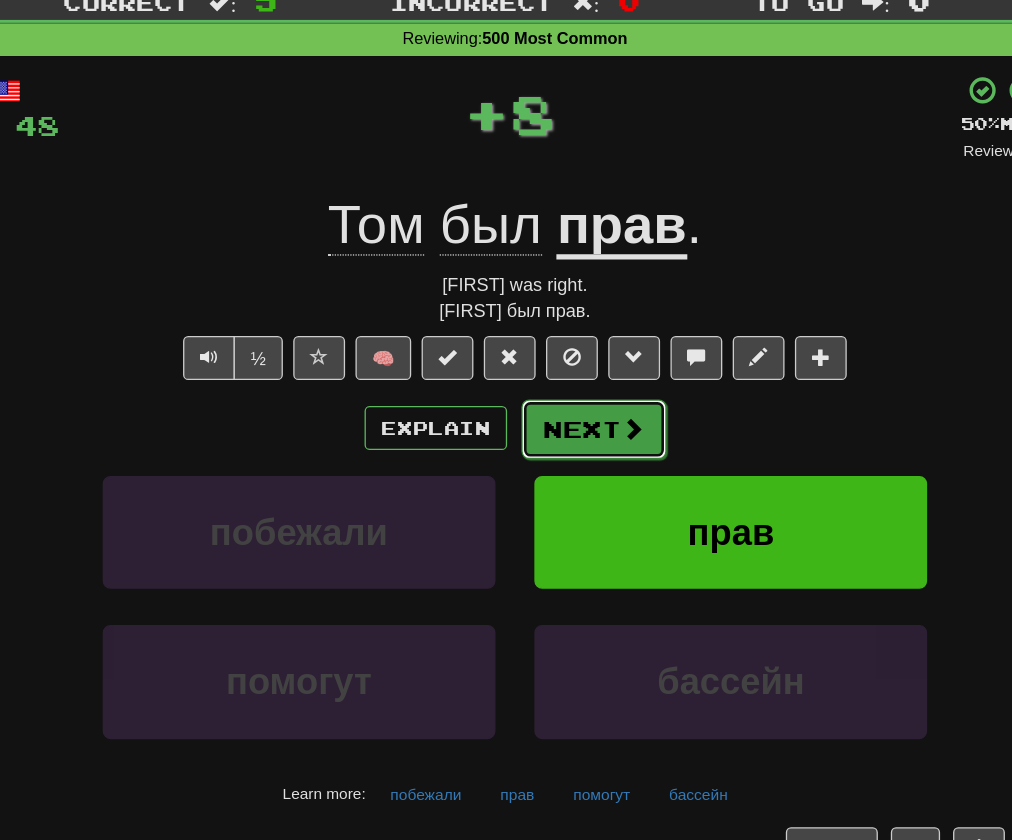 click at bounding box center [597, 395] 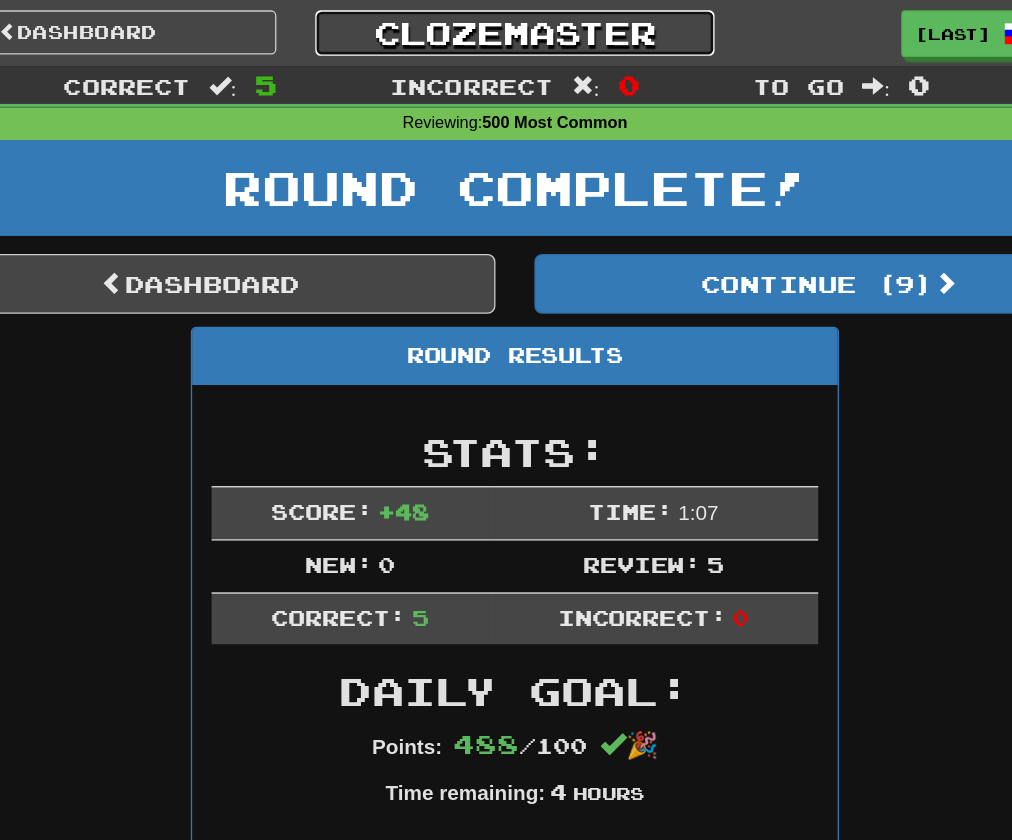 click on "Clozemaster" at bounding box center (505, 25) 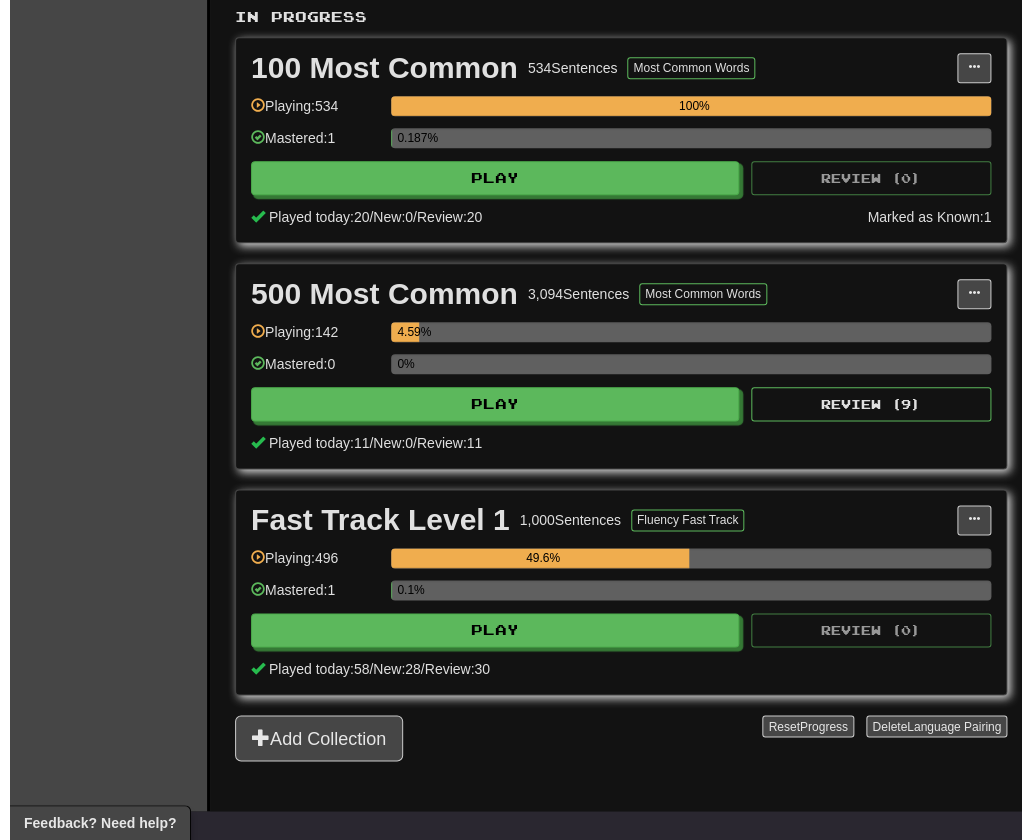 scroll, scrollTop: 458, scrollLeft: 0, axis: vertical 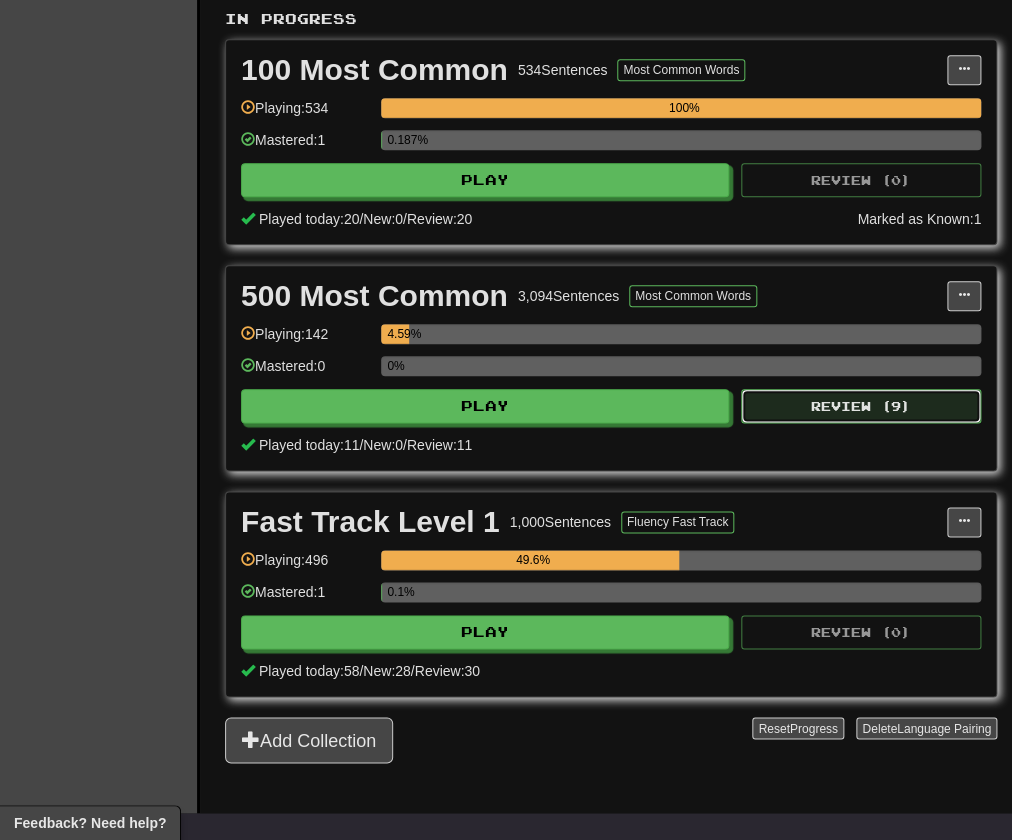 click on "Review ( 9 )" at bounding box center [861, 406] 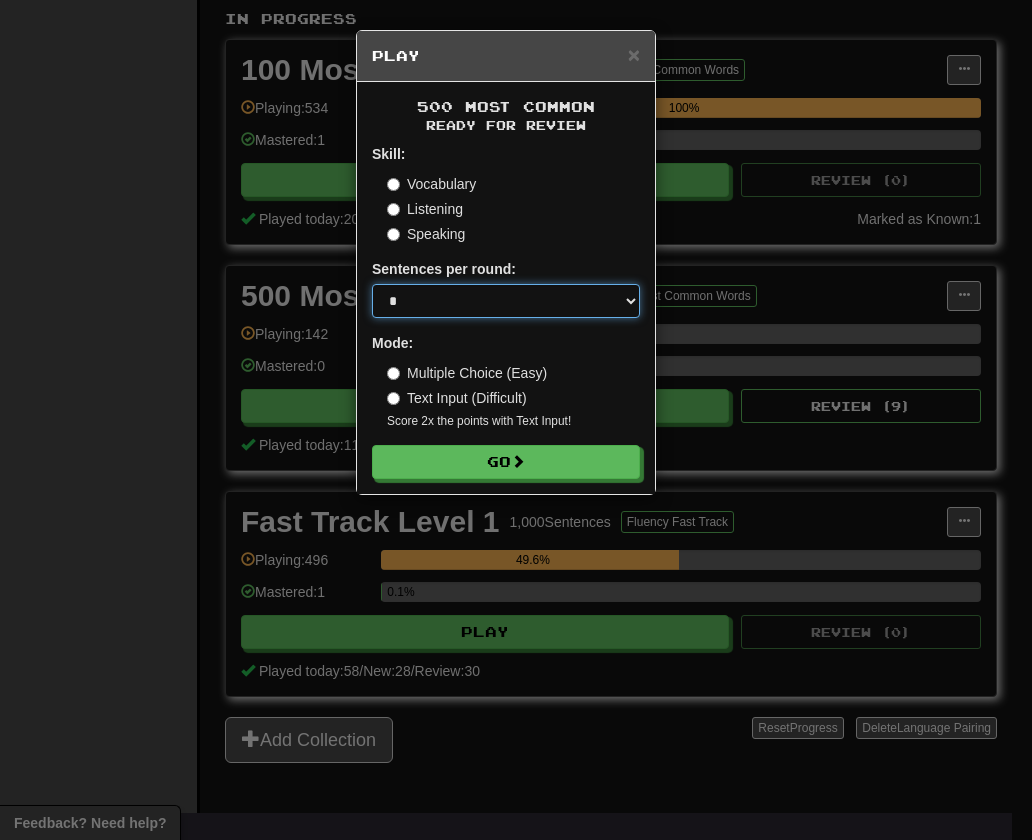 click on "* ** ** ** ** ** *** ********" at bounding box center [506, 301] 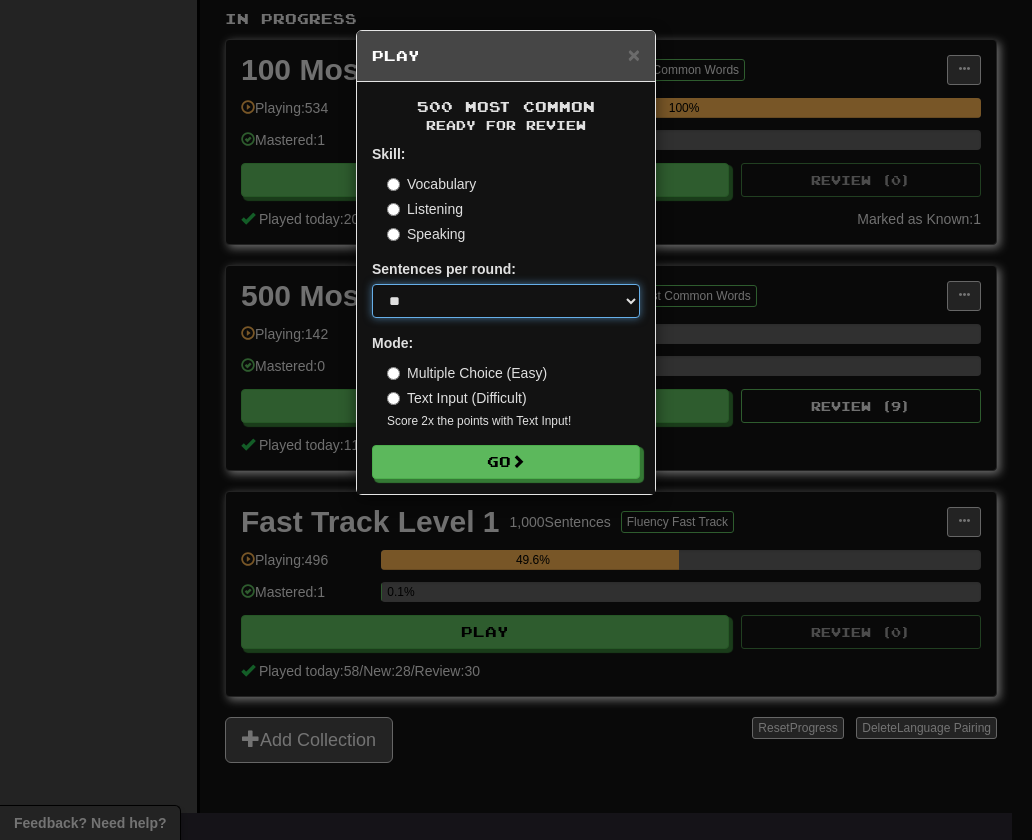 click on "* ** ** ** ** ** *** ********" at bounding box center [506, 301] 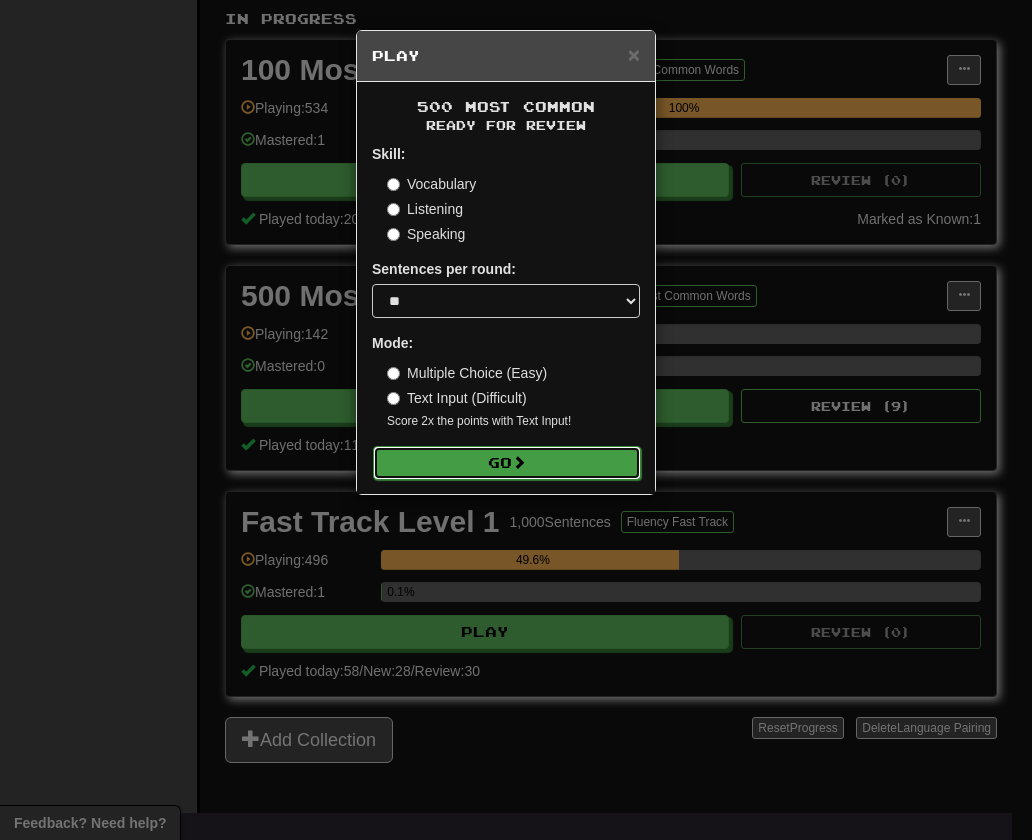 click on "Go" at bounding box center [507, 463] 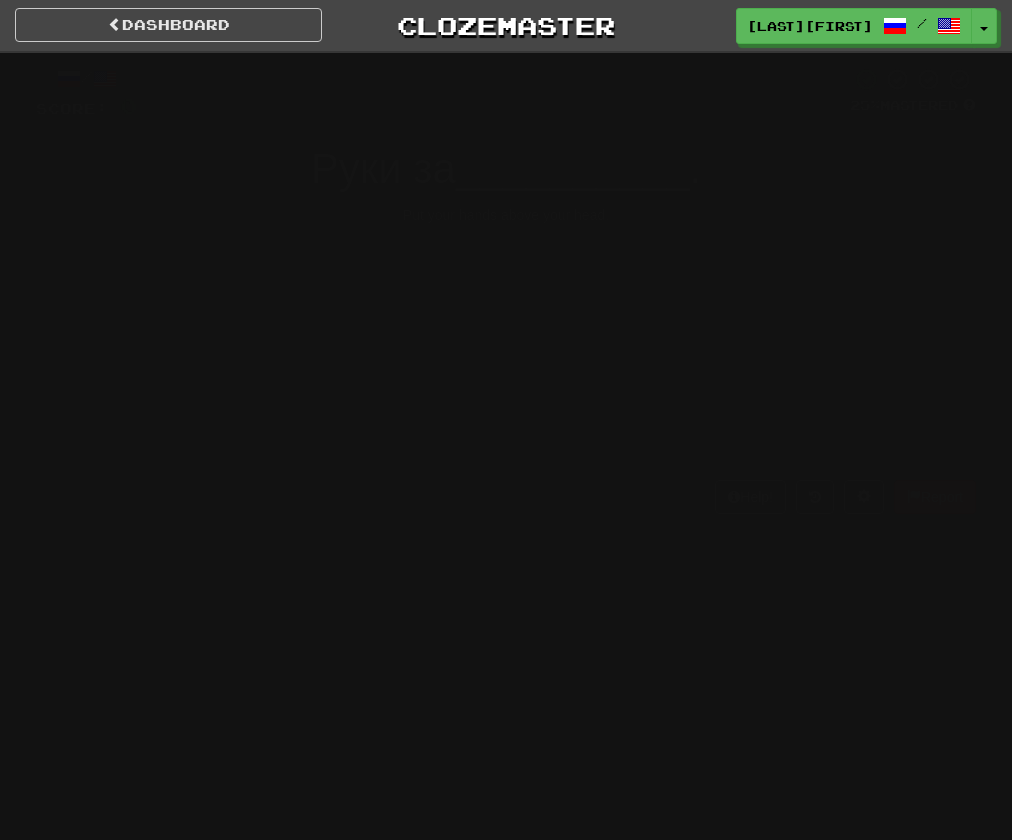 scroll, scrollTop: 0, scrollLeft: 0, axis: both 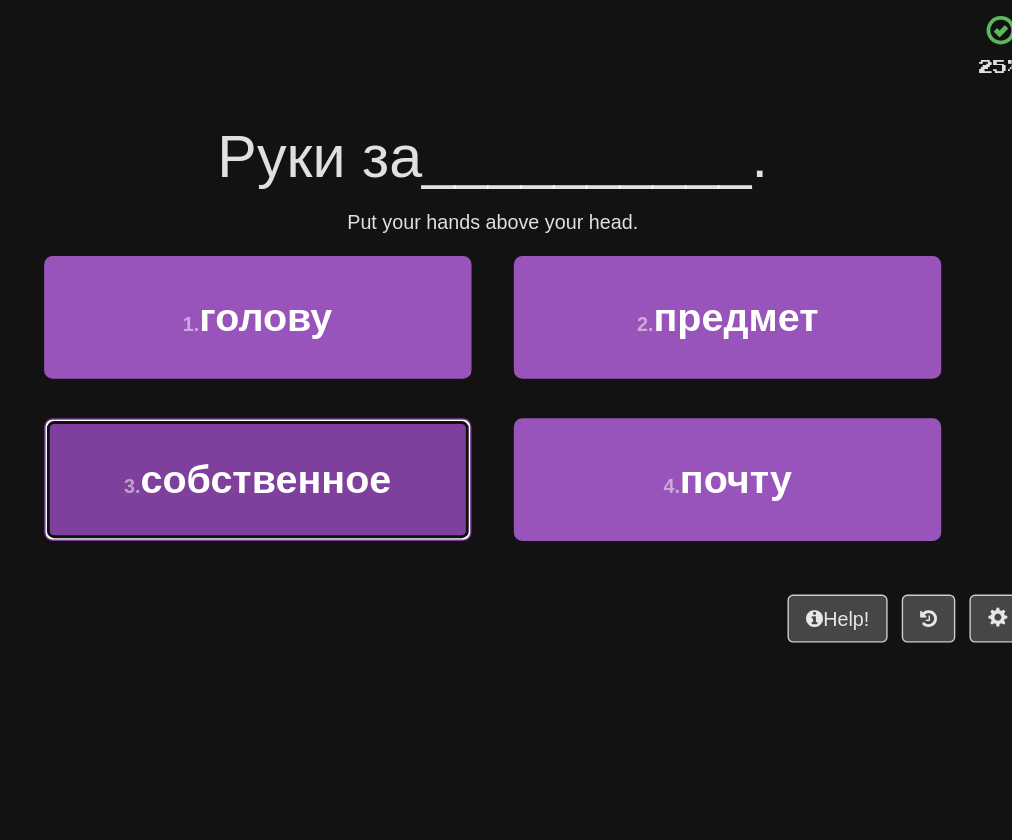 click on "3 .  собственное" at bounding box center (339, 453) 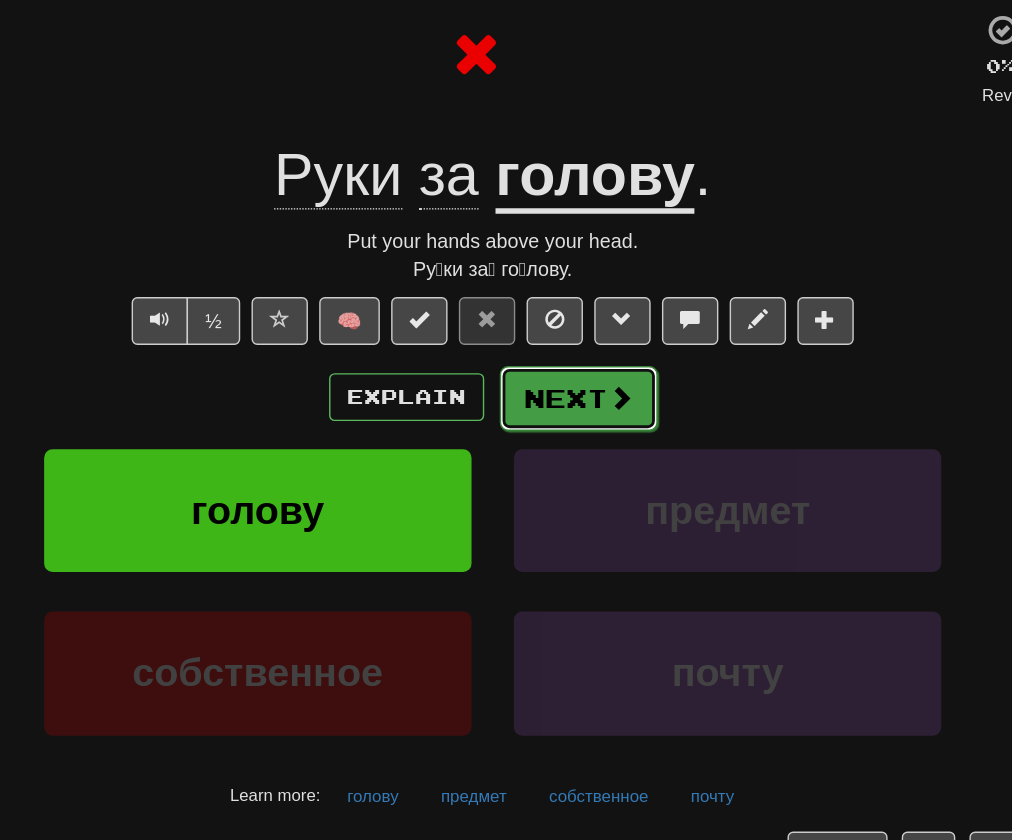 click on "Next" at bounding box center (567, 396) 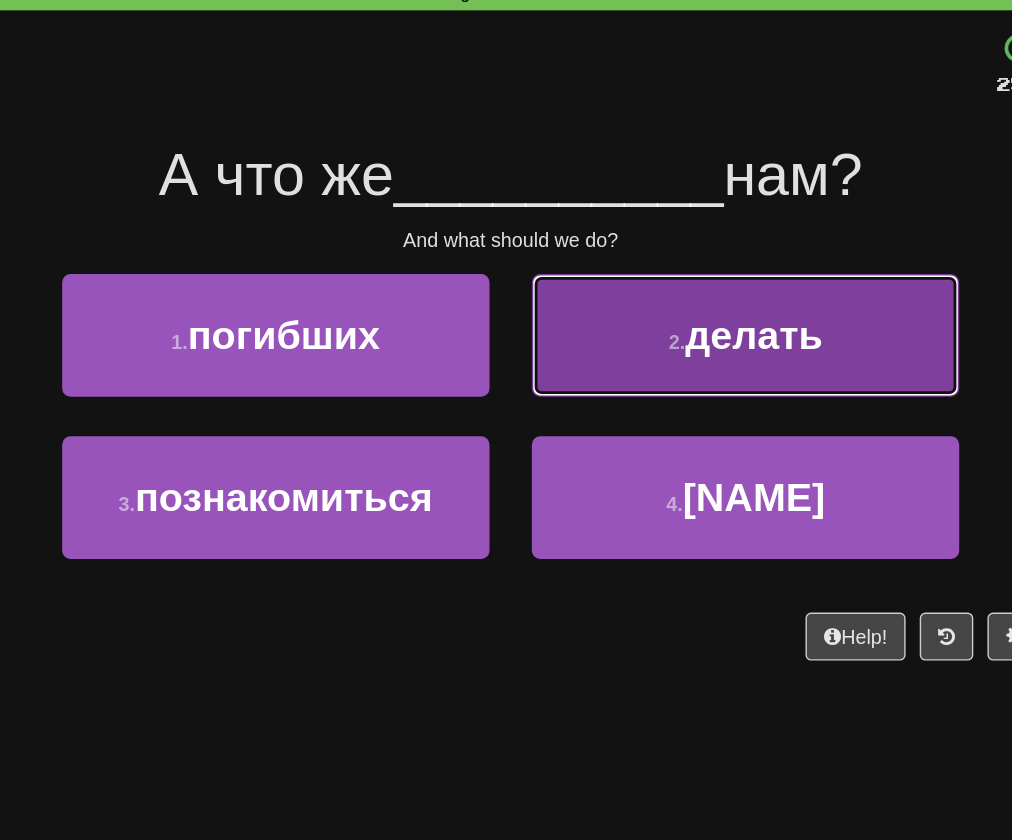 click on "2 .  делать" at bounding box center [672, 338] 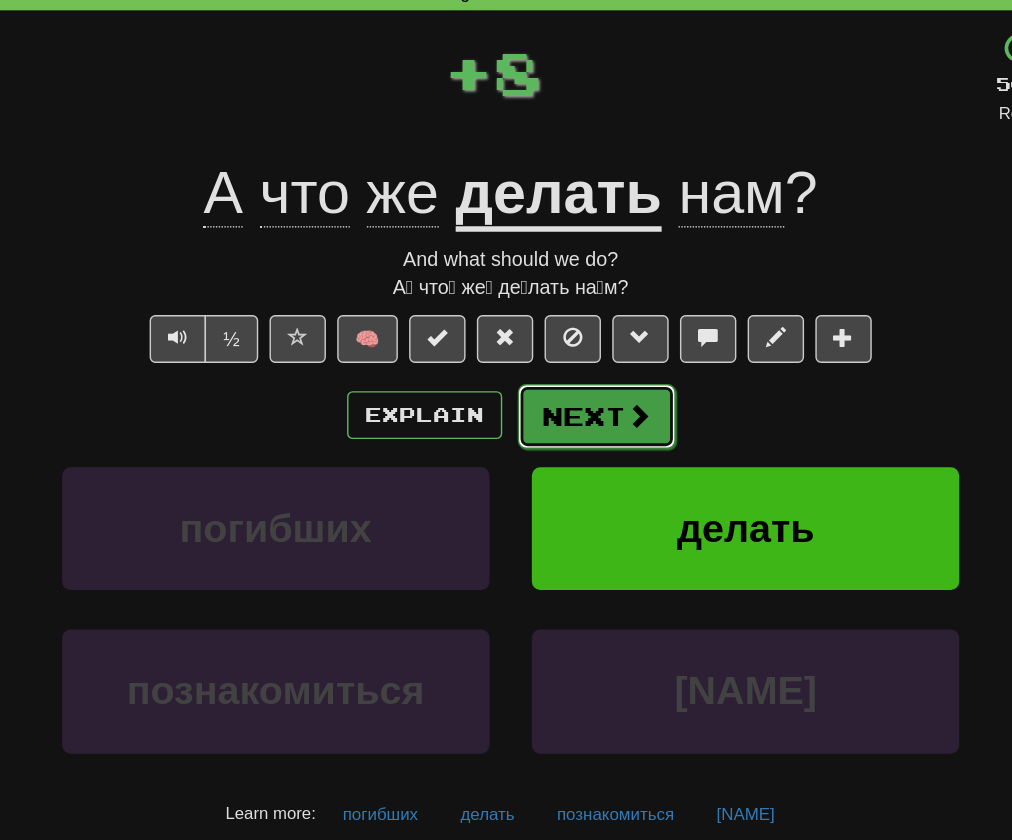 click on "Next" at bounding box center (567, 396) 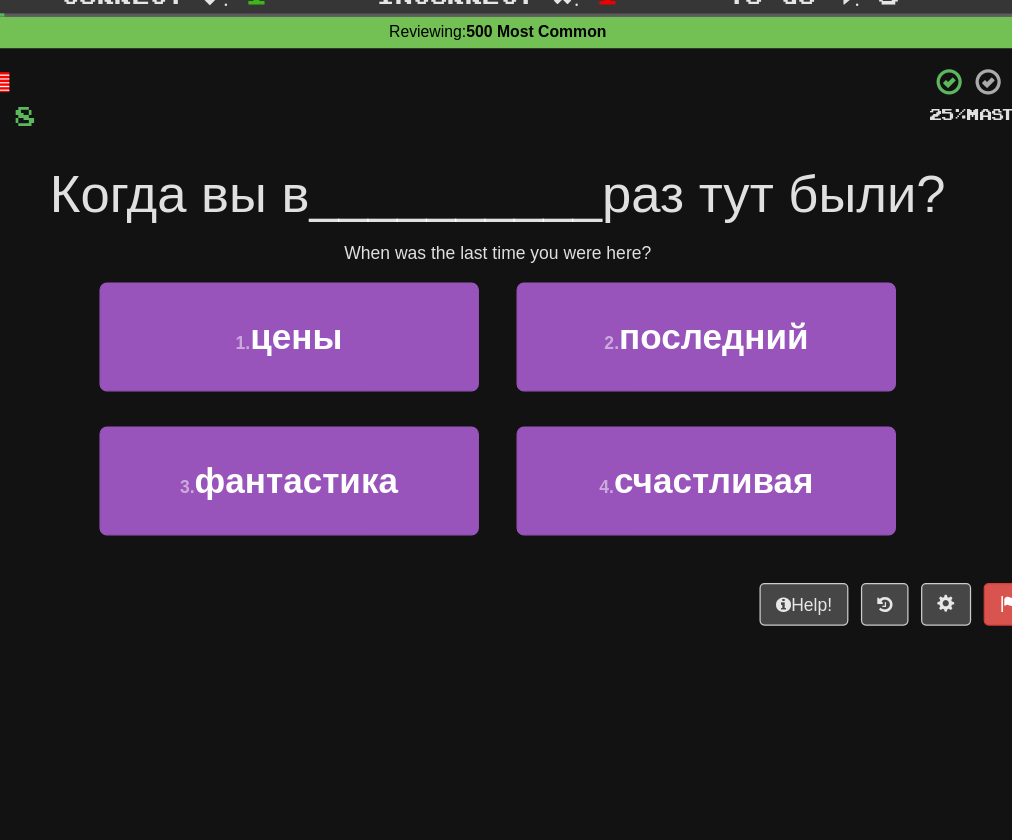 drag, startPoint x: 469, startPoint y: 240, endPoint x: 595, endPoint y: 253, distance: 126.66886 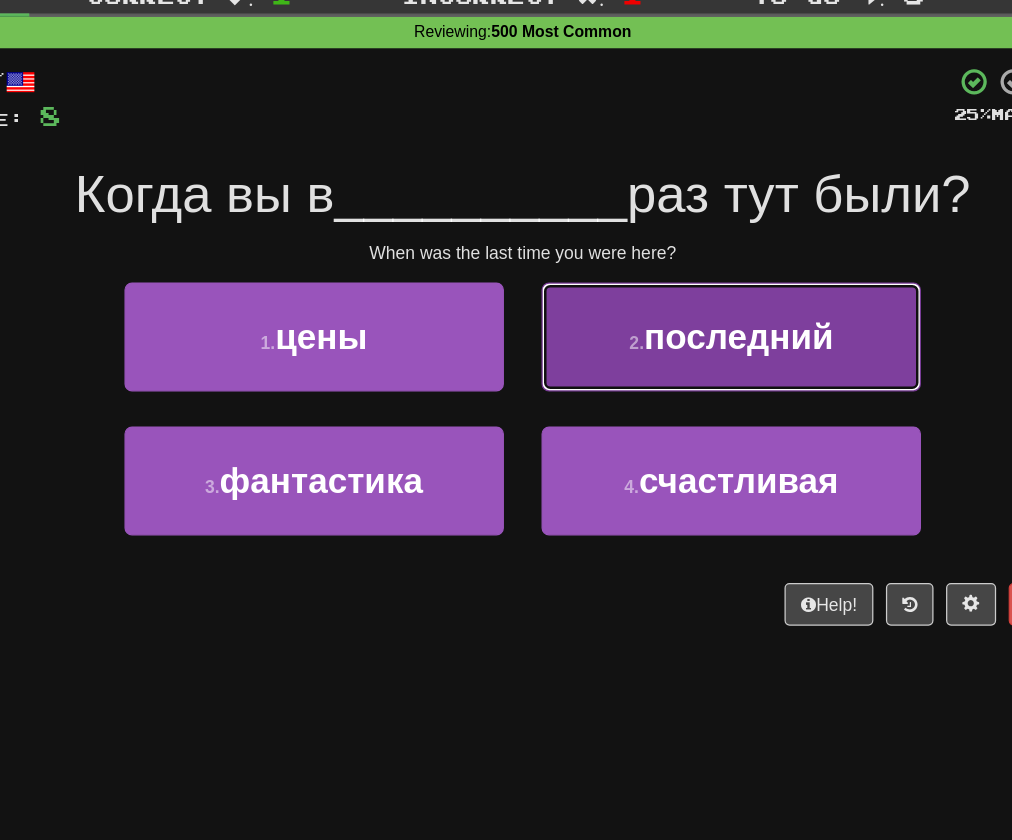 click on "2 .  последний" at bounding box center (672, 338) 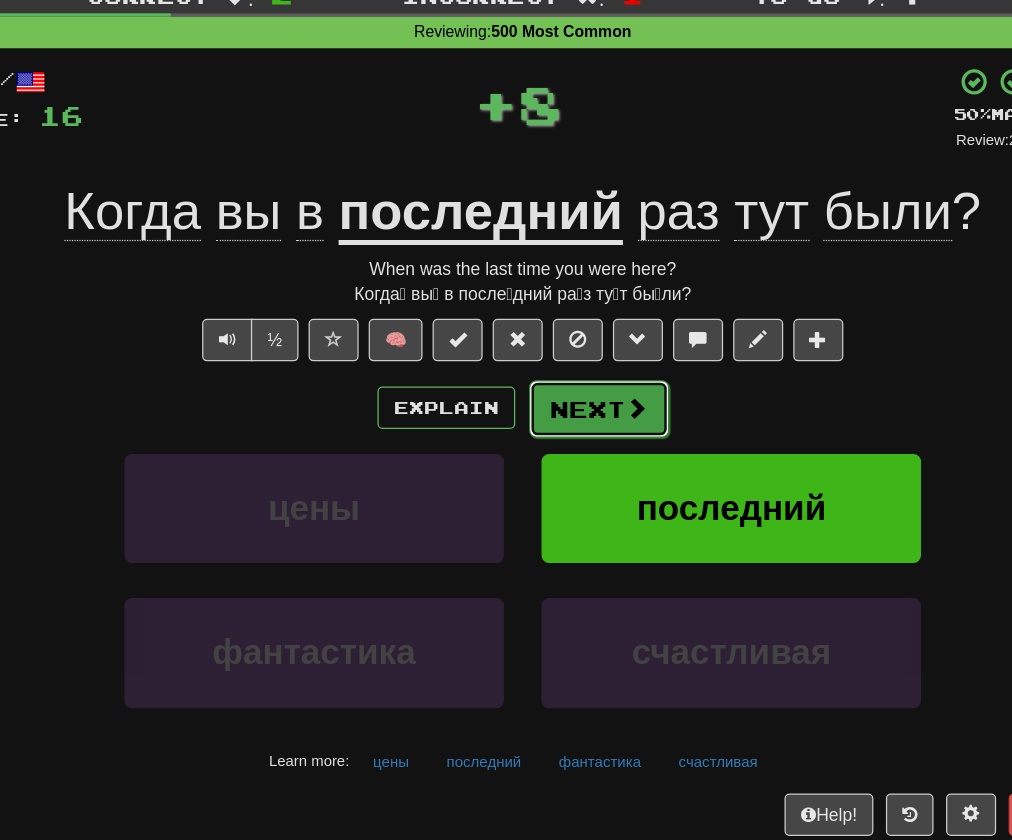 click on "Next" at bounding box center [567, 396] 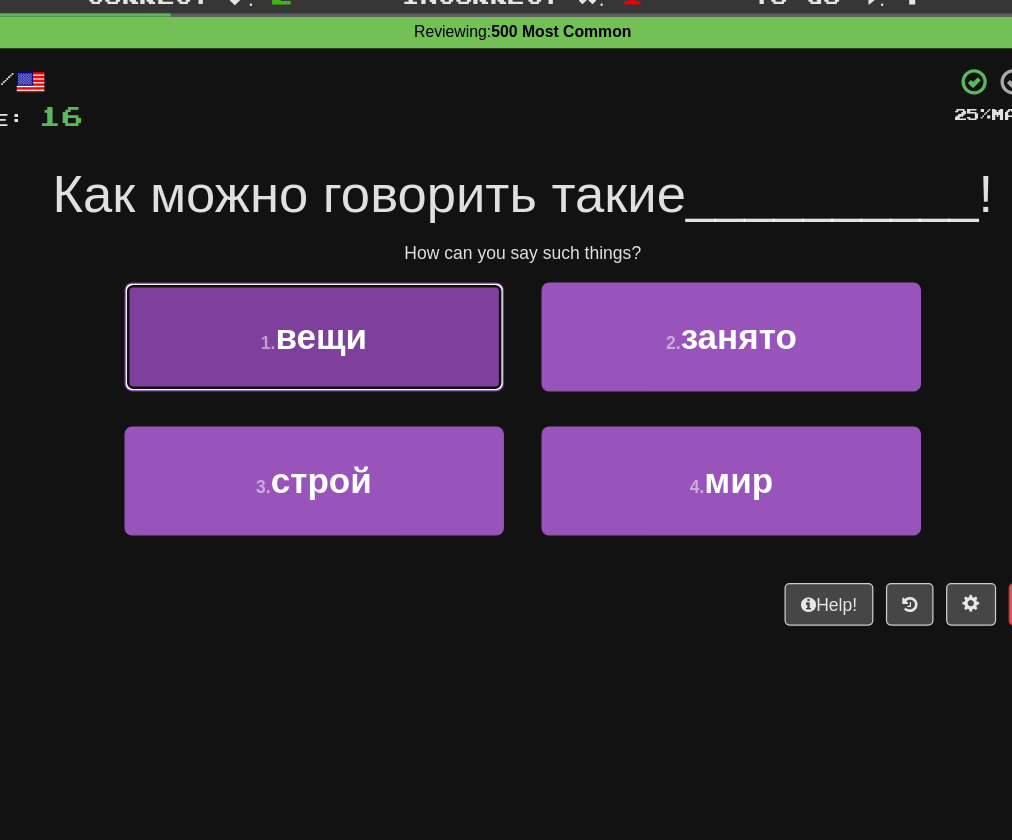 click on "1 .  вещи" at bounding box center [339, 338] 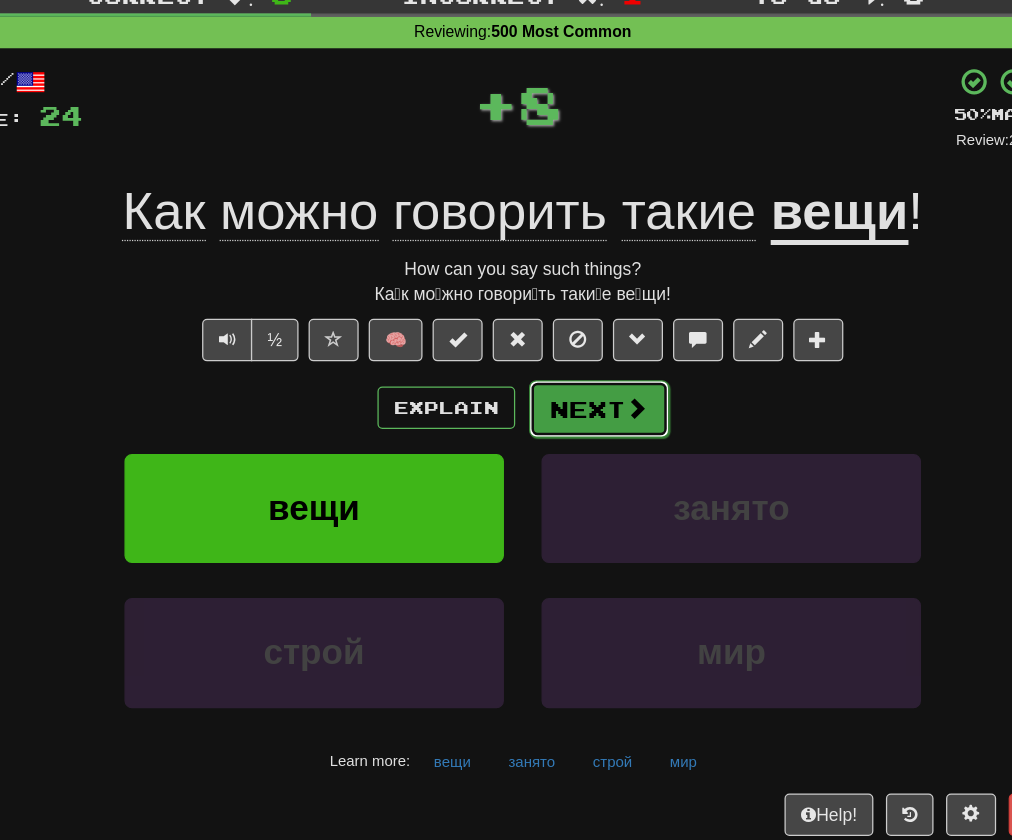 click on "Next" at bounding box center (567, 396) 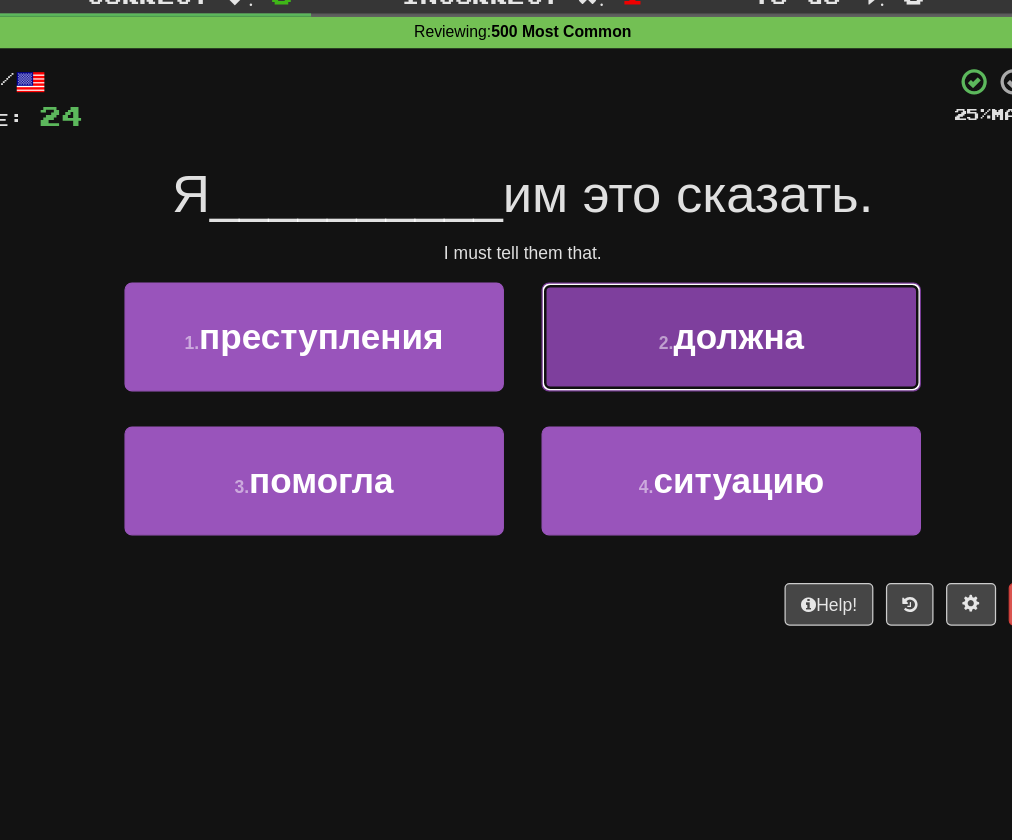 click on "2 .  должна" at bounding box center [672, 338] 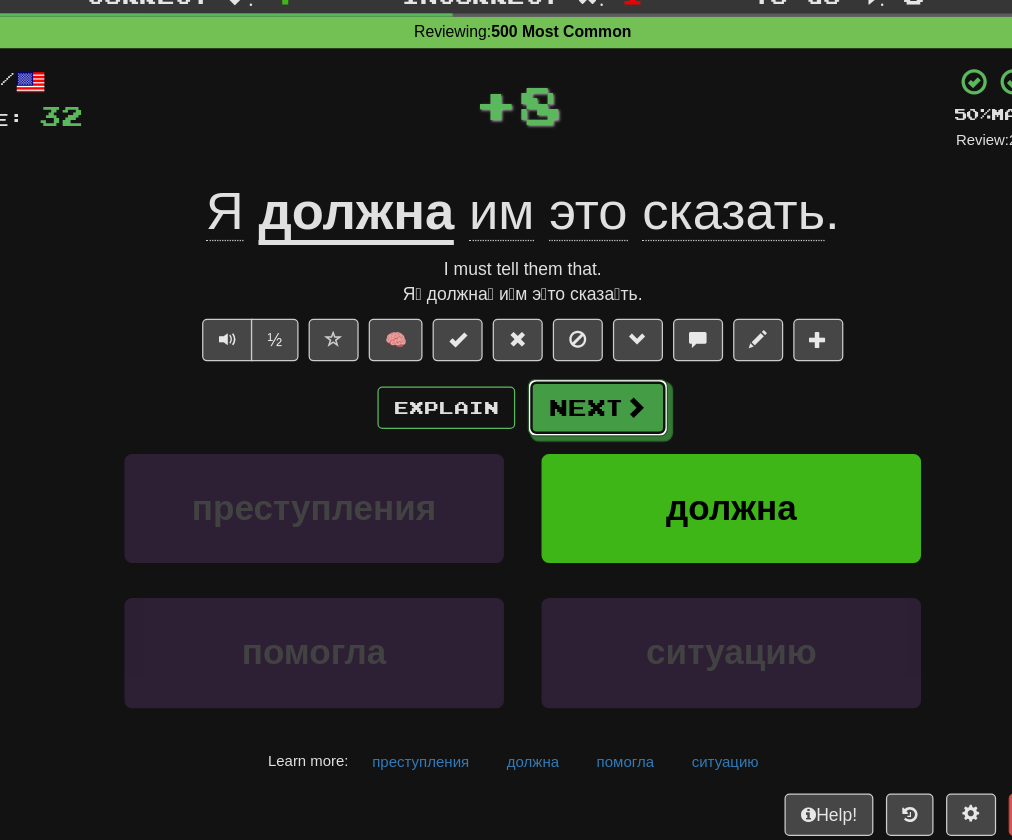 click on "Next" at bounding box center [566, 395] 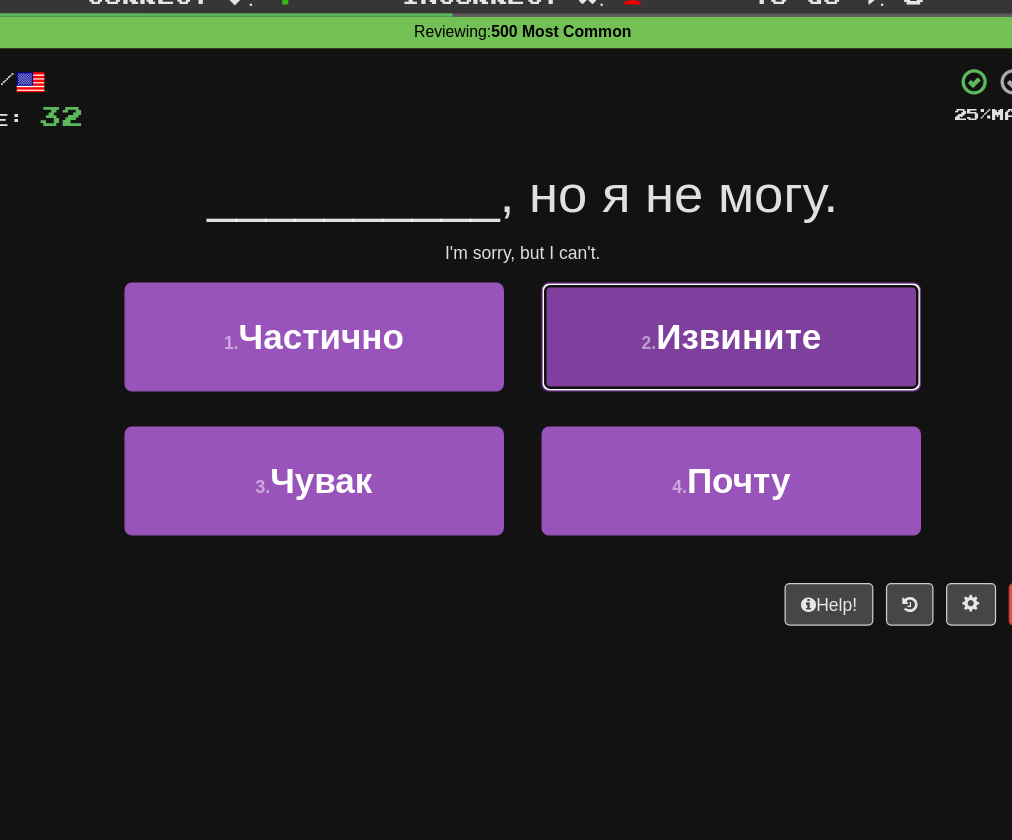 click on "Извините" at bounding box center (679, 338) 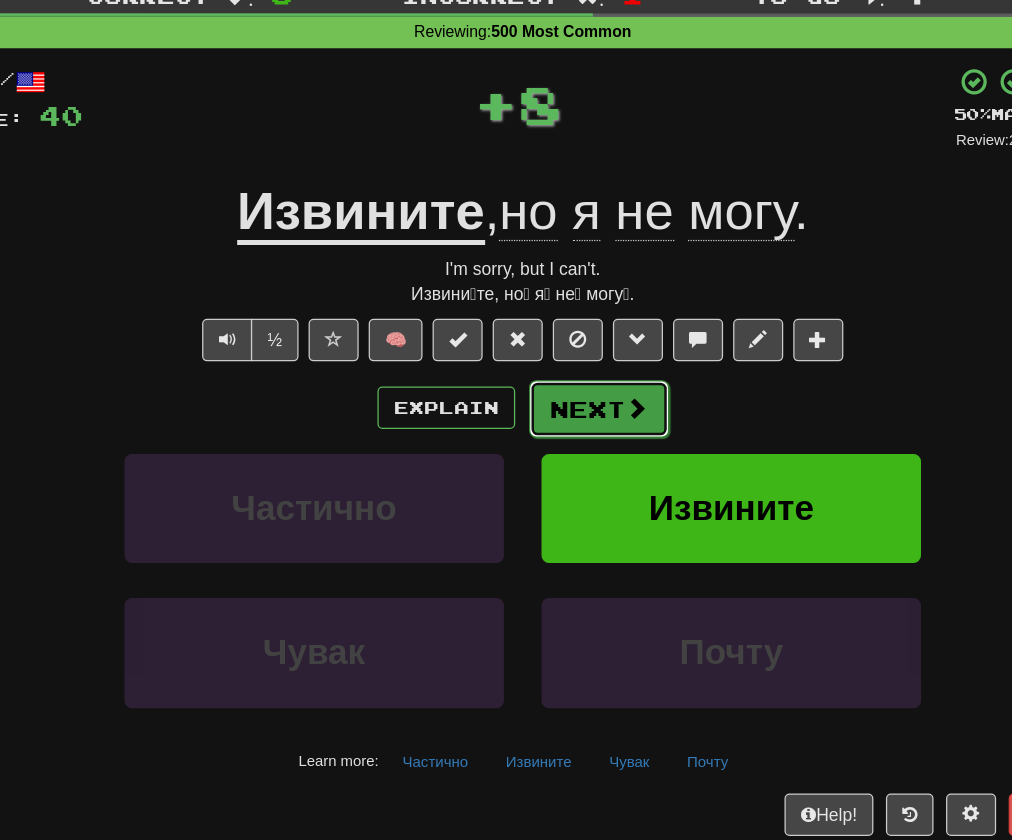click on "Next" at bounding box center [567, 396] 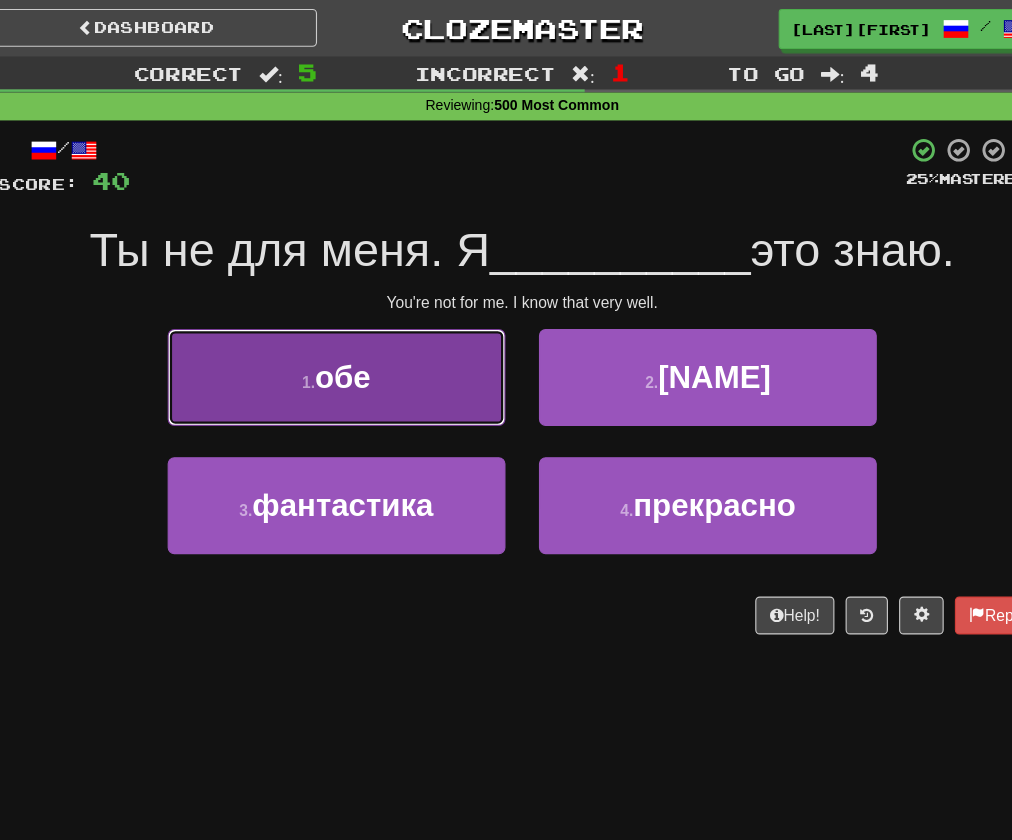 click on "1 .  обе" at bounding box center (339, 338) 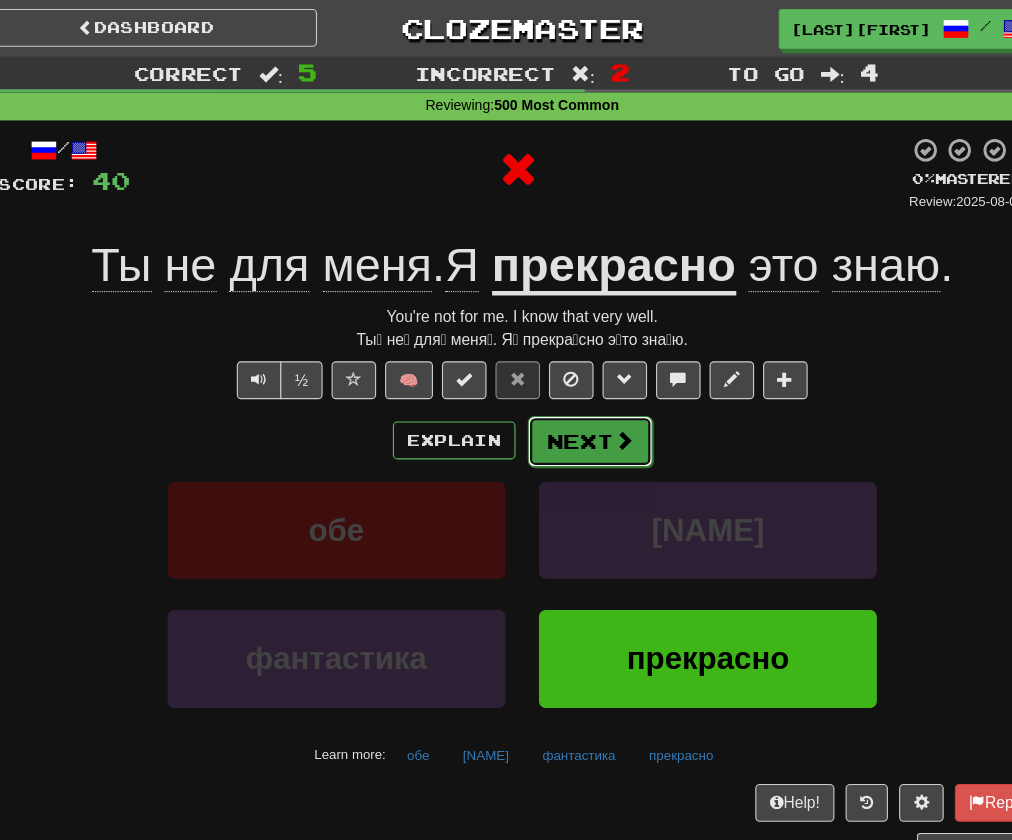 click at bounding box center [597, 395] 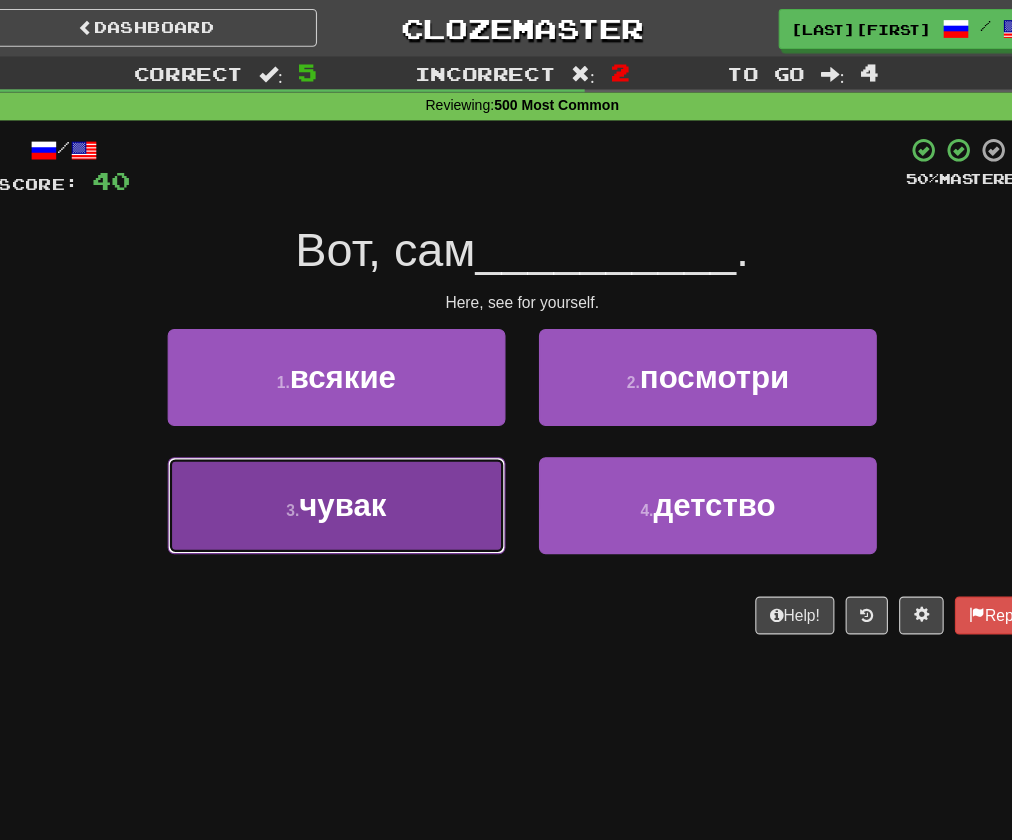 click on "3 .  чувак" at bounding box center (339, 453) 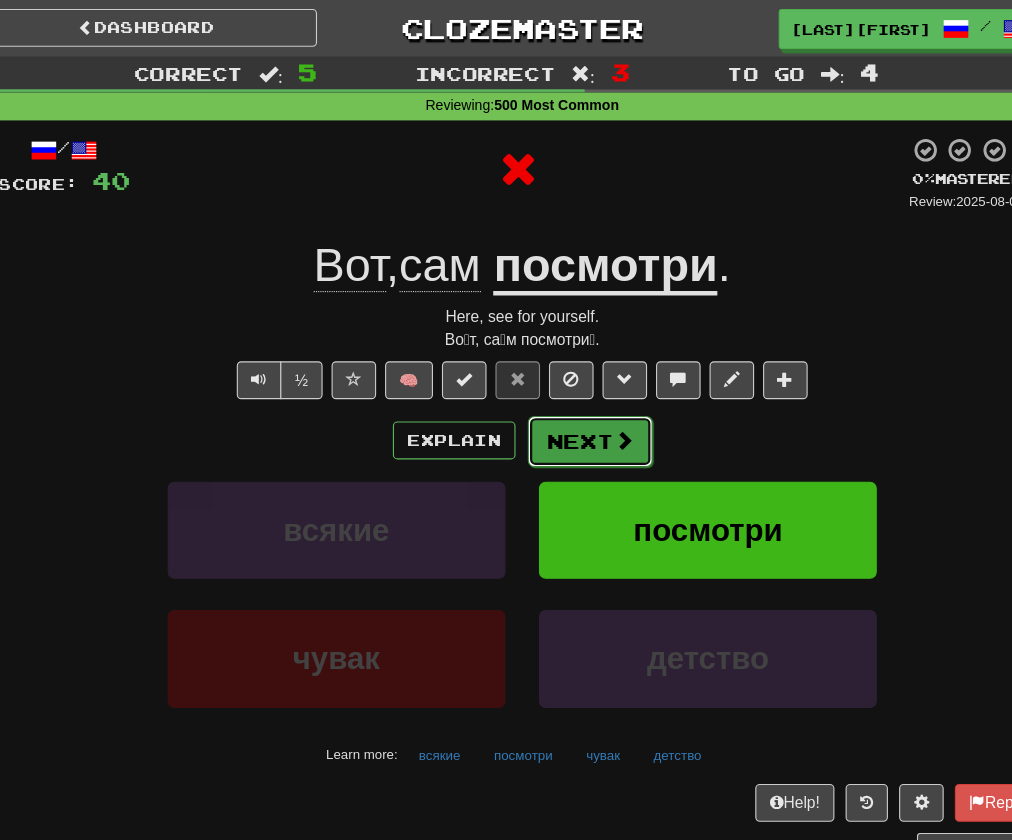 click on "Next" at bounding box center (567, 396) 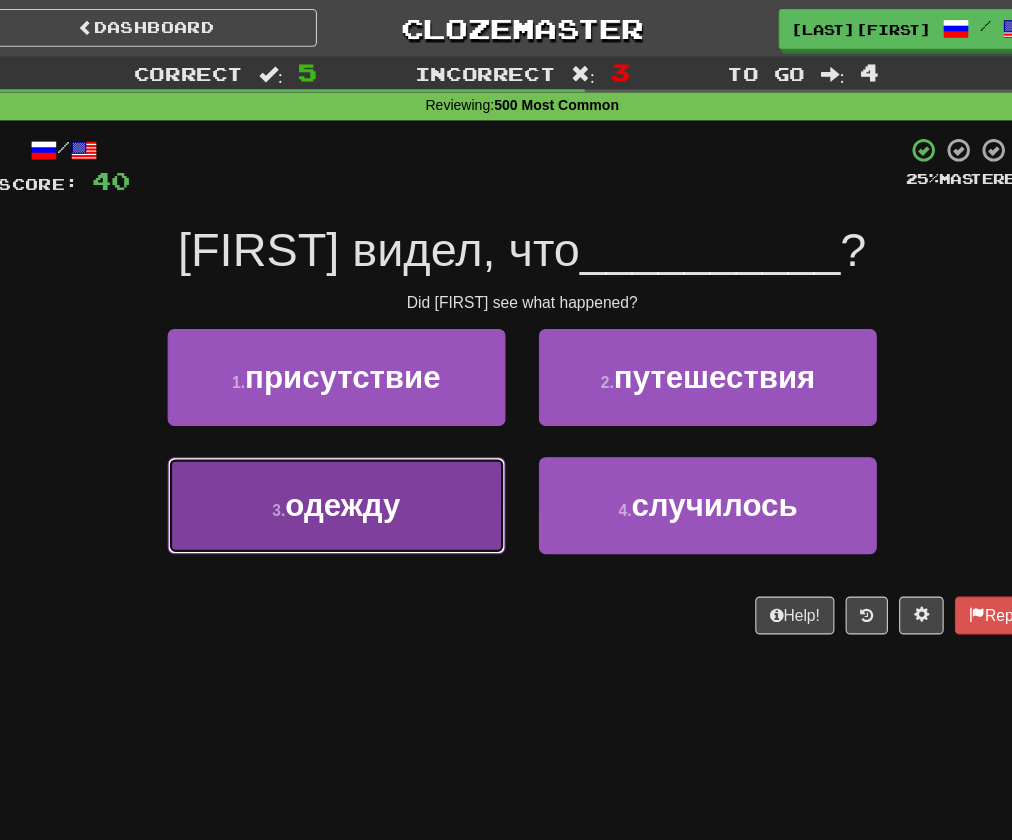 click on "3 .  одежду" at bounding box center [339, 453] 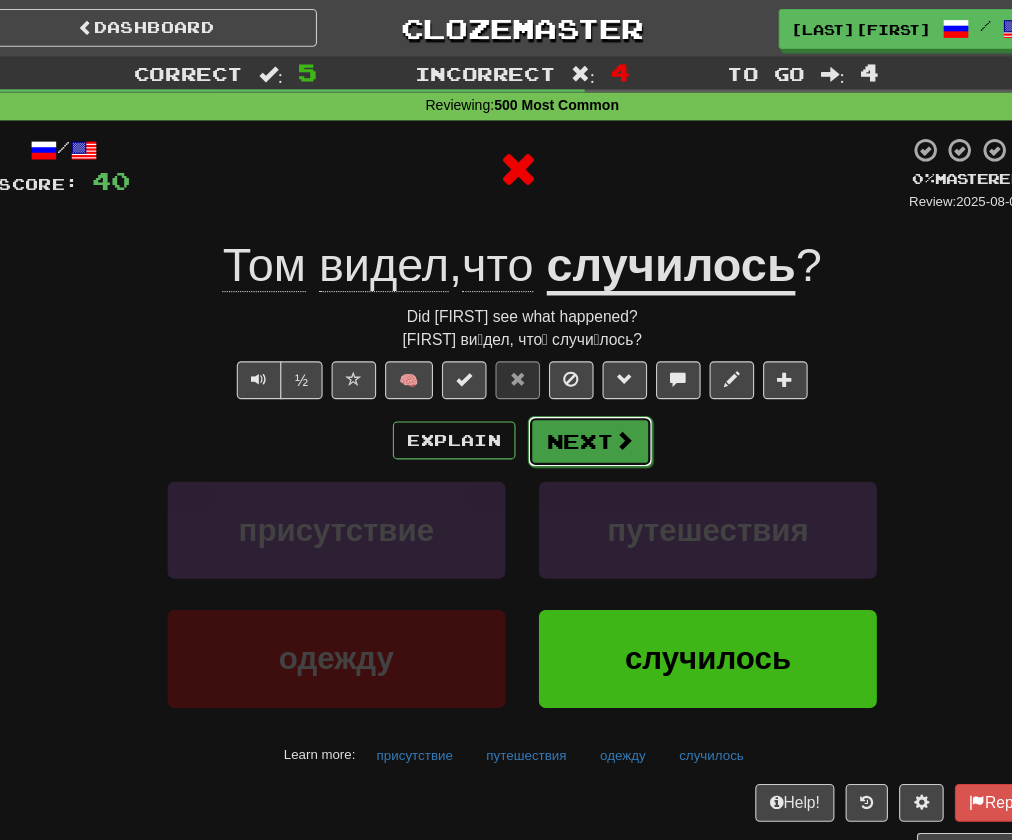click on "Next" at bounding box center [567, 396] 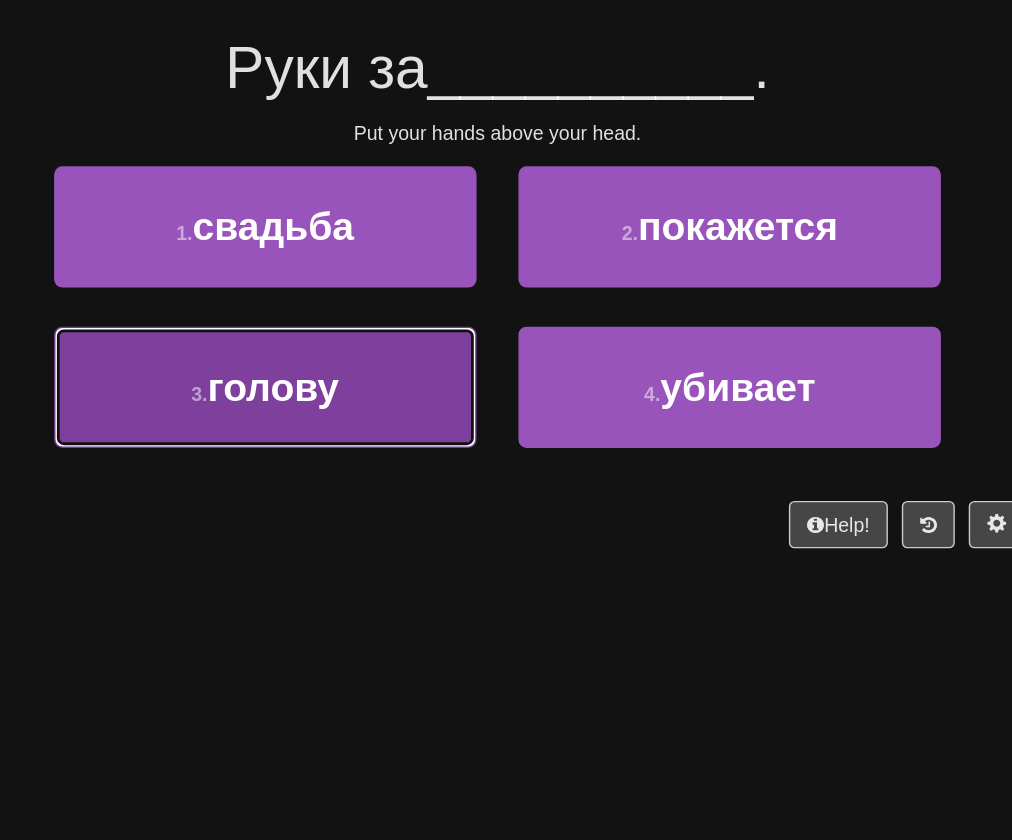 click on "3 .  голову" at bounding box center (339, 453) 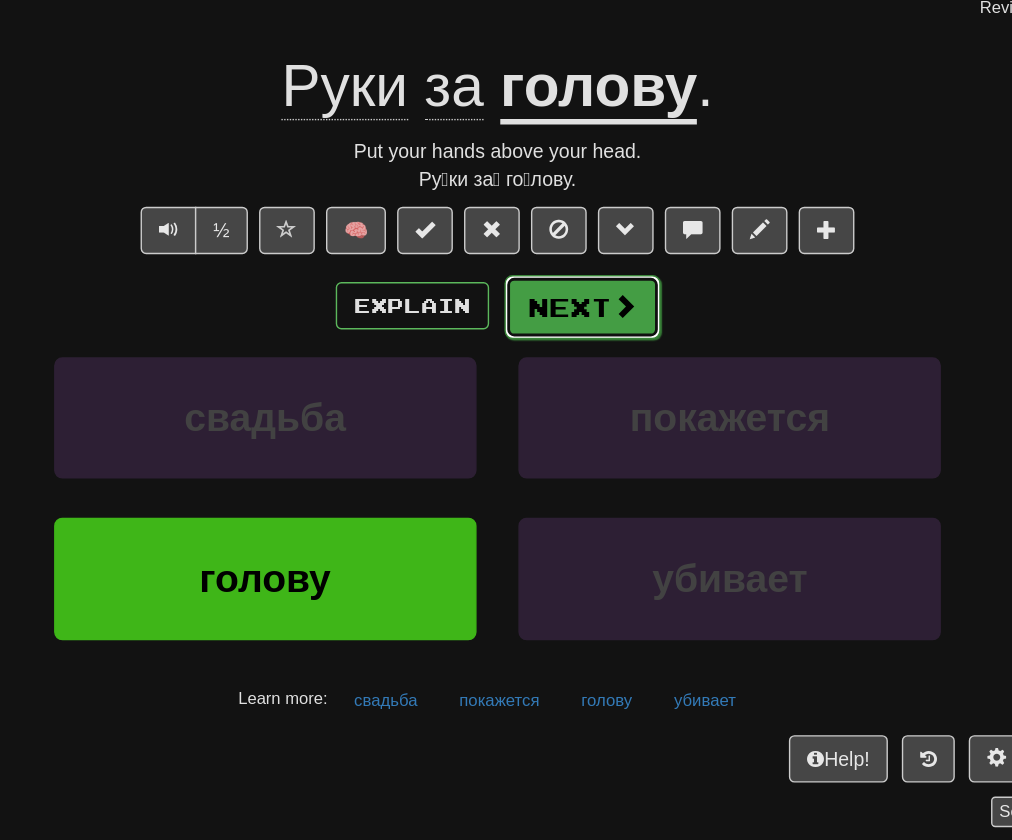 click on "Next" at bounding box center [567, 396] 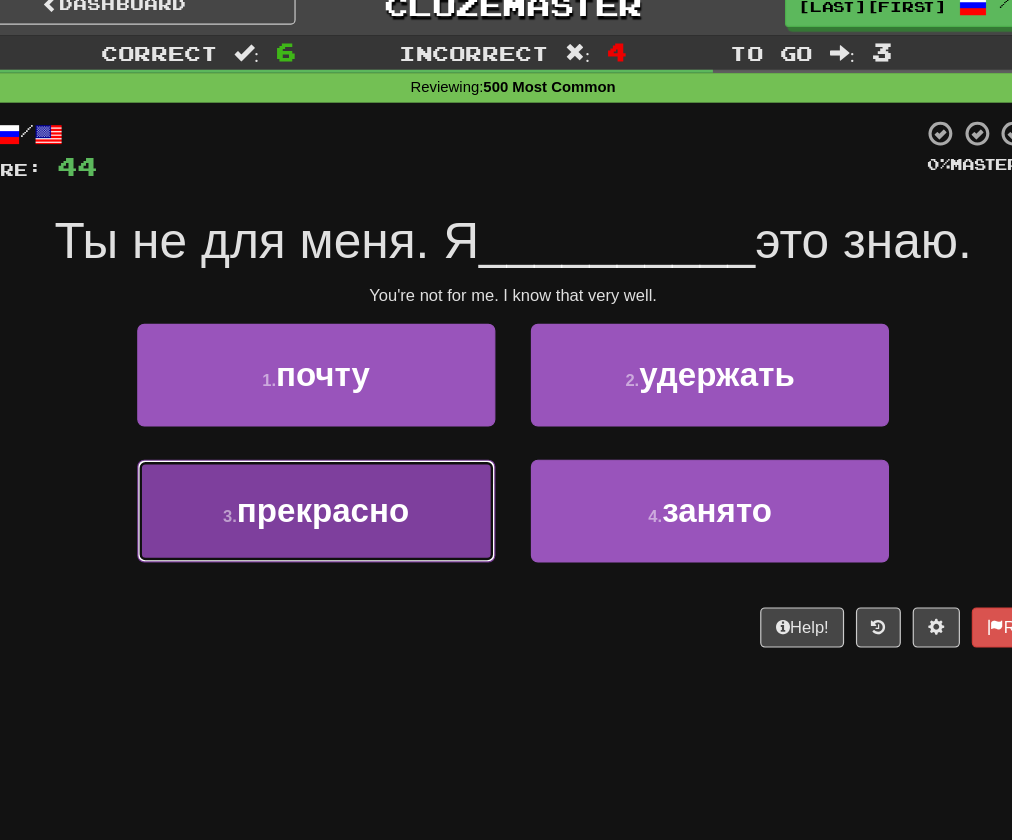 click on "прекрасно" at bounding box center (345, 453) 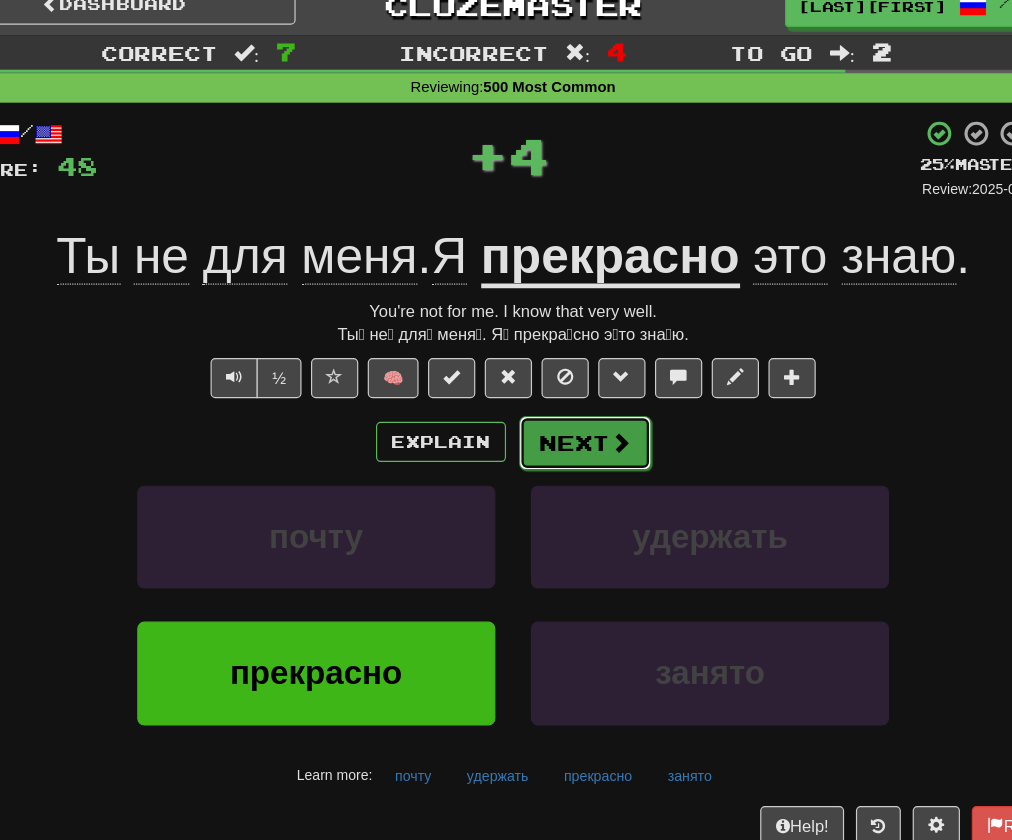 click on "Next" at bounding box center [567, 396] 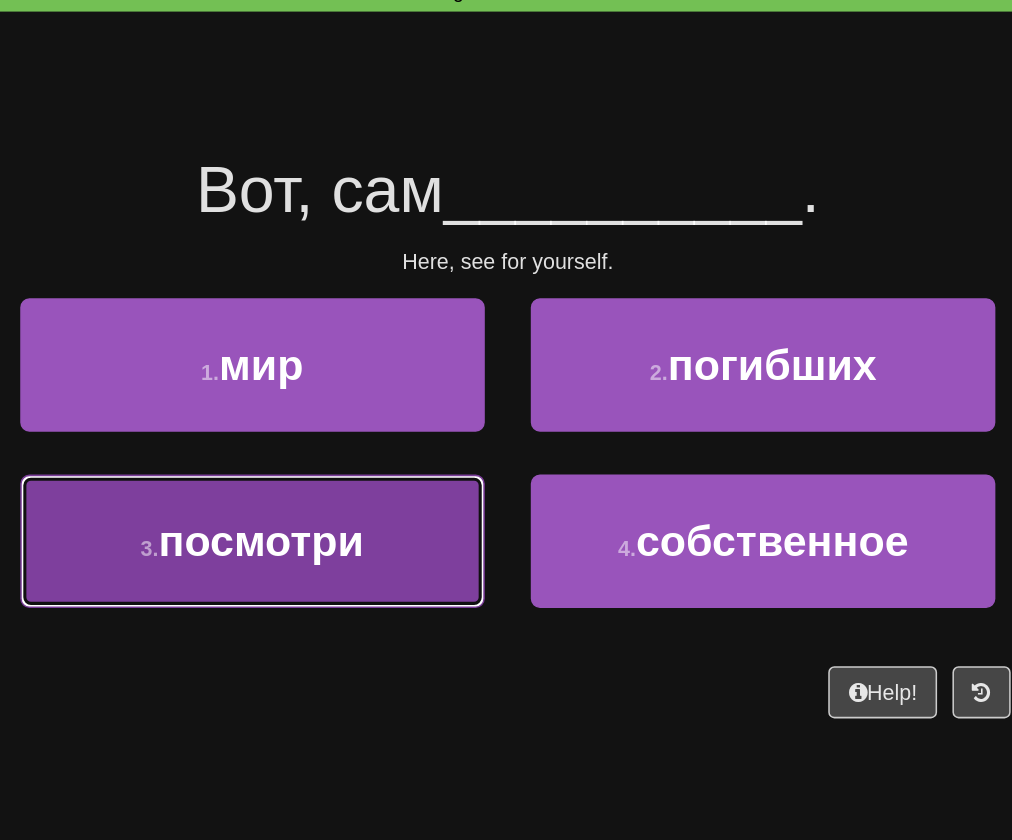click on "3 .  посмотри" at bounding box center (339, 453) 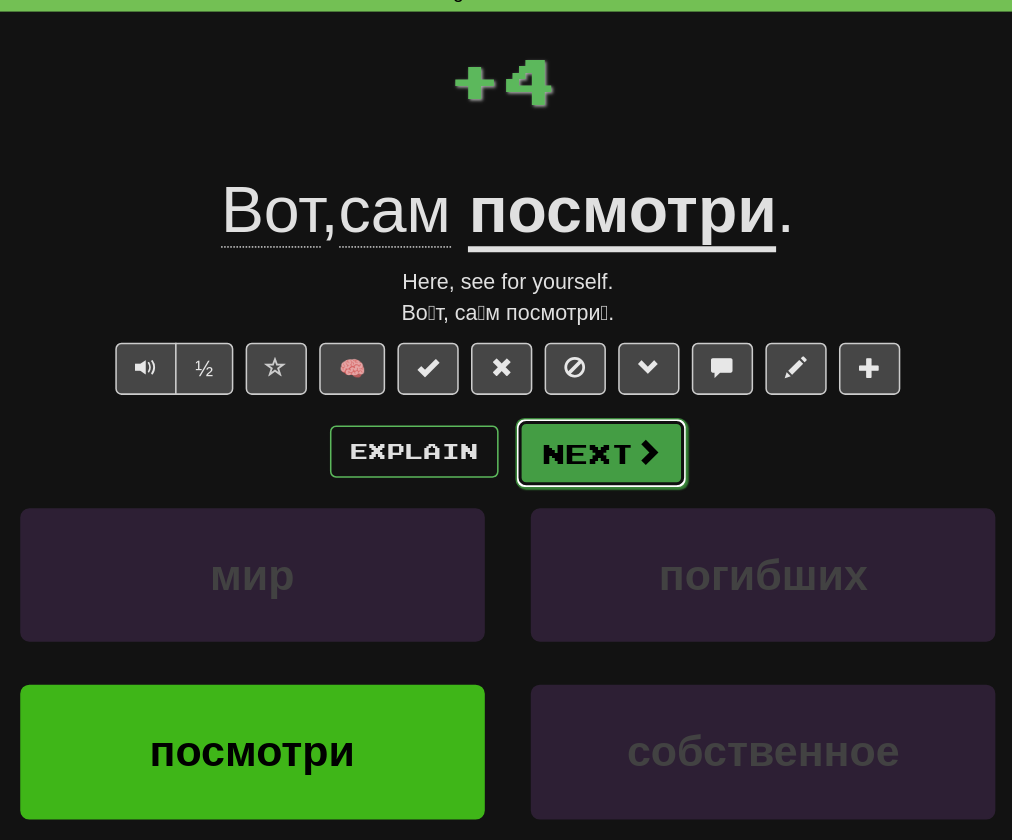 click on "Next" at bounding box center [567, 396] 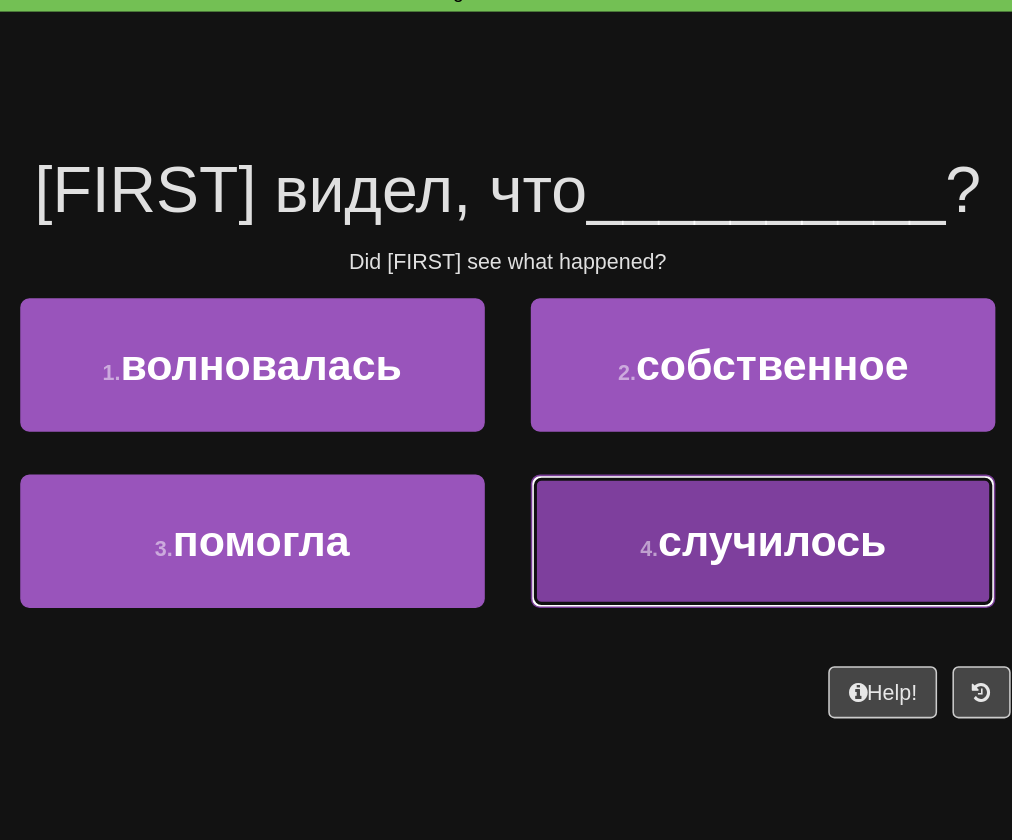 click on "4 ." at bounding box center (598, 458) 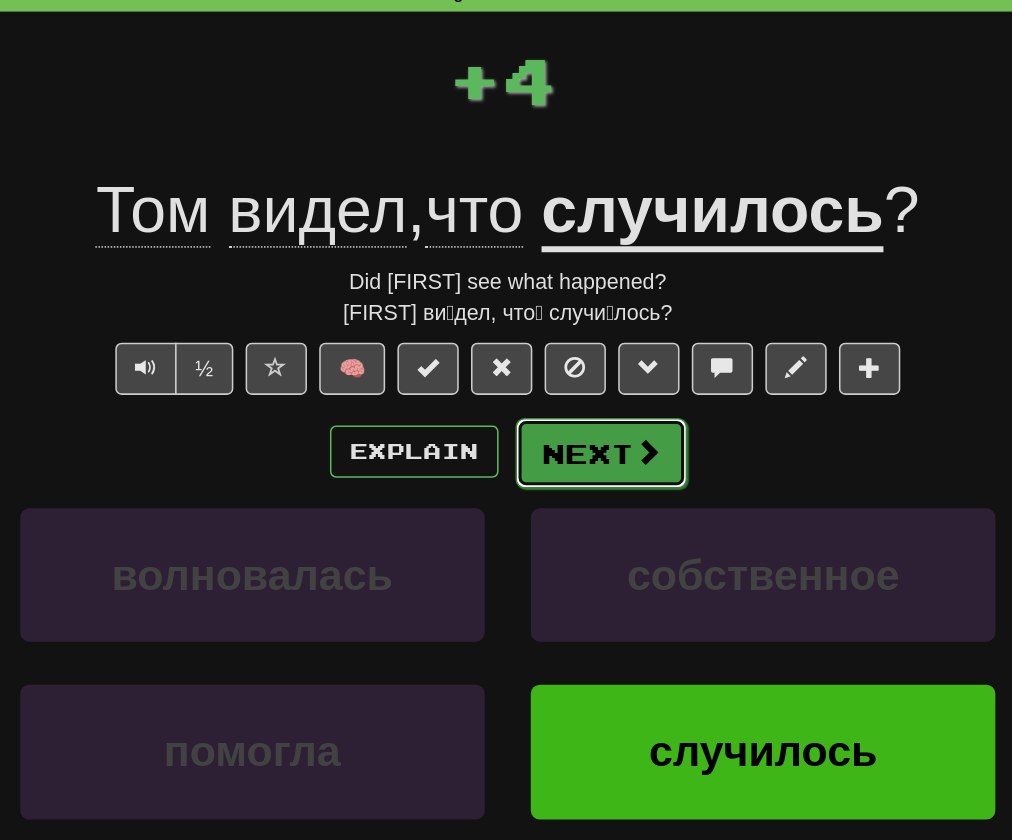 click on "Next" at bounding box center [567, 396] 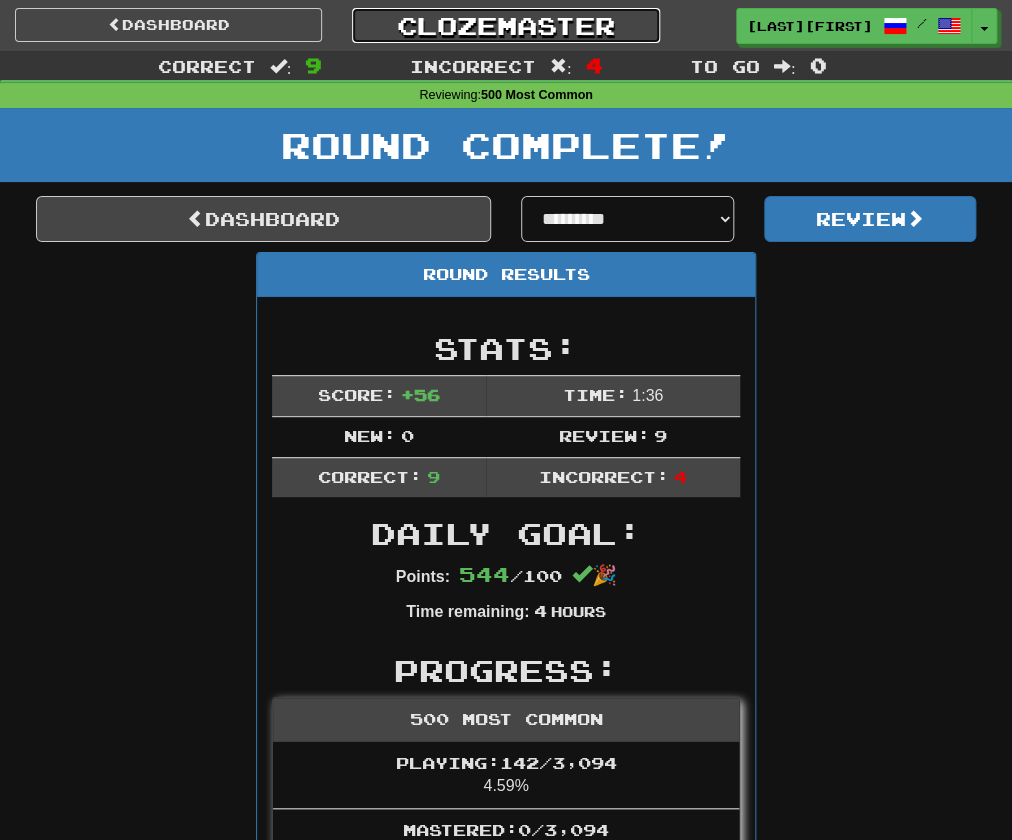 click on "Clozemaster" at bounding box center (505, 25) 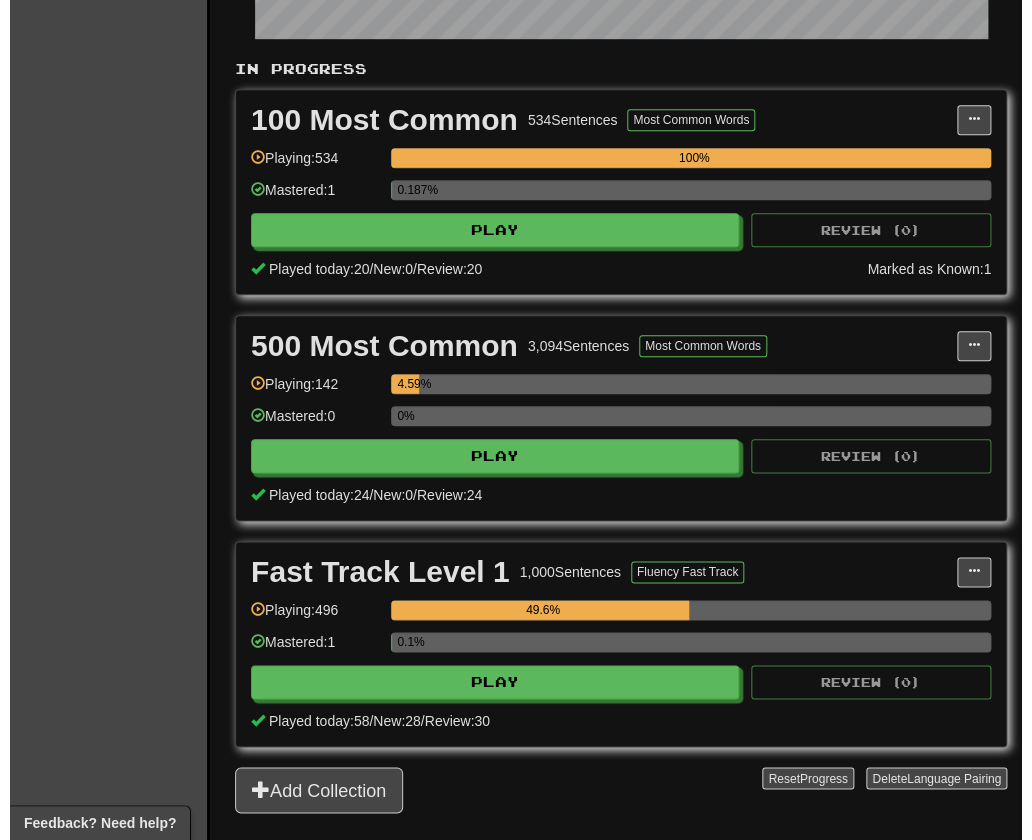 scroll, scrollTop: 498, scrollLeft: 0, axis: vertical 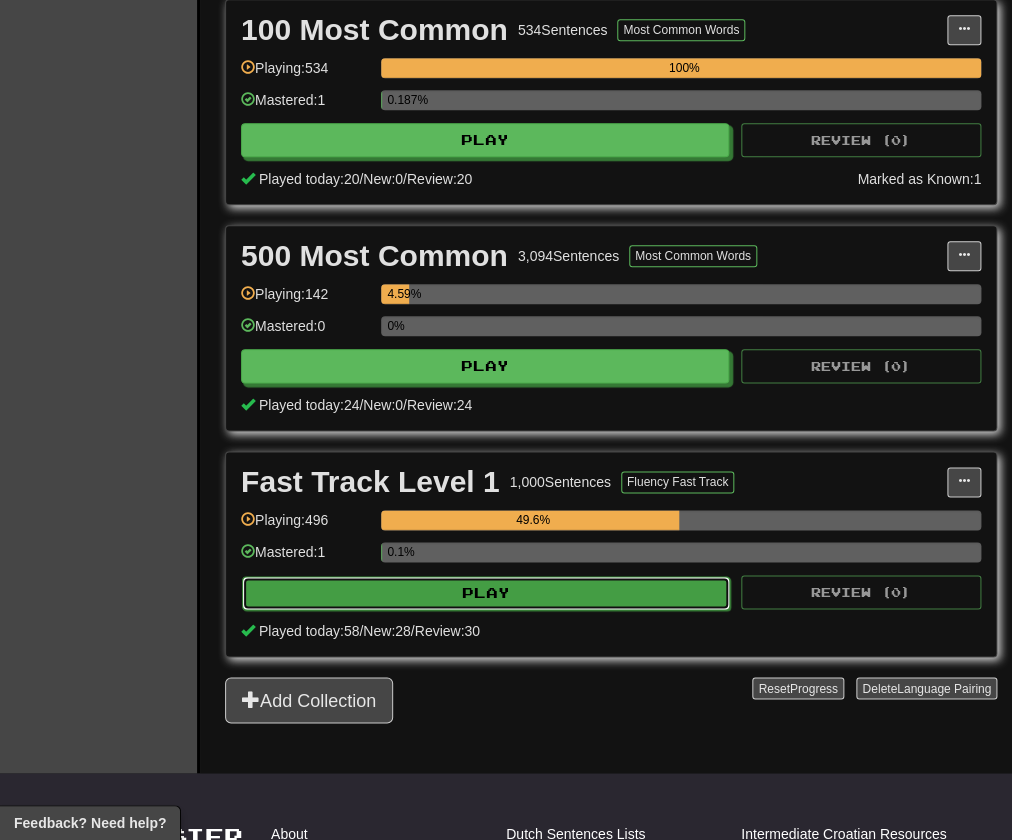 click on "Play" at bounding box center [486, 593] 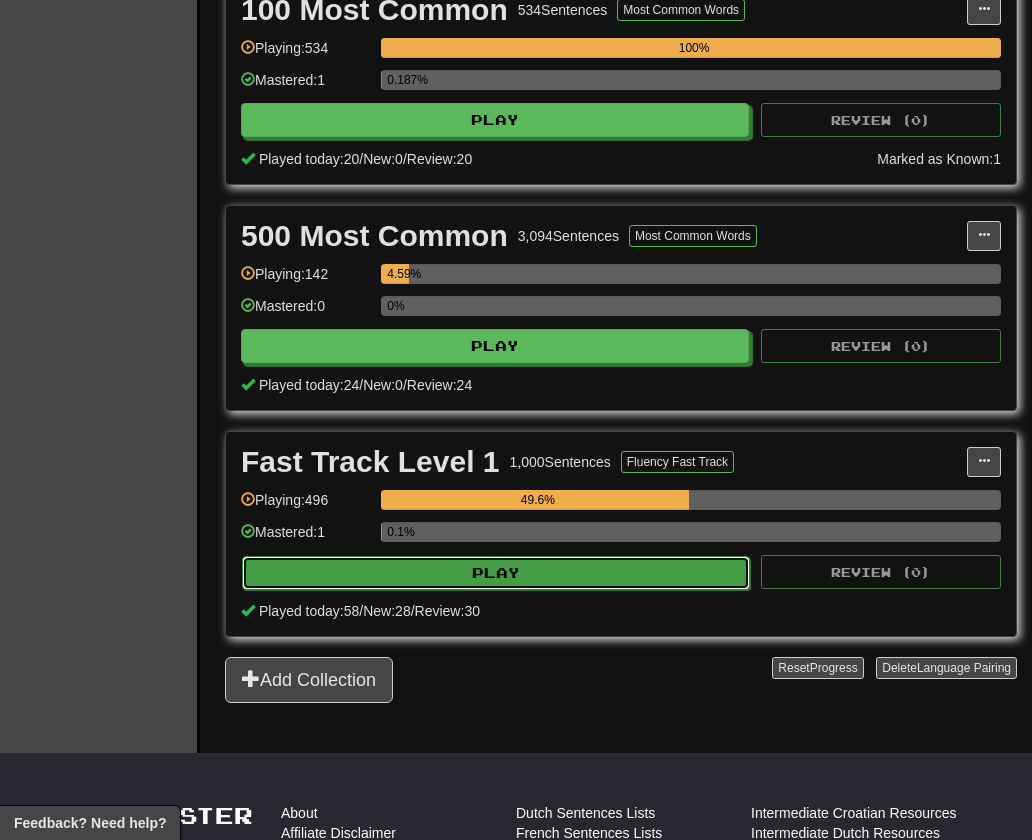 select on "**" 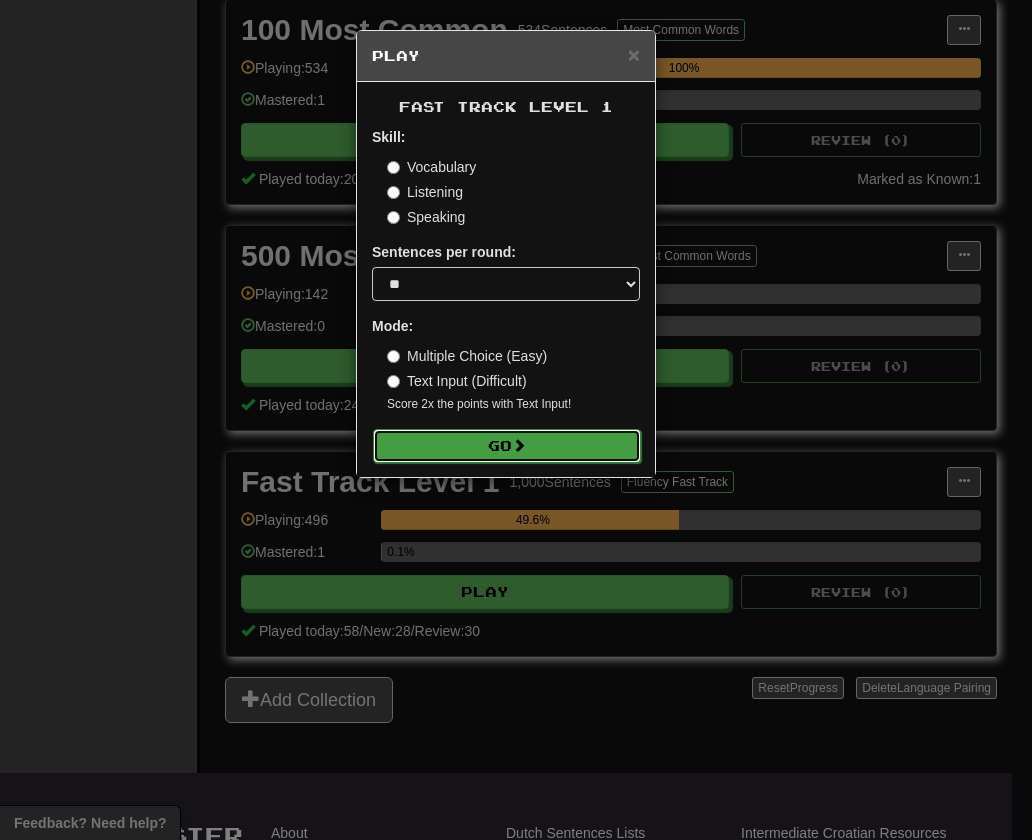 click on "Go" at bounding box center (507, 446) 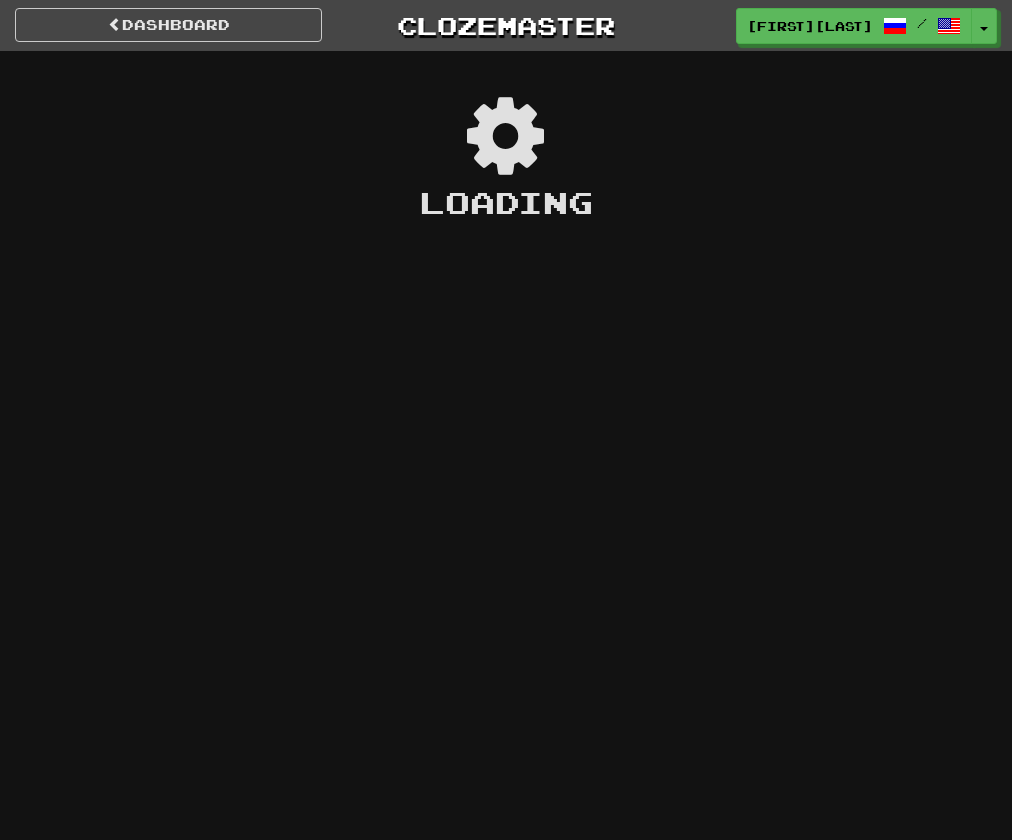 scroll, scrollTop: 0, scrollLeft: 0, axis: both 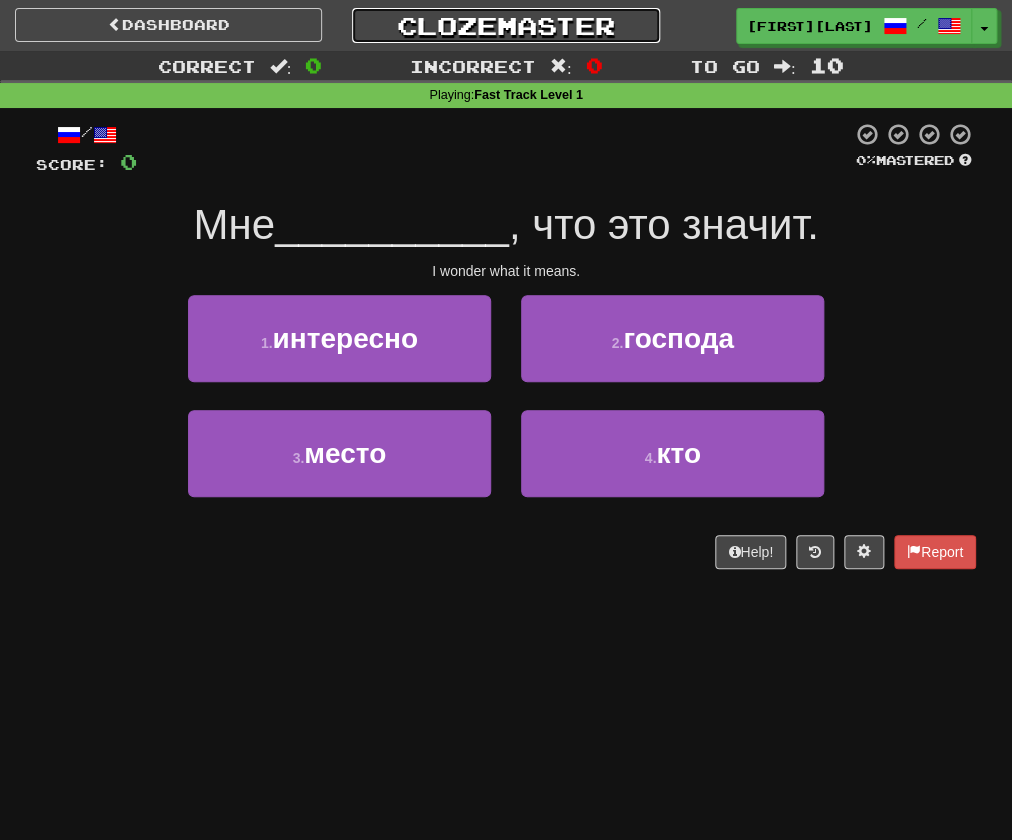 click on "Clozemaster" at bounding box center (505, 25) 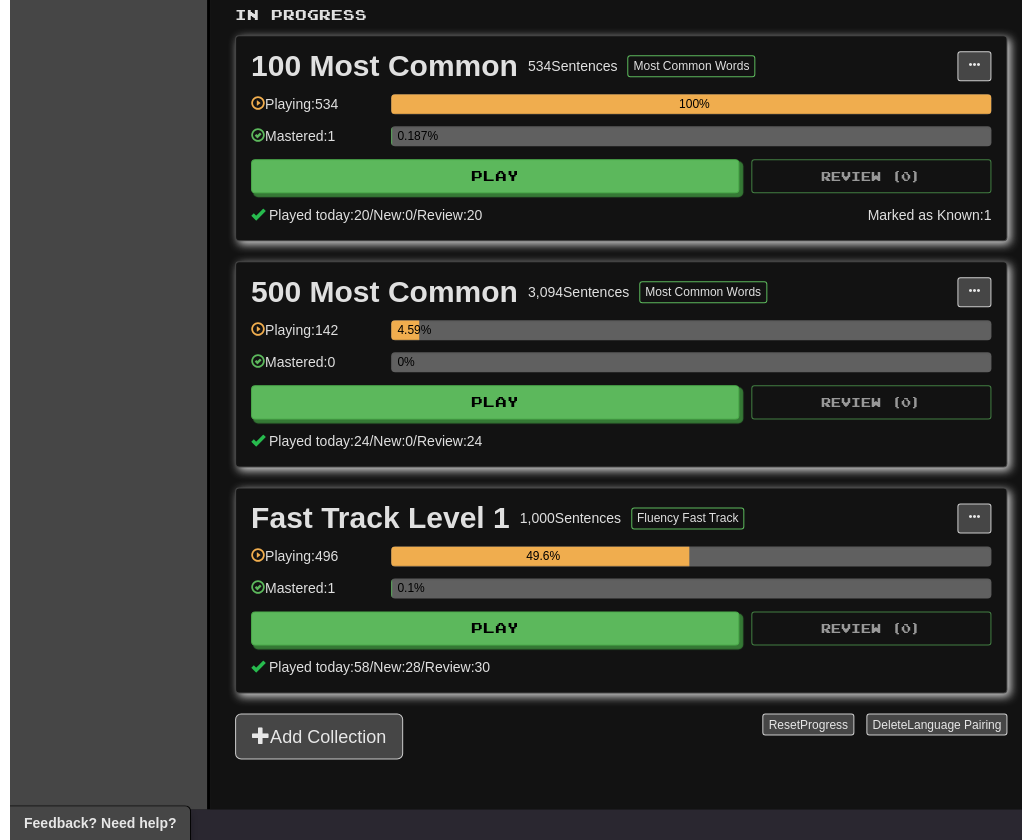 scroll, scrollTop: 456, scrollLeft: 0, axis: vertical 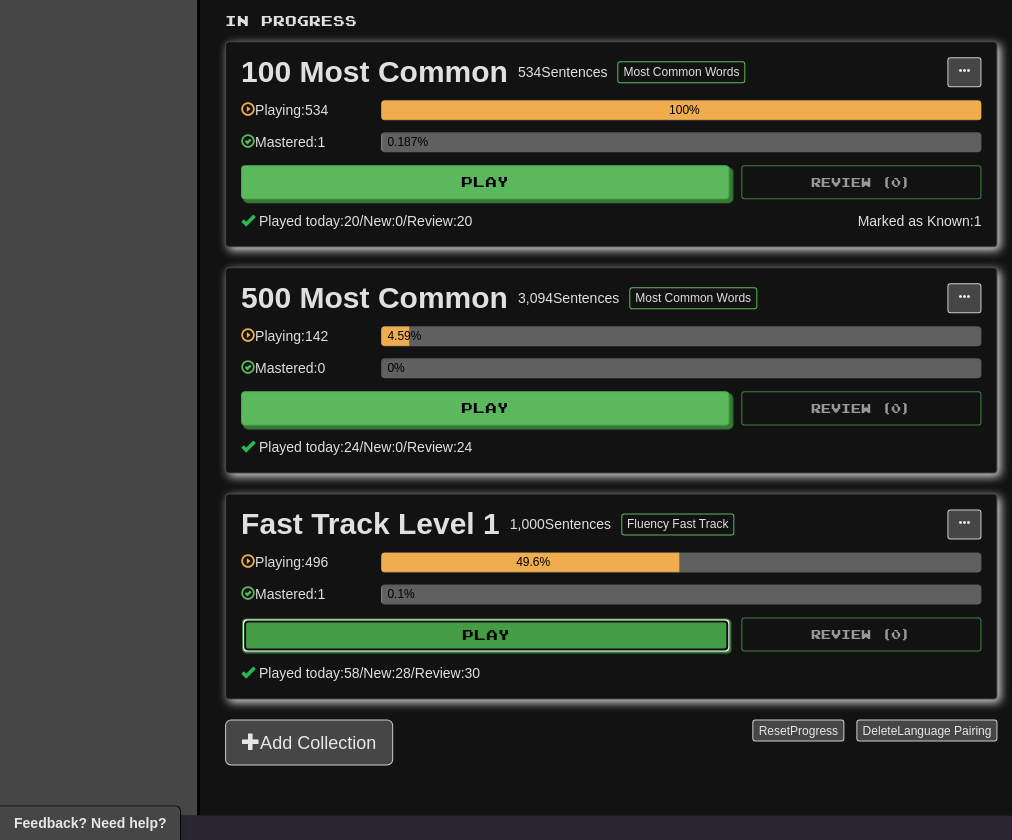 click on "Play" at bounding box center (486, 635) 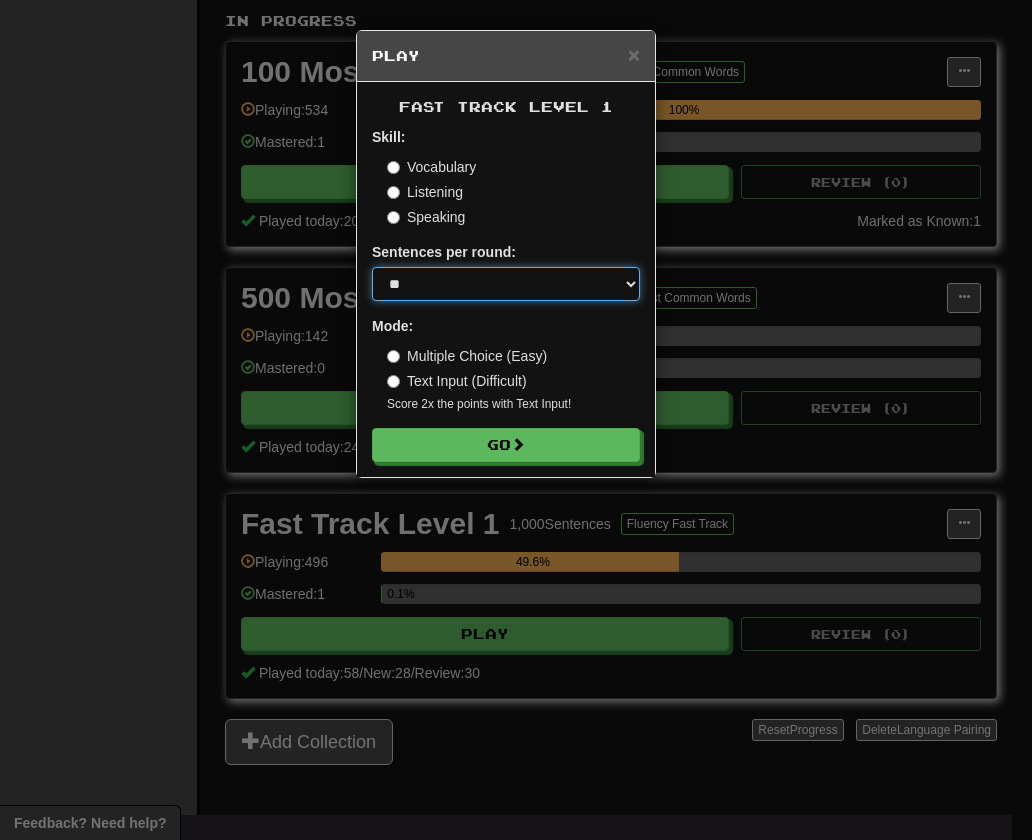 click on "* ** ** ** ** ** *** ********" at bounding box center (506, 284) 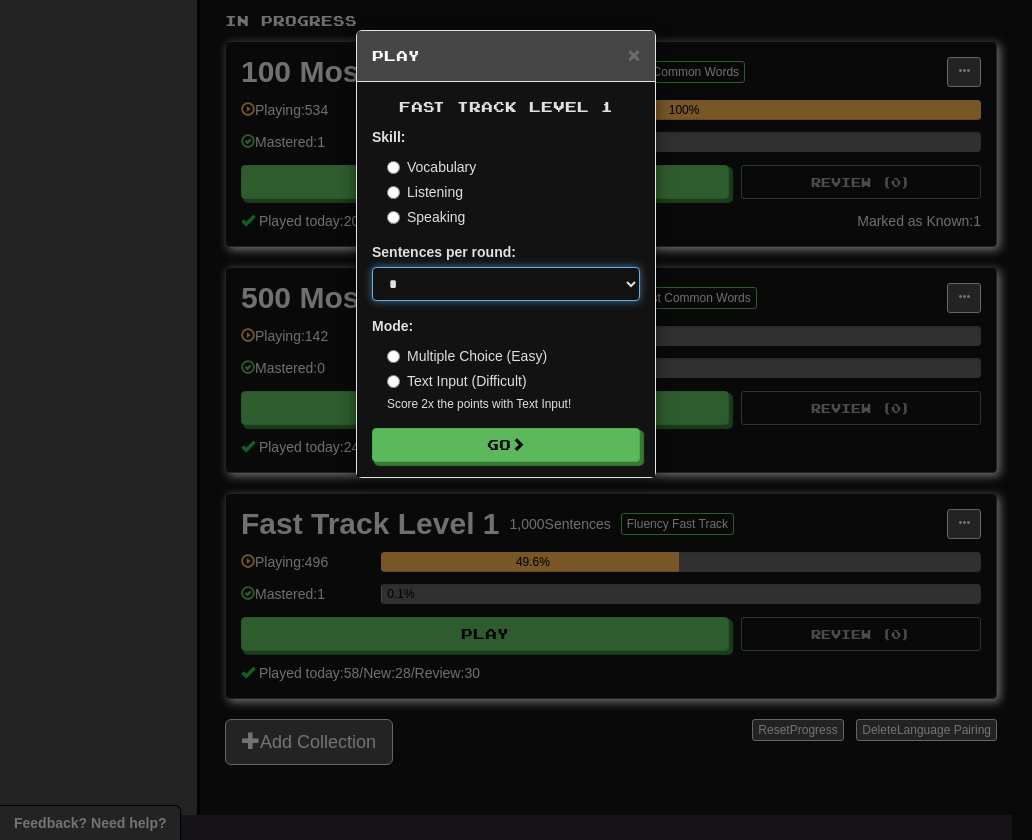 click on "* ** ** ** ** ** *** ********" at bounding box center [506, 284] 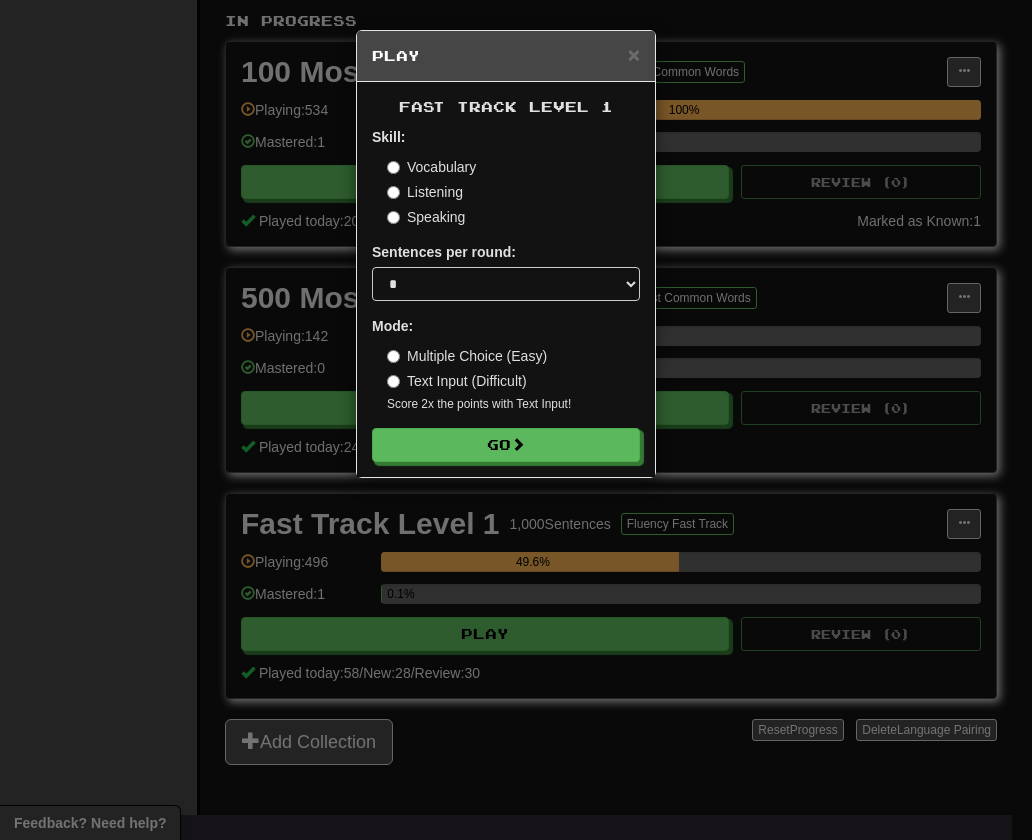 click on "× Play Fast Track Level 1 Skill: Vocabulary Listening Speaking Sentences per round: * ** ** ** ** ** *** ******** Mode: Multiple Choice (Easy) Text Input (Difficult) Score 2x the points with Text Input ! Go" at bounding box center (516, 420) 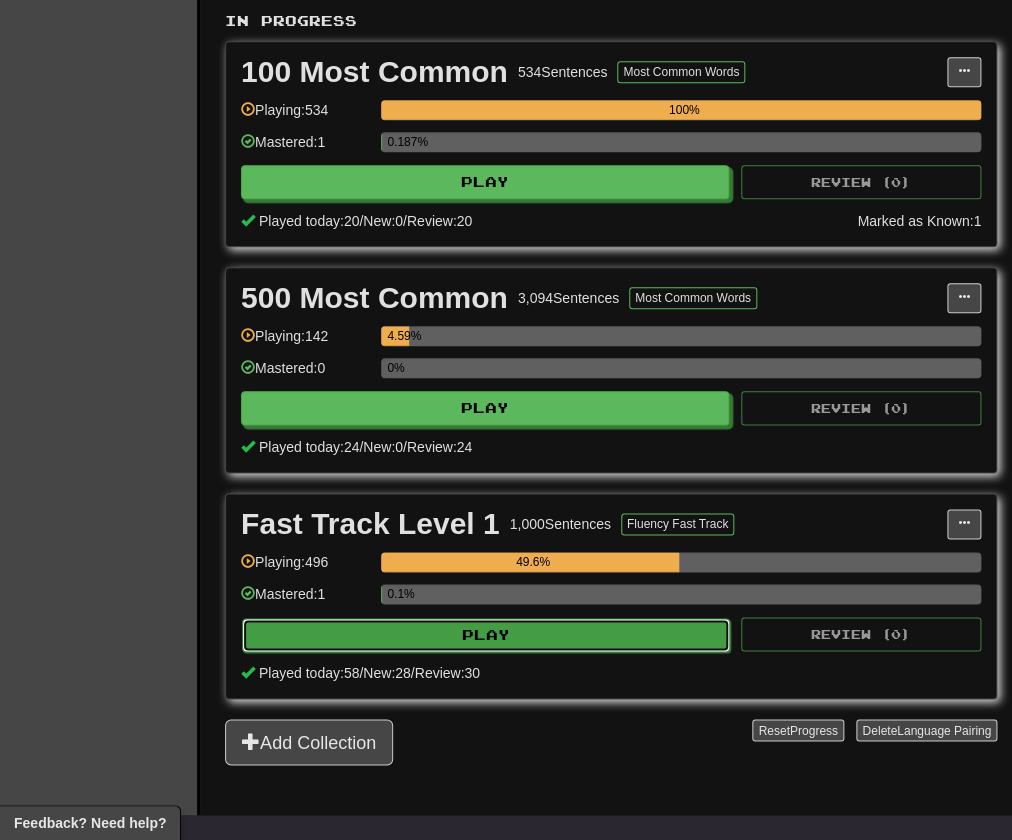 click on "Play" at bounding box center [486, 635] 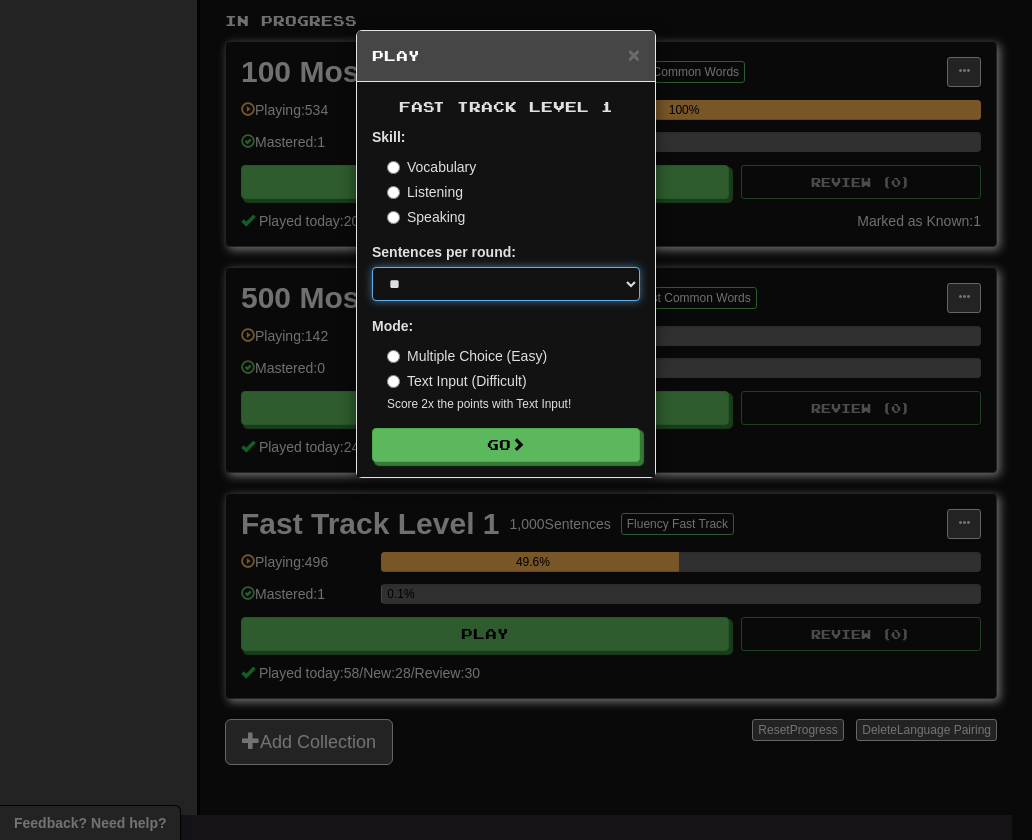 click on "* ** ** ** ** ** *** ********" at bounding box center [506, 284] 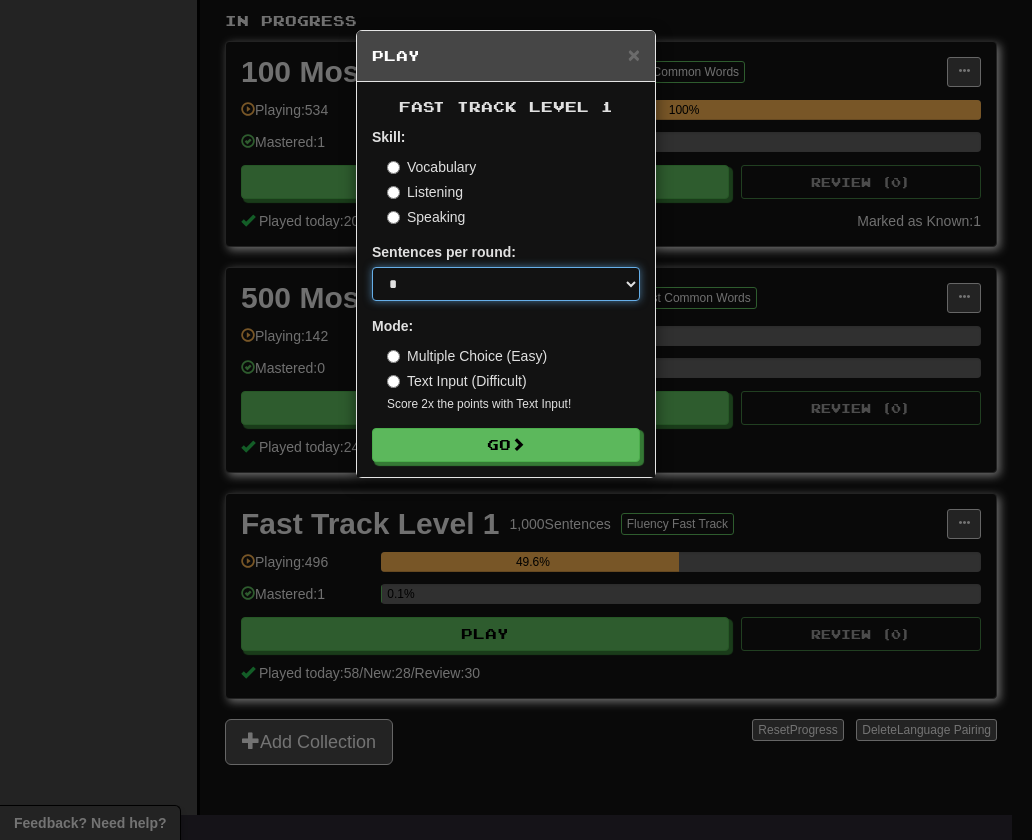click on "* ** ** ** ** ** *** ********" at bounding box center [506, 284] 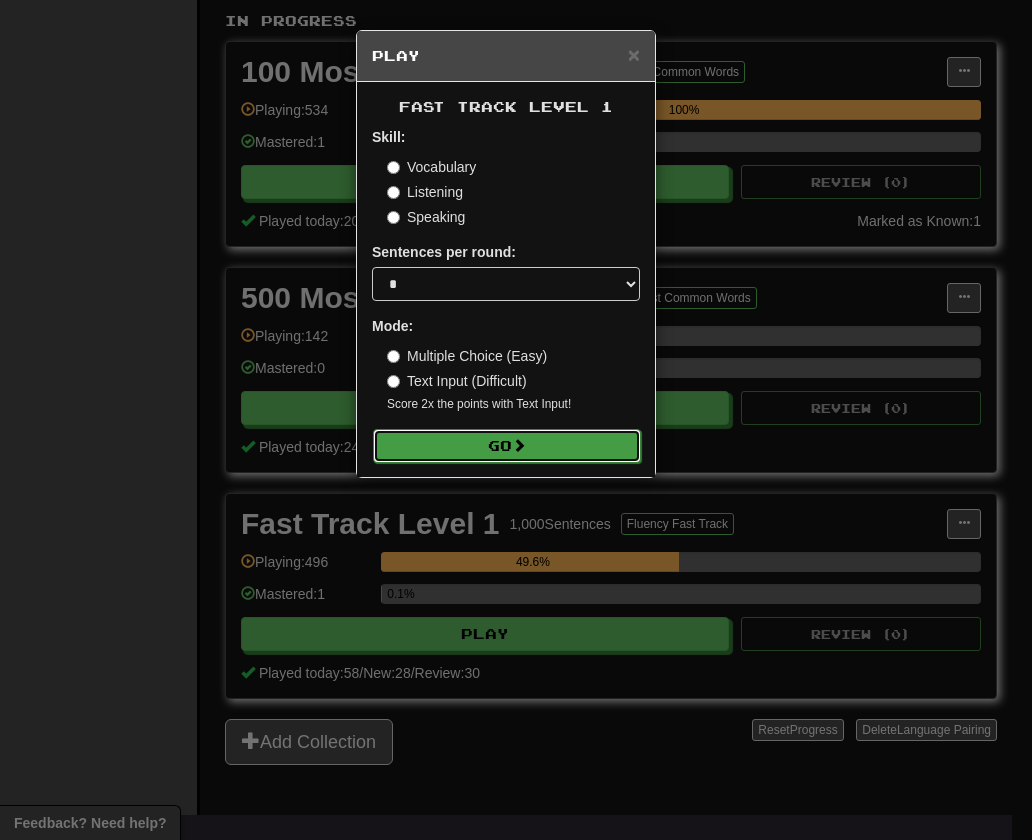 drag, startPoint x: 482, startPoint y: 436, endPoint x: 491, endPoint y: 444, distance: 12.0415945 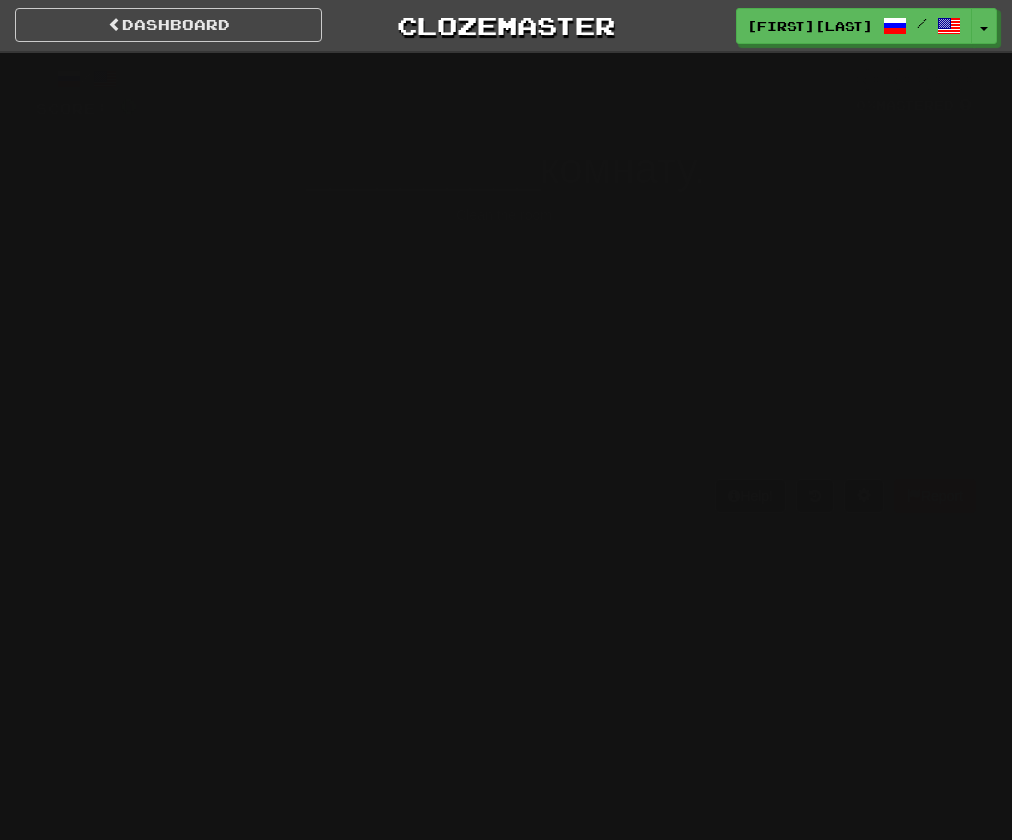 scroll, scrollTop: 0, scrollLeft: 0, axis: both 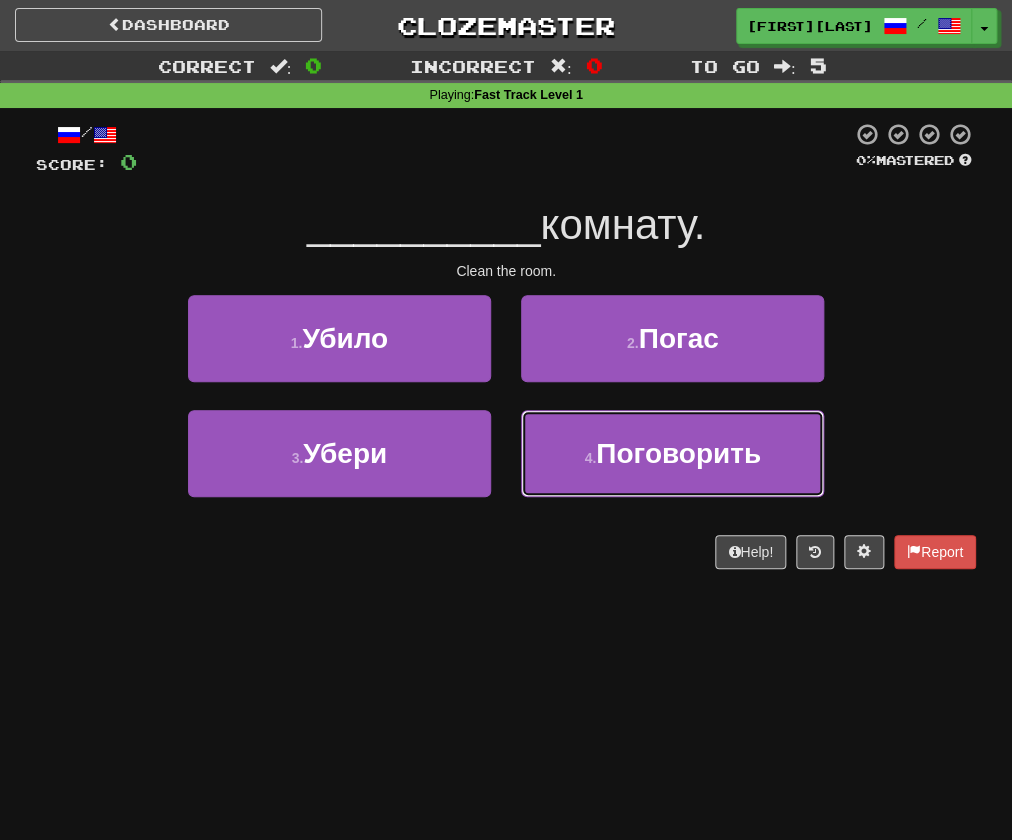 drag, startPoint x: 0, startPoint y: 0, endPoint x: 512, endPoint y: 219, distance: 556.8707 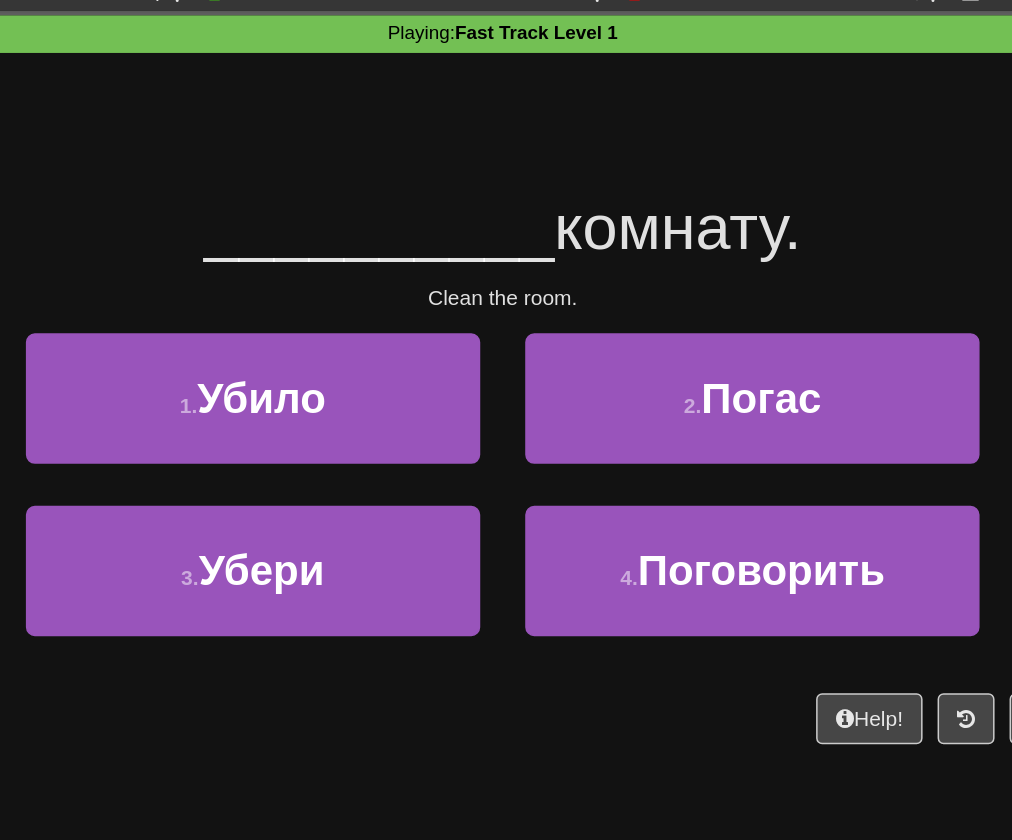 click on "__________" at bounding box center [424, 224] 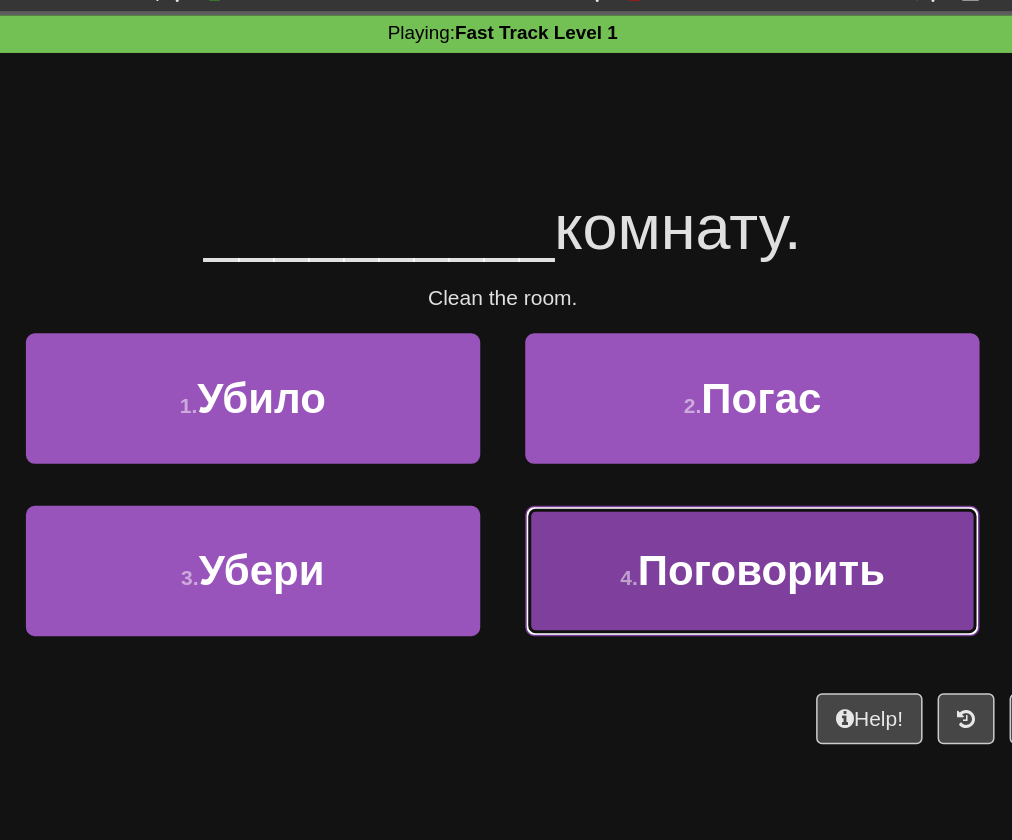 click on "Поговорить" at bounding box center (678, 453) 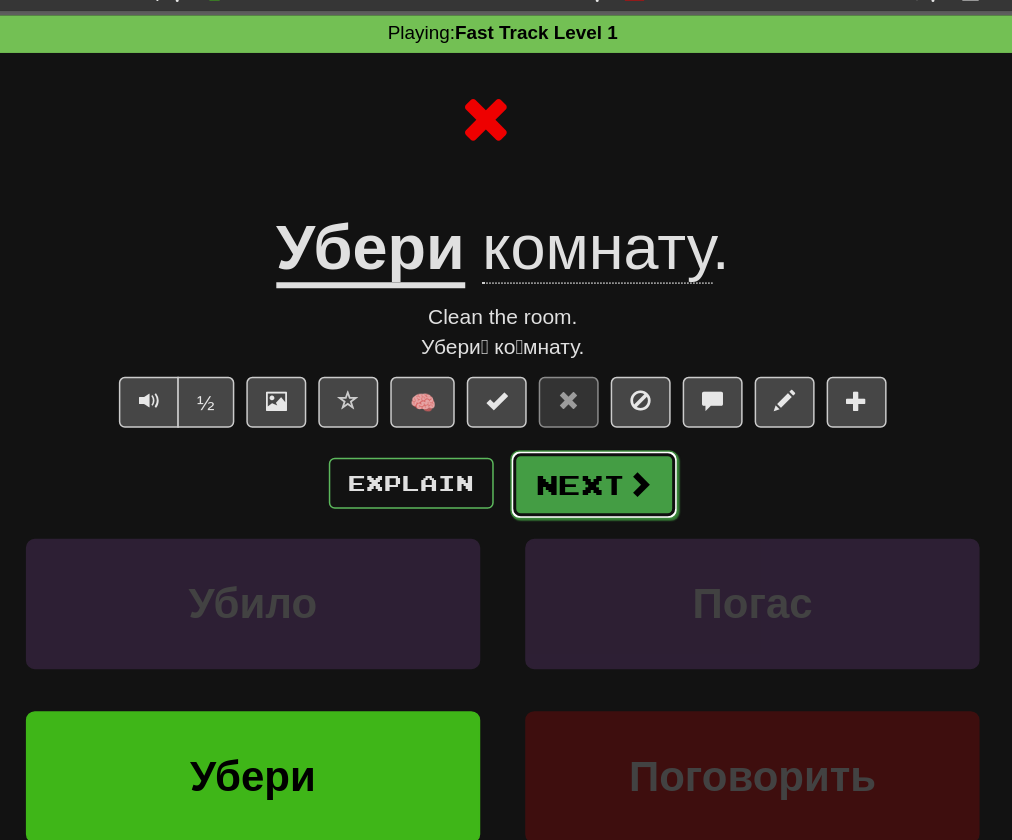 click on "Next" at bounding box center (567, 396) 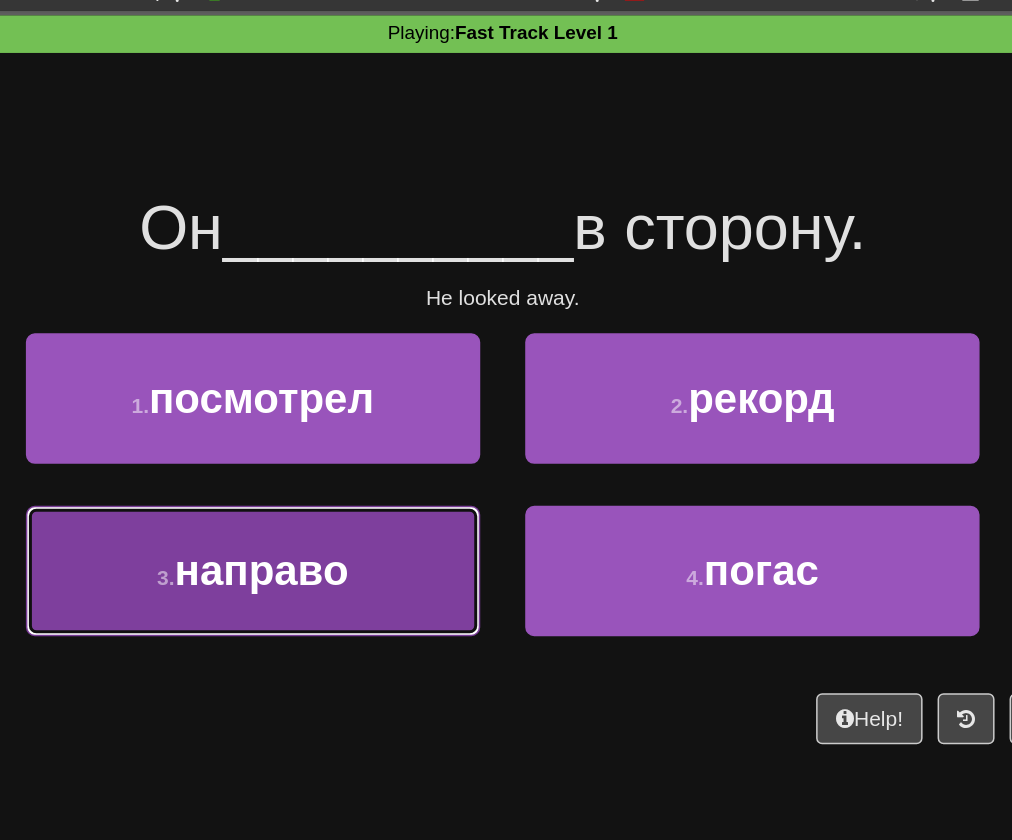 click on "3 .  направо" at bounding box center [339, 453] 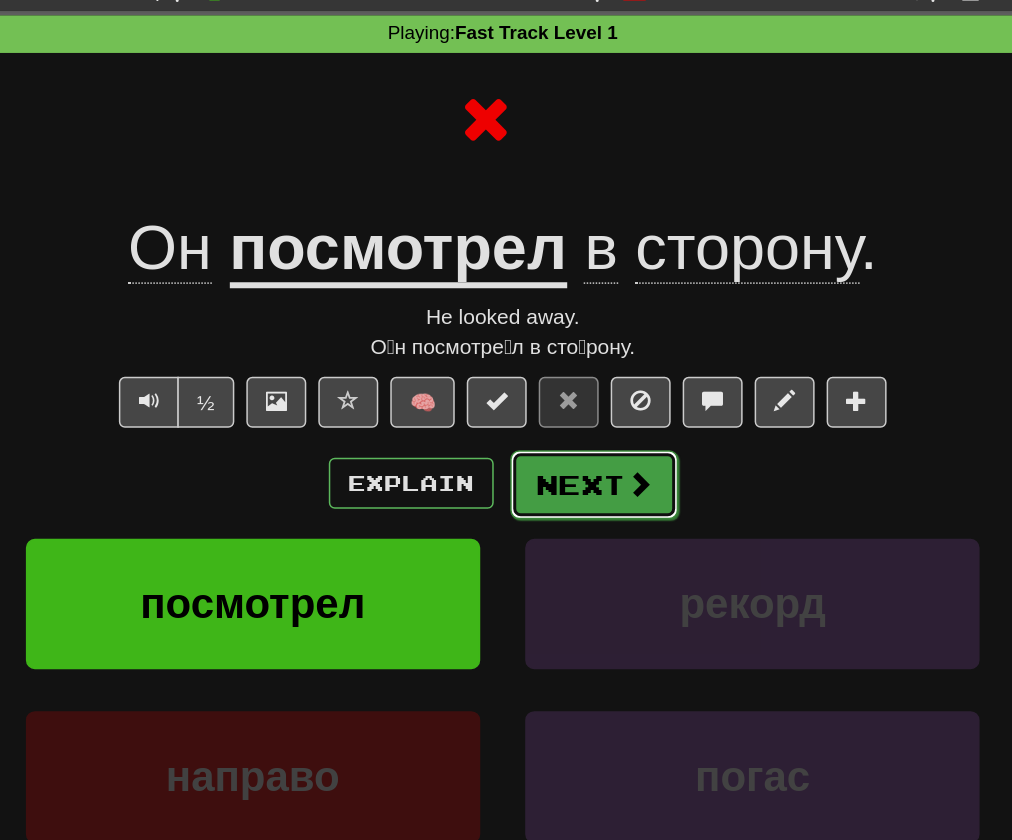 click on "Next" at bounding box center [567, 396] 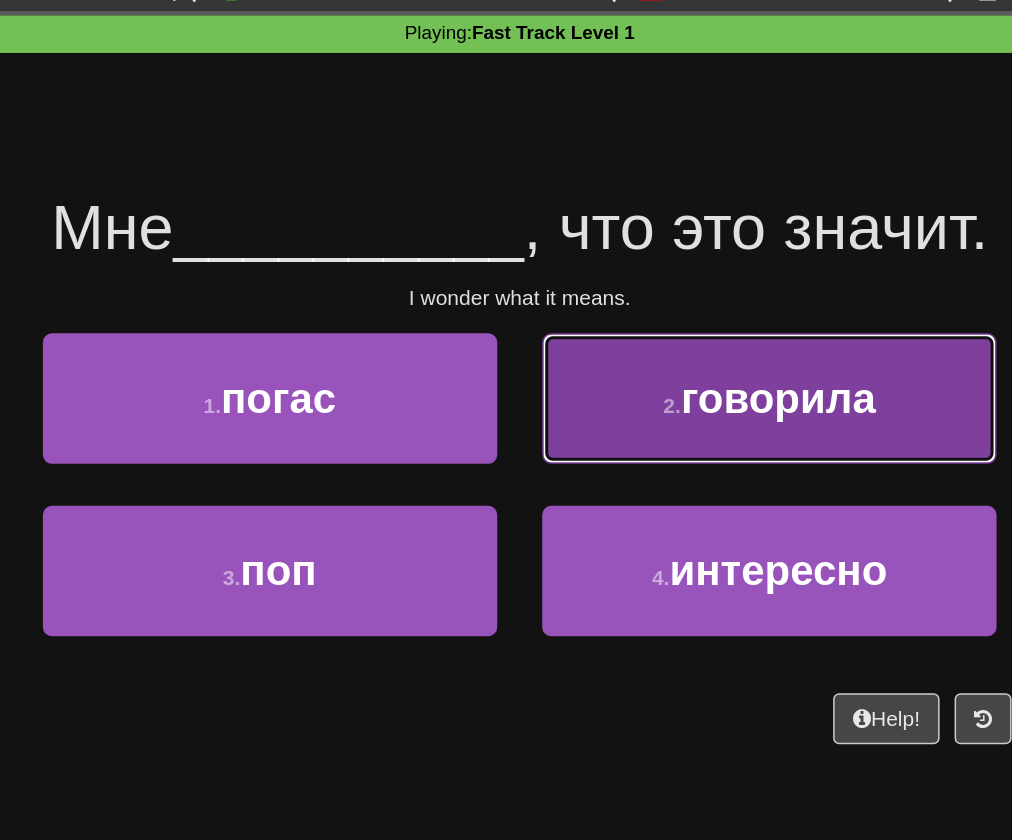 click on "2 .  говорила" at bounding box center (672, 338) 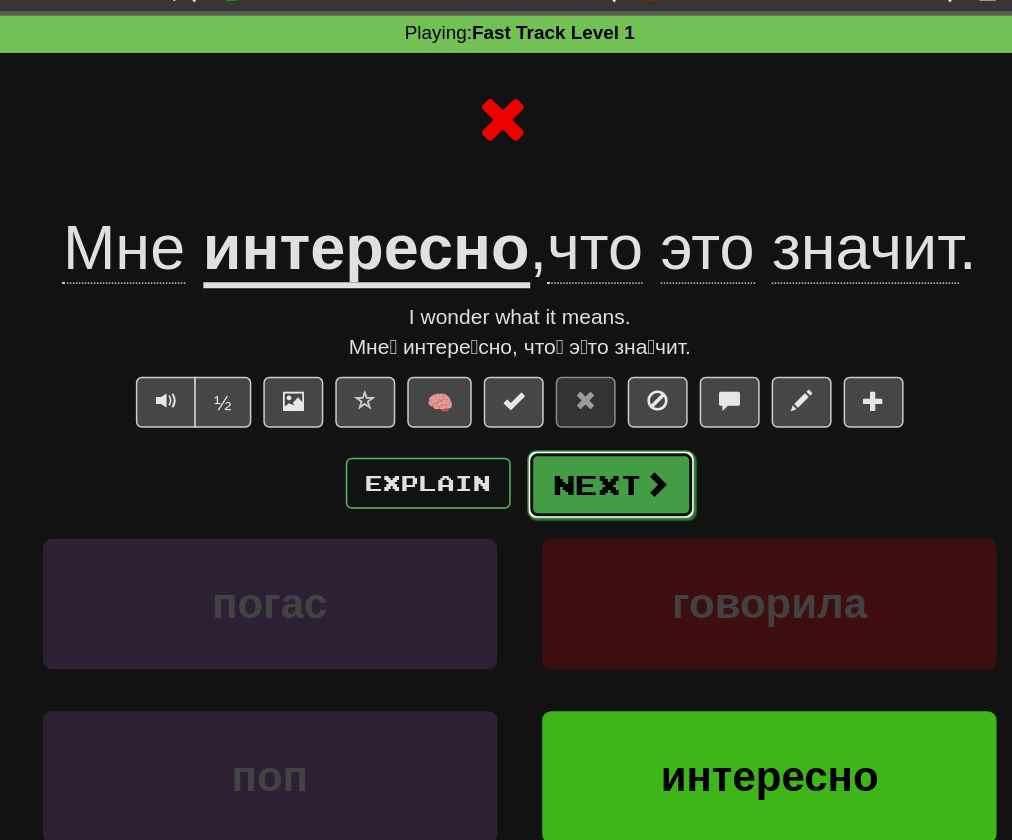 click on "Next" at bounding box center [567, 396] 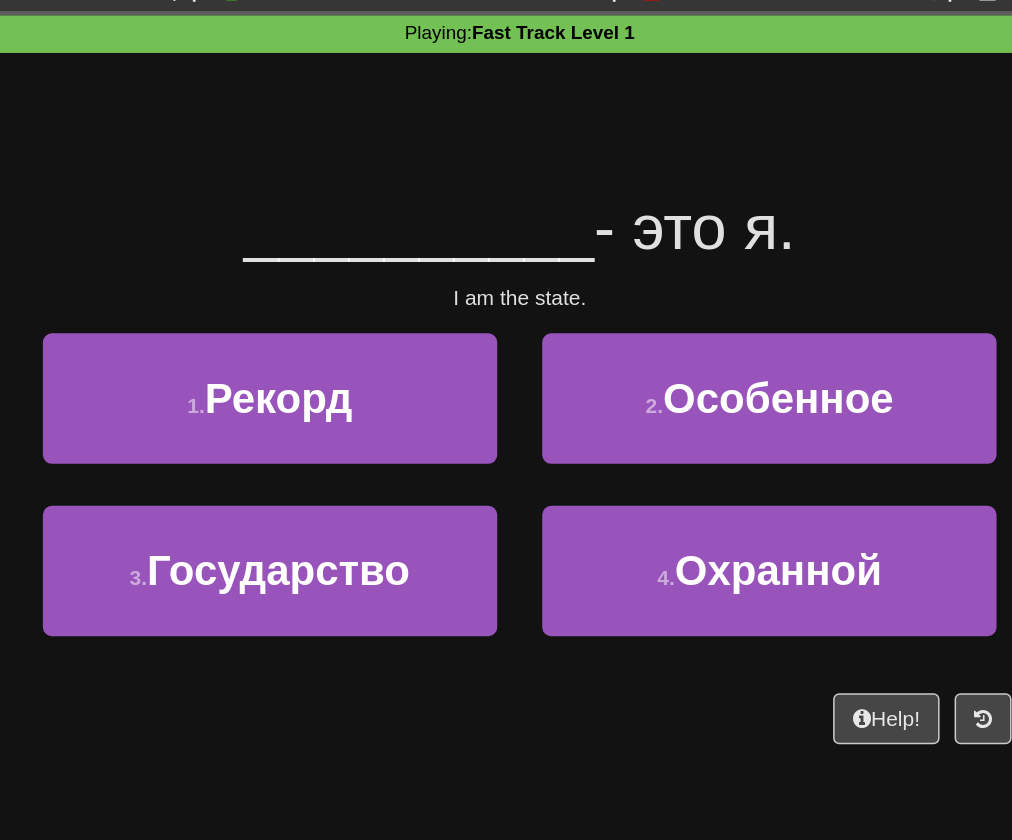 click on "/  Score:   0 0 %  Mastered __________  - это я. I am the state. 1 .  Рекорд 2 .  Особенное 3 .  Государство 4 .  Охранной  Help!  Report" at bounding box center (506, 345) 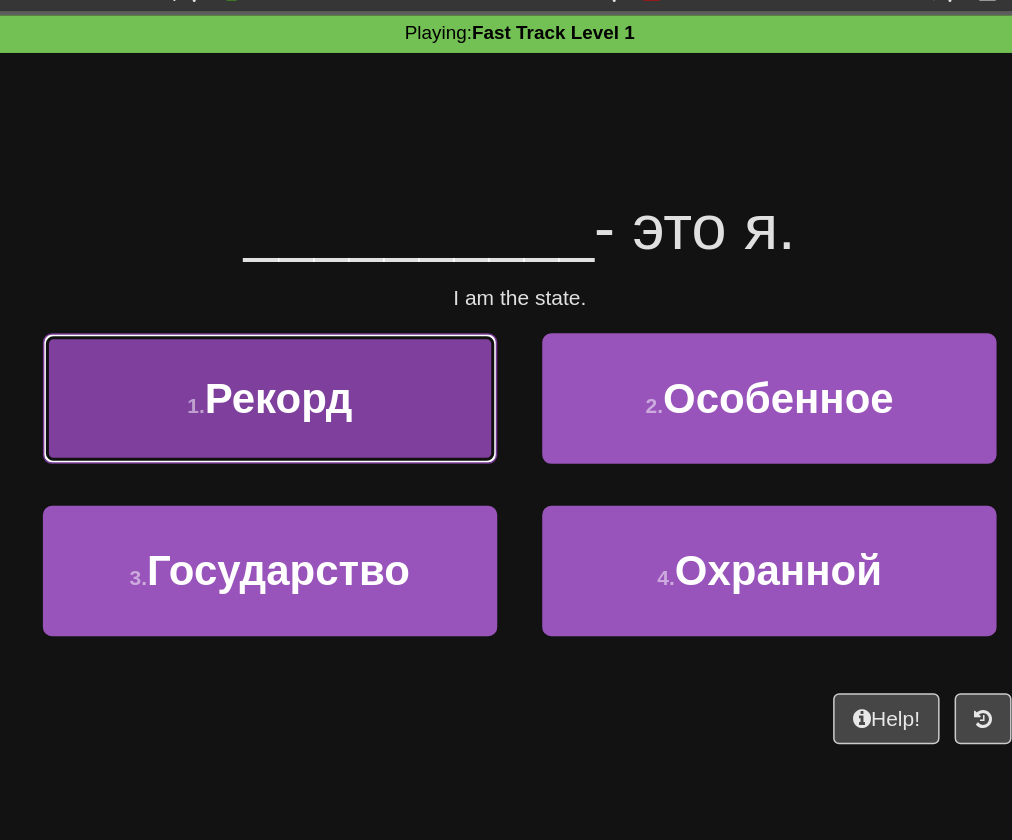 click on "1 .  Рекорд" at bounding box center (339, 338) 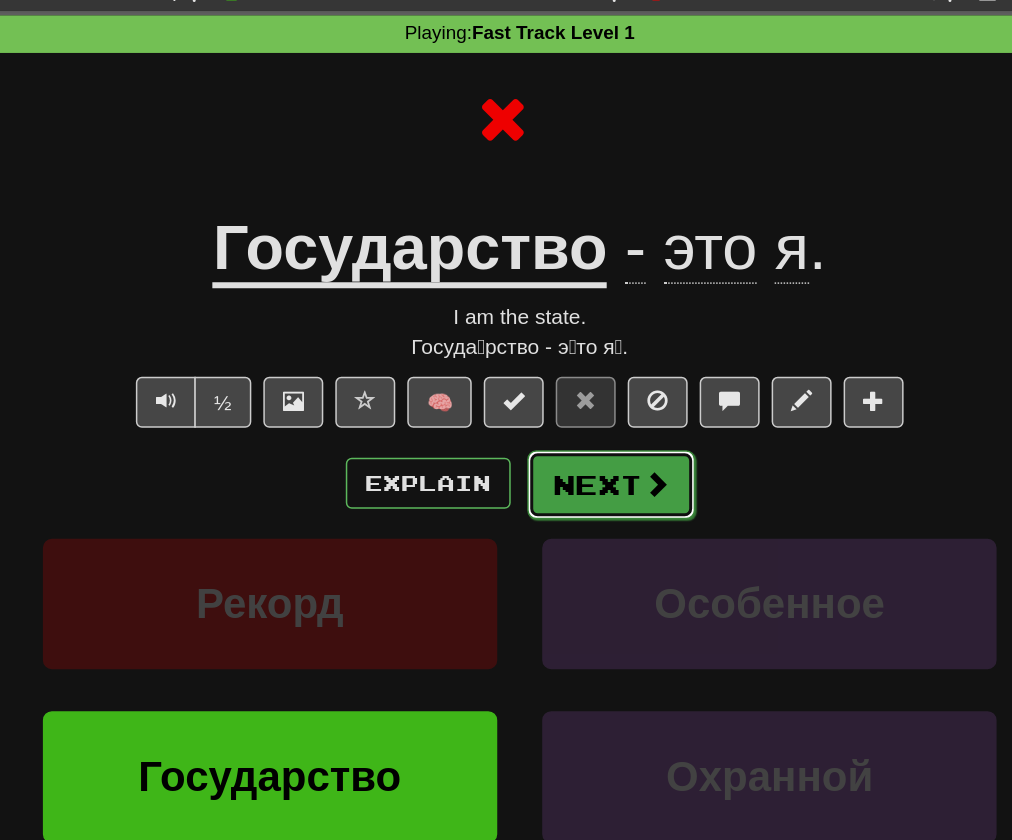 click on "Next" at bounding box center [567, 396] 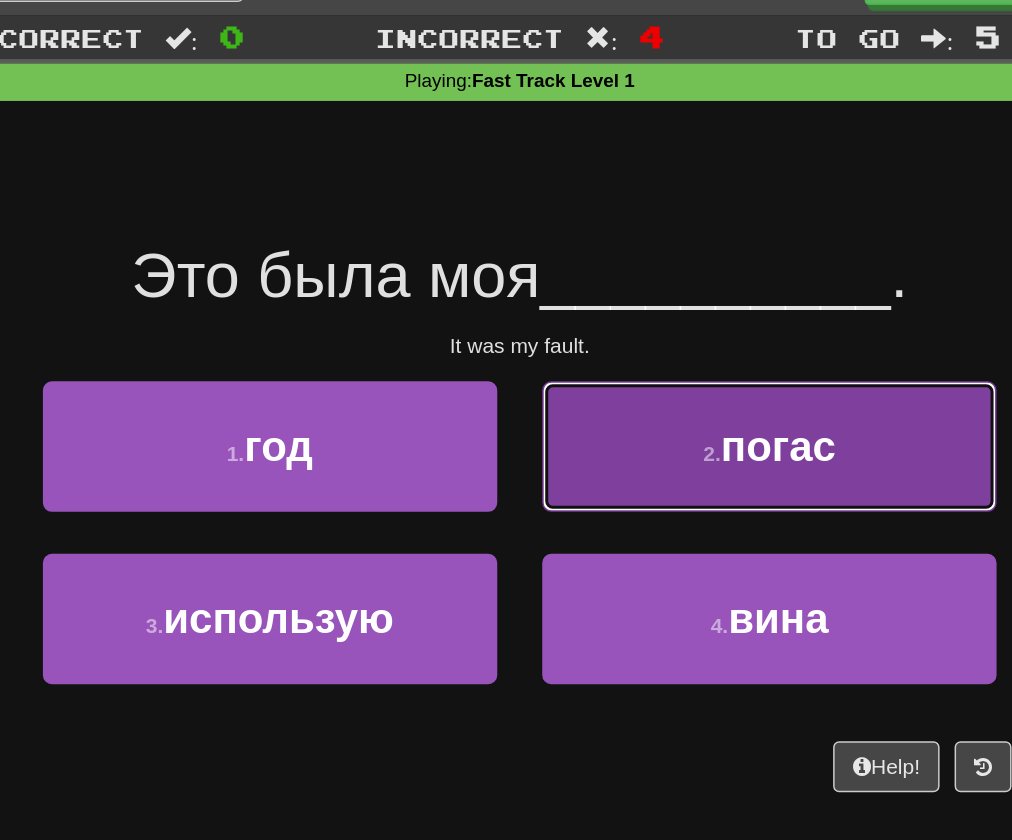 click on "2 .  погас" at bounding box center (672, 338) 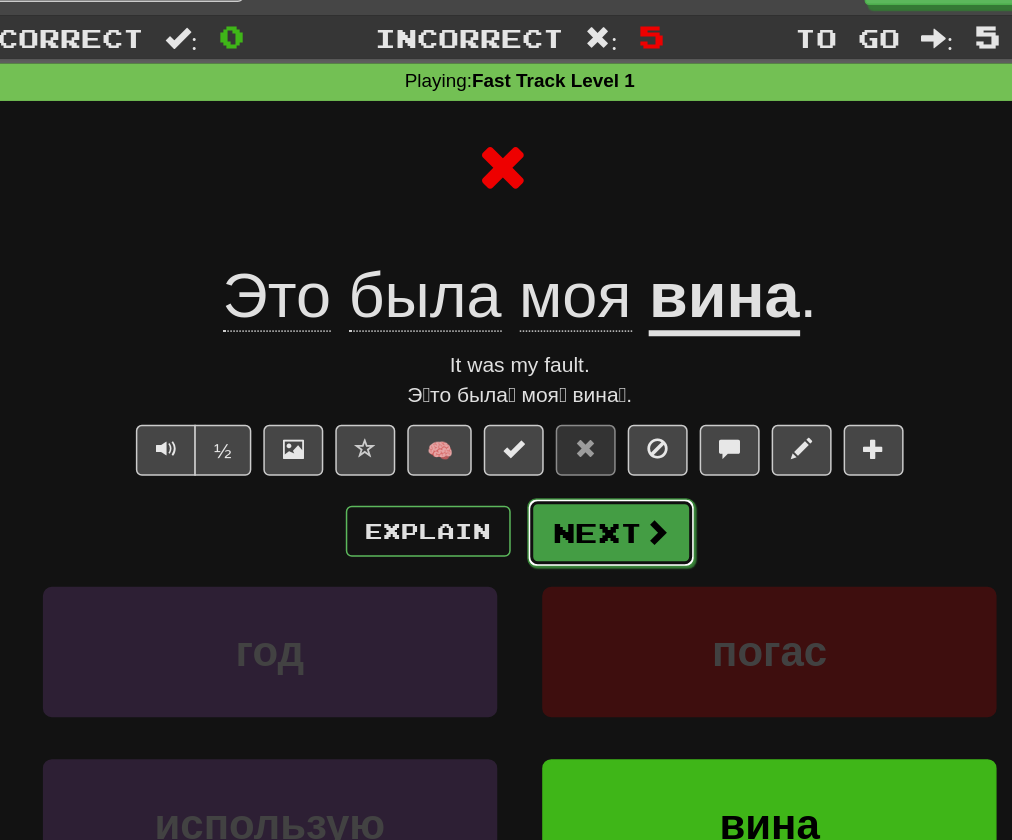 click on "Next" at bounding box center [567, 396] 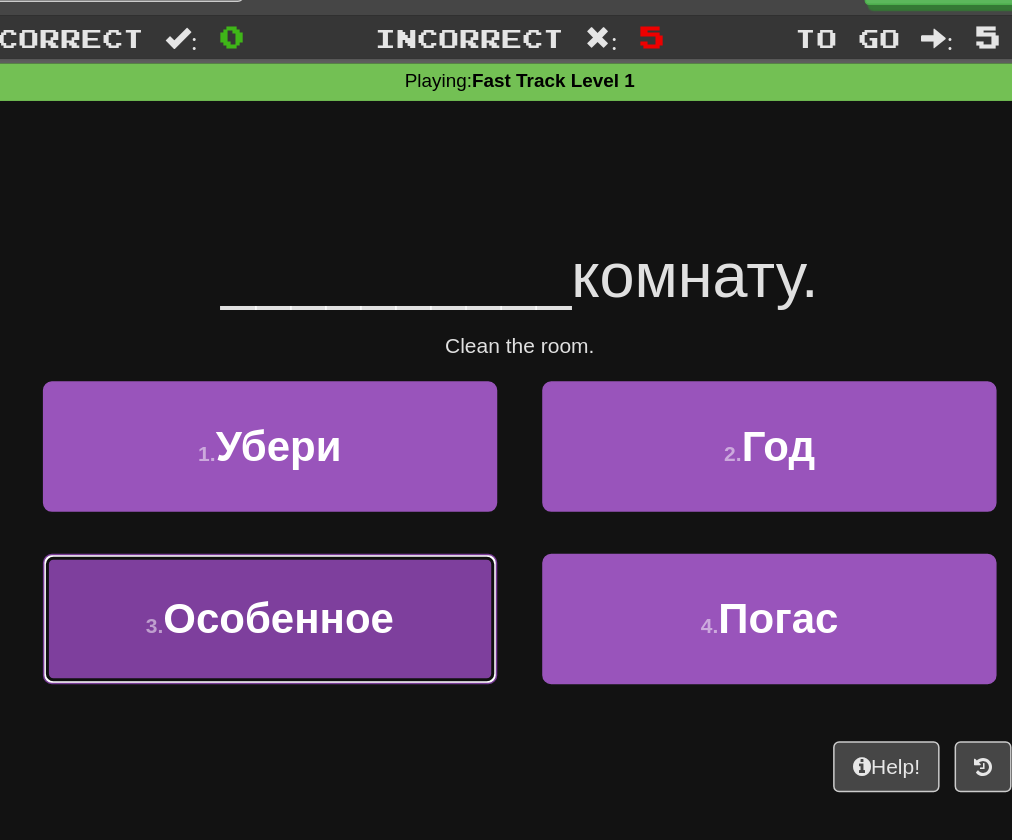 click on "3 .  Особенное" at bounding box center (339, 453) 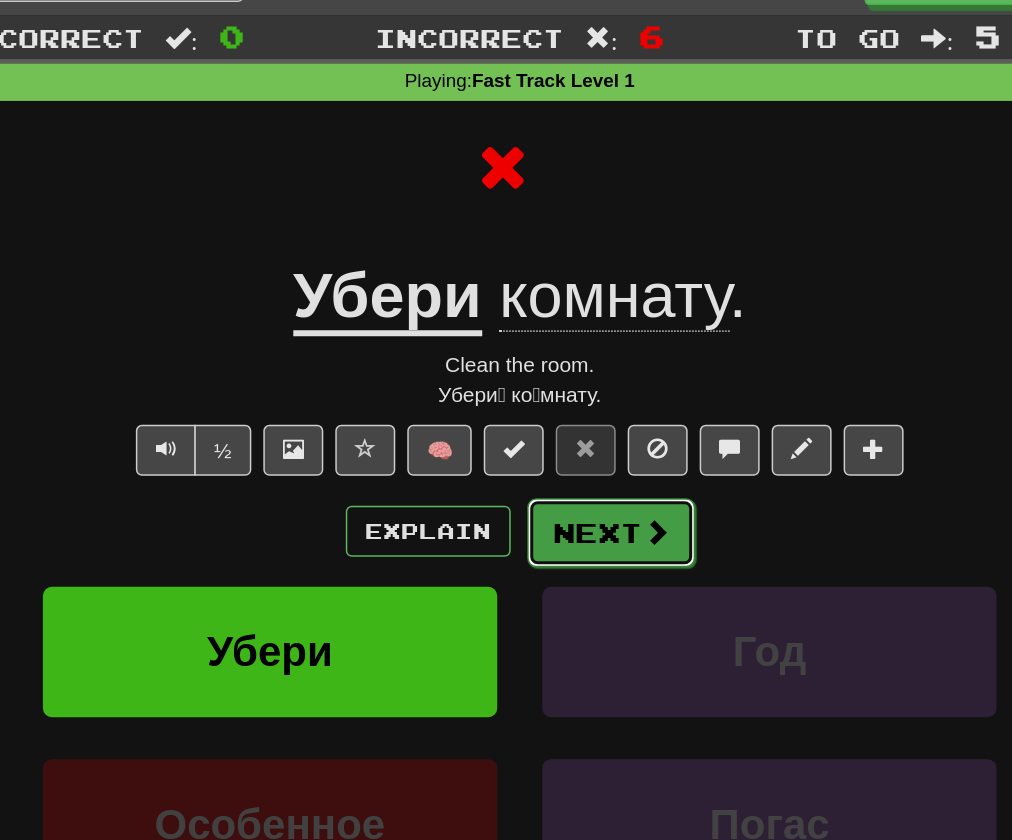 click on "Next" at bounding box center [567, 396] 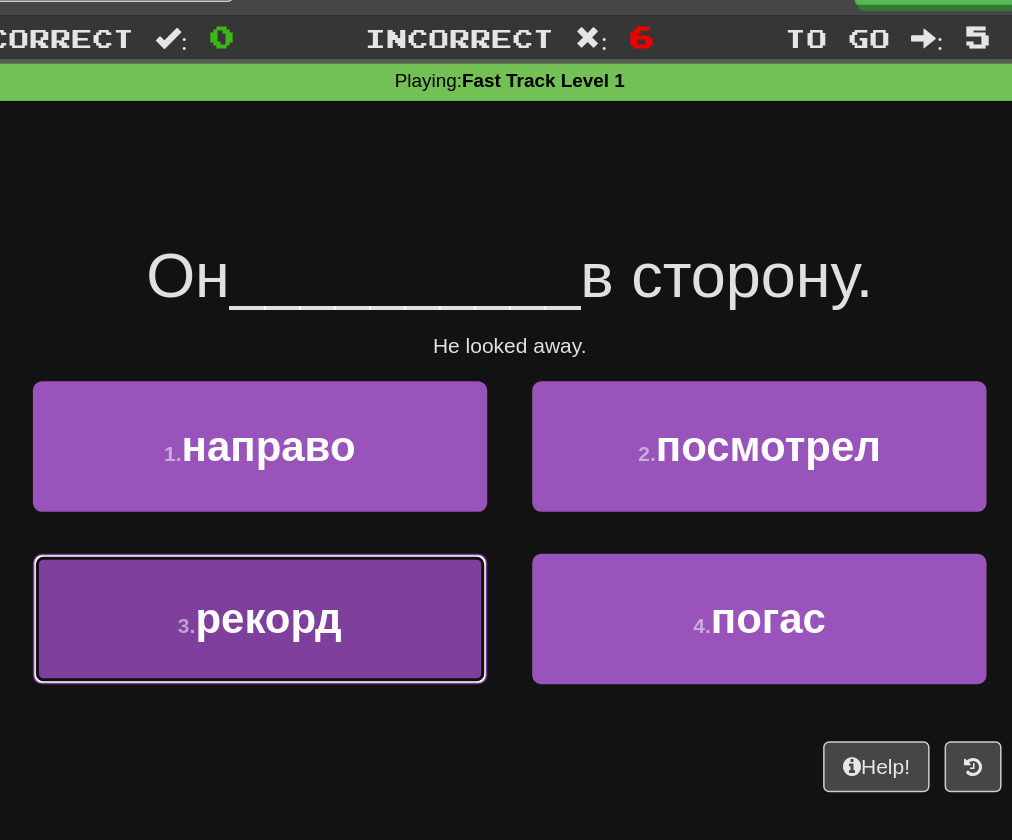 click on "3 .  рекорд" at bounding box center [339, 453] 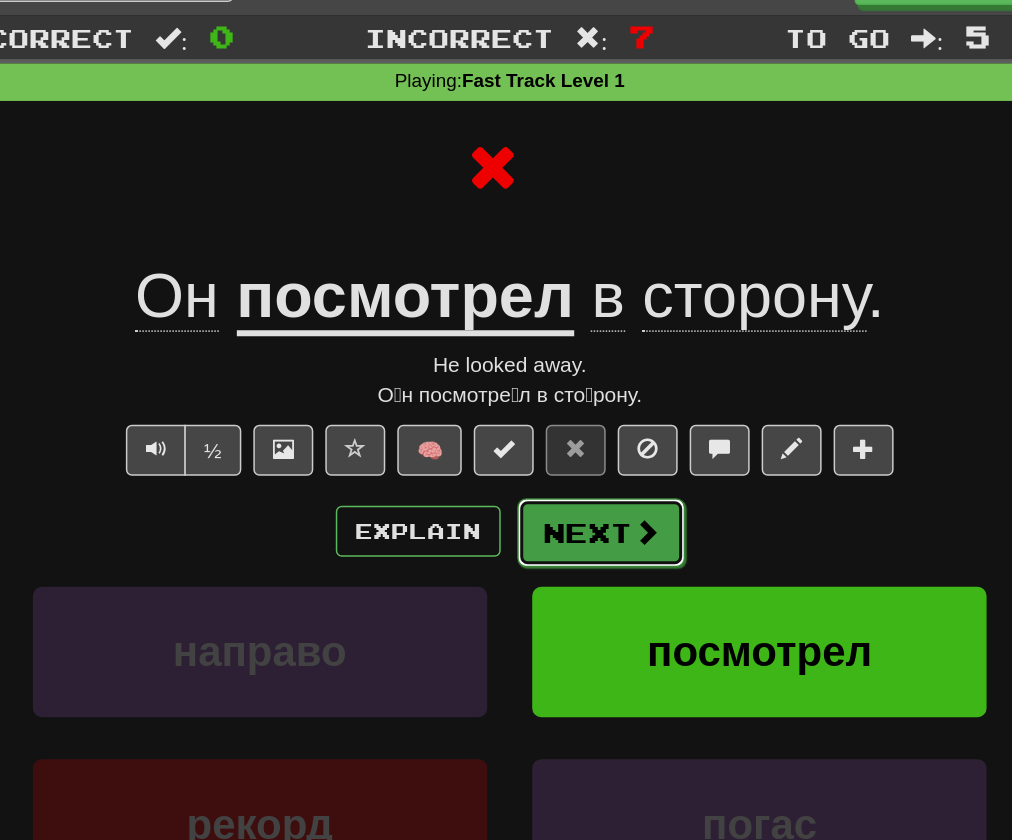 click on "Next" at bounding box center (567, 396) 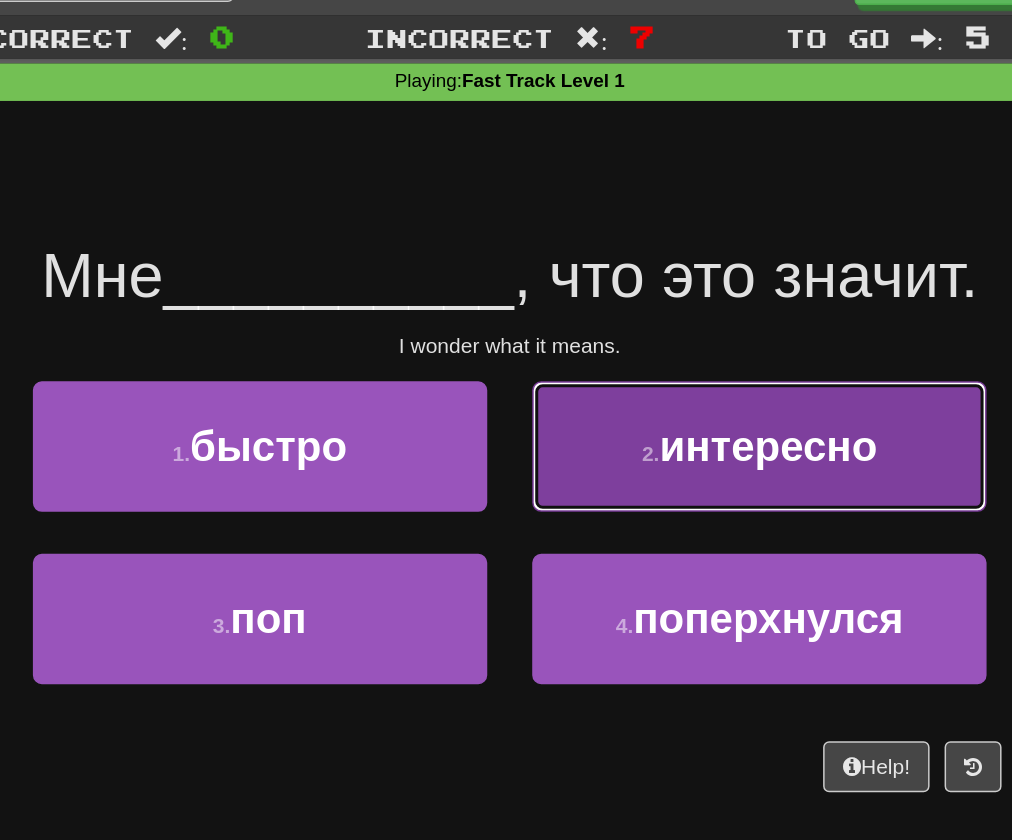 click on "2 .  интересно" at bounding box center [672, 338] 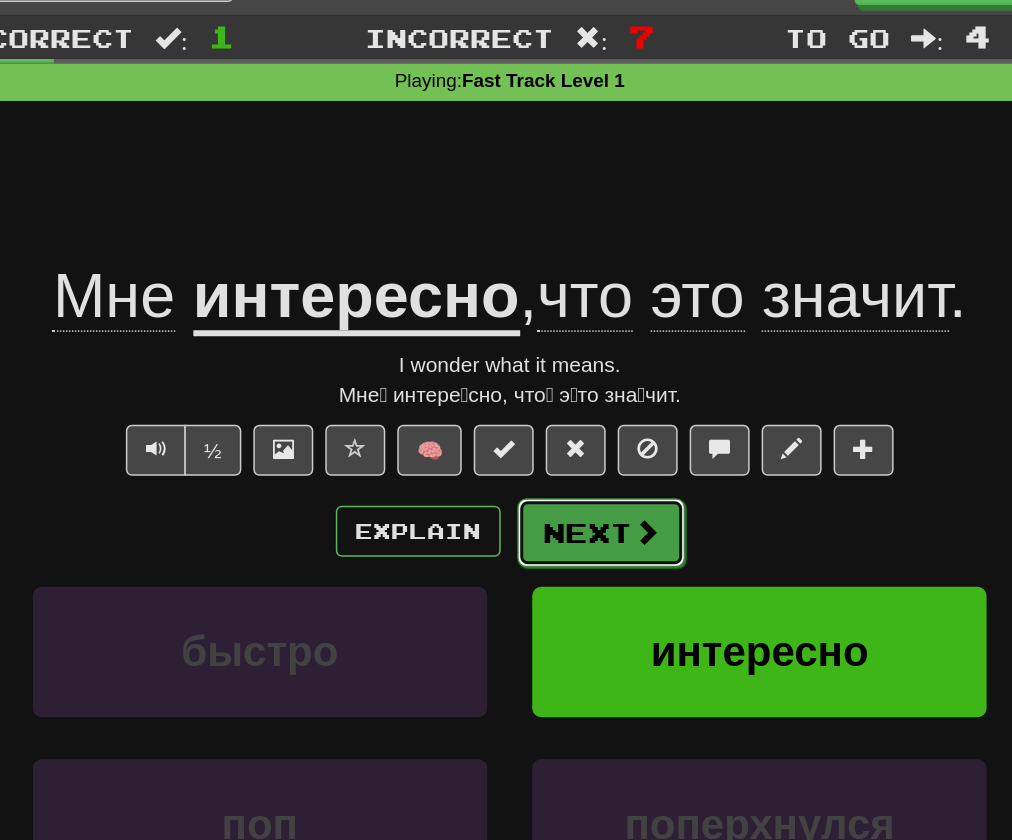 click on "Next" at bounding box center [567, 396] 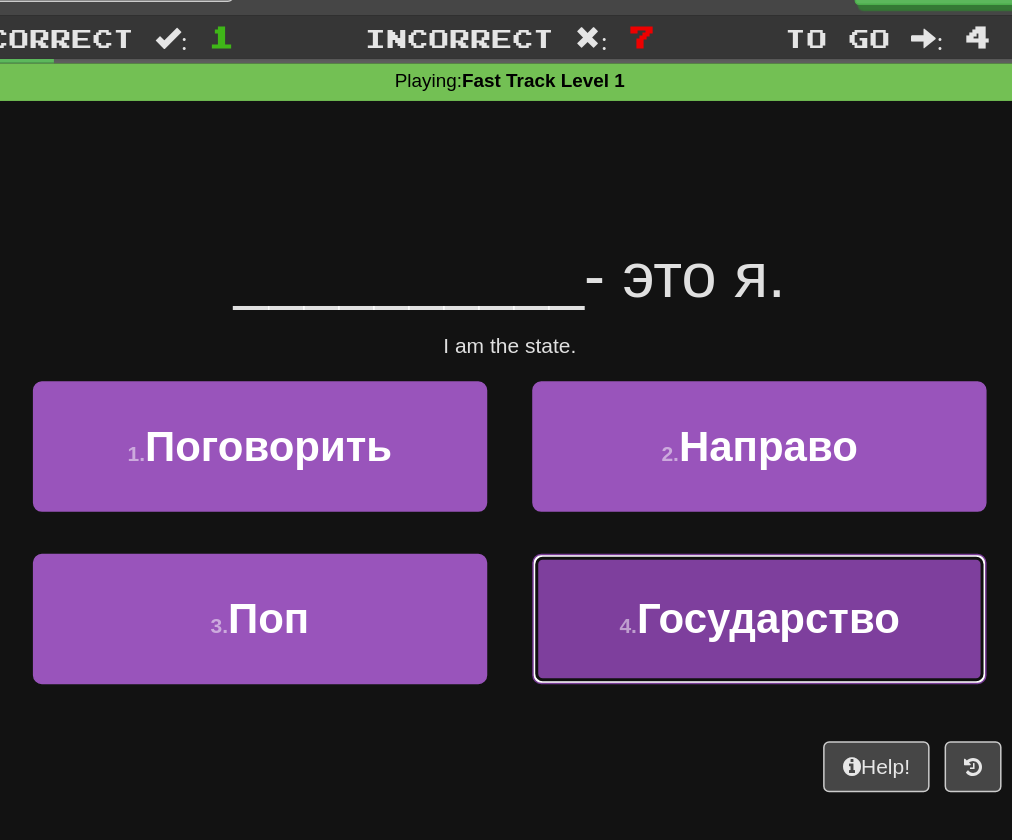 click on "Государство" at bounding box center [678, 453] 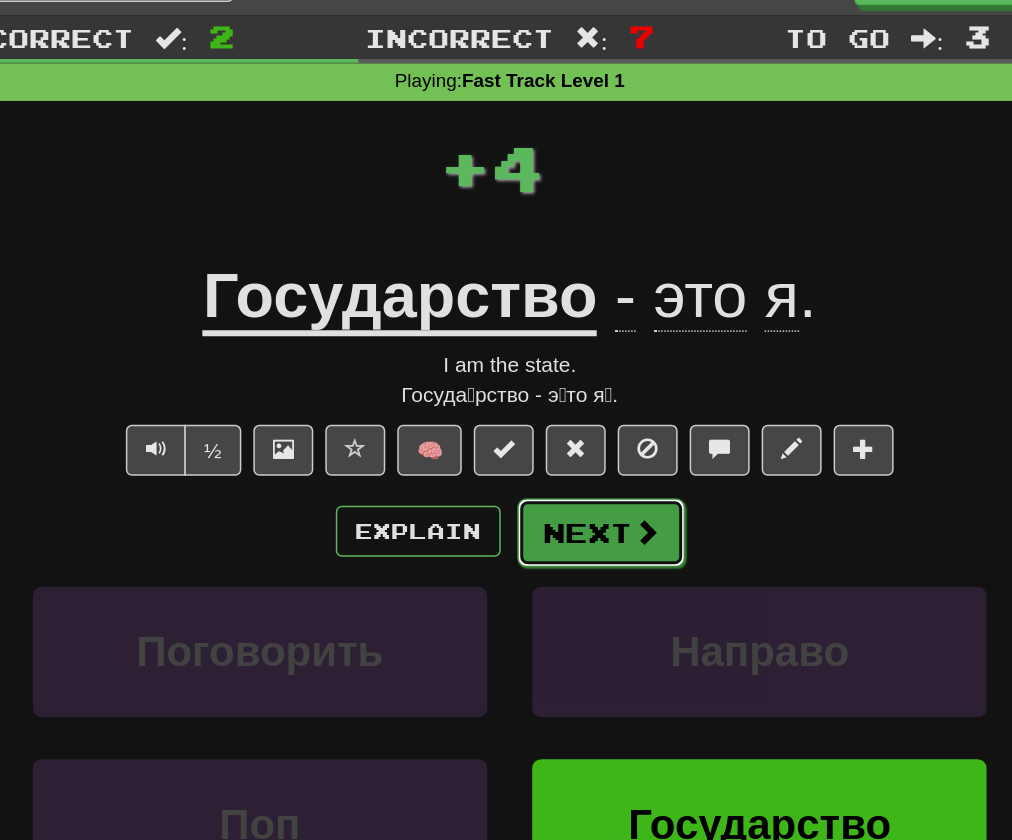 click on "Next" at bounding box center (567, 396) 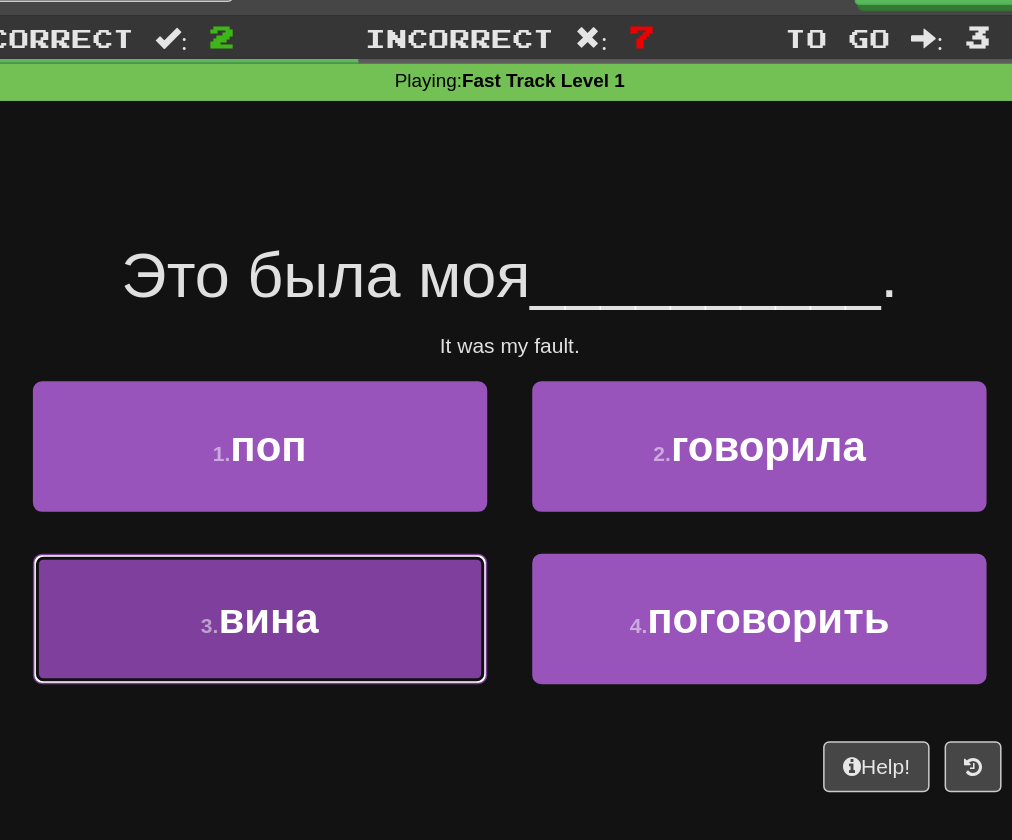 click on "3 .  вина" at bounding box center (339, 453) 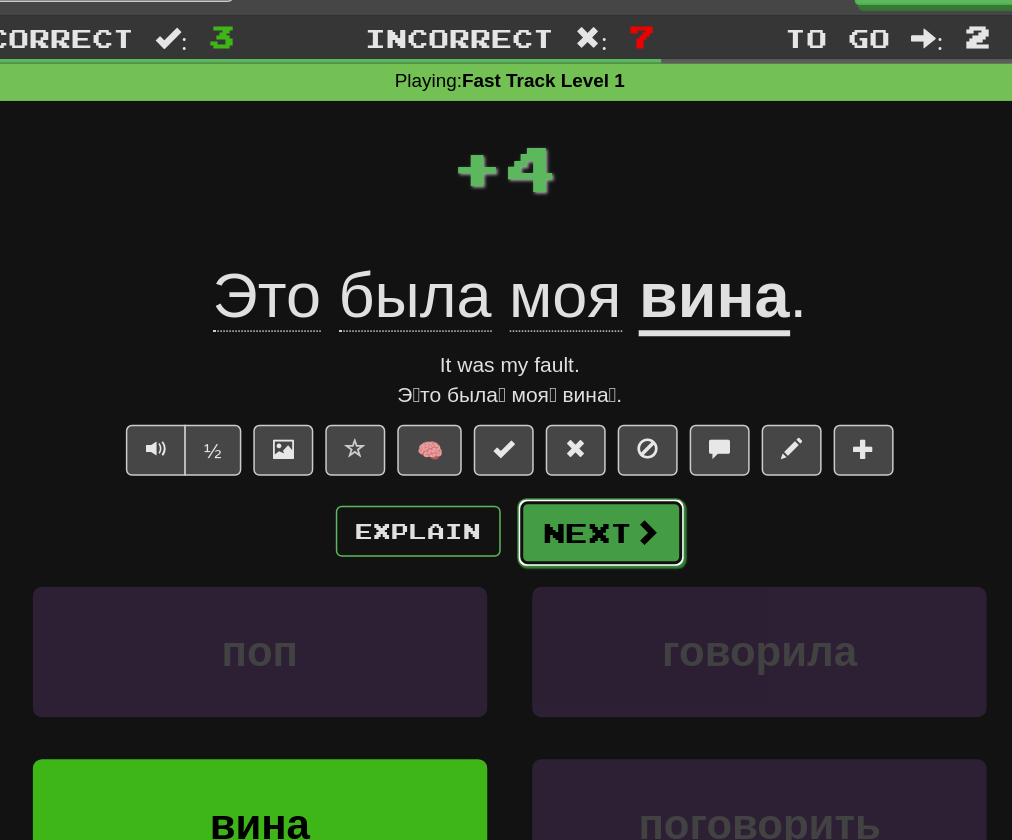 click on "Next" at bounding box center (567, 396) 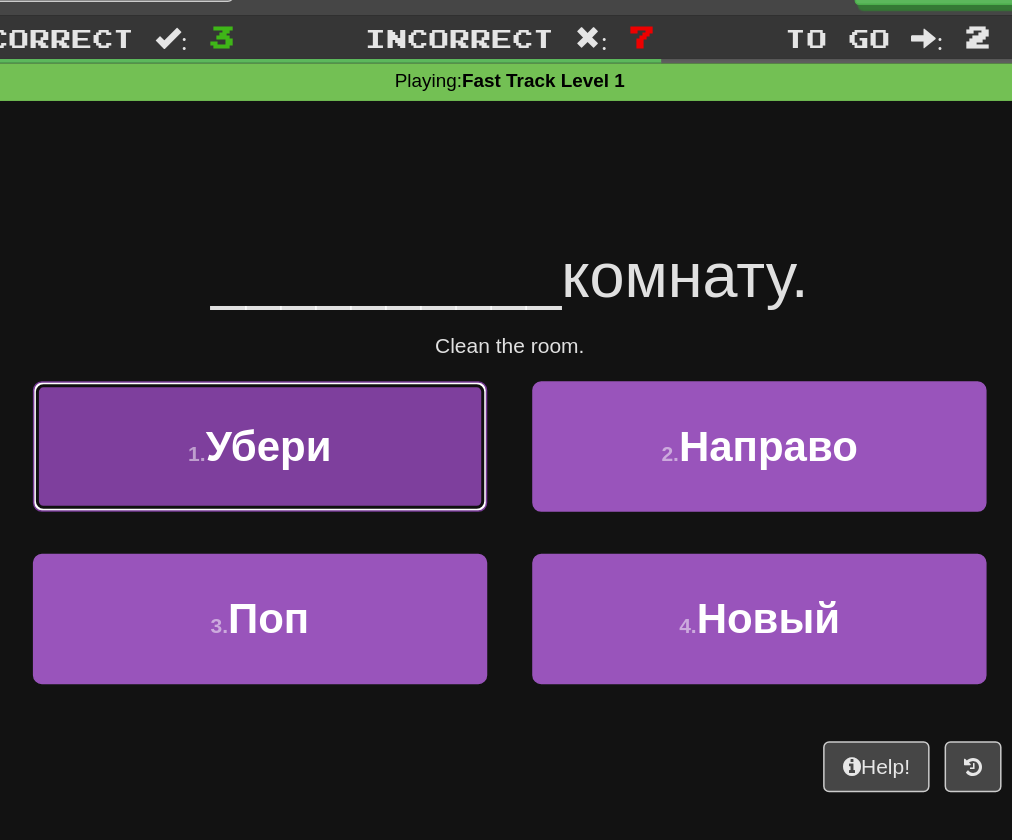 click on "1 .  Убери" at bounding box center (339, 338) 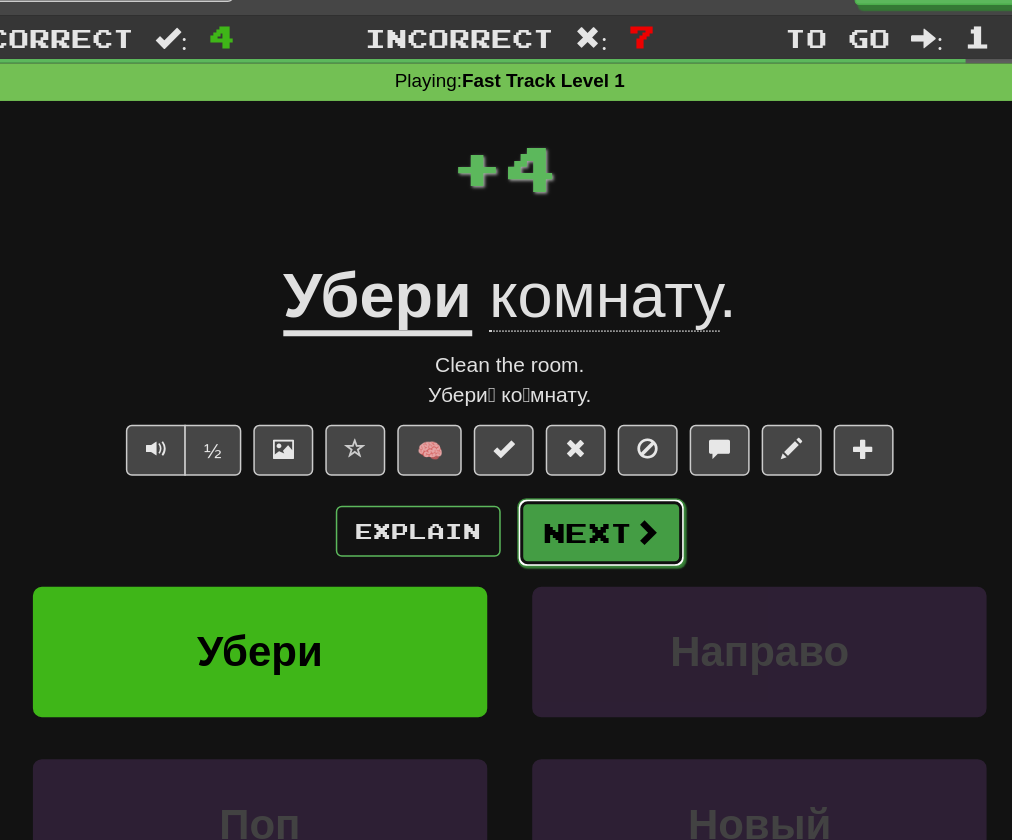 click on "Next" at bounding box center (567, 396) 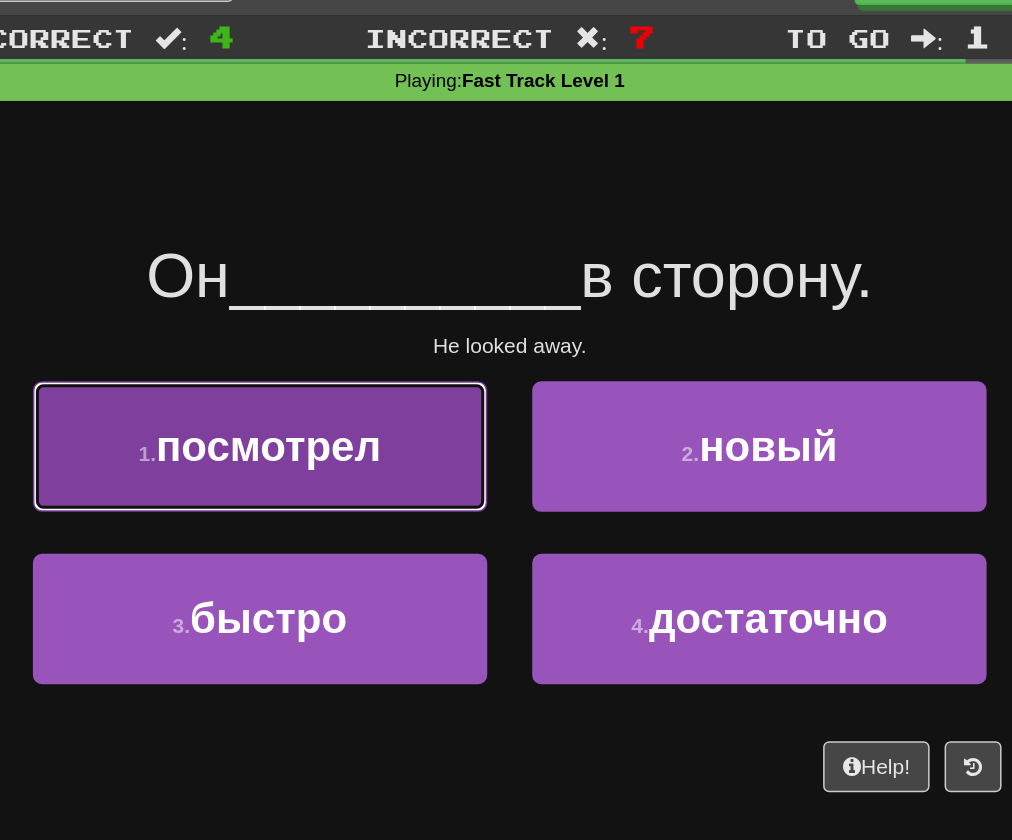 click on "1 .  посмотрел" at bounding box center [339, 338] 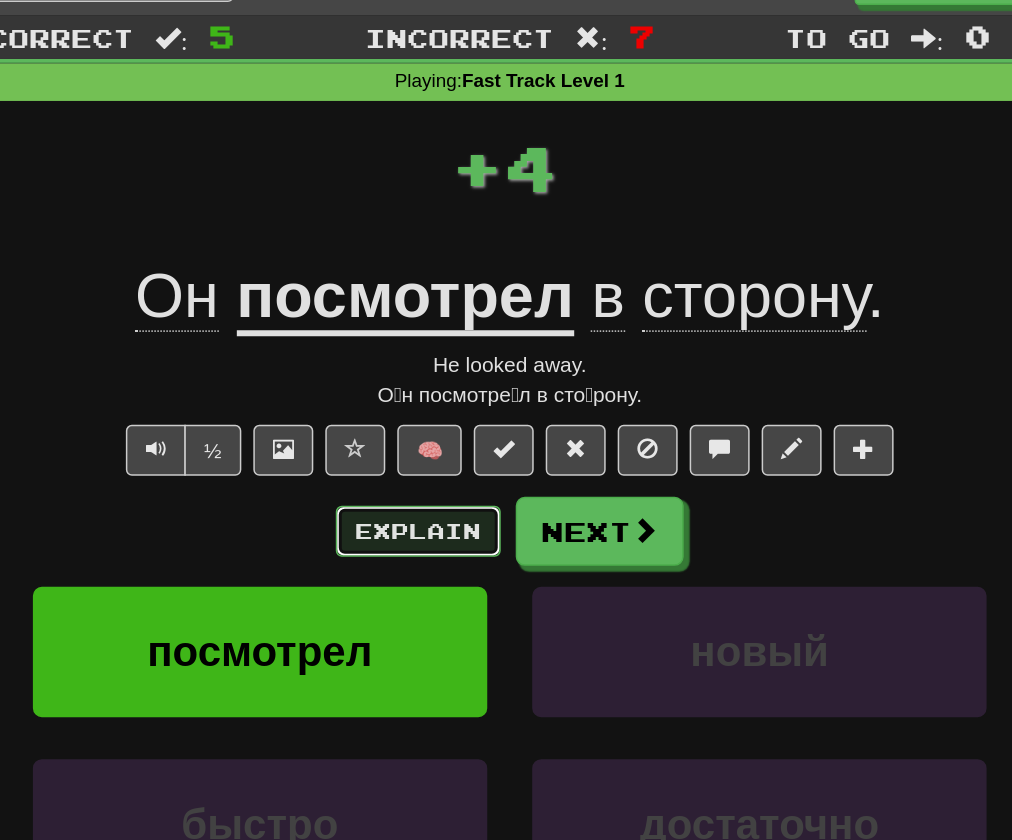 click on "Explain" at bounding box center [445, 395] 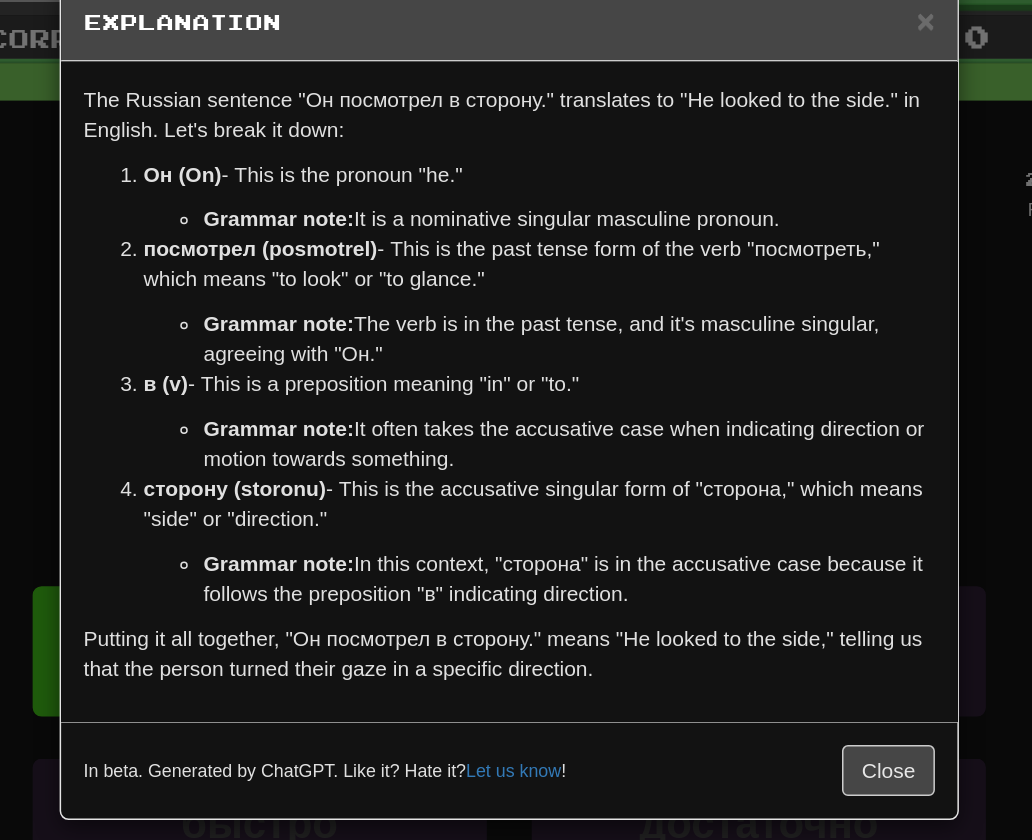 click on "× Explanation The Russian sentence "Он посмотрел в сторону." translates to "He looked to the side." in English. Let's break it down:
Он (On)  - This is the pronoun "he."
Grammar note:  It is a nominative singular masculine pronoun.
посмотрел (posmotrel)  - This is the past tense form of the verb "посмотреть," which means "to look" or "to glance."
Grammar note:  The verb is in the past tense, and it's masculine singular, agreeing with "Он."
в (v)  - This is a preposition meaning "in" or "to."
Grammar note:  It often takes the accusative case when indicating direction or motion towards something.
сторону (storonu)  - This is the accusative singular form of "сторона," which means "side" or "direction."
Grammar note:  In this context, "сторона" is in the accusative case because it follows the preposition "в" indicating direction.
In beta. Generated by ChatGPT. Like it? Hate it?  Let us know !" at bounding box center (516, 420) 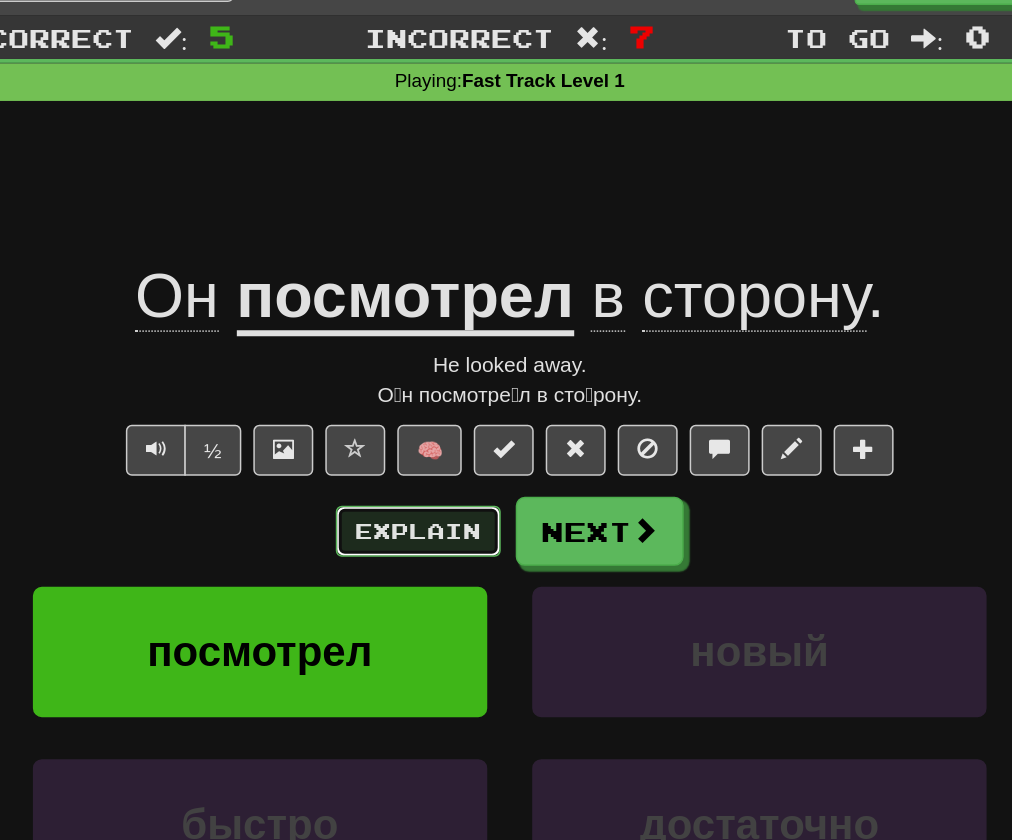 click on "Explain" at bounding box center [445, 395] 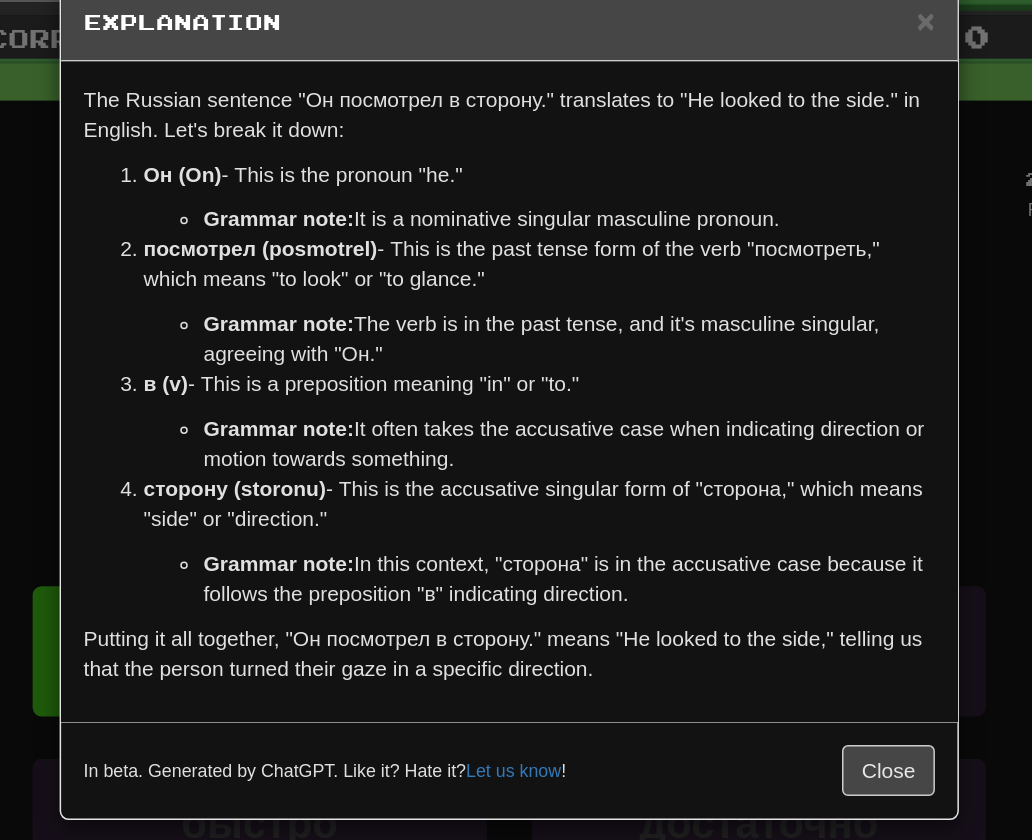 click on "× Explanation The Russian sentence "Он посмотрел в сторону." translates to "He looked to the side." in English. Let's break it down:
Он (On)  - This is the pronoun "he."
Grammar note:  It is a nominative singular masculine pronoun.
посмотрел (posmotrel)  - This is the past tense form of the verb "посмотреть," which means "to look" or "to glance."
Grammar note:  The verb is in the past tense, and it's masculine singular, agreeing with "Он."
в (v)  - This is a preposition meaning "in" or "to."
Grammar note:  It often takes the accusative case when indicating direction or motion towards something.
сторону (storonu)  - This is the accusative singular form of "сторона," which means "side" or "direction."
Grammar note:  In this context, "сторона" is in the accusative case because it follows the preposition "в" indicating direction.
In beta. Generated by ChatGPT. Like it? Hate it?  Let us know !" at bounding box center [516, 420] 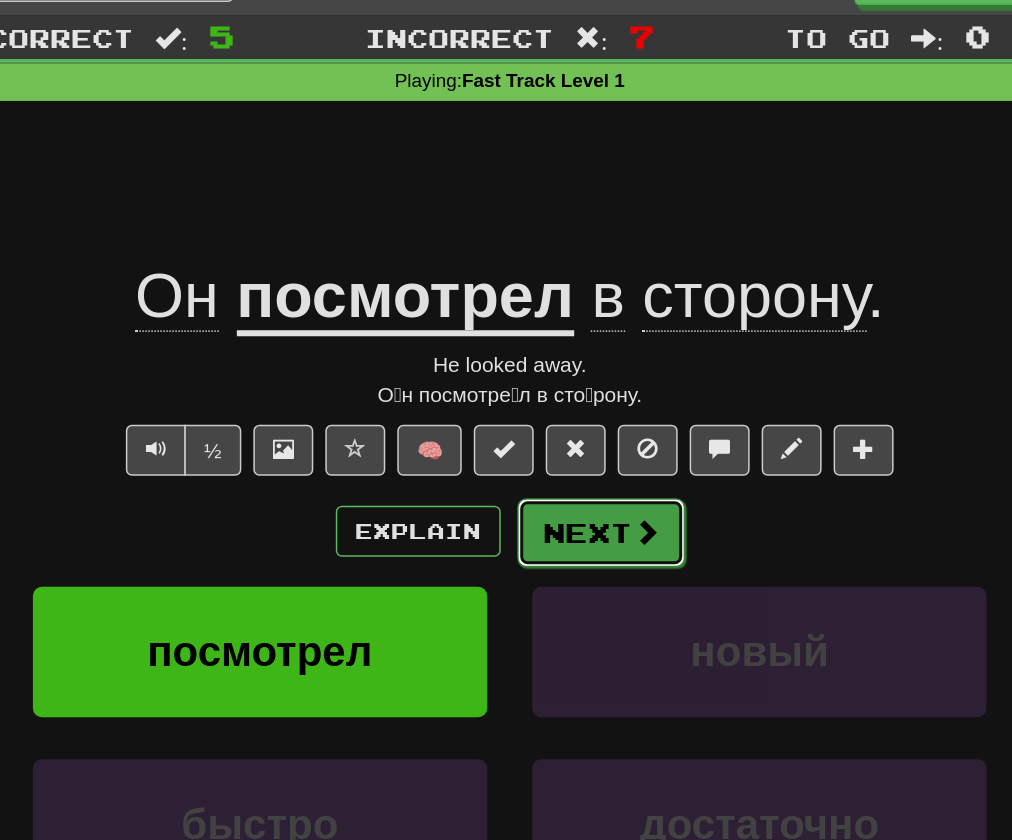 click at bounding box center (597, 395) 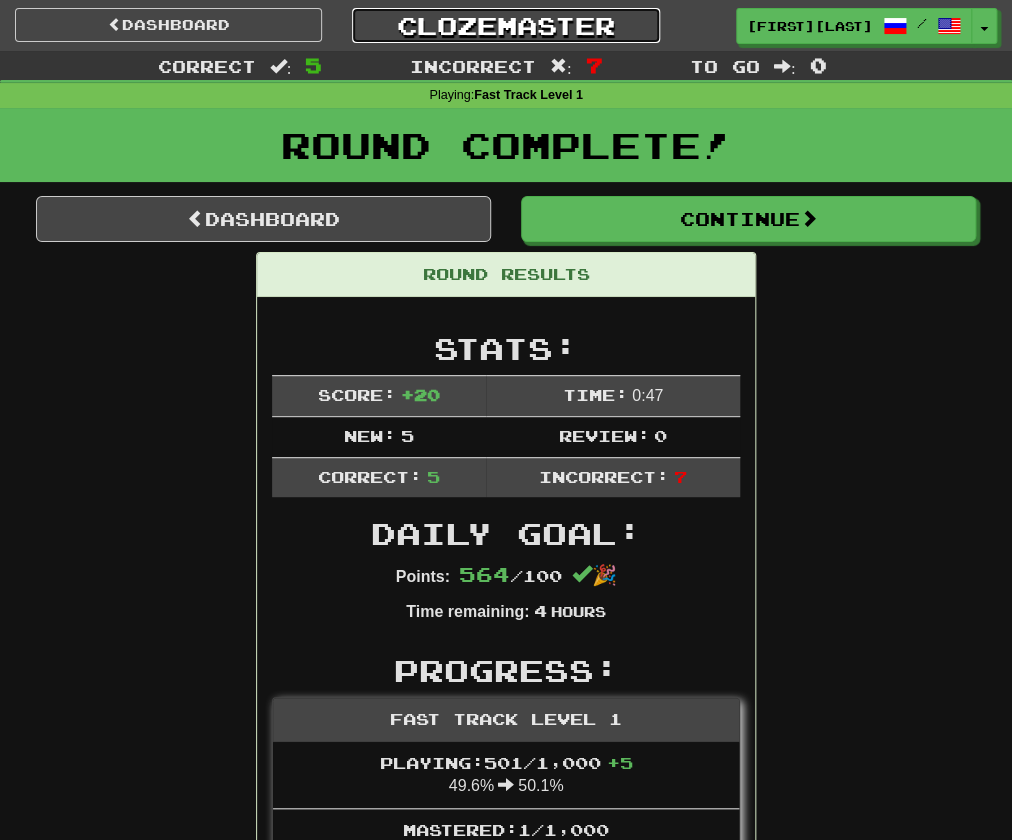 click on "Clozemaster" at bounding box center [505, 25] 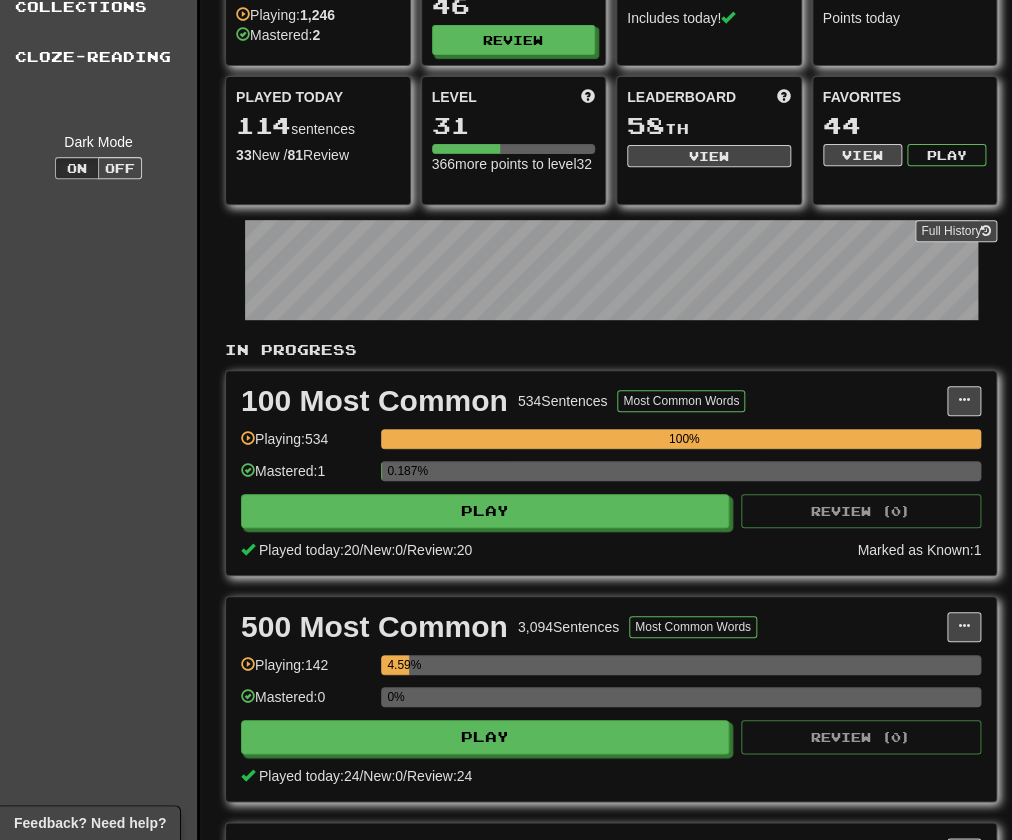 scroll, scrollTop: 0, scrollLeft: 0, axis: both 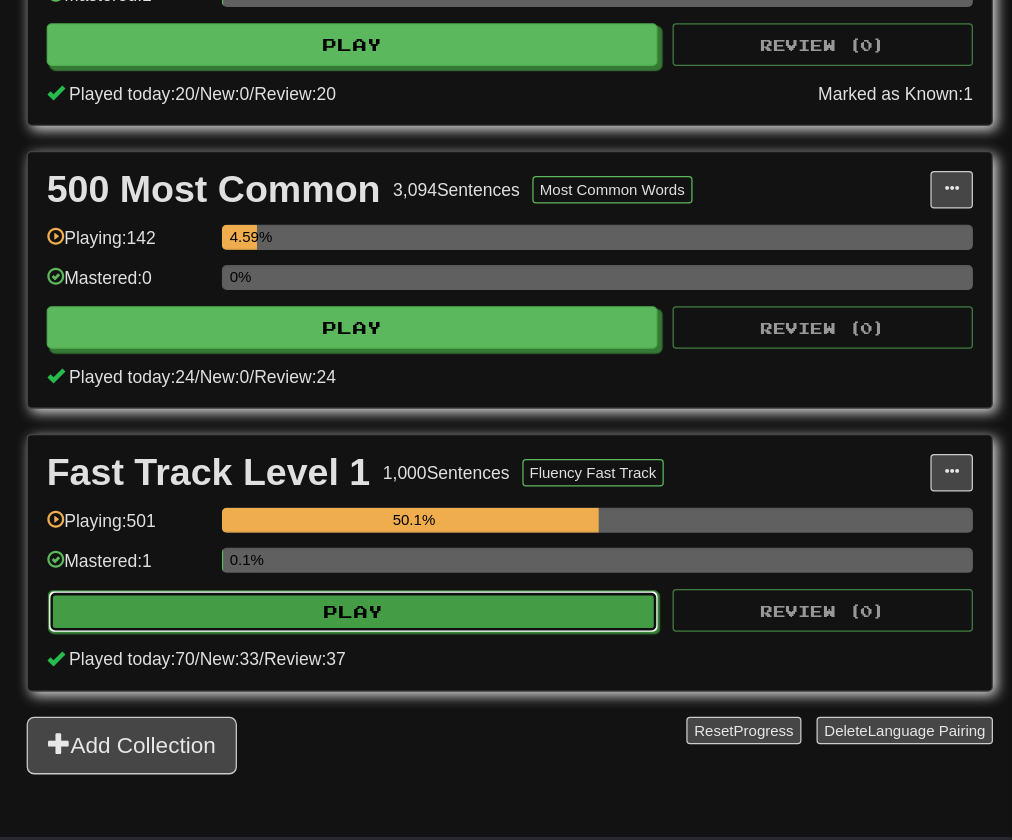 click on "Play" at bounding box center (486, 657) 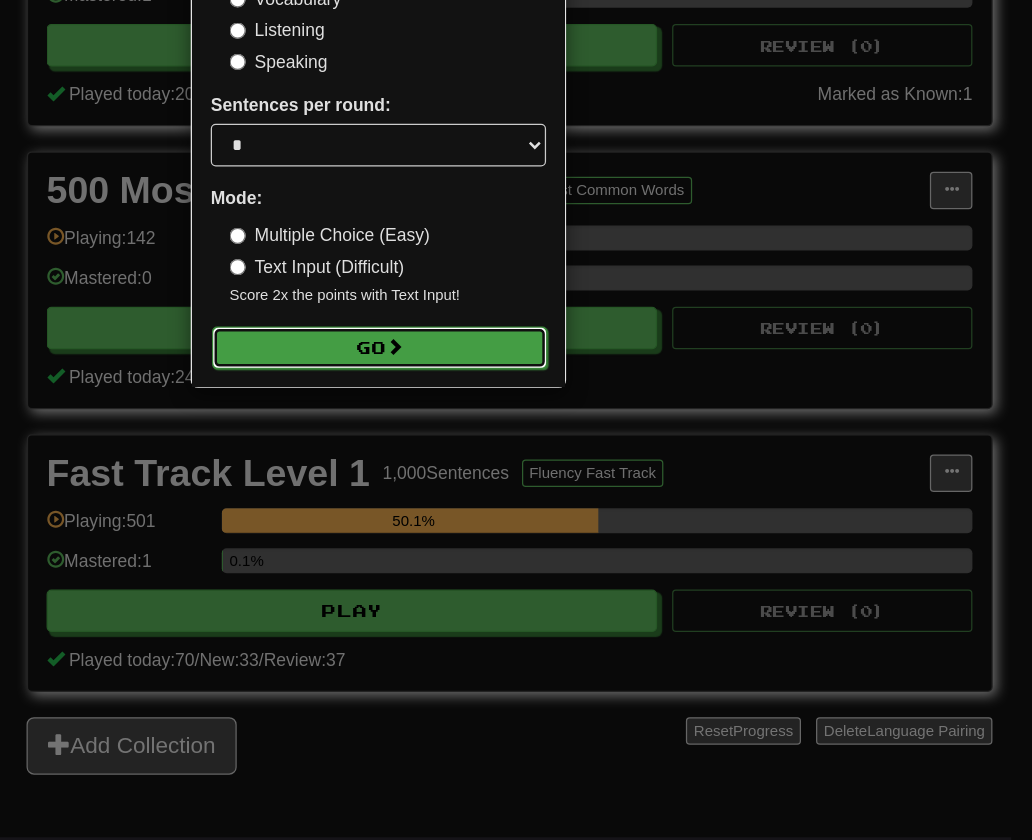 click on "Go" at bounding box center [507, 446] 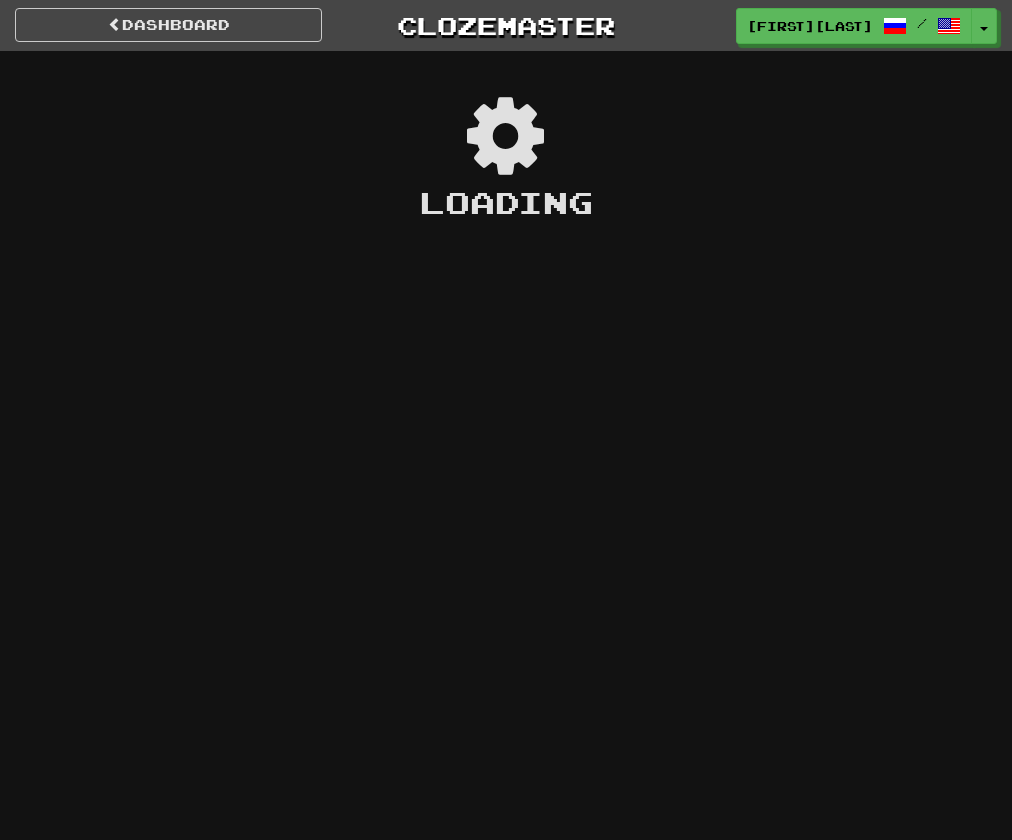 scroll, scrollTop: 0, scrollLeft: 0, axis: both 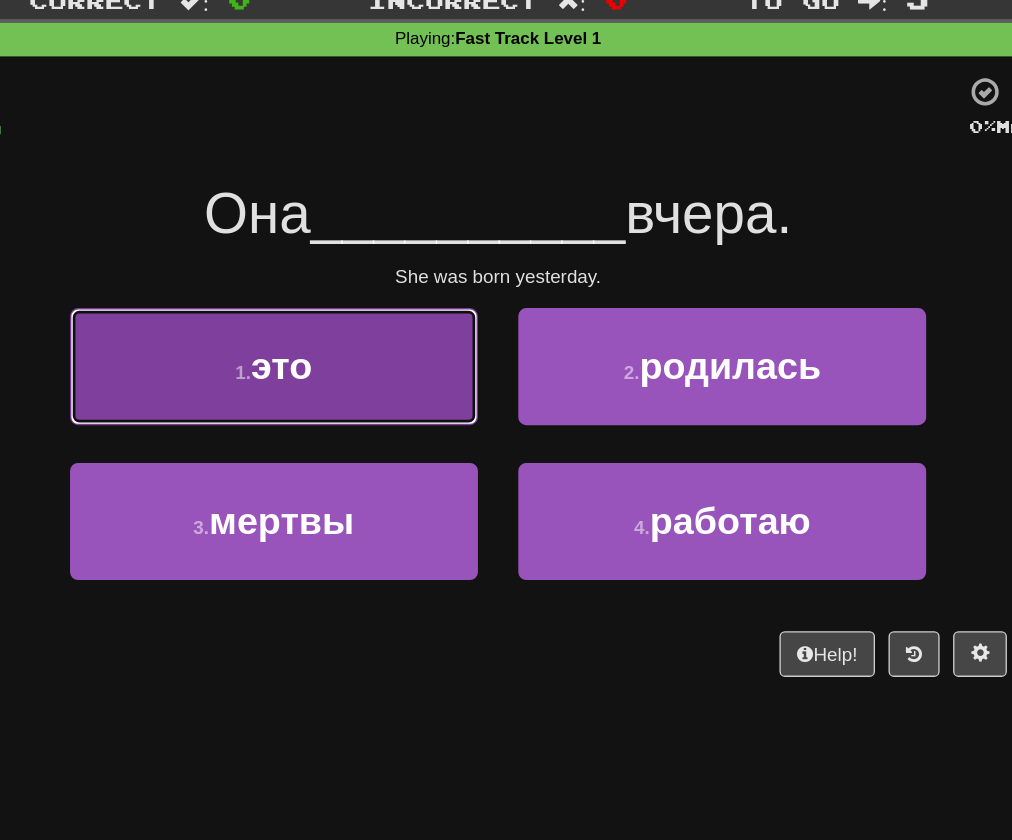 click on "1 .  это" at bounding box center [339, 338] 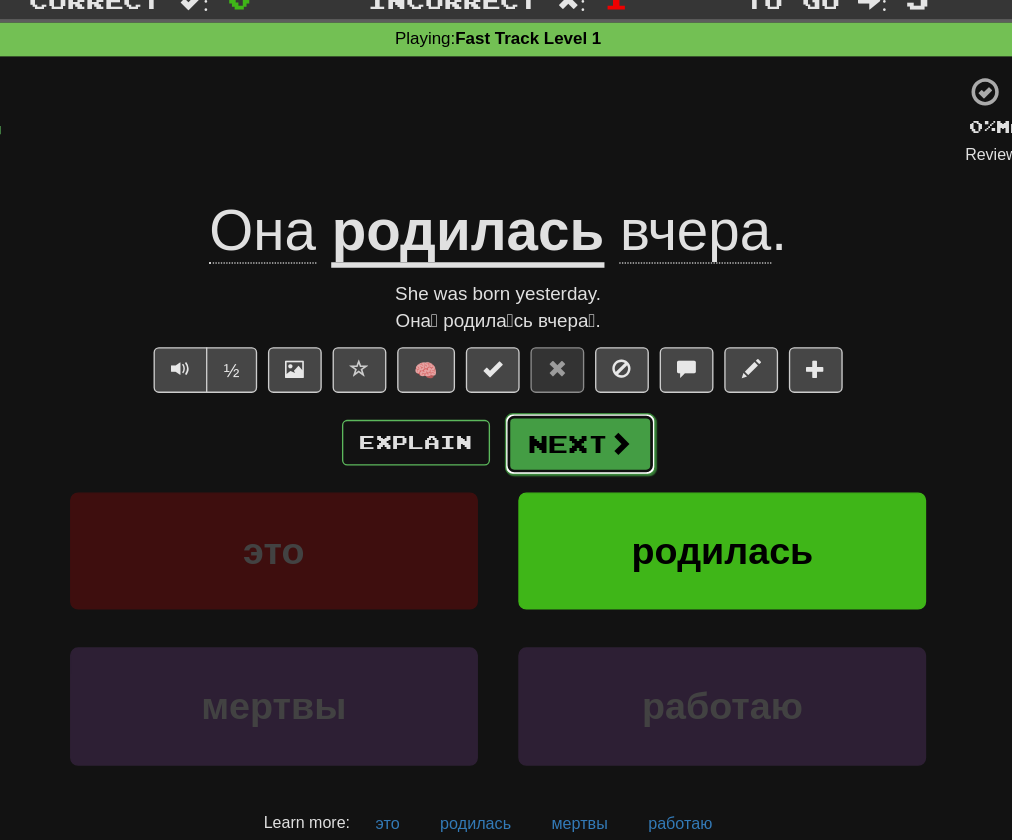click on "Next" at bounding box center (567, 396) 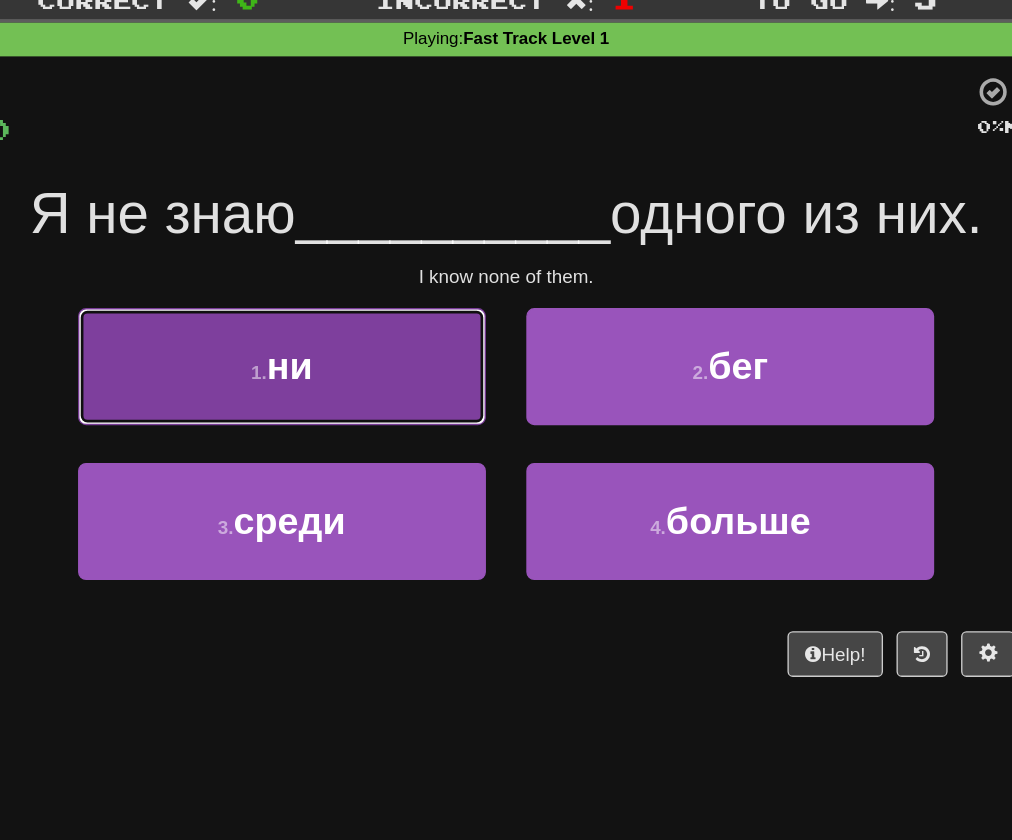 click on "1 .  ни" at bounding box center [339, 338] 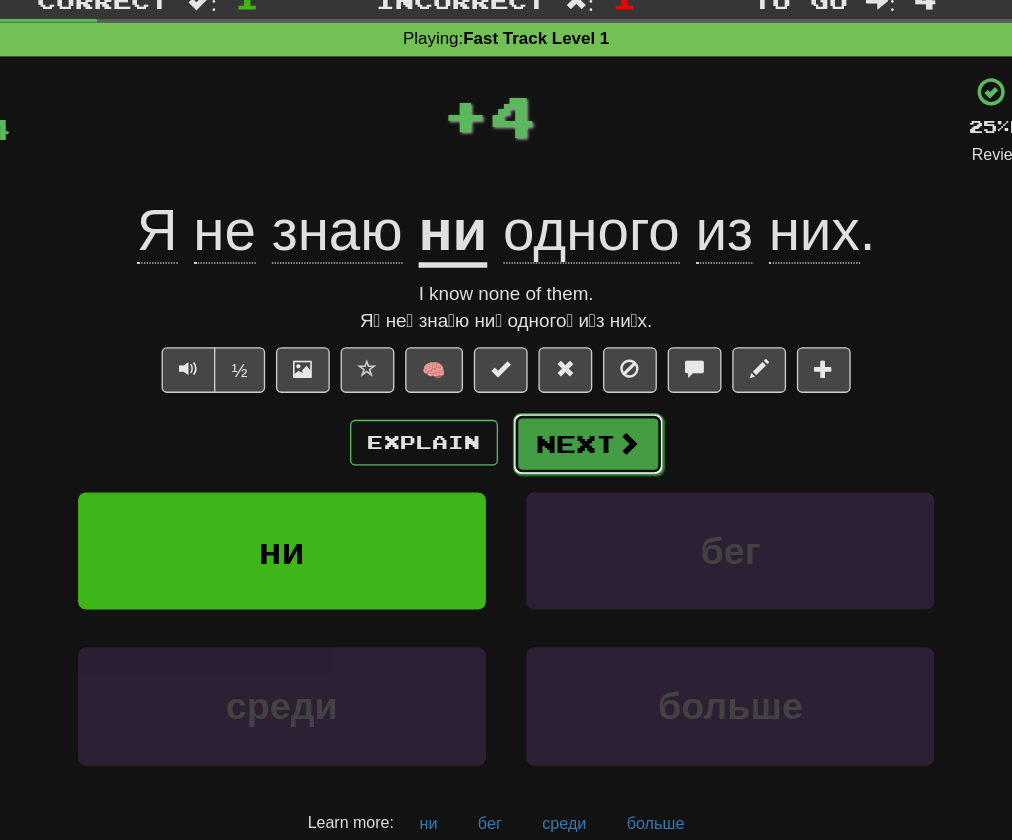 click on "Next" at bounding box center [567, 396] 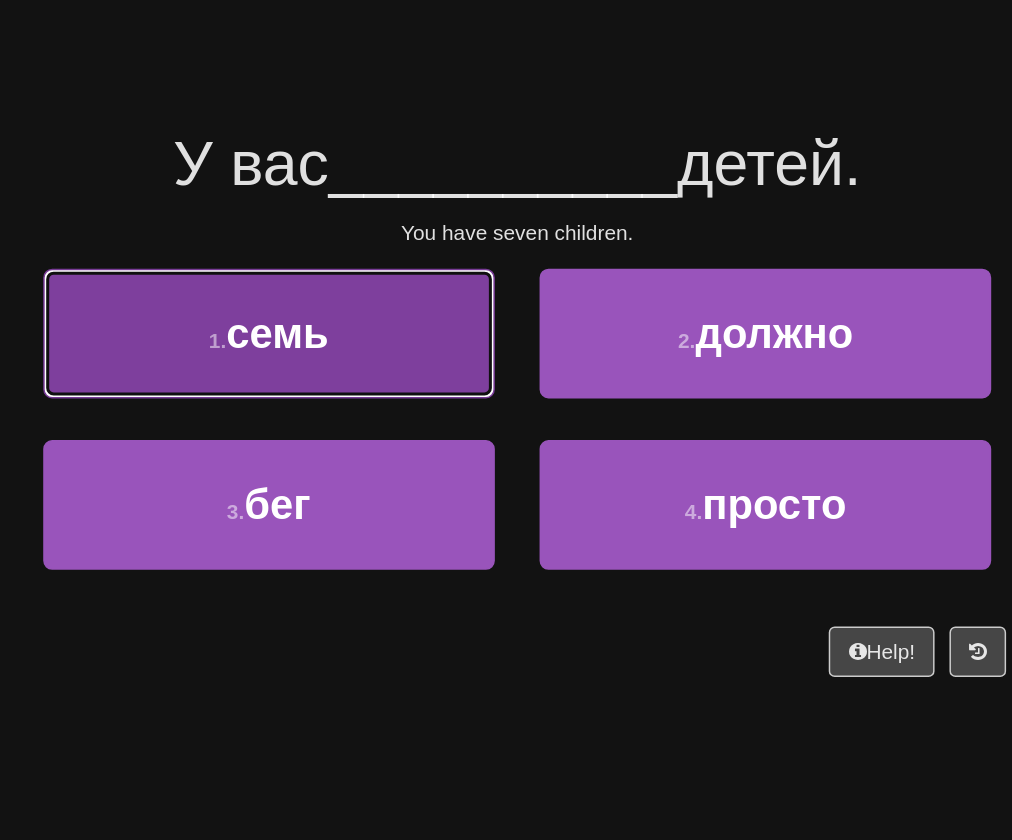 click on "1 .  семь" at bounding box center (339, 338) 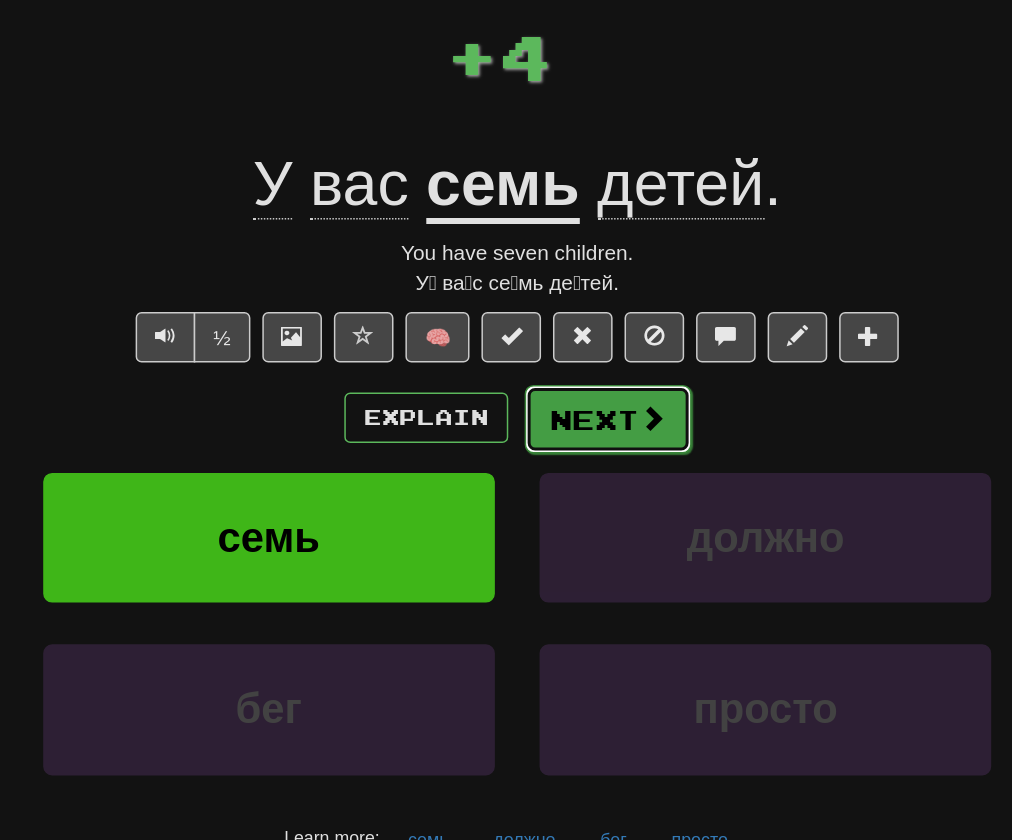click at bounding box center [597, 395] 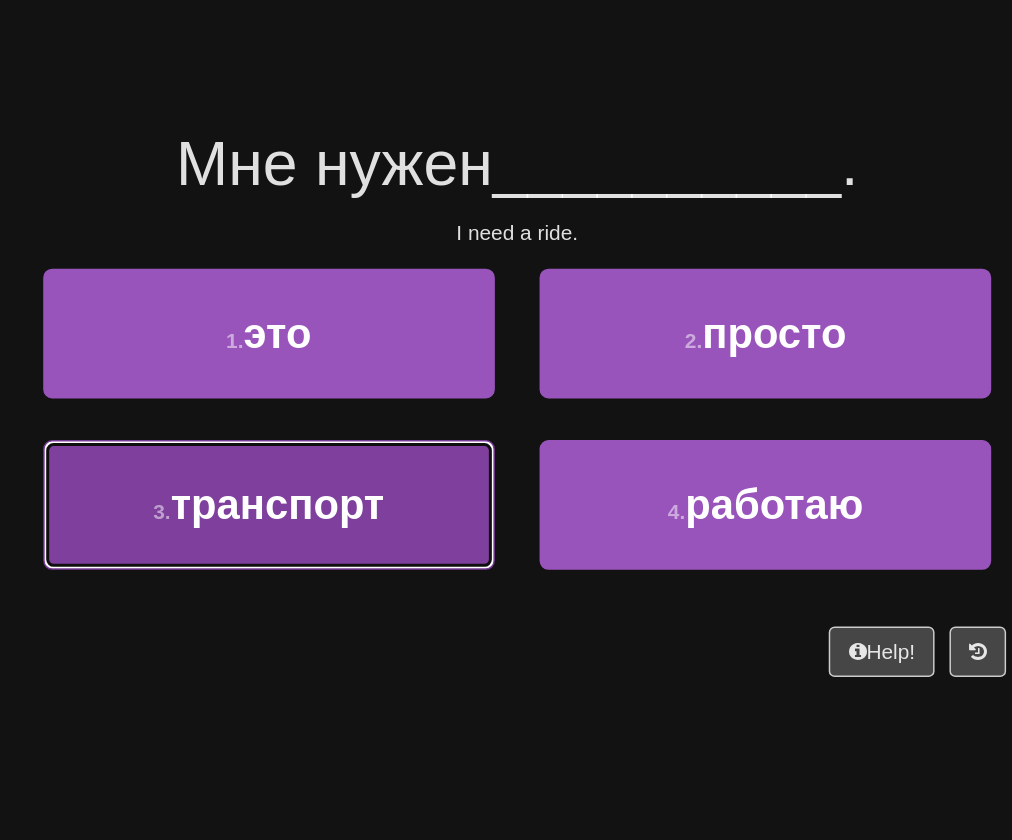 click on "транспорт" at bounding box center [344, 453] 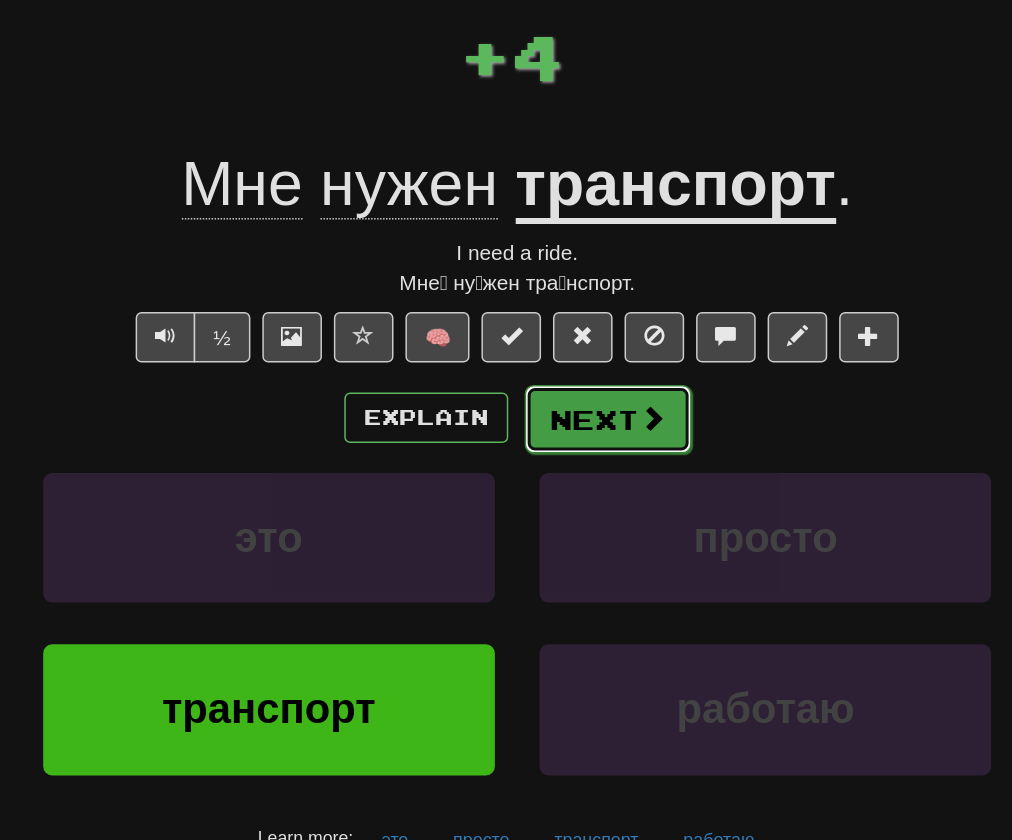 click on "Next" at bounding box center [567, 396] 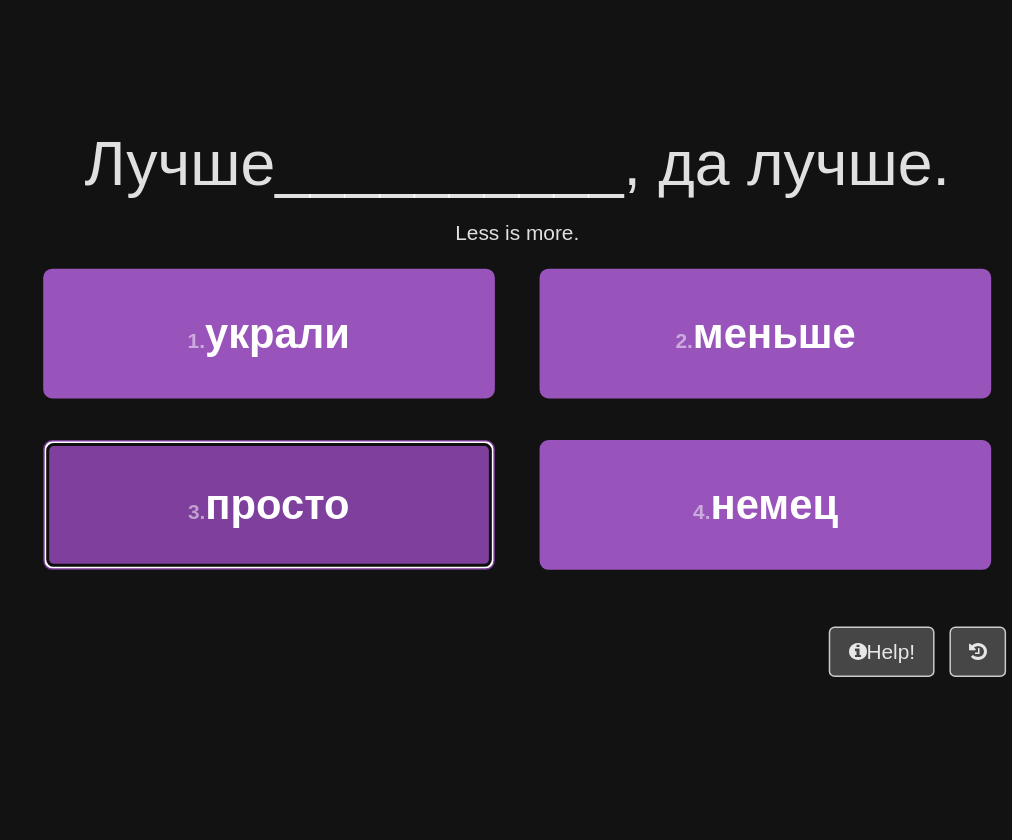 click on "3 .  просто" at bounding box center [339, 453] 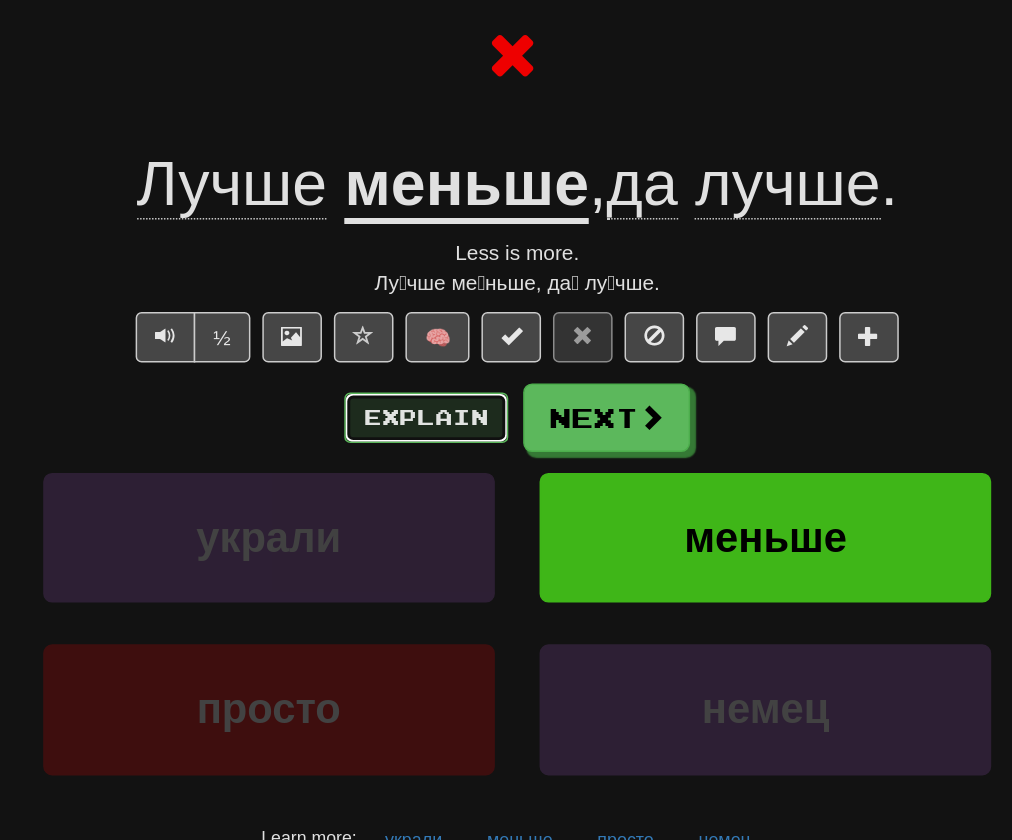 click on "Explain" at bounding box center [445, 395] 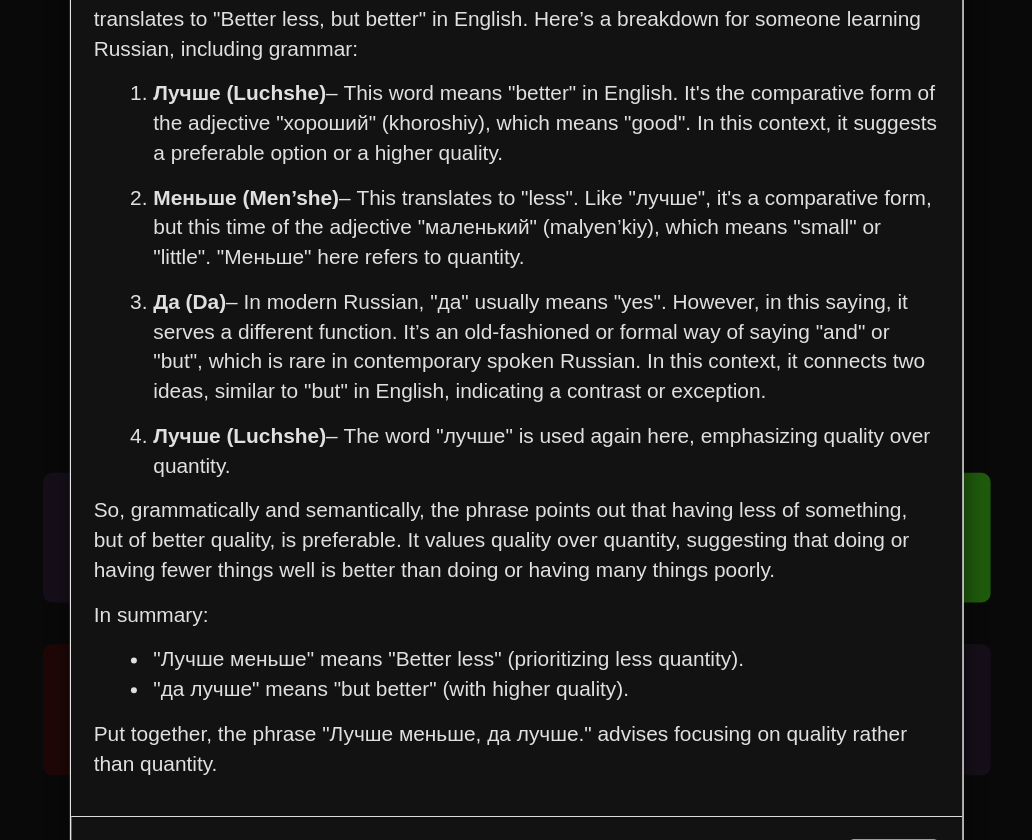 click on "× Explanation "Лучше меньше, да лучше." is a famous Russian saying attributed to Vladimir Lenin. It translates to "Better less, but better" in English. Here’s a breakdown for someone learning Russian, including grammar:
Лучше (Luchshe)  – This word means "better" in English. It's the comparative form of the adjective "хороший" (khoroshiy), which means "good". In this context, it suggests a preferable option or a higher quality.
Меньше (Men’she)  – This translates to "less". Like "лучше", it's a comparative form, but this time of the adjective "маленький" (malyen’kiy), which means "small" or "little". "Меньше" here refers to quantity.
Да (Da)
Лучше (Luchshe)  – The word "лучше" is used again here, emphasizing quality over quantity.
In summary:
"Лучше меньше" means "Better less" (prioritizing less quantity).
"да лучше" means "but better" (with higher quality).
Let us know" at bounding box center (516, 420) 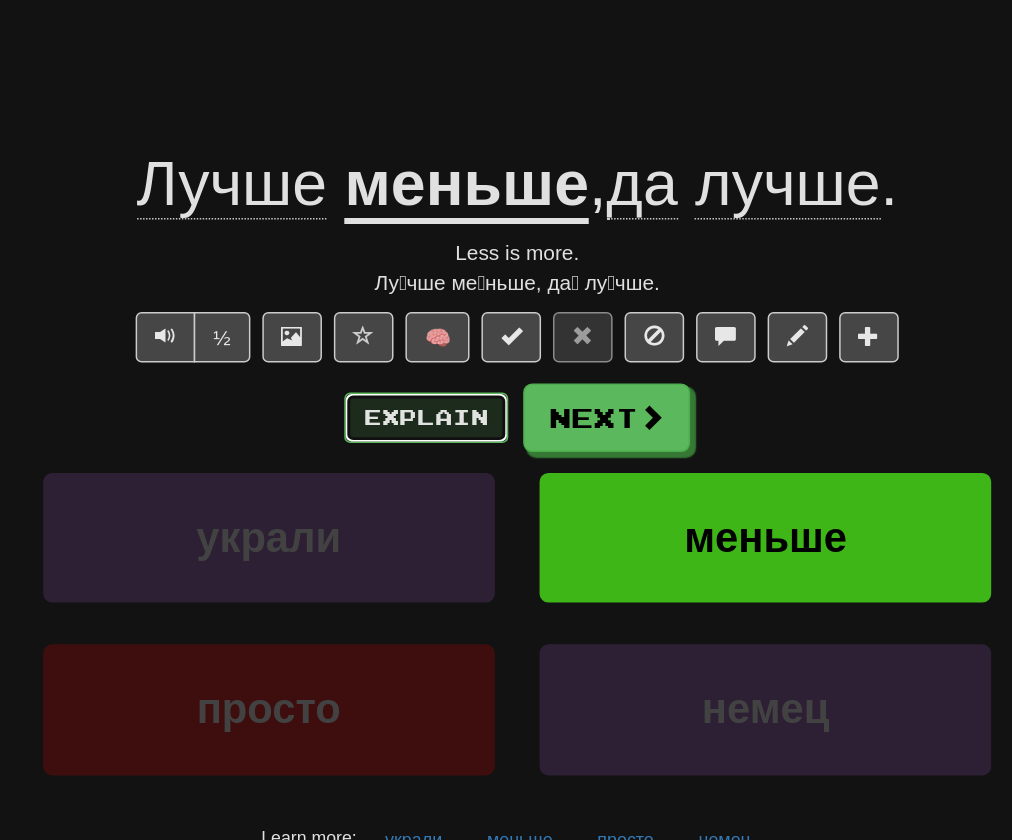 click on "Explain" at bounding box center [445, 395] 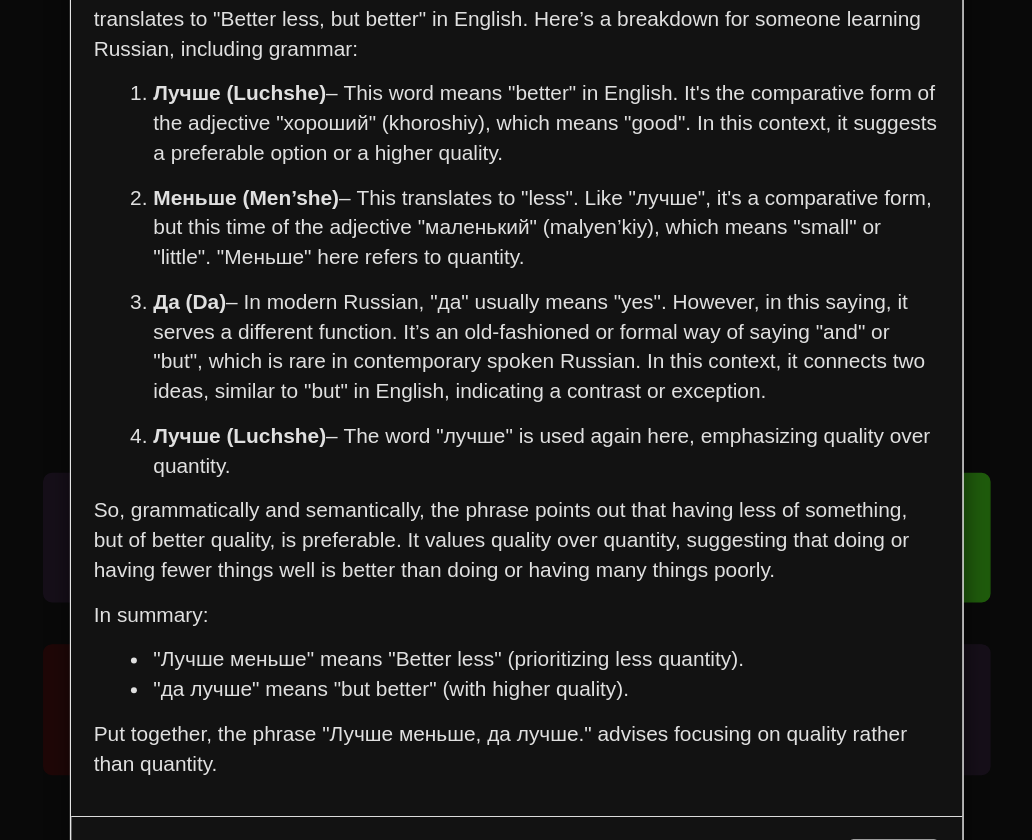 click on "× Explanation "Лучше меньше, да лучше." is a famous Russian saying attributed to Vladimir Lenin. It translates to "Better less, but better" in English. Here’s a breakdown for someone learning Russian, including grammar:
Лучше (Luchshe)  – This word means "better" in English. It's the comparative form of the adjective "хороший" (khoroshiy), which means "good". In this context, it suggests a preferable option or a higher quality.
Меньше (Men’she)  – This translates to "less". Like "лучше", it's a comparative form, but this time of the adjective "маленький" (malyen’kiy), which means "small" or "little". "Меньше" here refers to quantity.
Да (Da)
Лучше (Luchshe)  – The word "лучше" is used again here, emphasizing quality over quantity.
In summary:
"Лучше меньше" means "Better less" (prioritizing less quantity).
"да лучше" means "but better" (with higher quality).
Let us know" at bounding box center (516, 420) 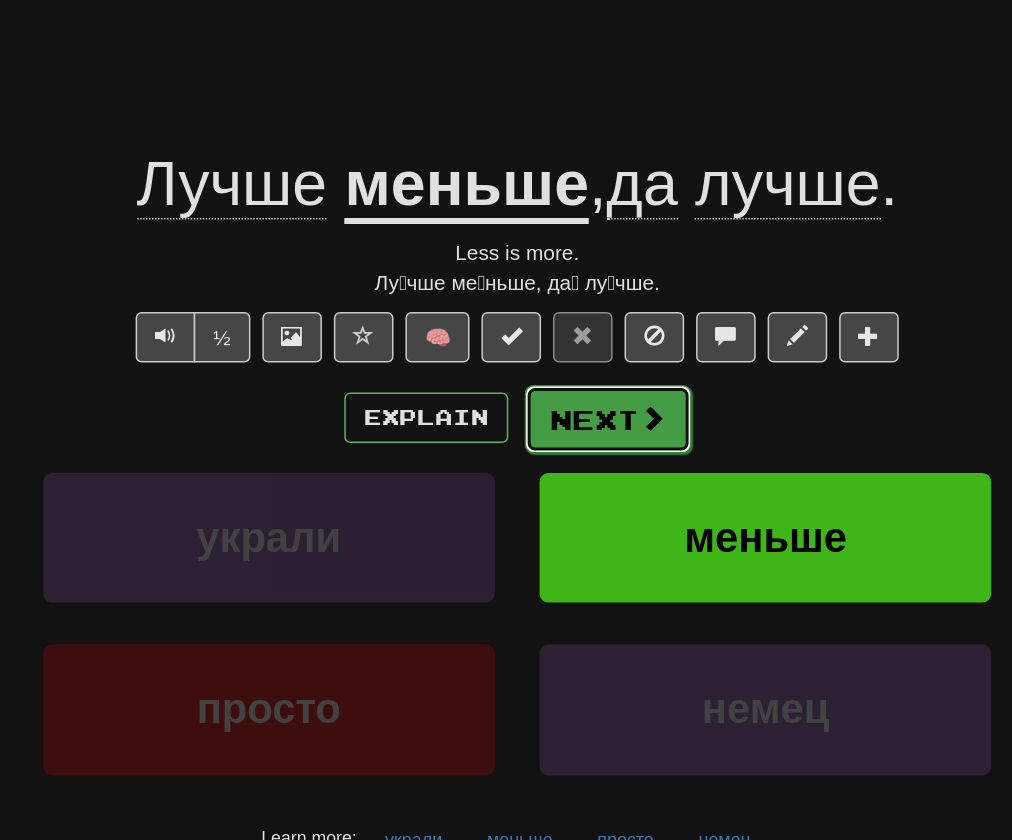 click on "Next" at bounding box center [567, 396] 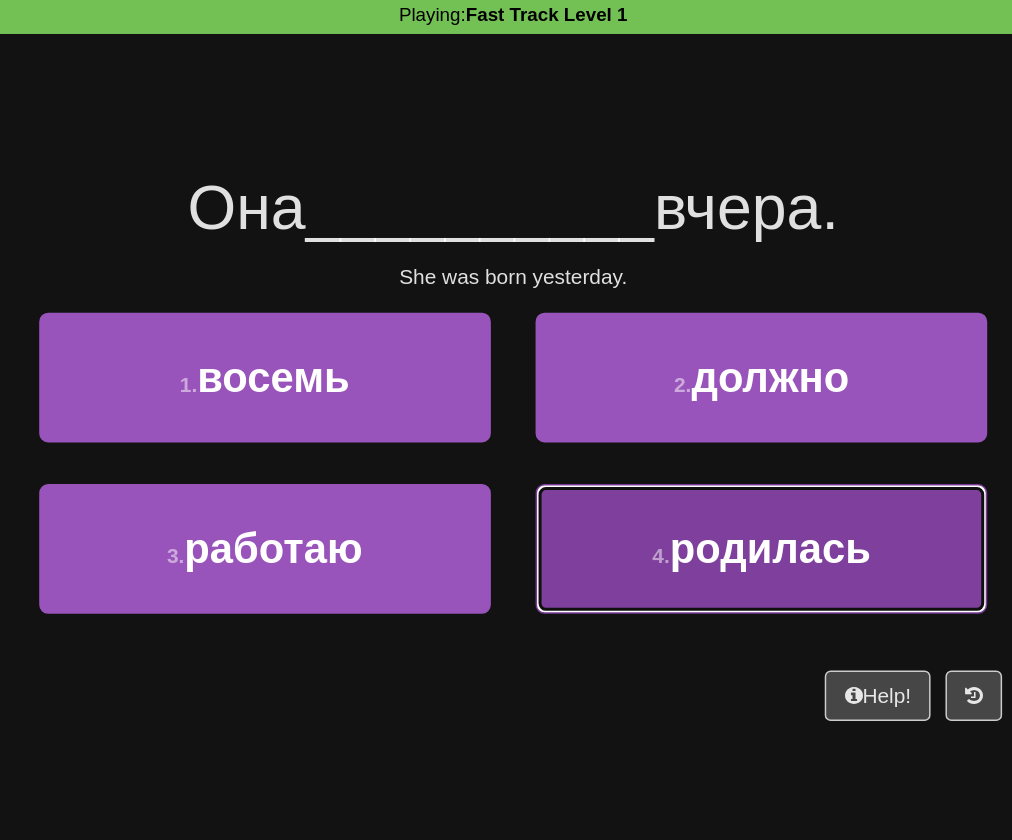 click on "4 ." at bounding box center (605, 458) 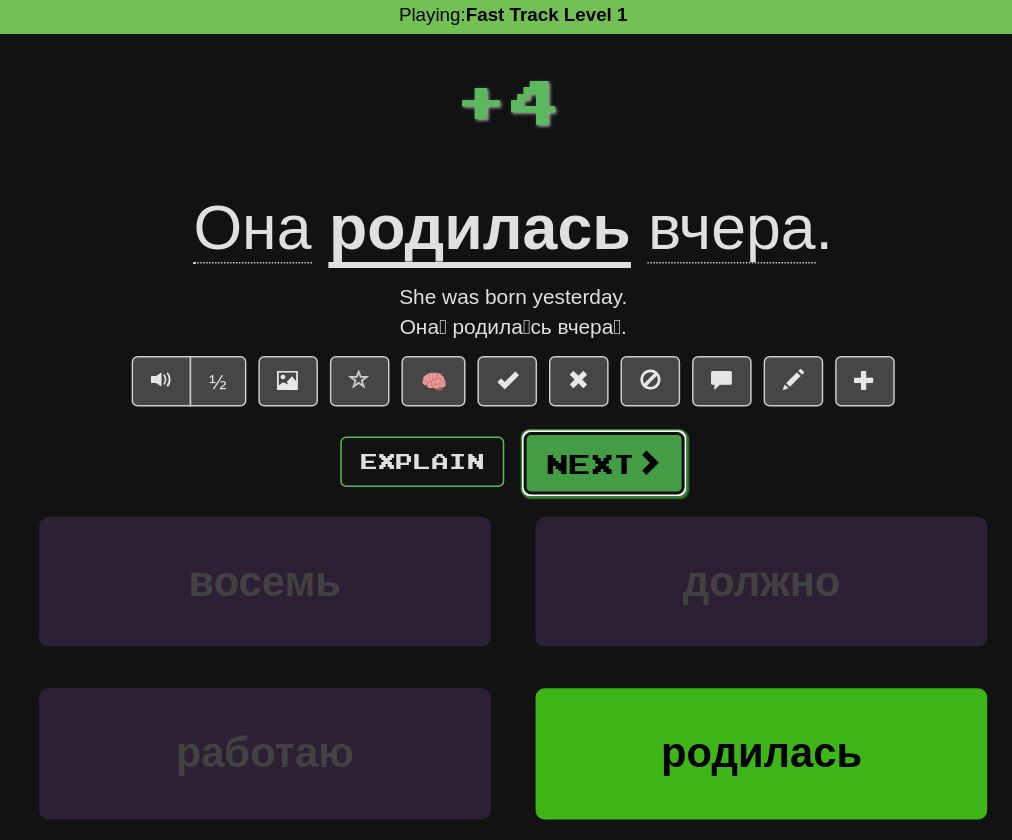 click on "Next" at bounding box center [567, 396] 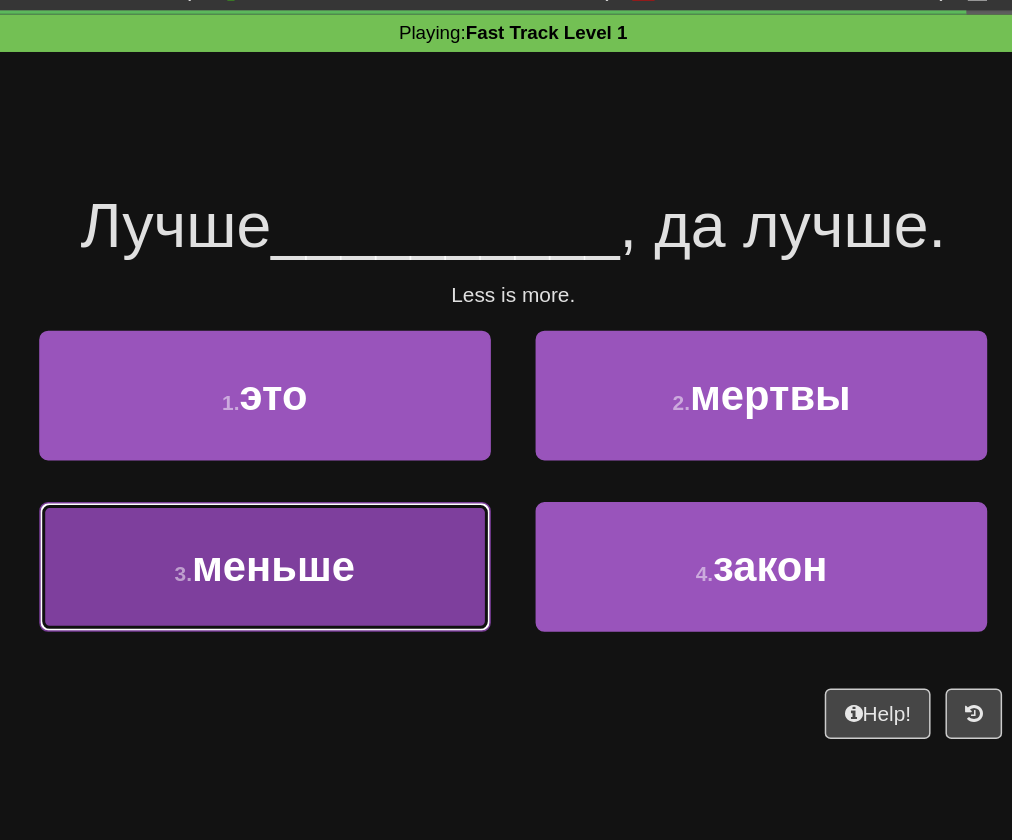 click on "3 .  меньше" at bounding box center [339, 453] 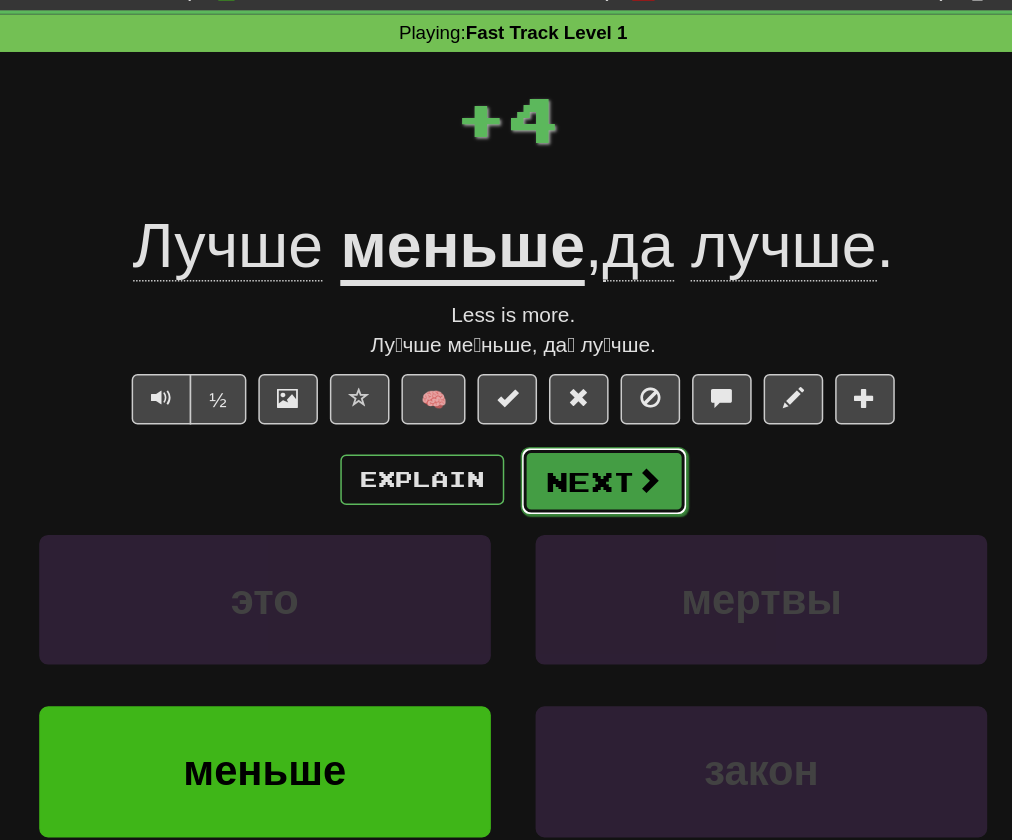 click at bounding box center [597, 395] 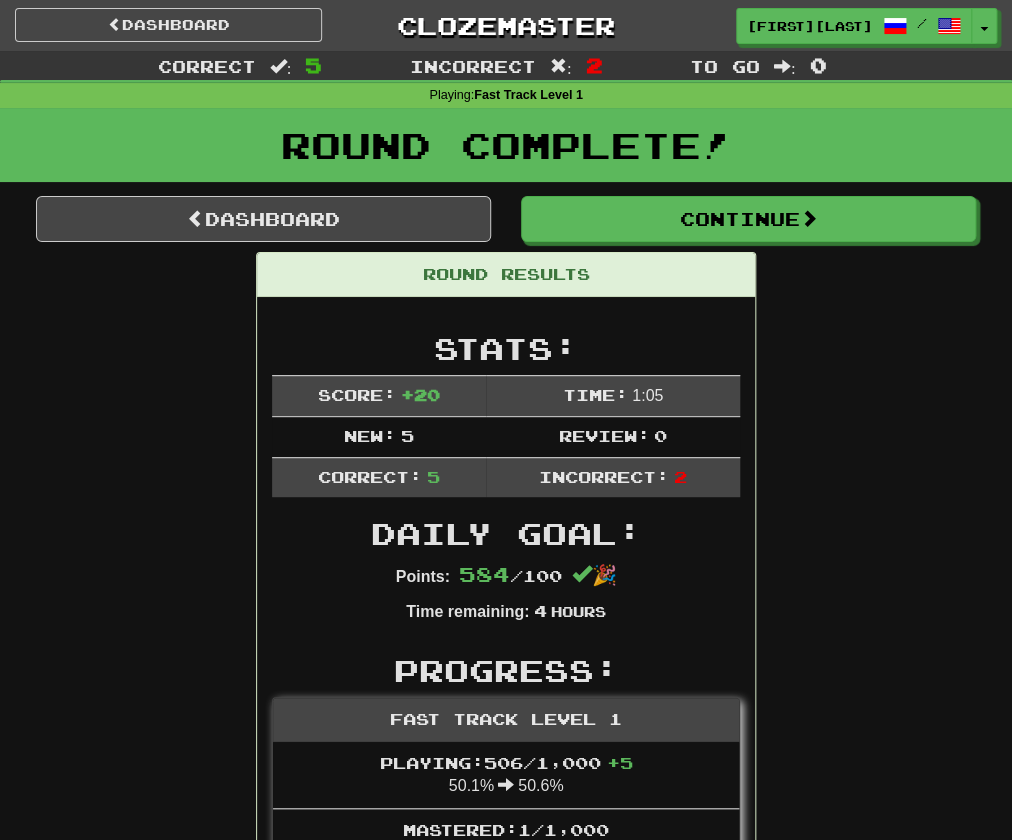 click on "Dashboard
Clozemaster
FernKatz
/
Toggle Dropdown
Dashboard
Leaderboard
Activity Feed
Notifications
Profile
Discussions
Deutsch
/
English
Streak:
0
Review:
15
Points Today: 0
Français
/
English
Streak:
1
Review:
63
Daily Goal:  0 /10
Русский
/
English
Streak:
15
Review:
46
Daily Goal:  564 /100
Languages
Account
Logout
FernKatz
/
Toggle Dropdown
Dashboard
Leaderboard
Activity Feed
Notifications
Profile
Discussions
Deutsch
/
English
Streak:
0
Review:
15
Points Today: 0
Français
/
English
Streak:
1
Review:
63
Daily Goal:  0 /10
/" at bounding box center (506, 22) 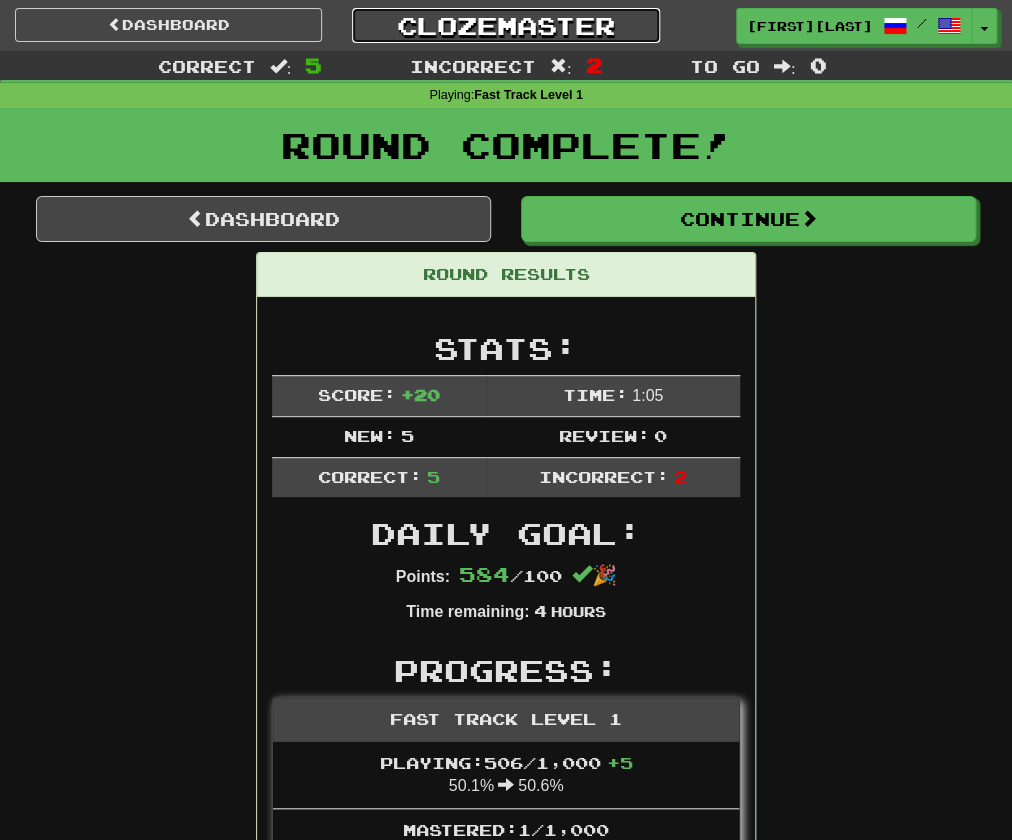 click on "Clozemaster" at bounding box center (505, 25) 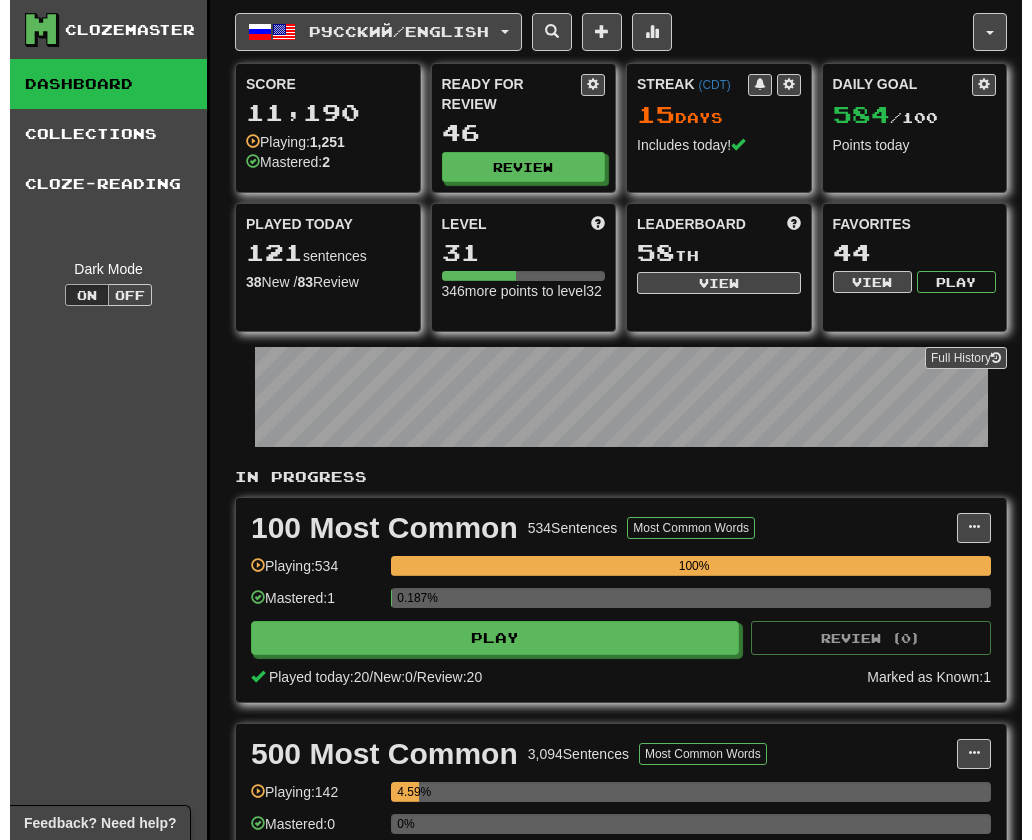 scroll, scrollTop: 0, scrollLeft: 0, axis: both 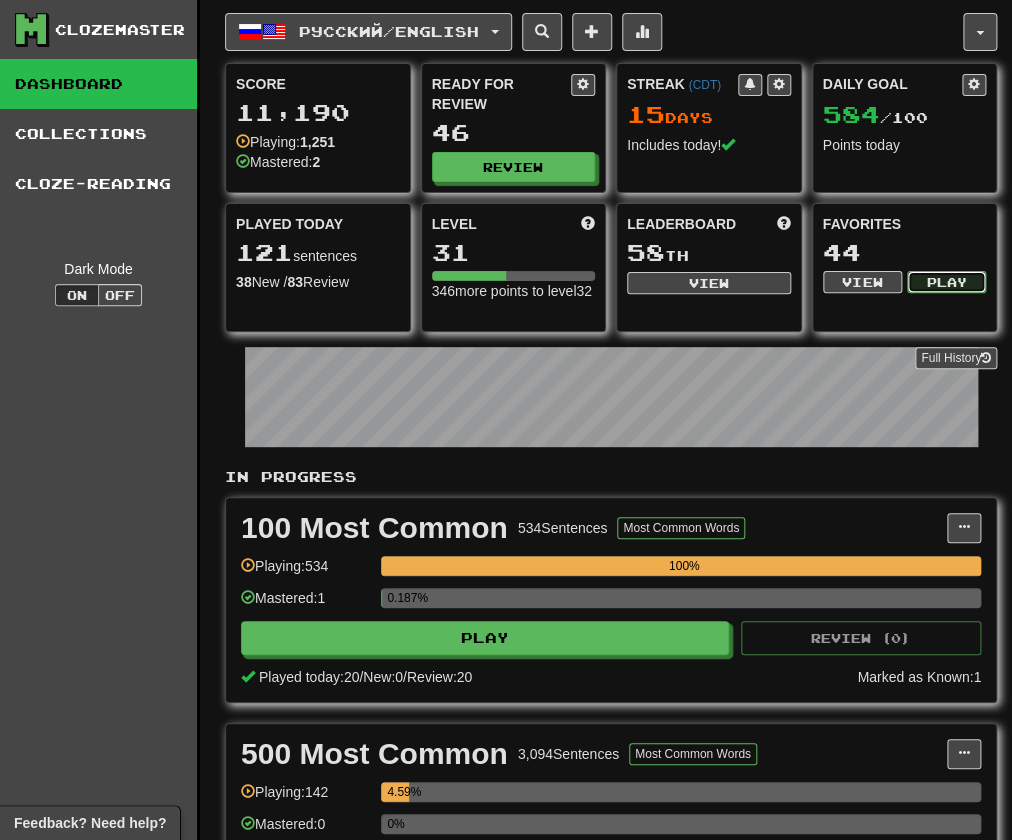 click on "Play" at bounding box center (946, 282) 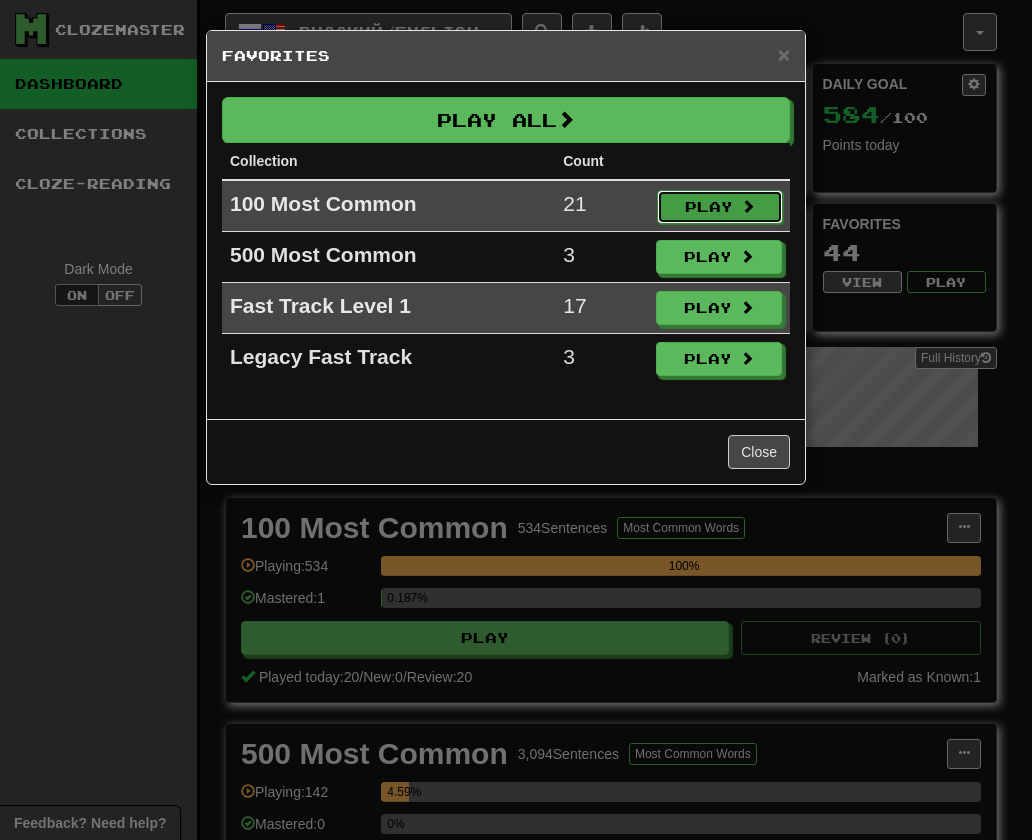 click on "Play" at bounding box center [720, 207] 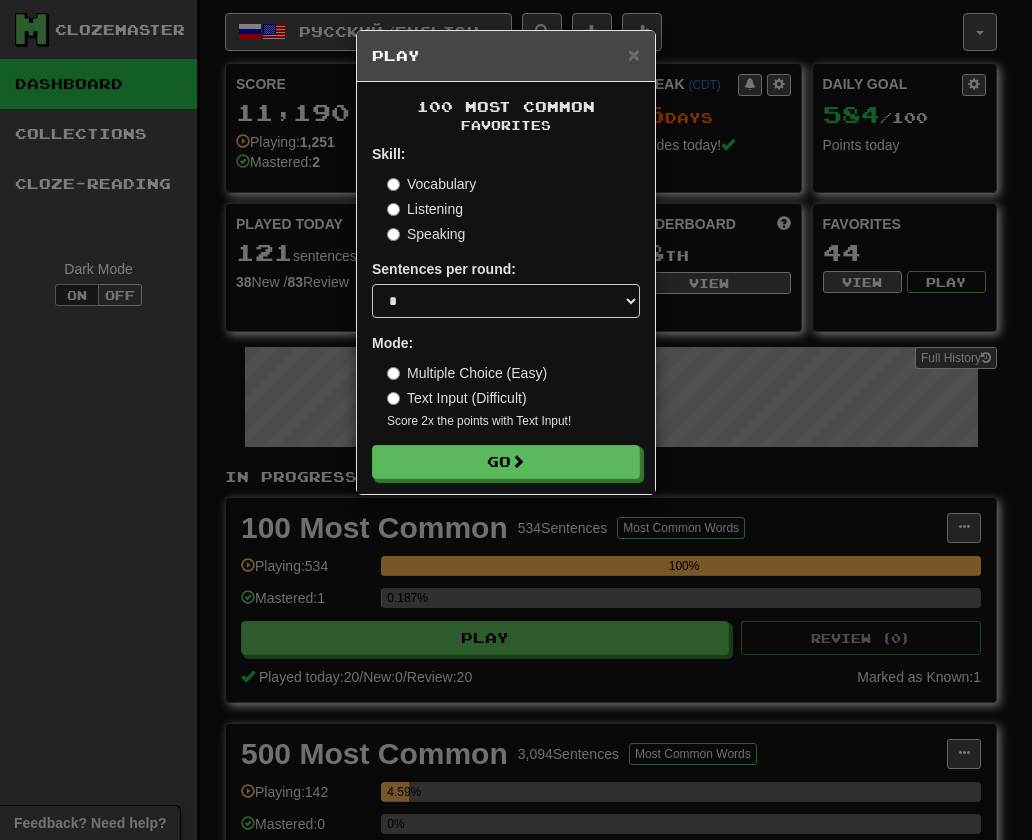 click on "× Play 100 Most Common Favorites Skill: Vocabulary Listening Speaking Sentences per round: * ** ** ** ** ** *** ******** Mode: Multiple Choice (Easy) Text Input (Difficult) Score 2x the points with Text Input ! Go" at bounding box center (516, 420) 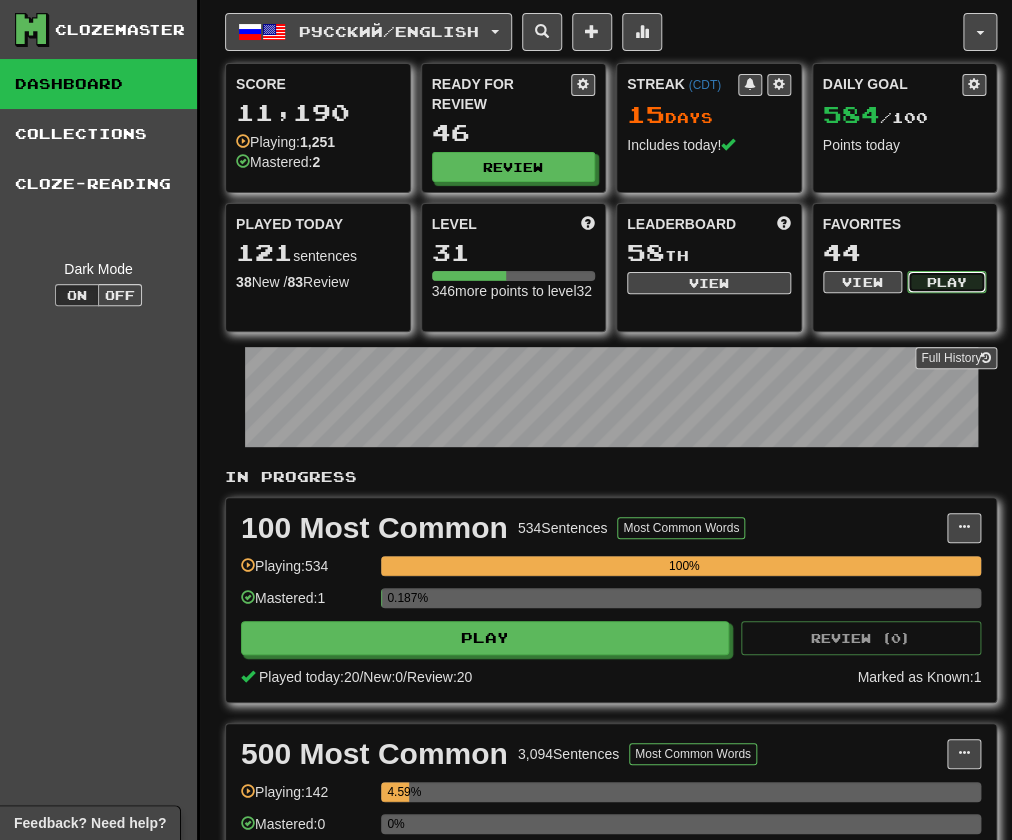 click on "Play" at bounding box center [946, 282] 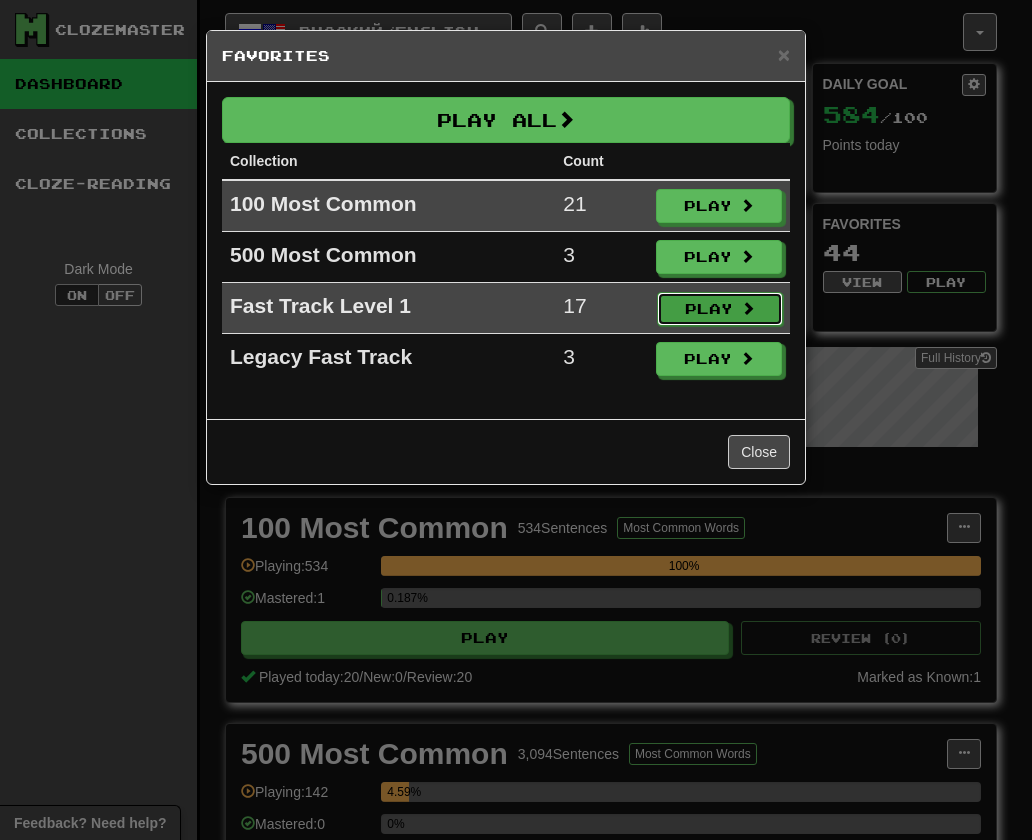 click on "Play" at bounding box center (720, 309) 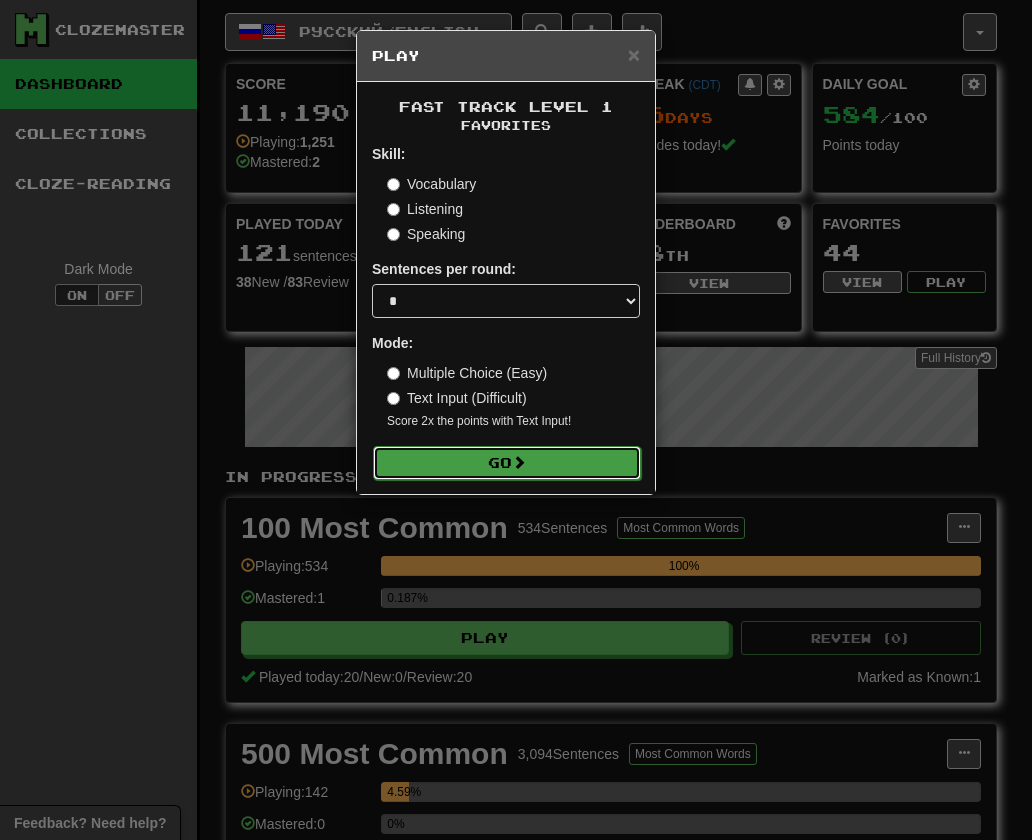 click on "Go" at bounding box center (507, 463) 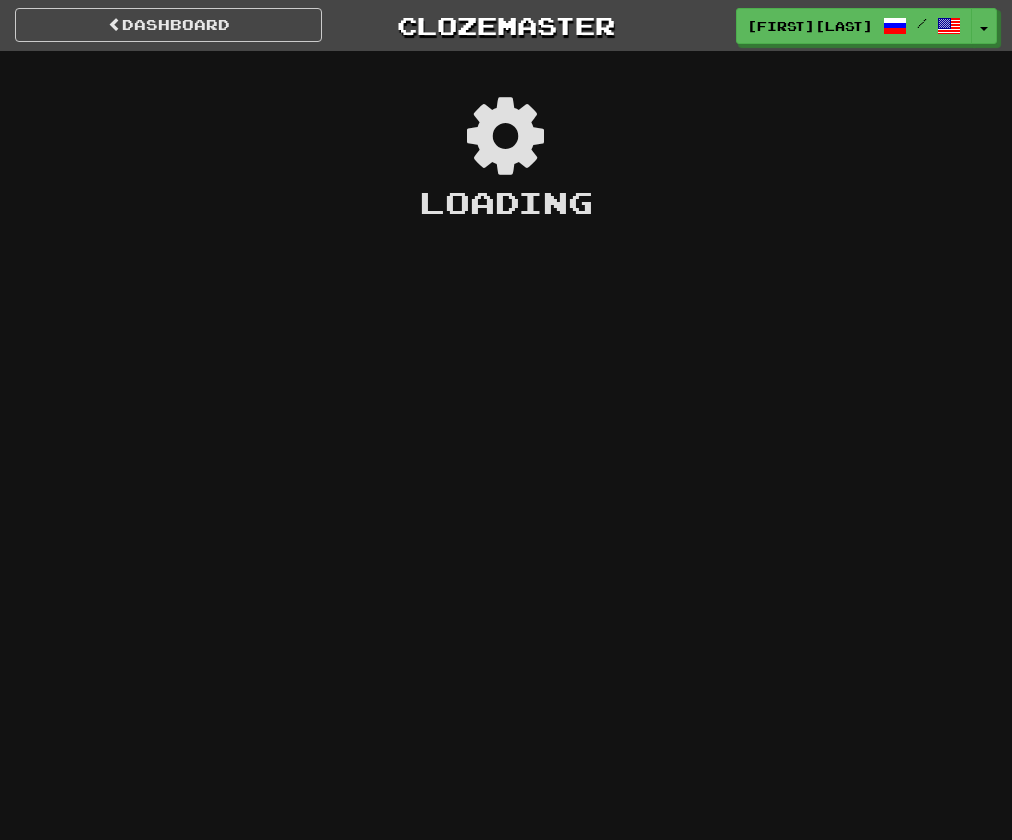 scroll, scrollTop: 0, scrollLeft: 0, axis: both 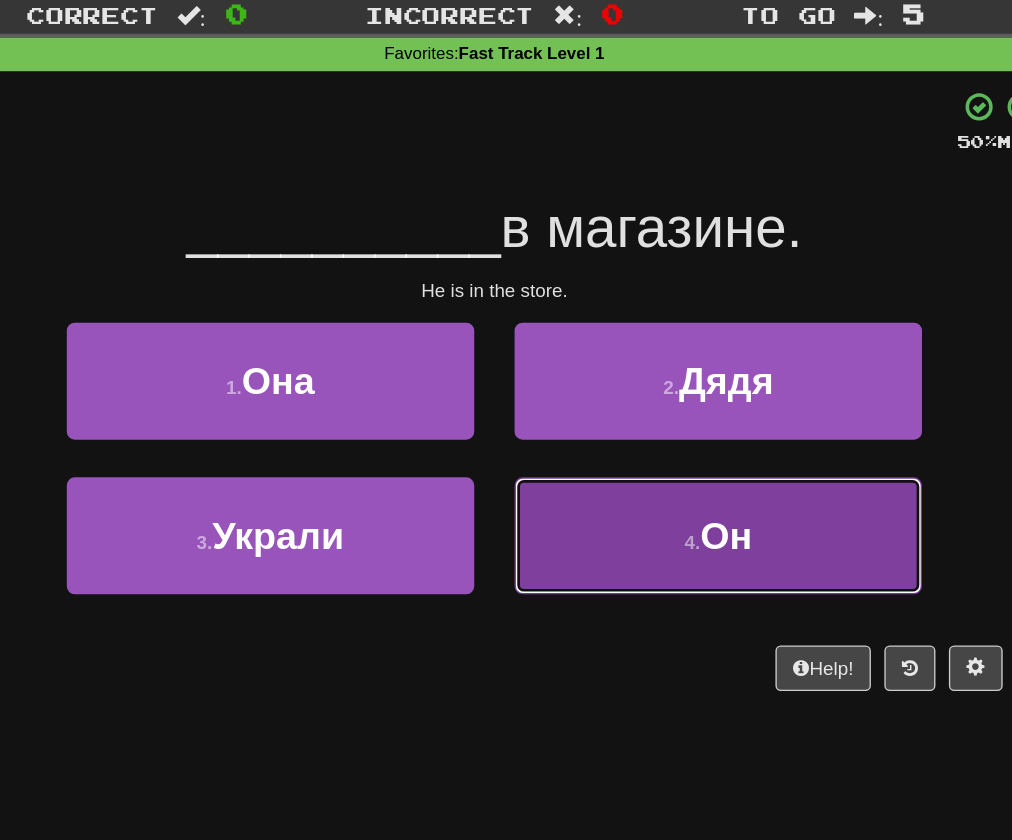 click on "4 .  Он" at bounding box center [672, 453] 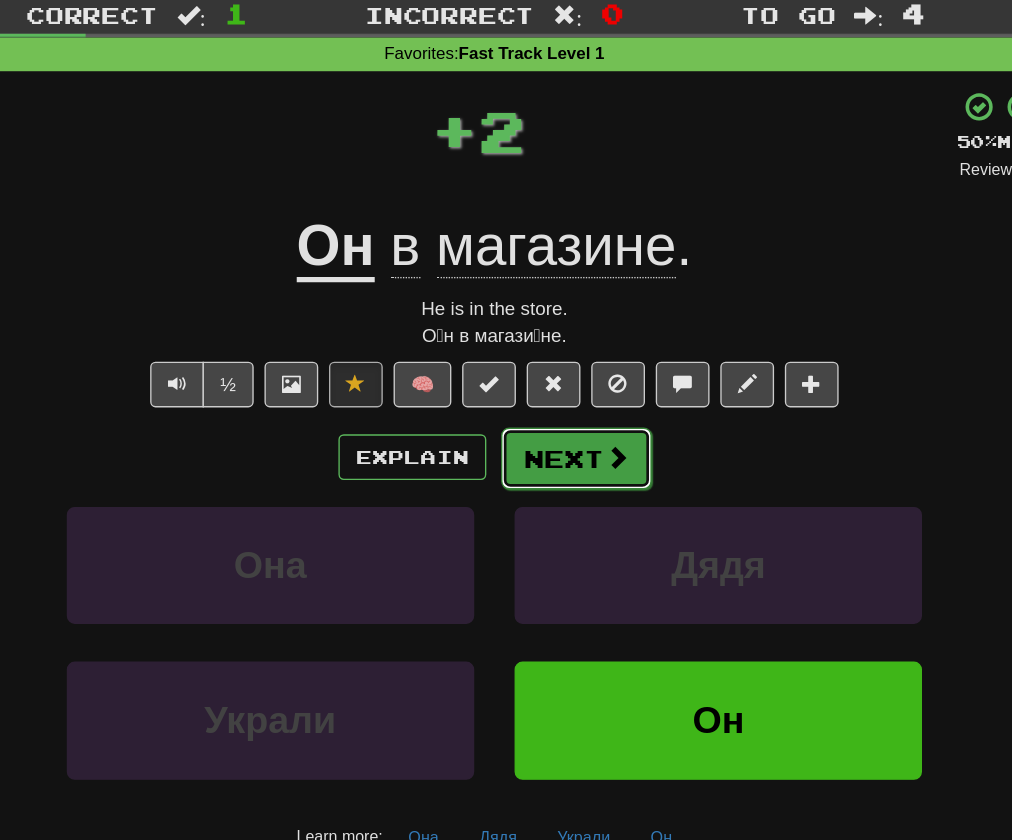 click on "Next" at bounding box center [567, 396] 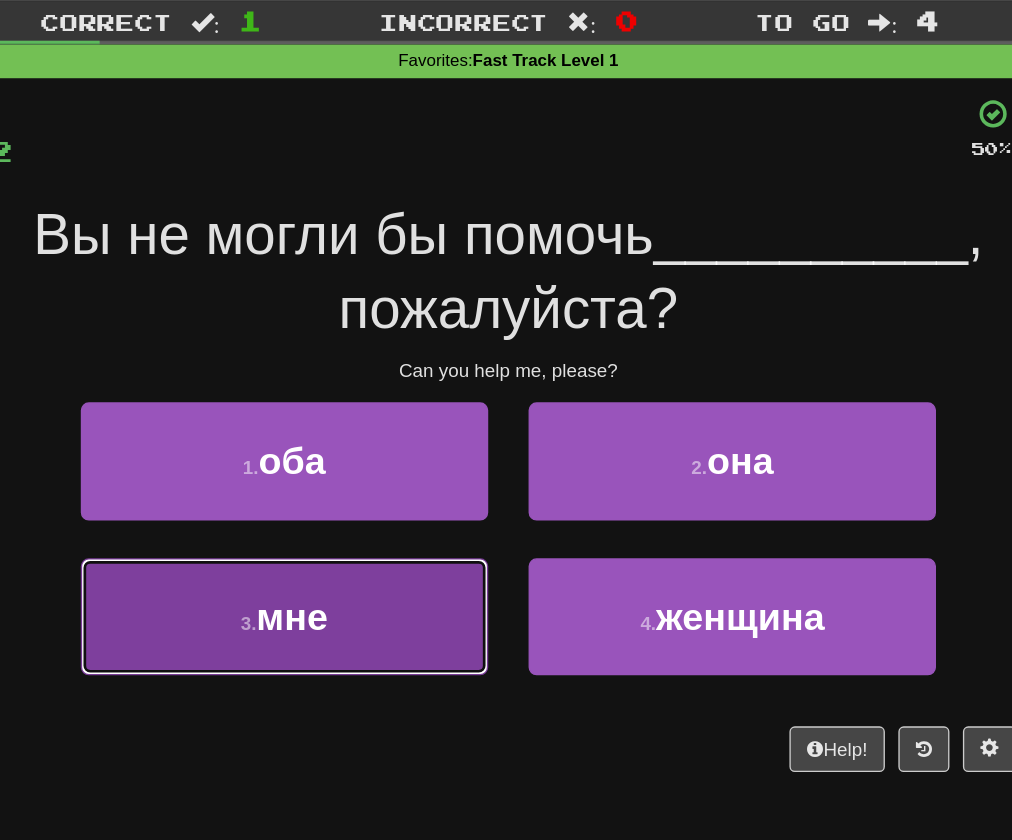 click on "мне" at bounding box center [345, 508] 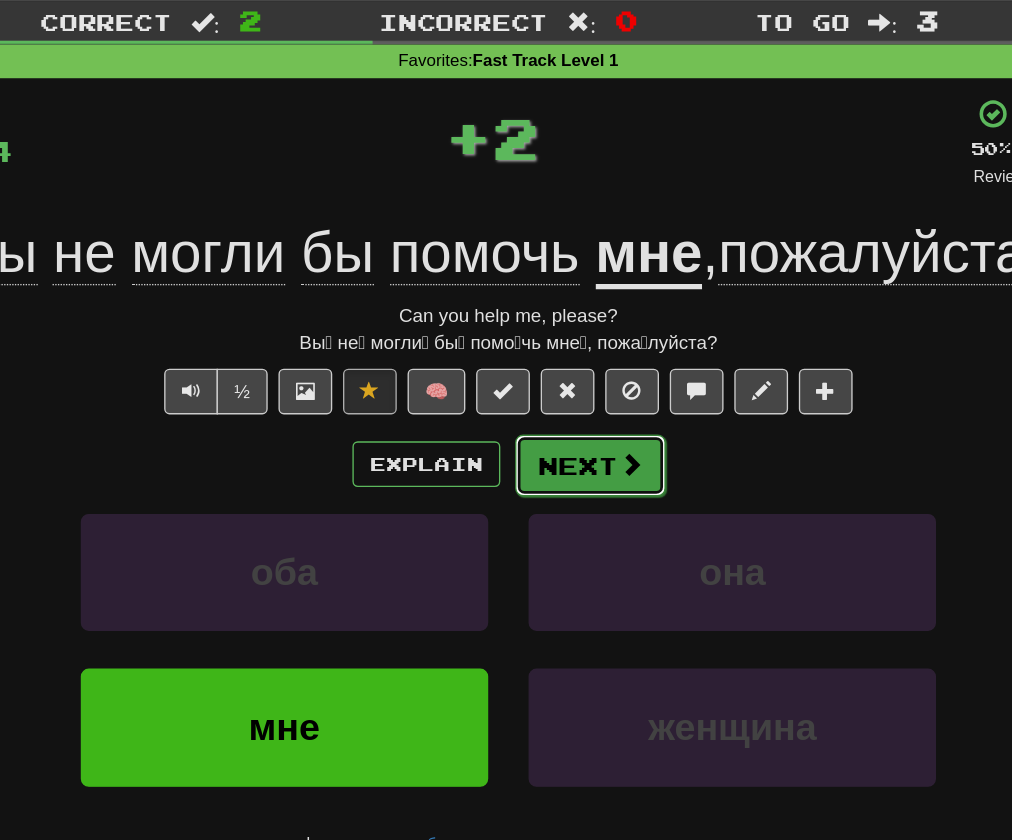 click on "Next" at bounding box center [567, 396] 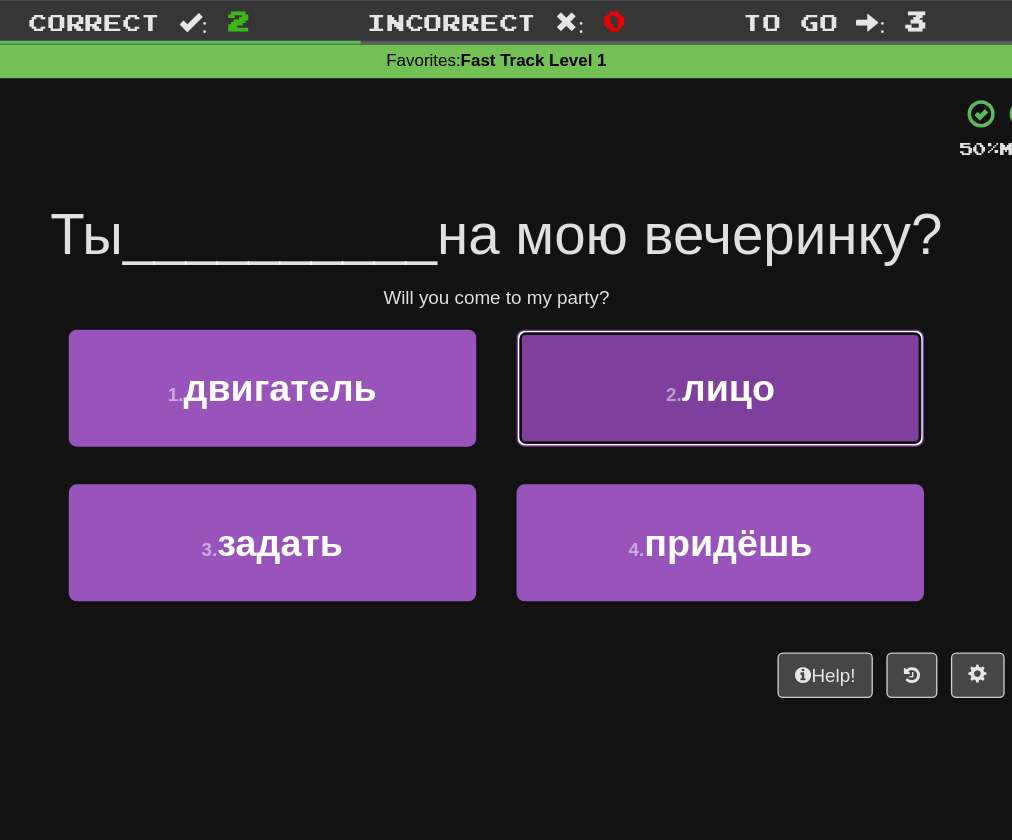 click on "2 .  лицо" at bounding box center [672, 338] 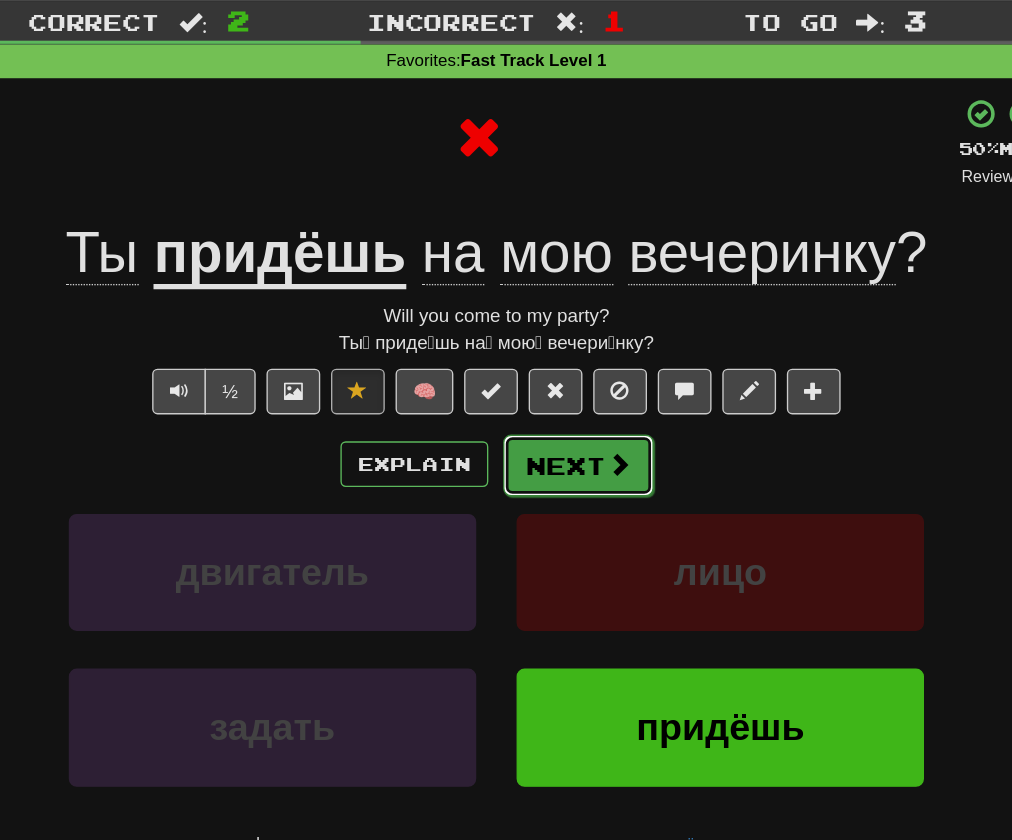 click at bounding box center [597, 395] 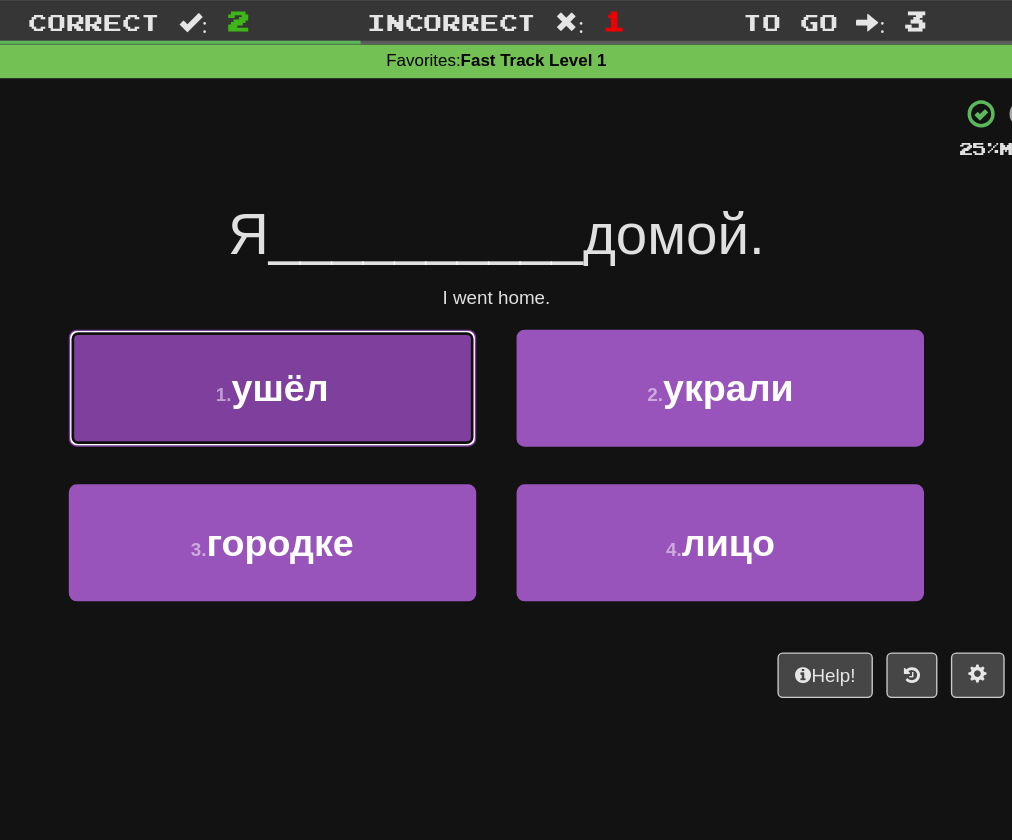 click on "1 .  ушёл" at bounding box center [339, 338] 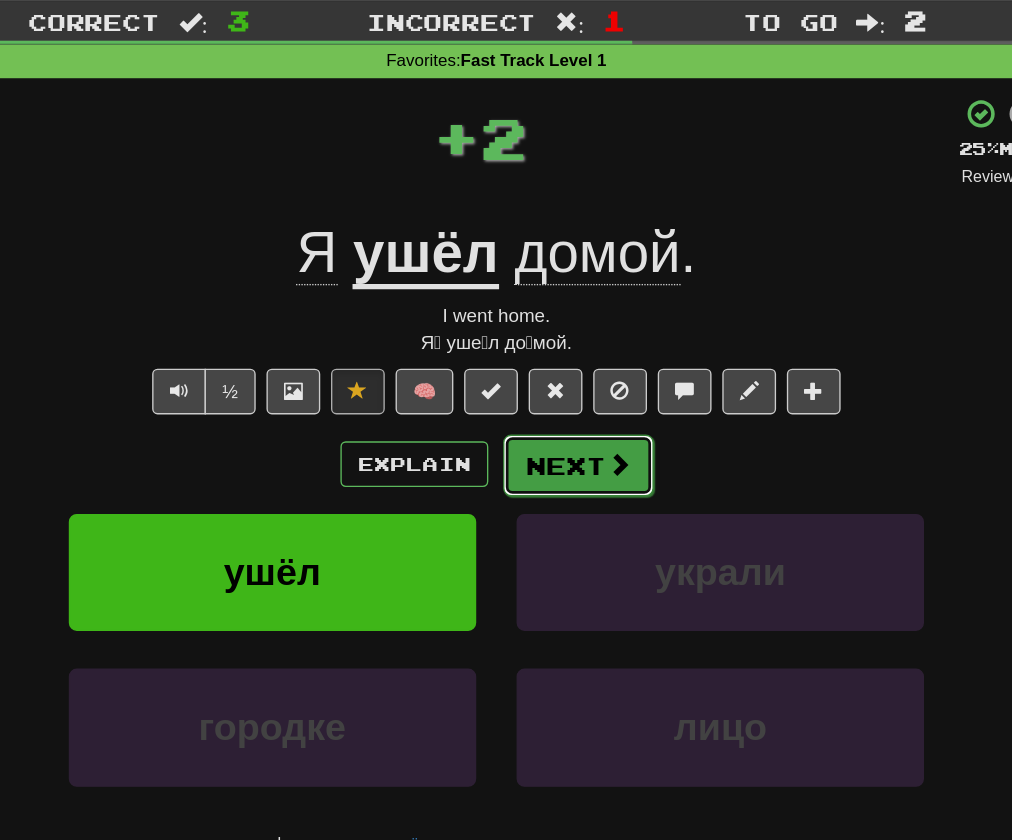 click on "Next" at bounding box center [567, 396] 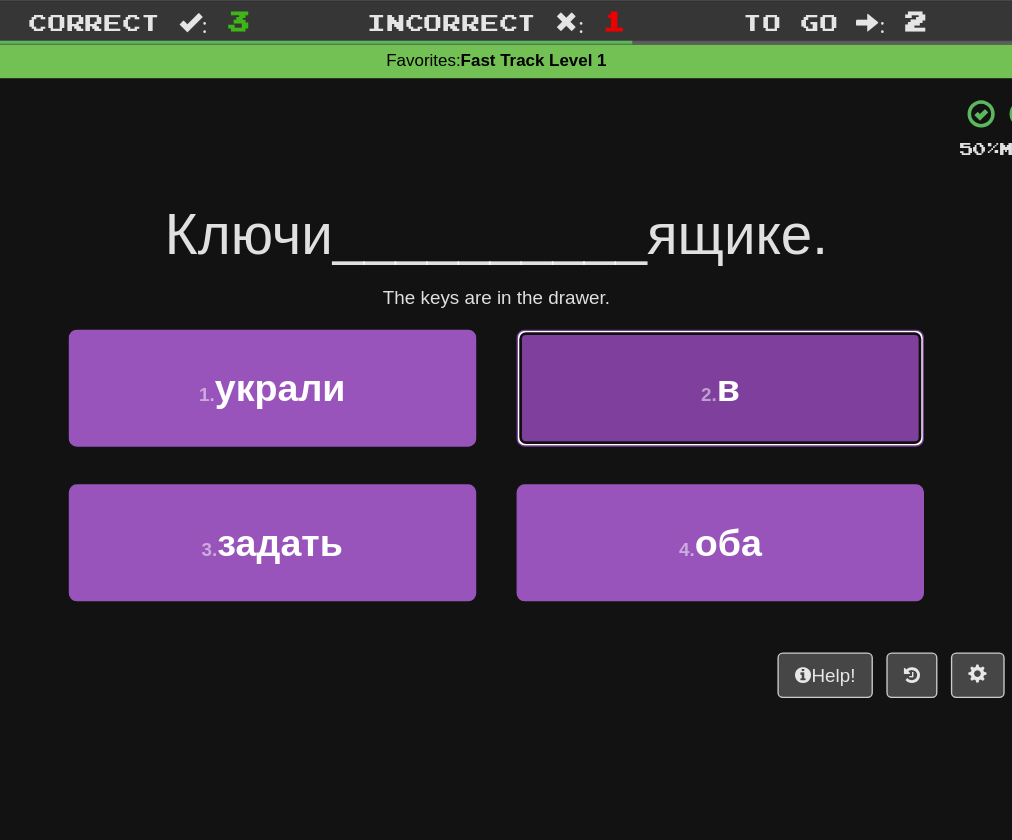 click on "2 .  в" at bounding box center [672, 338] 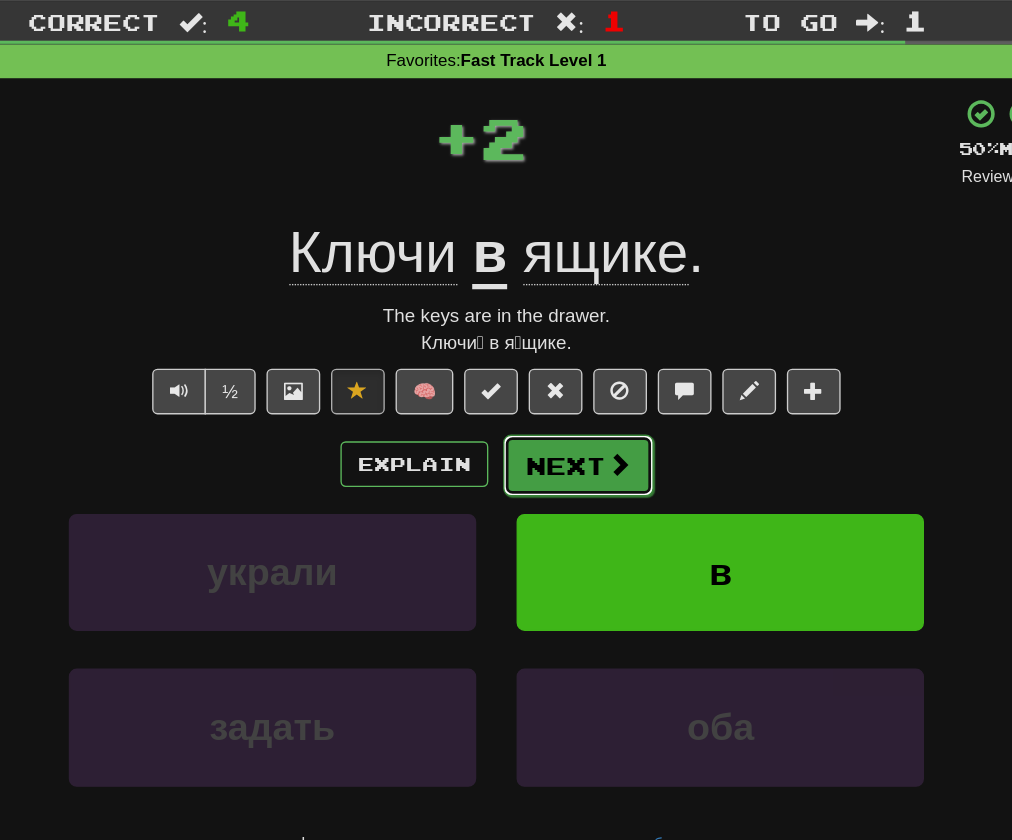 click on "Next" at bounding box center (567, 396) 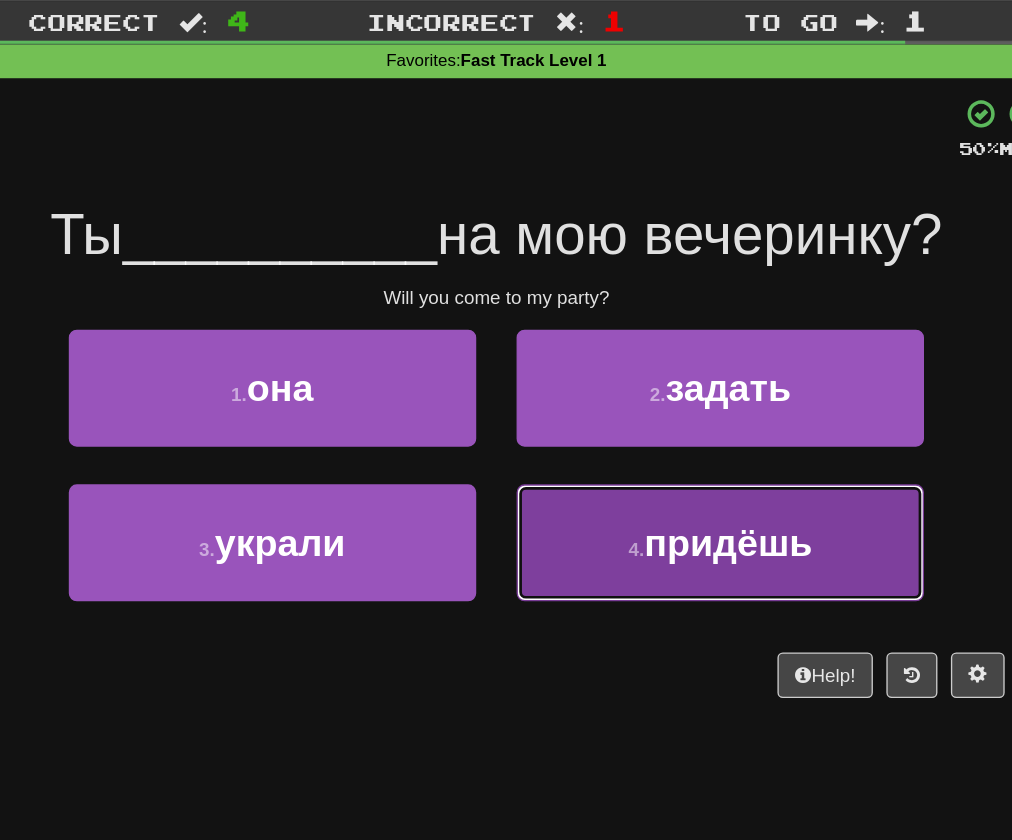 click on "4 .  придёшь" at bounding box center [672, 453] 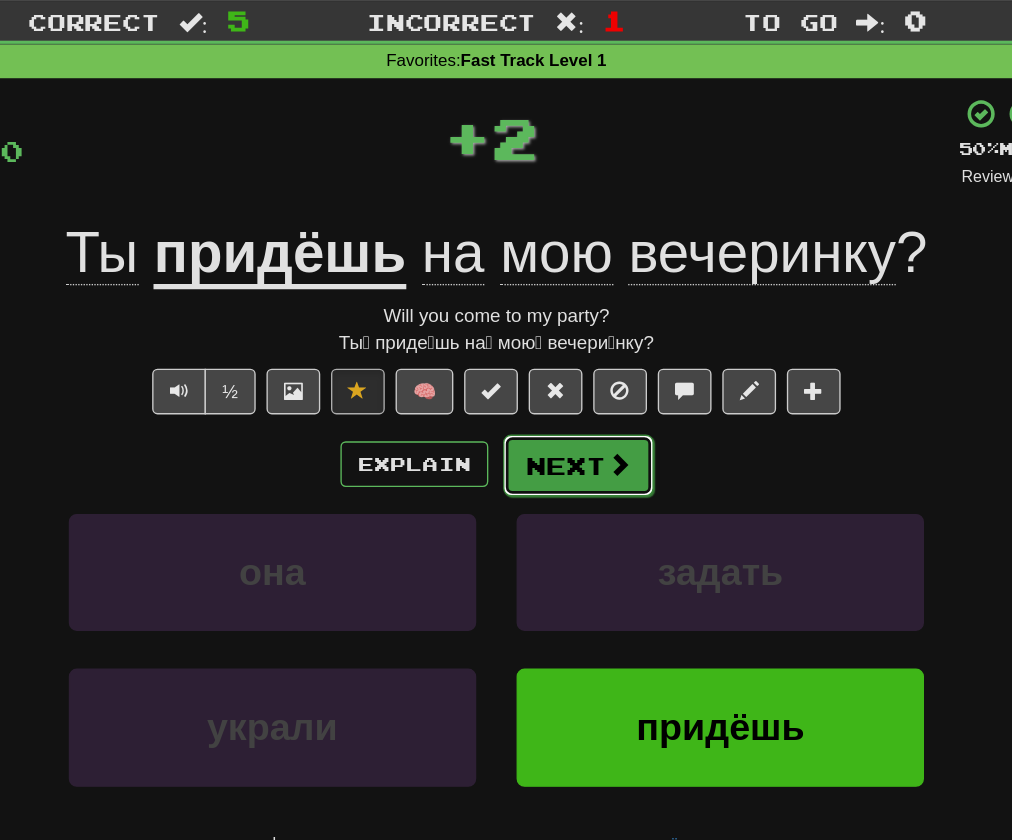 click on "Next" at bounding box center [567, 396] 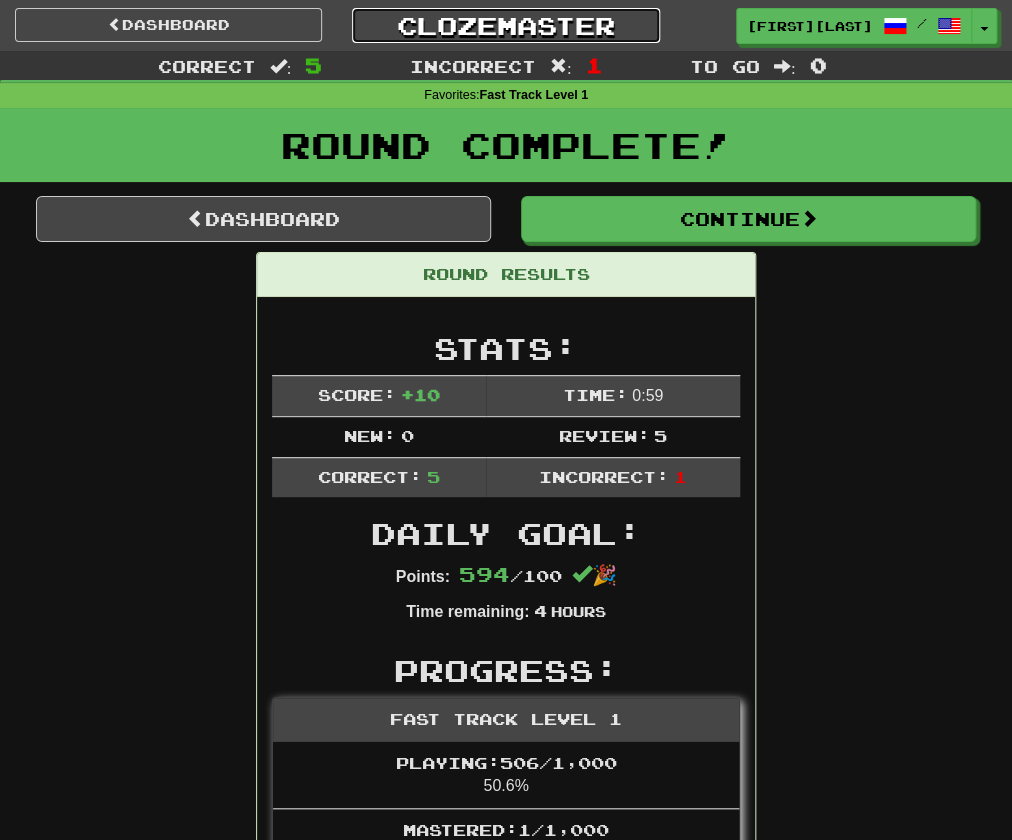 click on "Clozemaster" at bounding box center [505, 25] 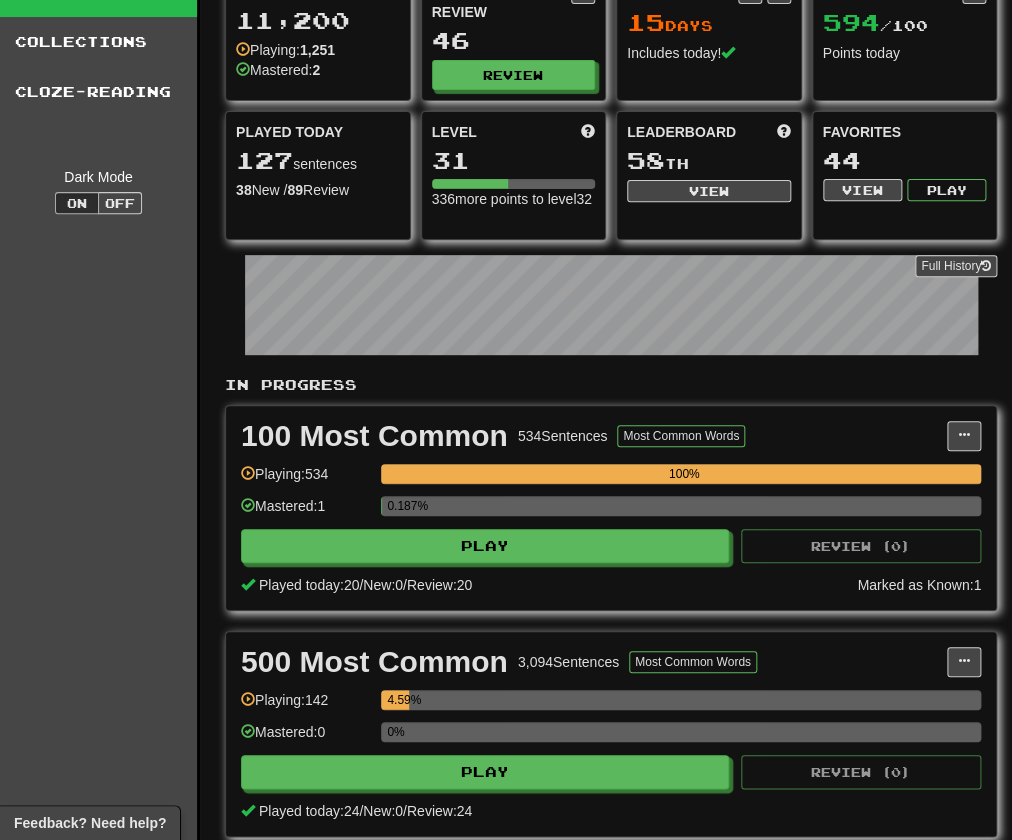 scroll, scrollTop: 0, scrollLeft: 0, axis: both 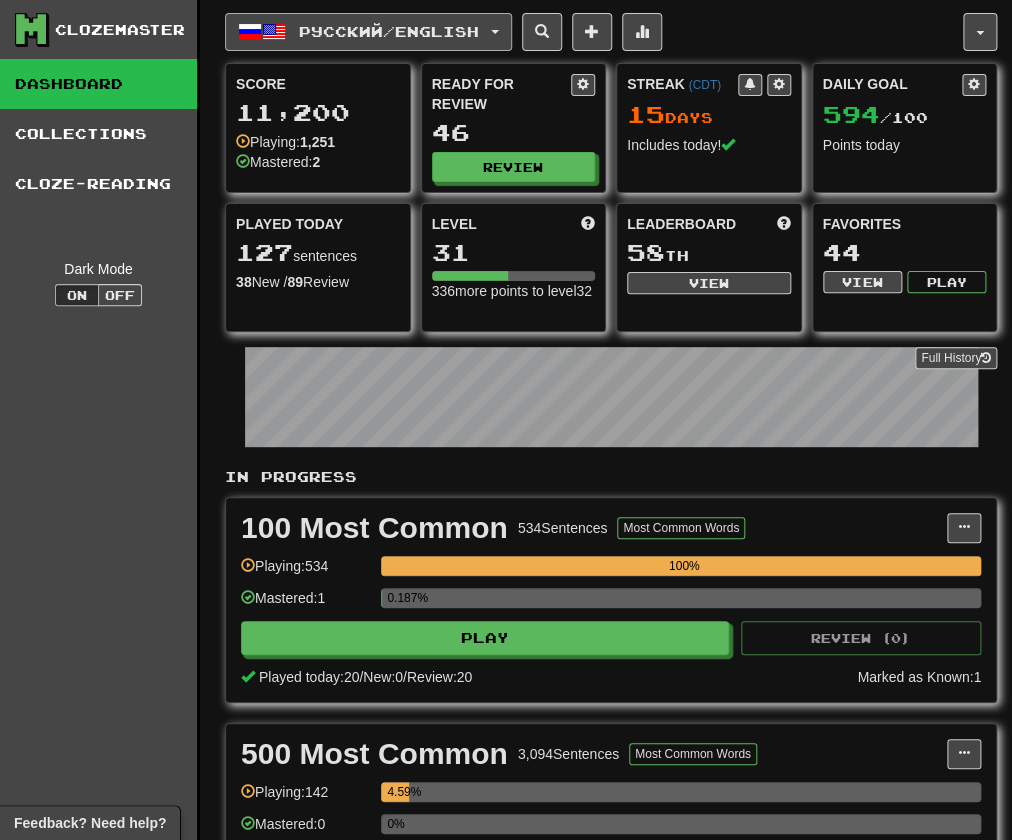 click on "Русский  /  English" at bounding box center (368, 32) 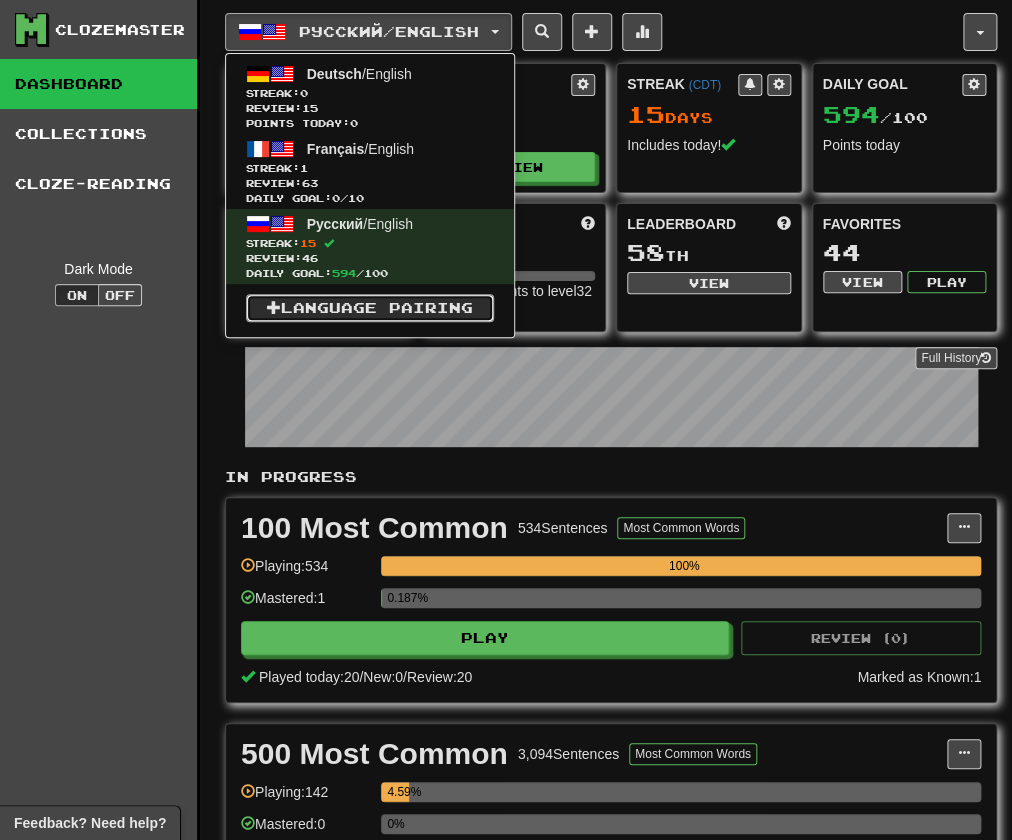 click at bounding box center (274, 307) 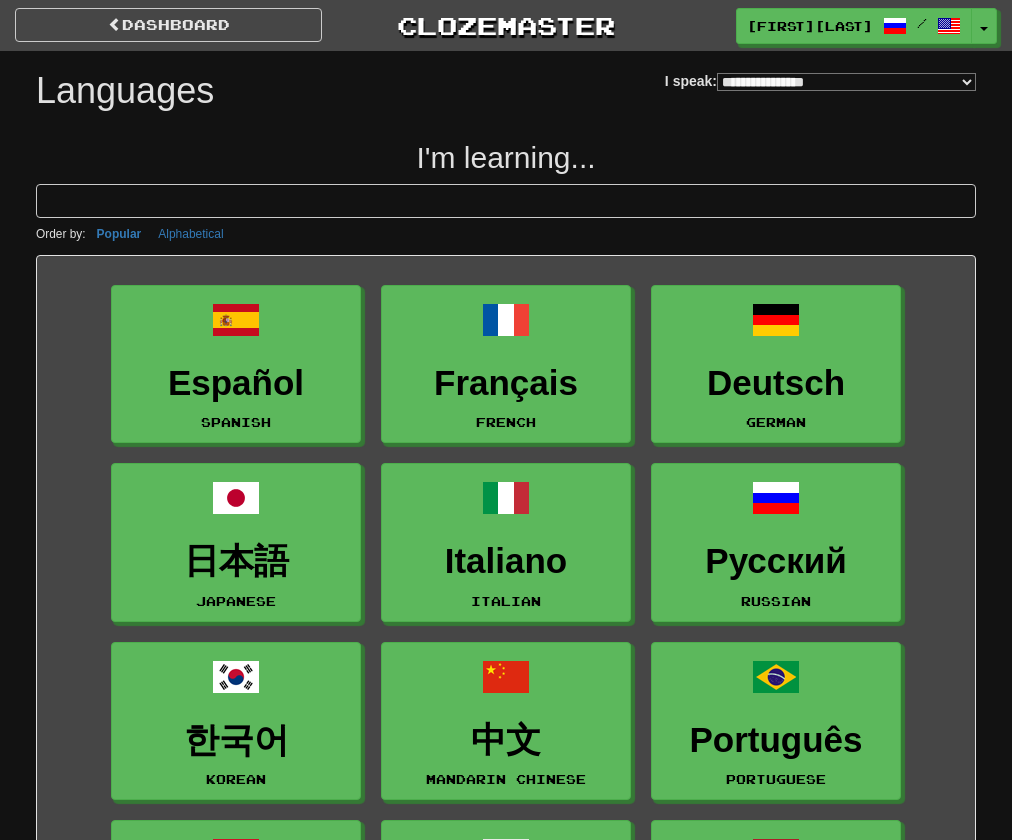 select on "*******" 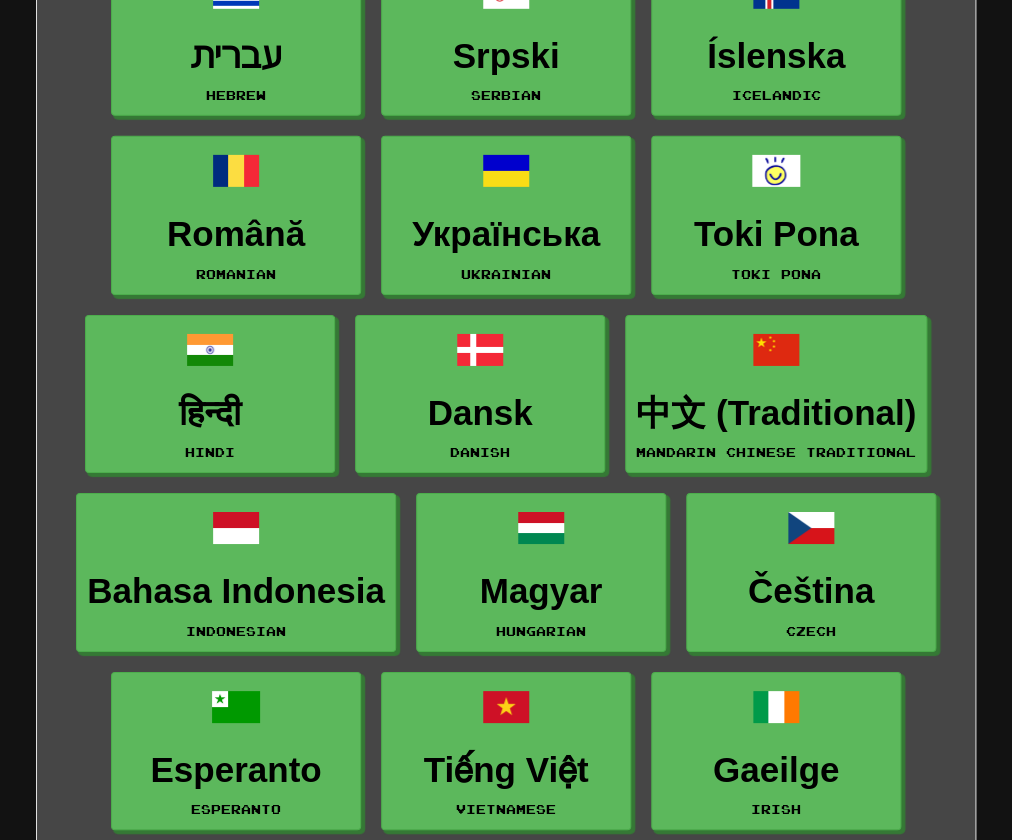 scroll, scrollTop: 1754, scrollLeft: 0, axis: vertical 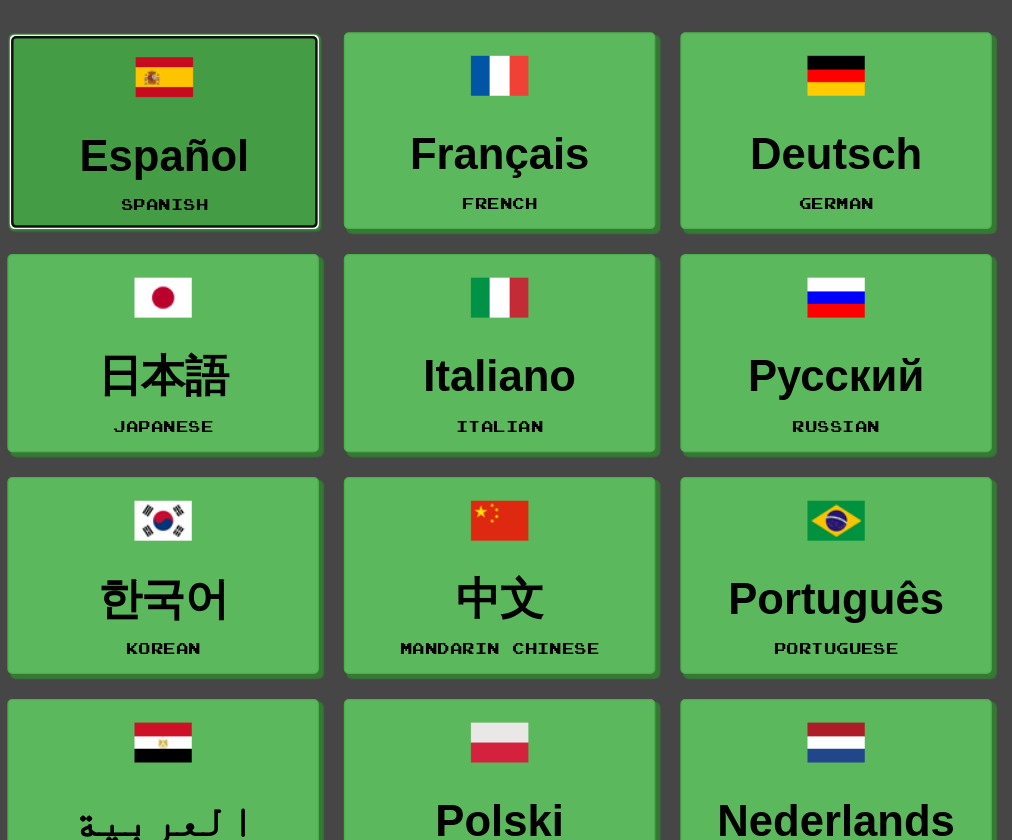 click on "Español Spanish" at bounding box center [237, 183] 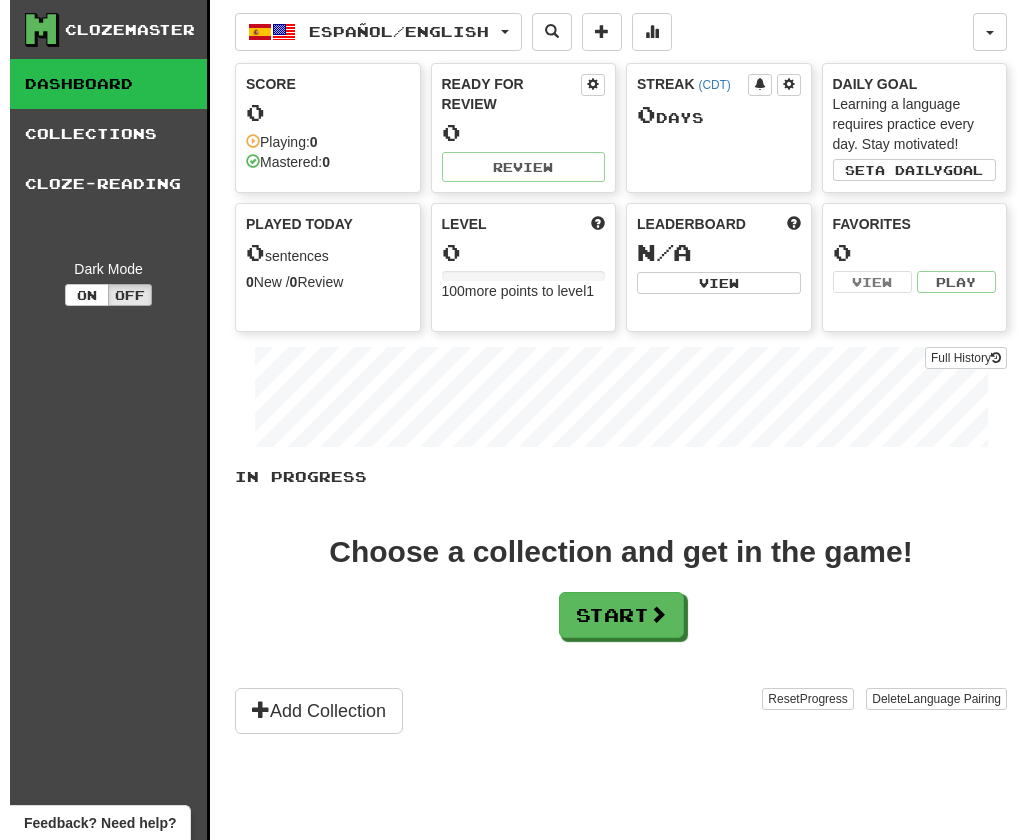 scroll, scrollTop: 0, scrollLeft: 0, axis: both 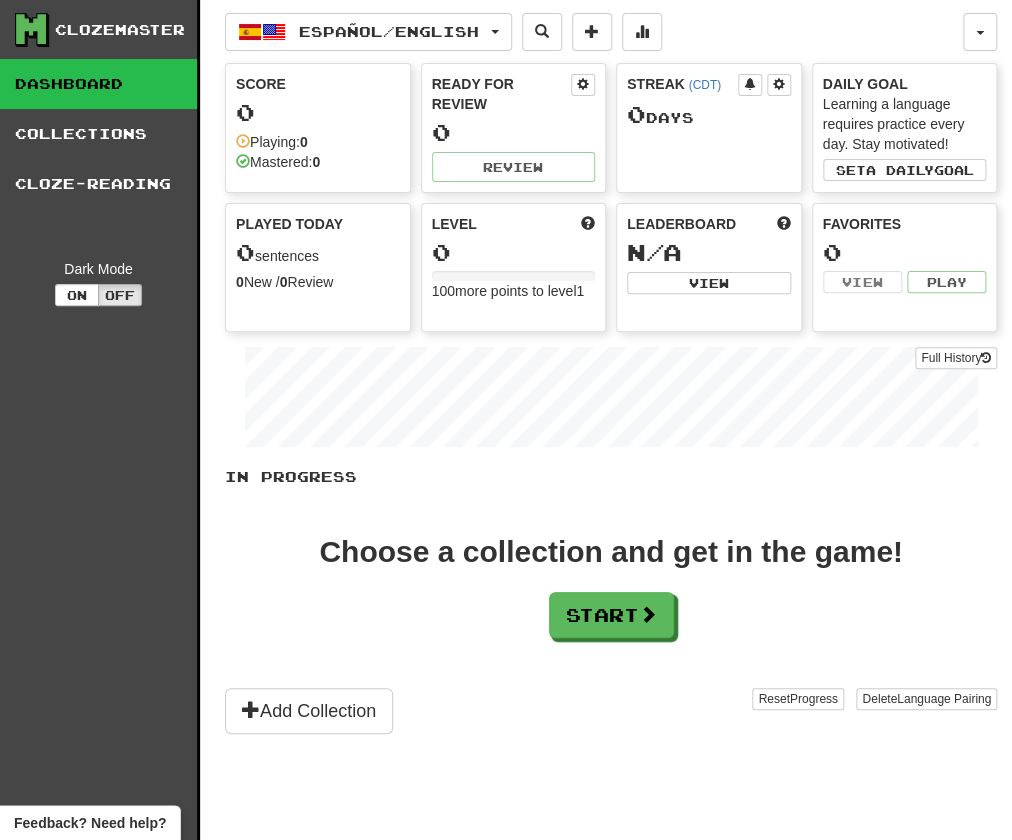 click on "Choose a collection and get in the game! Start" at bounding box center [611, 587] 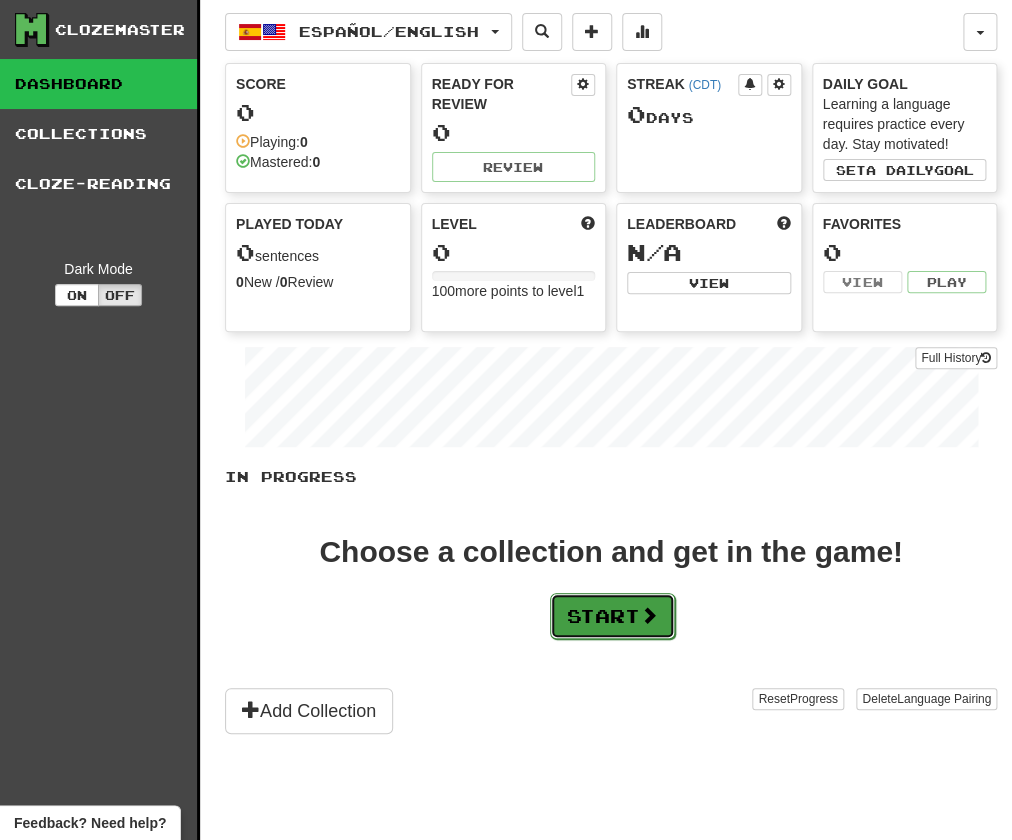 click on "Start" at bounding box center [612, 616] 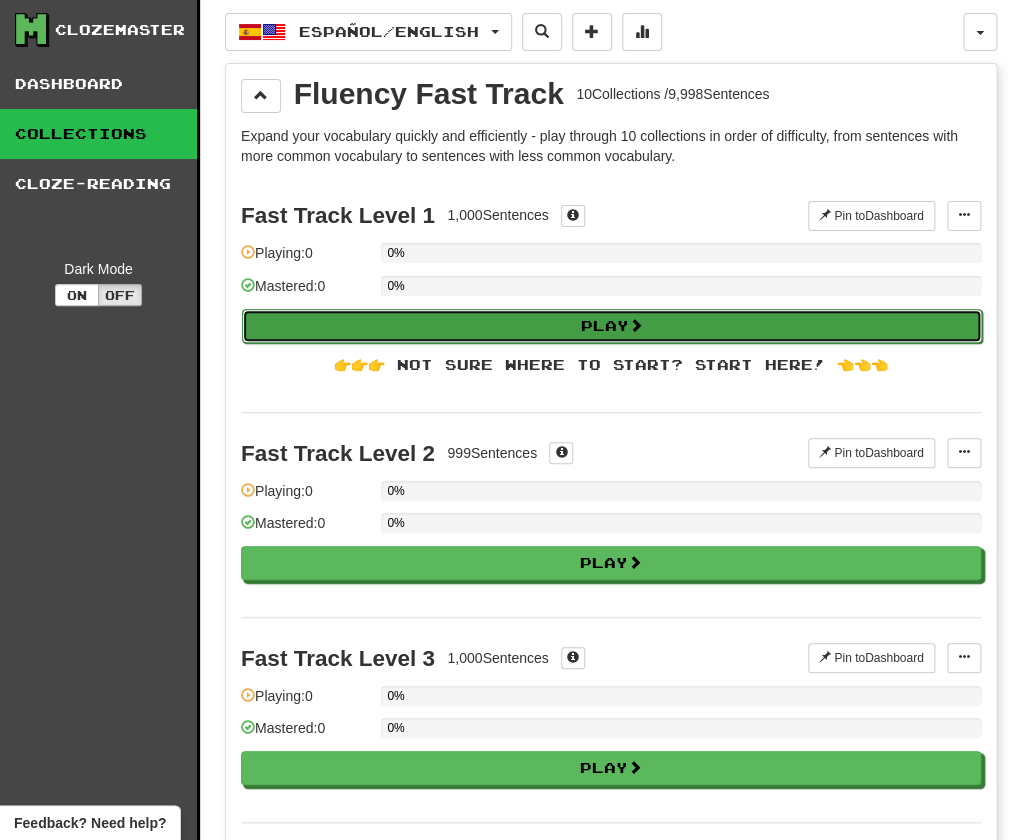 click on "Play" at bounding box center (612, 326) 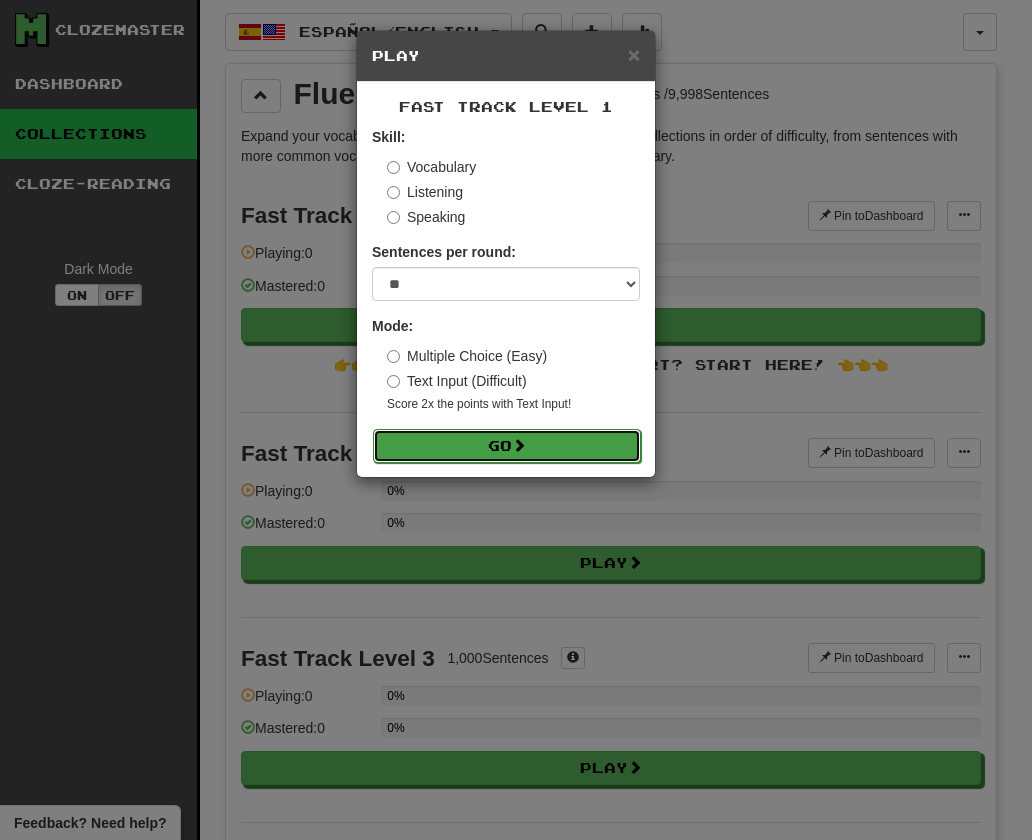click on "Go" at bounding box center [507, 446] 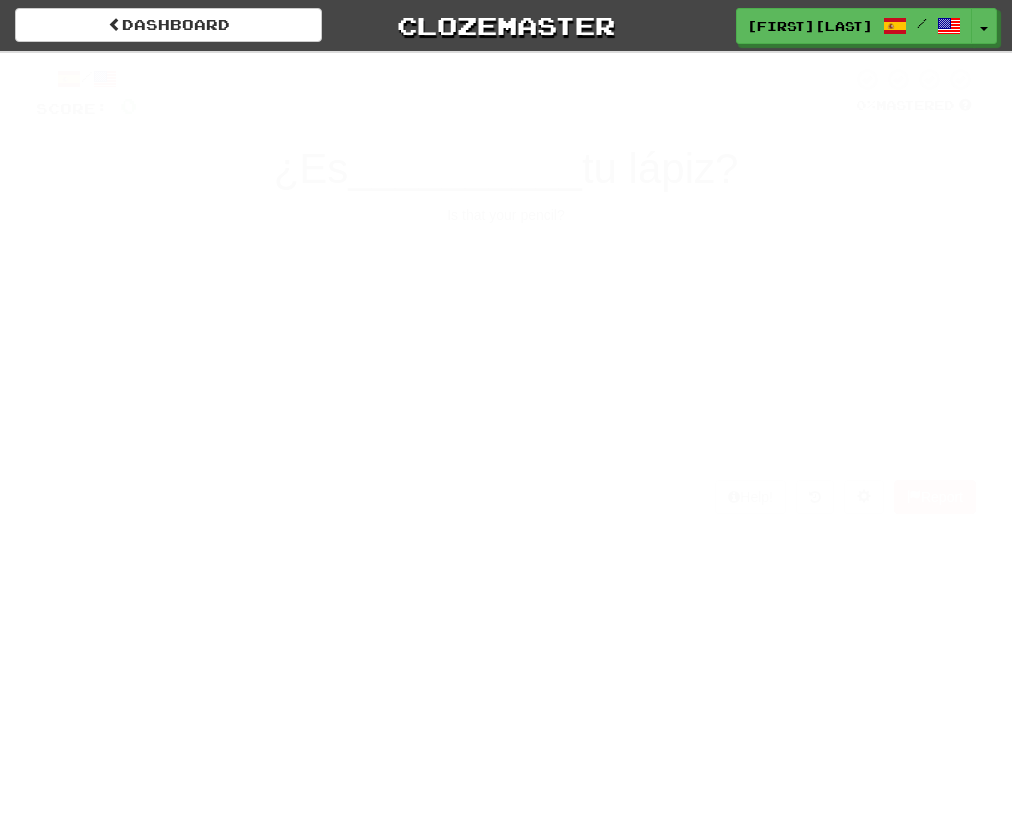 scroll, scrollTop: 0, scrollLeft: 0, axis: both 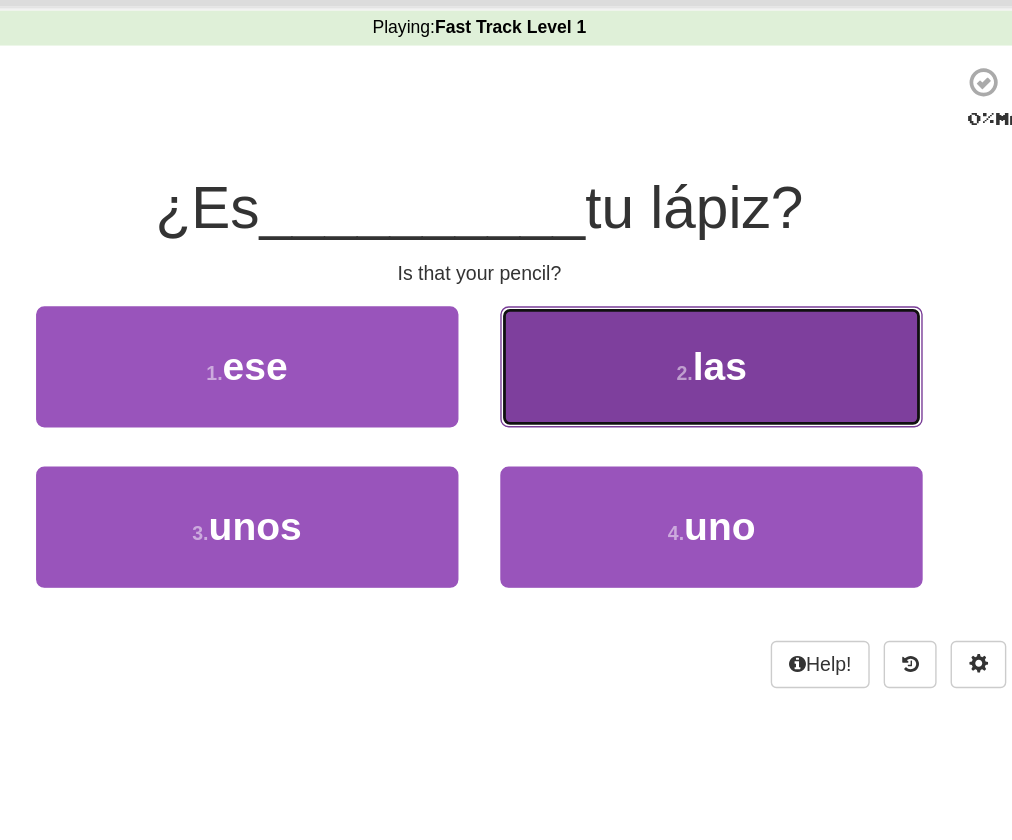 click on "2 ." at bounding box center (653, 343) 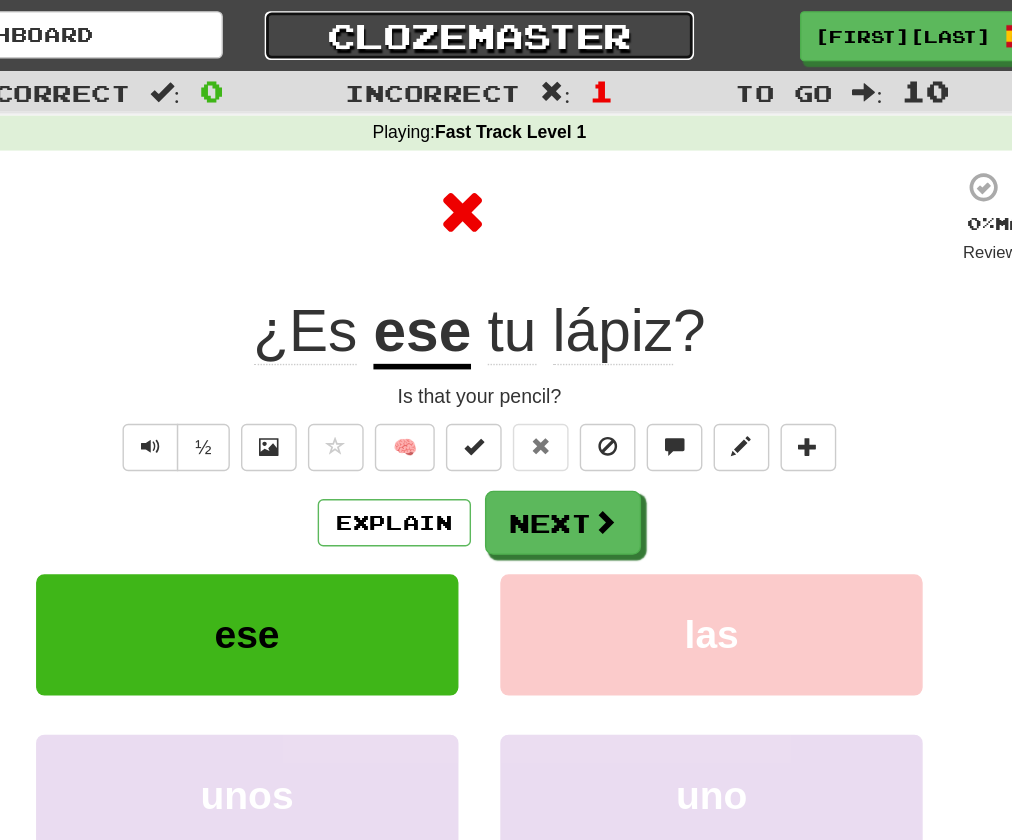 click on "Clozemaster" at bounding box center (505, 25) 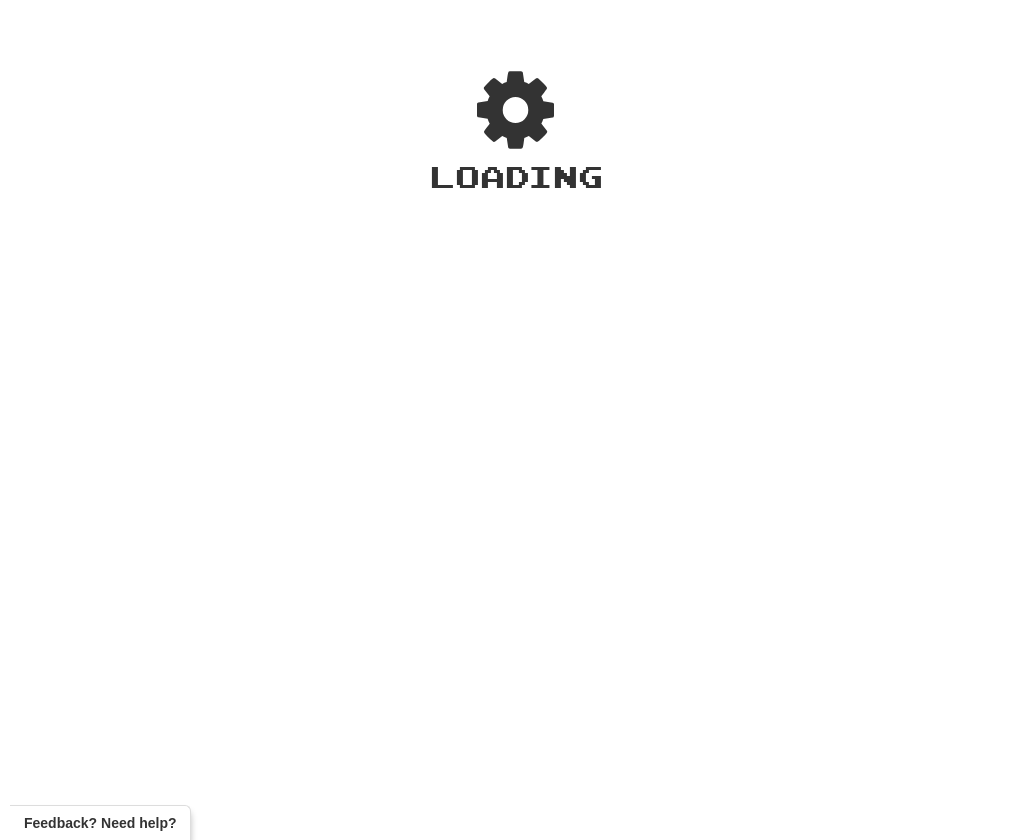 scroll, scrollTop: 0, scrollLeft: 0, axis: both 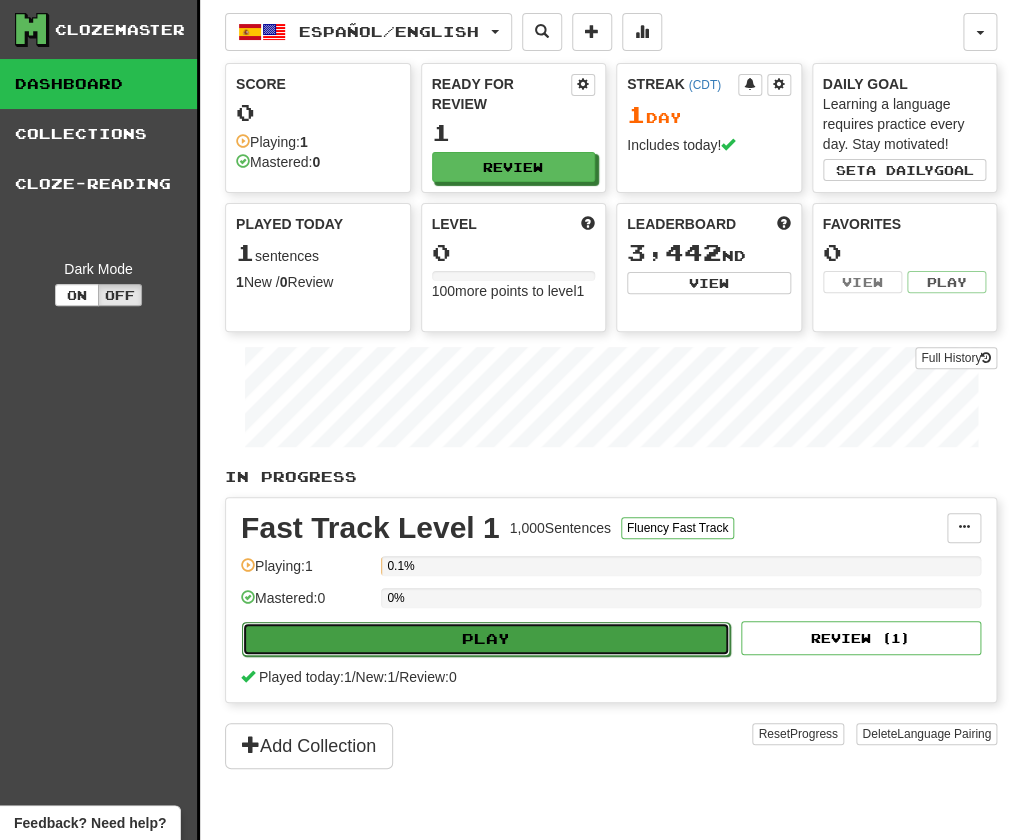 click on "Play" at bounding box center (486, 639) 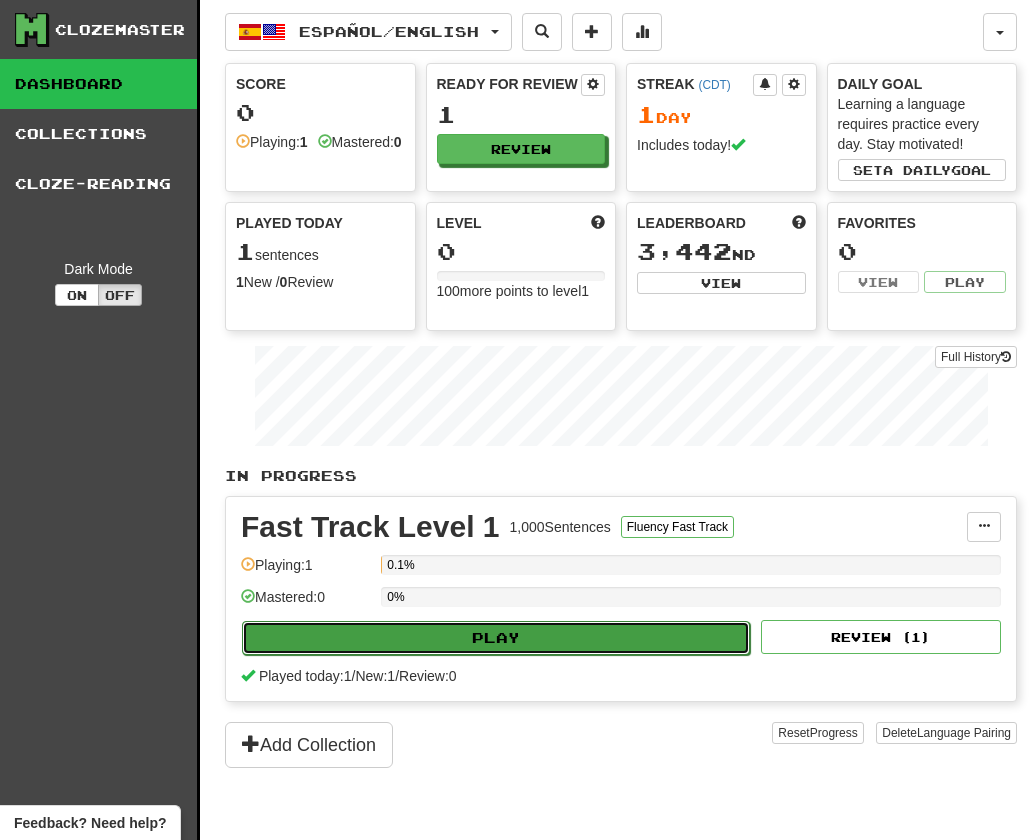 select on "**" 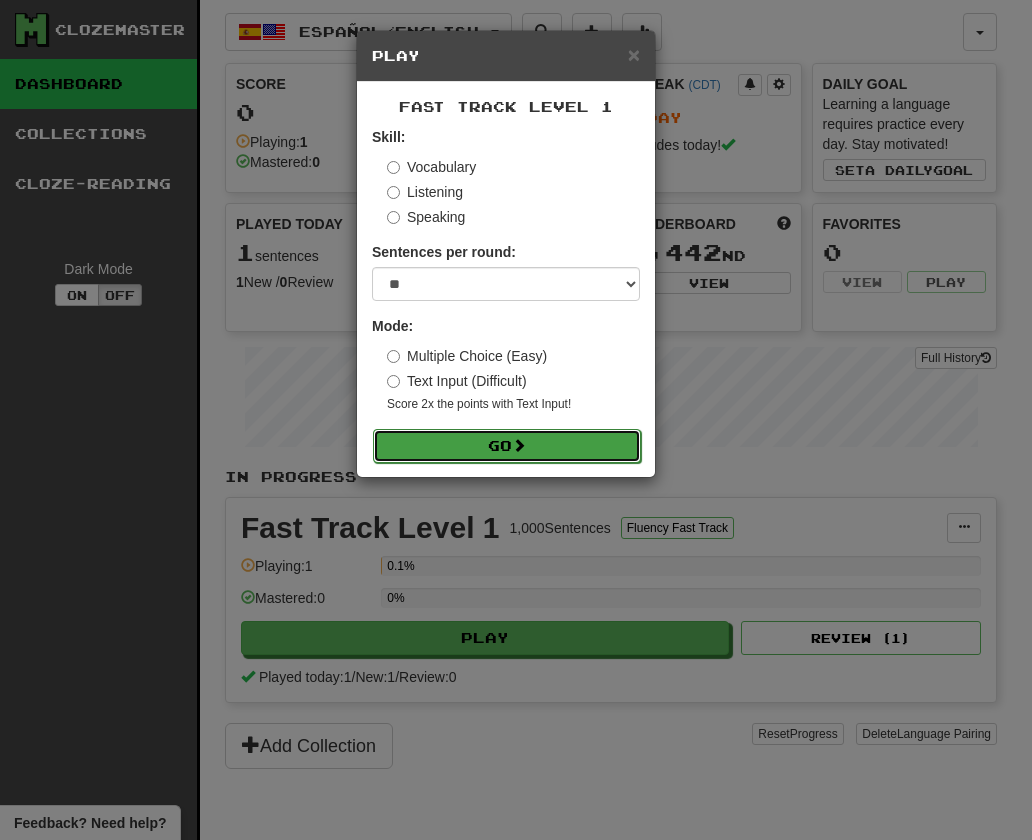 click on "Go" at bounding box center [507, 446] 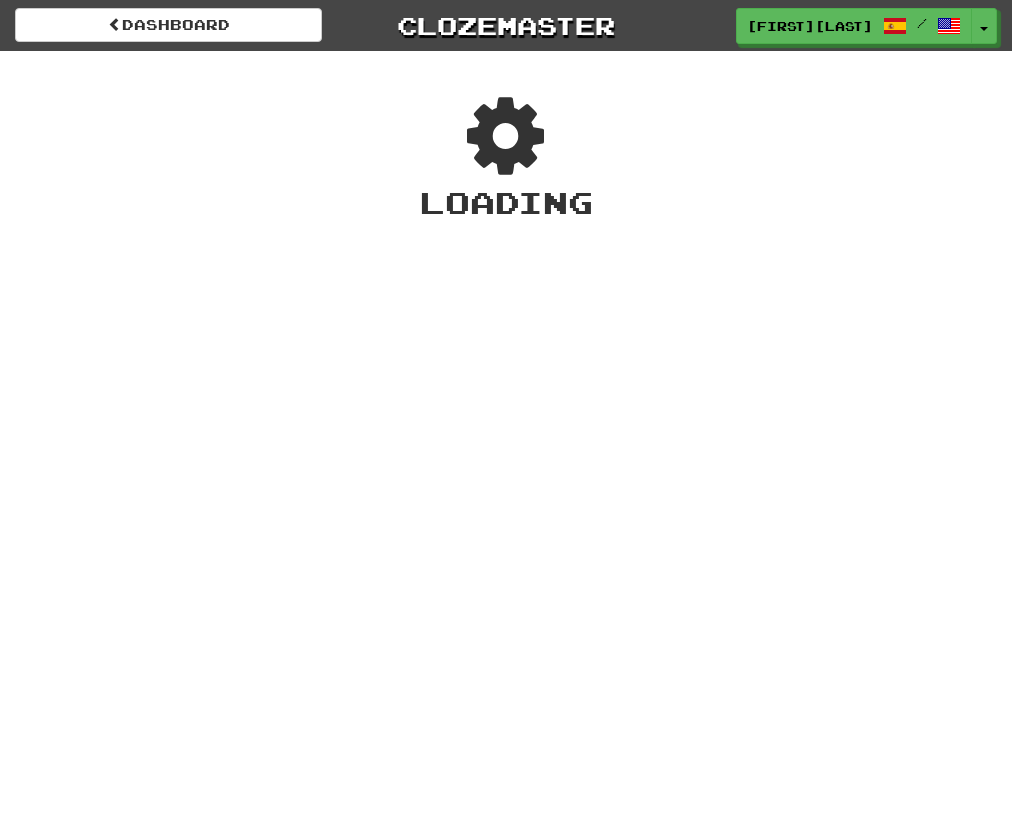 scroll, scrollTop: 0, scrollLeft: 0, axis: both 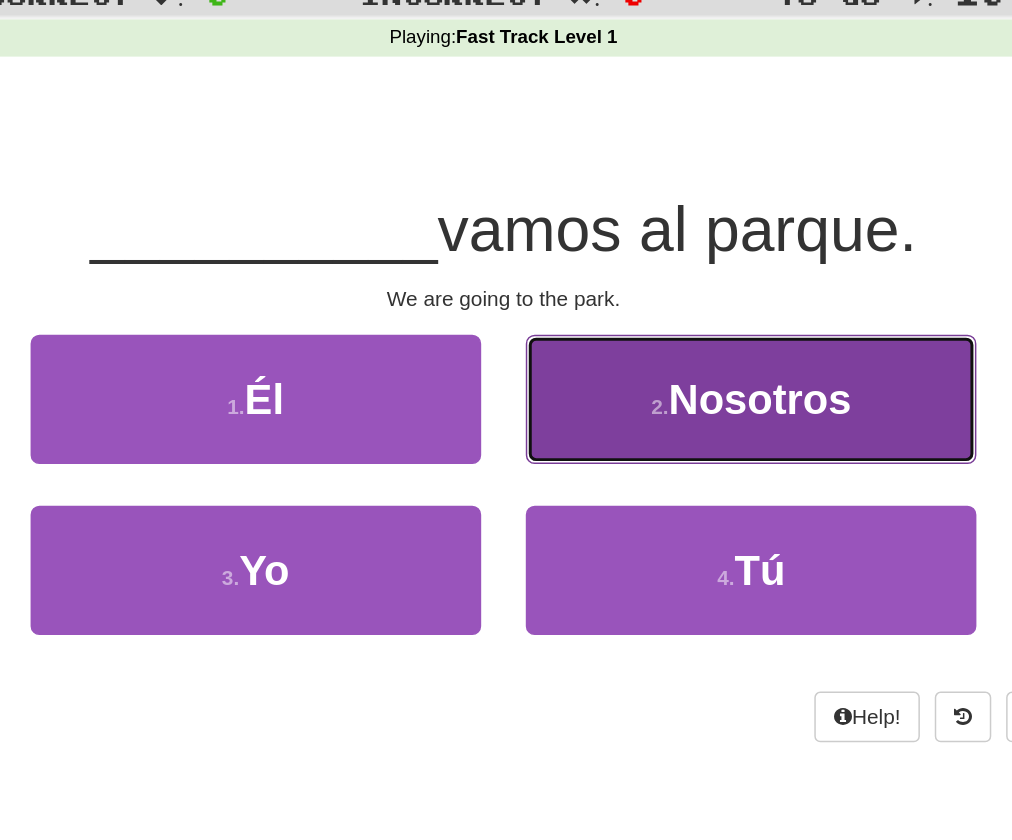 click on "2 .  Nosotros" at bounding box center [672, 338] 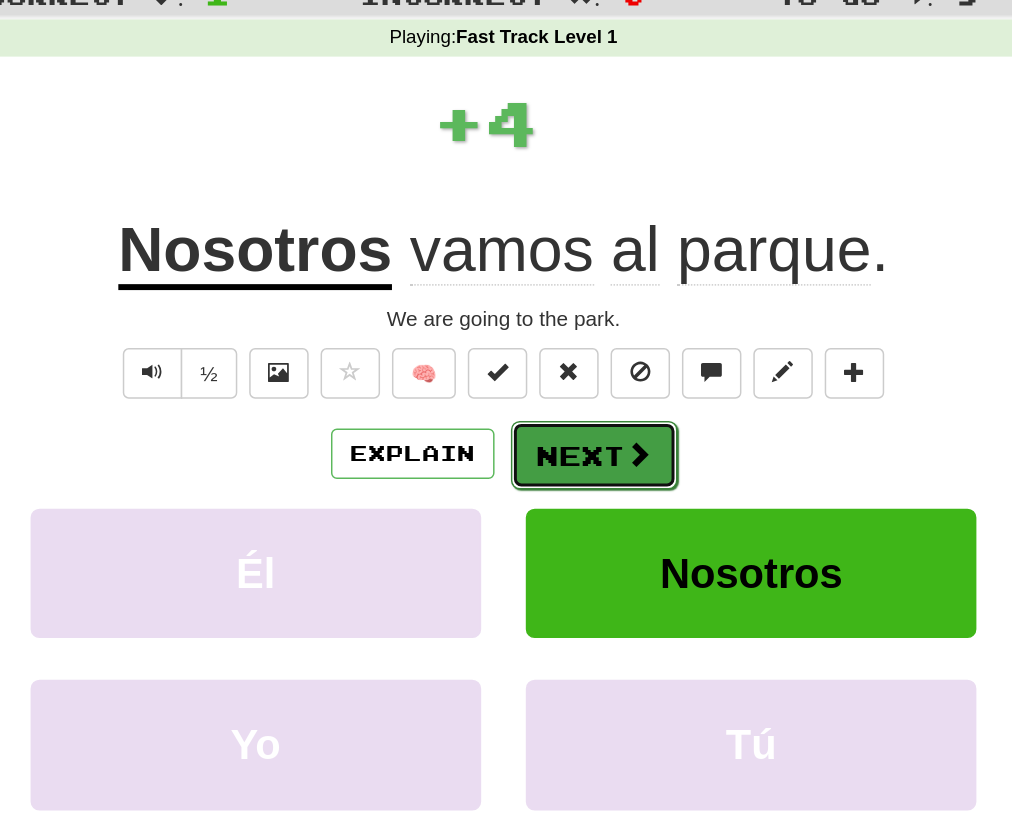 click on "Next" at bounding box center [567, 376] 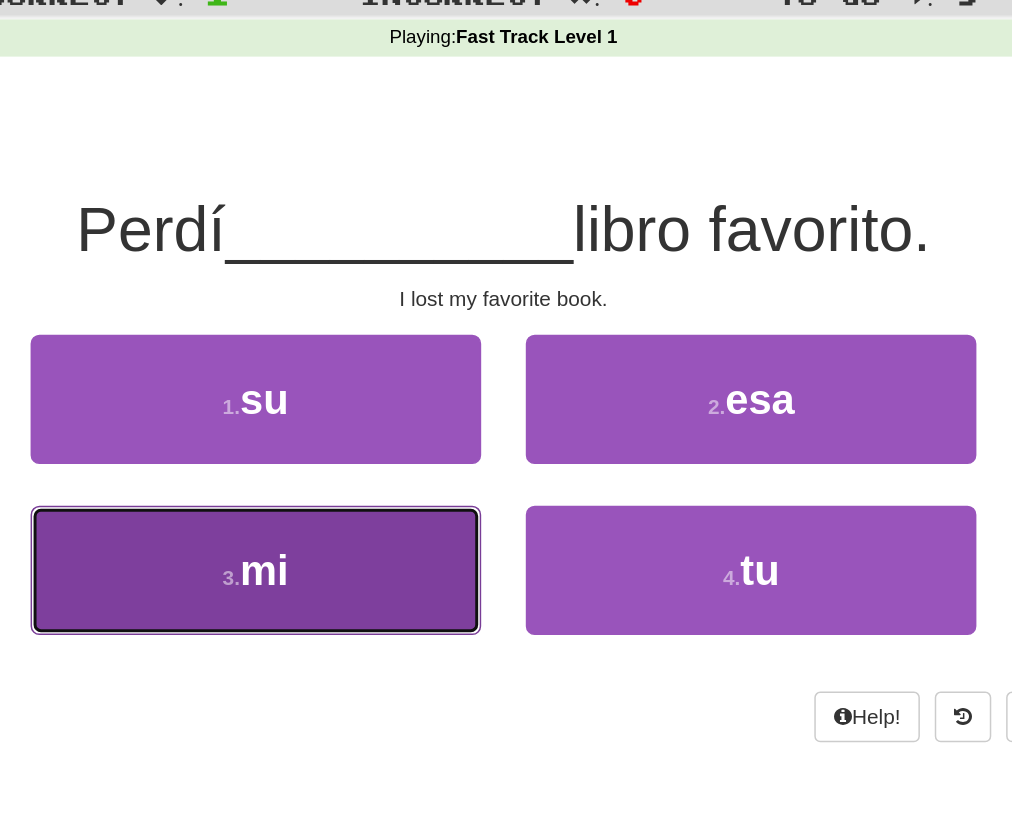 click on "3 .  mi" at bounding box center [339, 453] 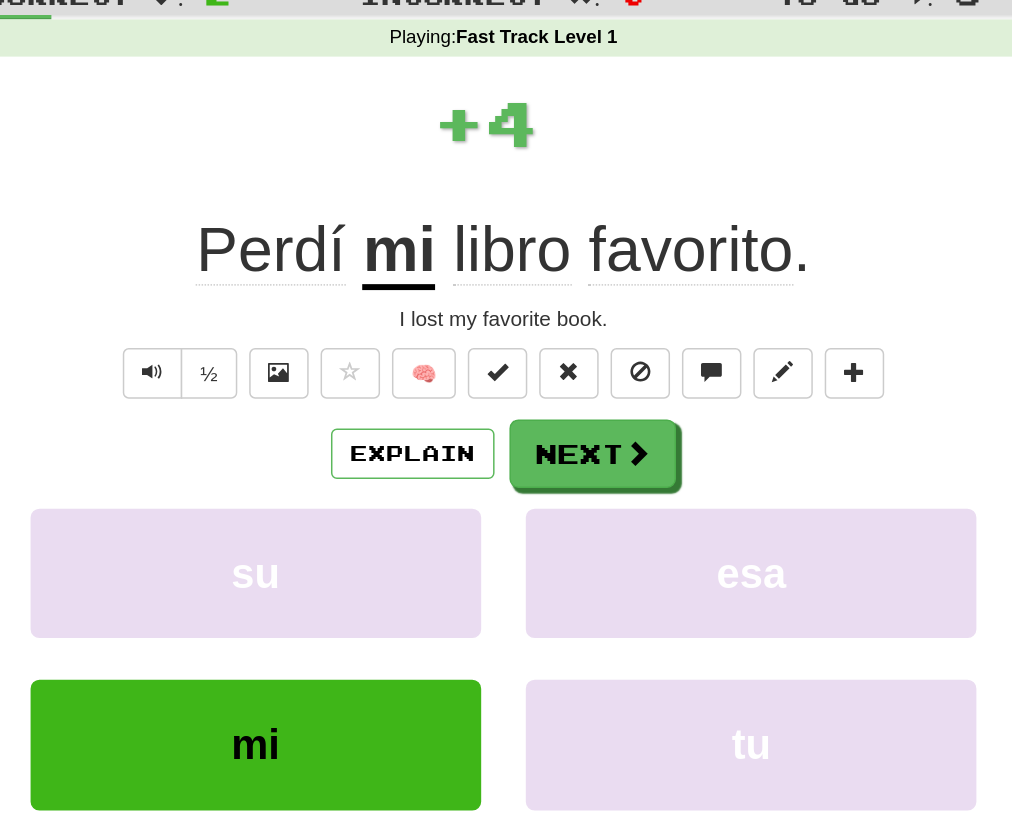 click on "Explain Next su esa mi tu Learn more: su esa mi tu" at bounding box center (506, 512) 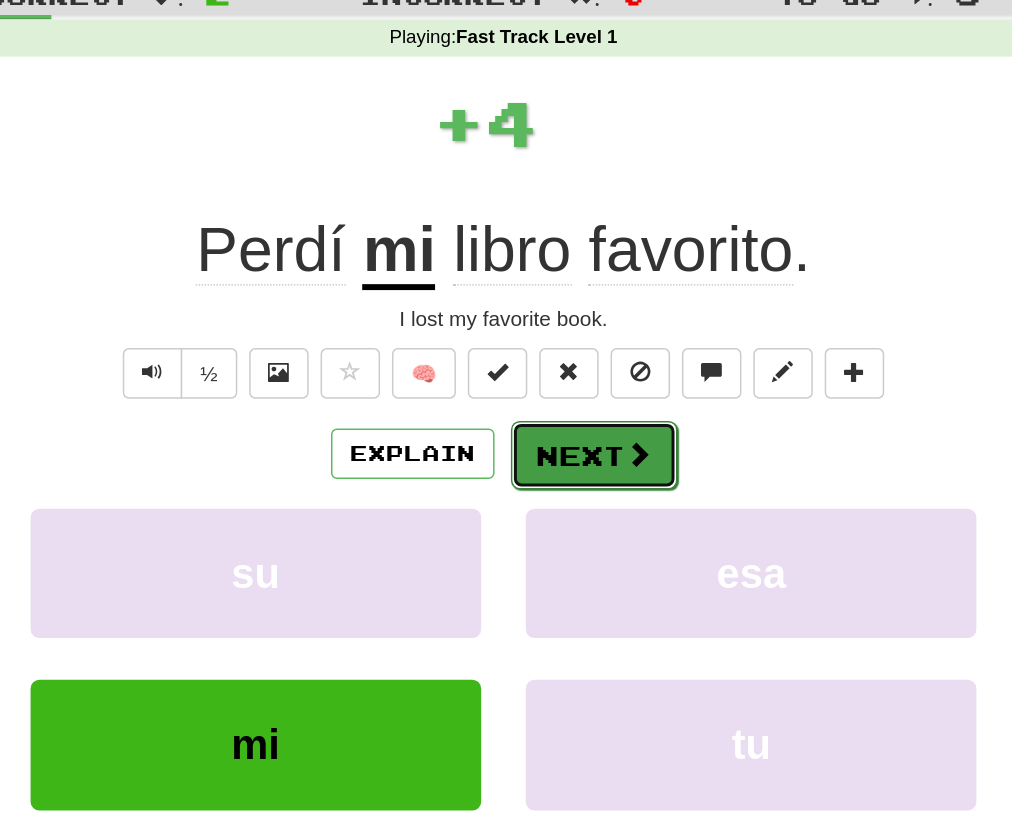 click on "Next" at bounding box center [567, 376] 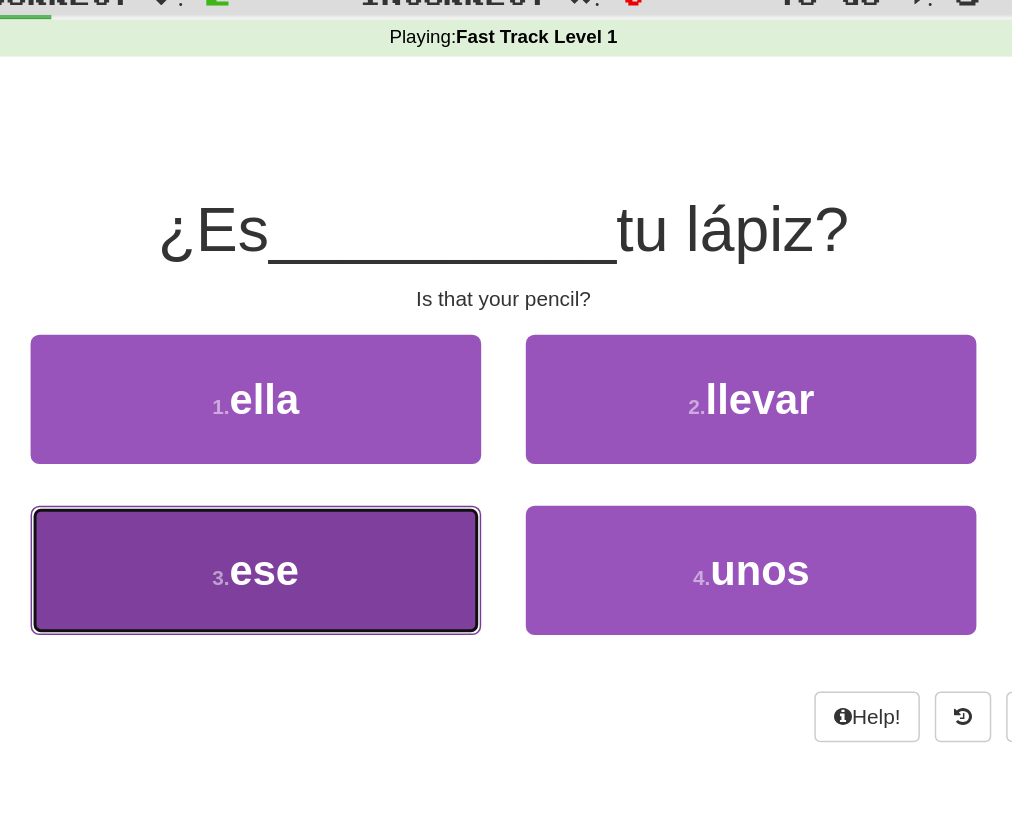 click on "3 .  ese" at bounding box center (339, 453) 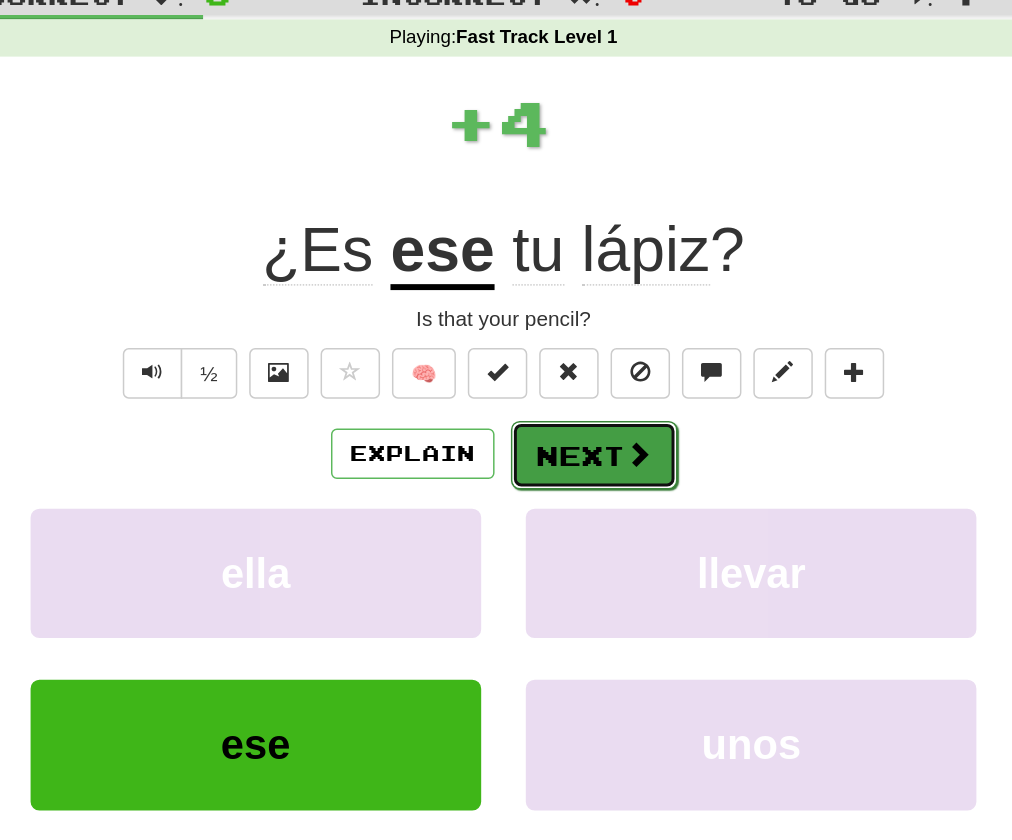 click on "Next" at bounding box center (567, 376) 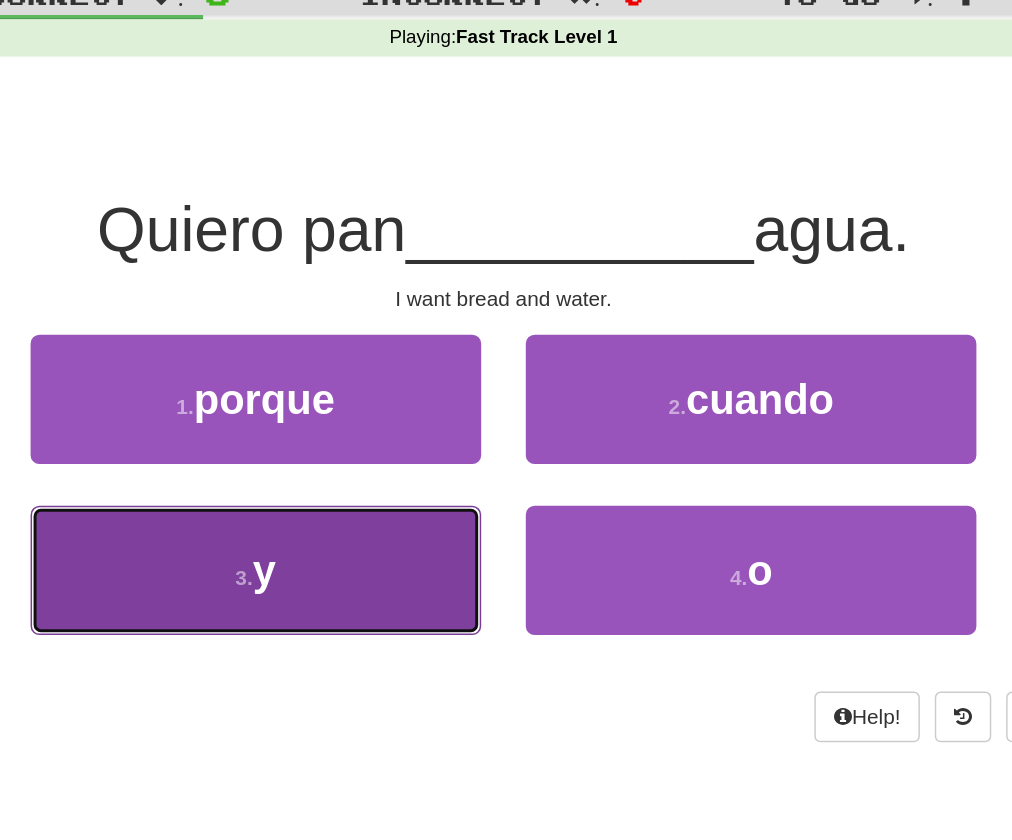 click on "3 .  y" at bounding box center [339, 453] 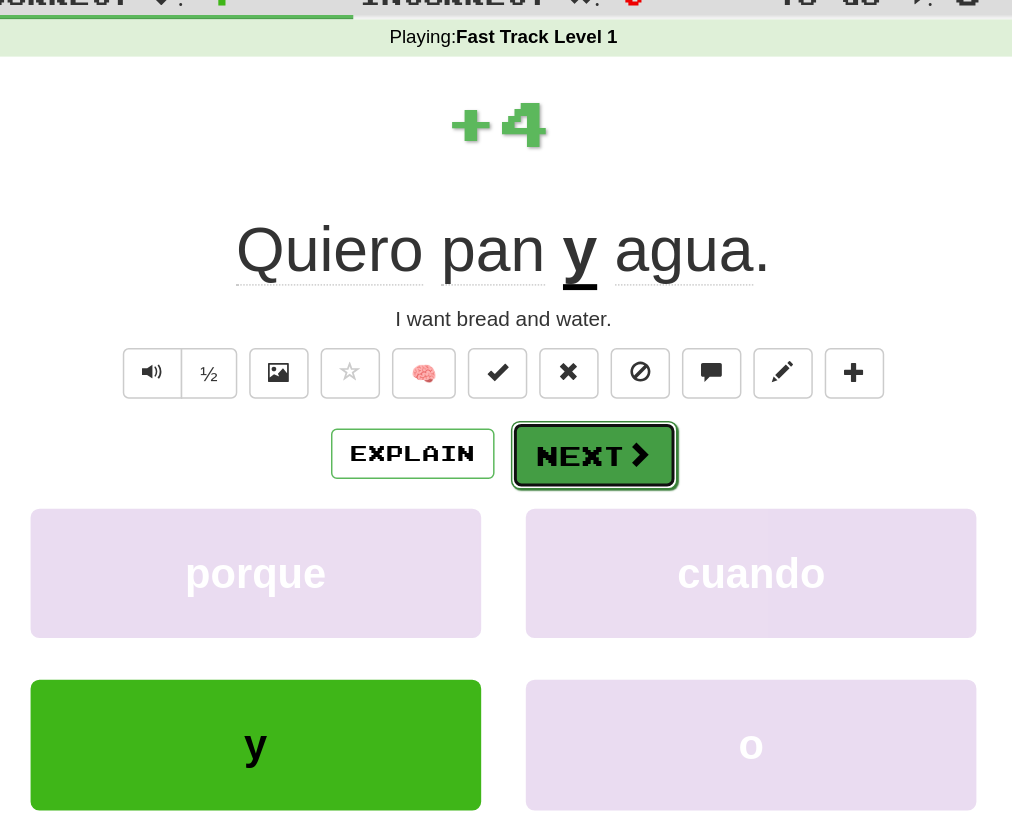 click on "Next" at bounding box center [567, 376] 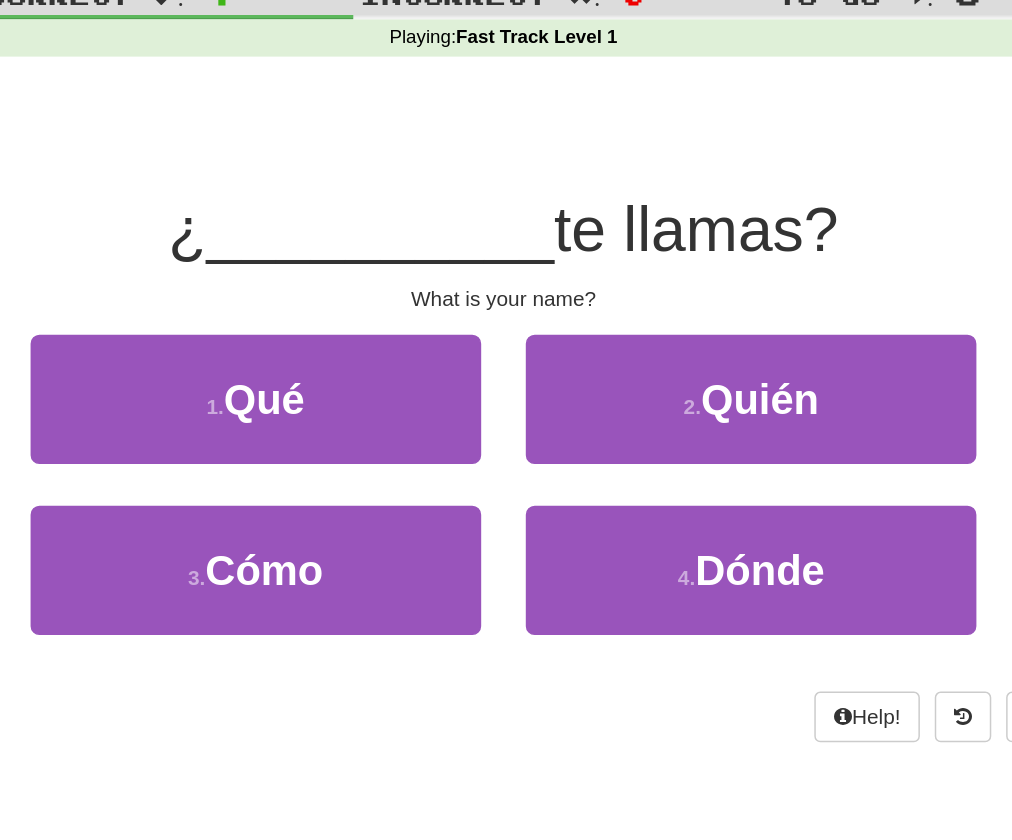 click on "te llamas?" at bounding box center [635, 224] 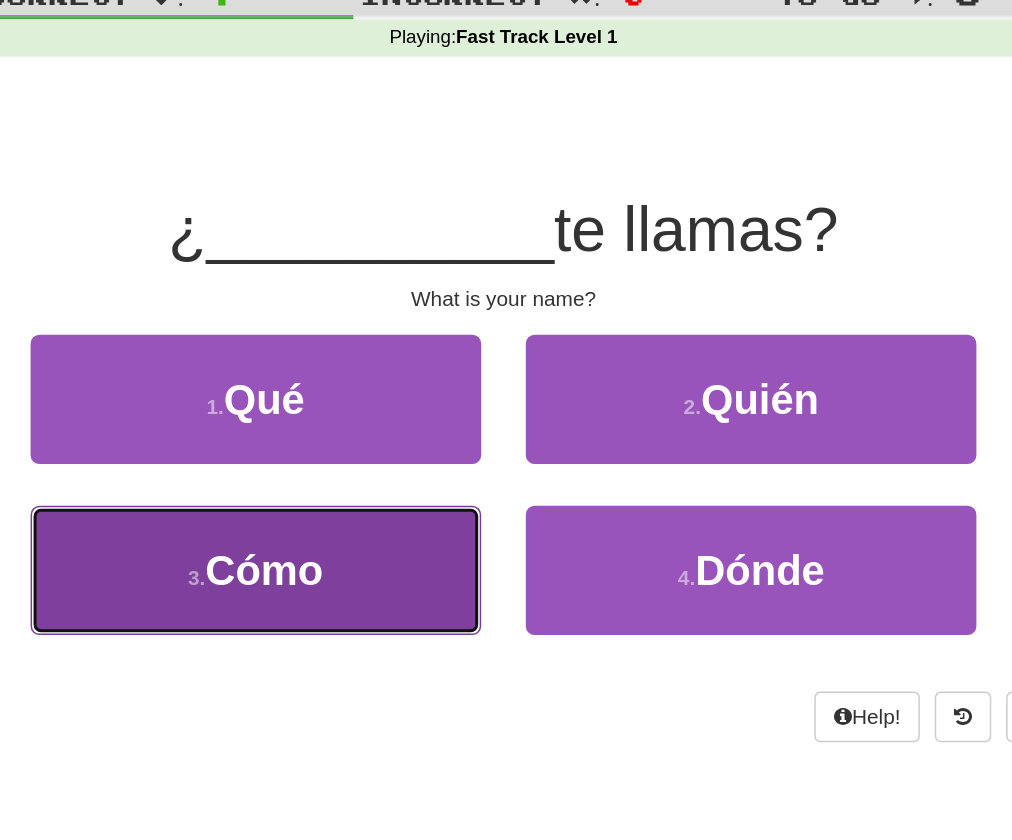 click on "3 .  Cómo" at bounding box center [339, 453] 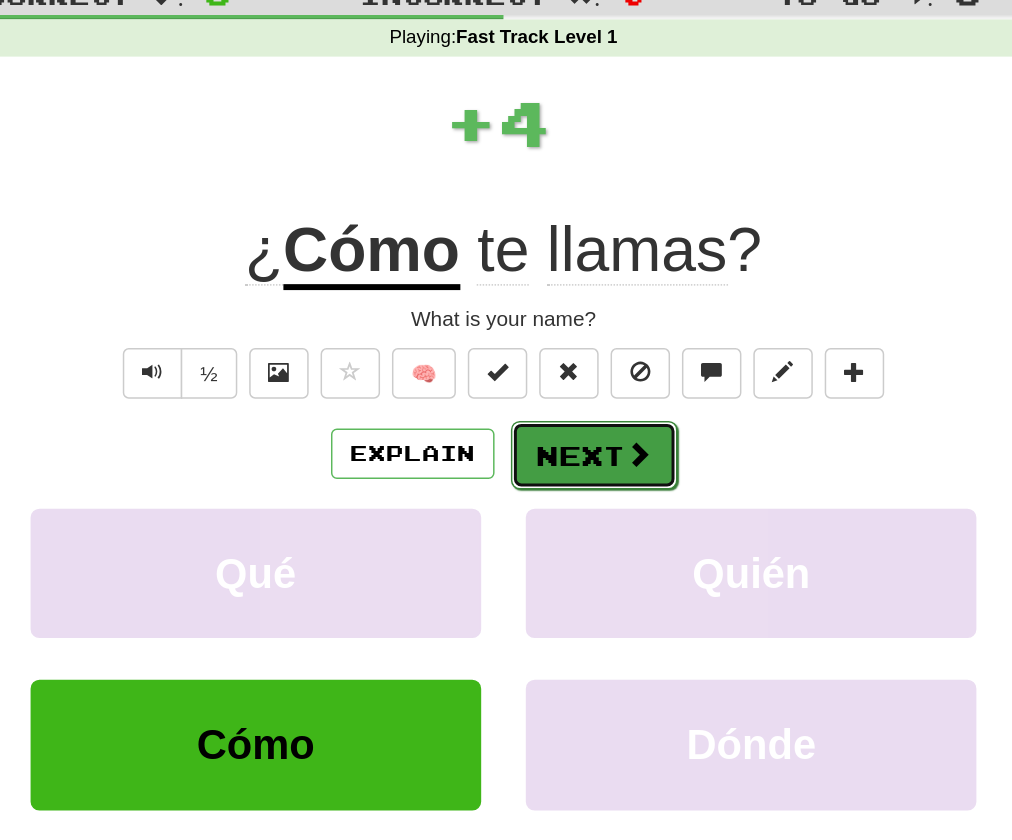 click on "Next" at bounding box center [567, 376] 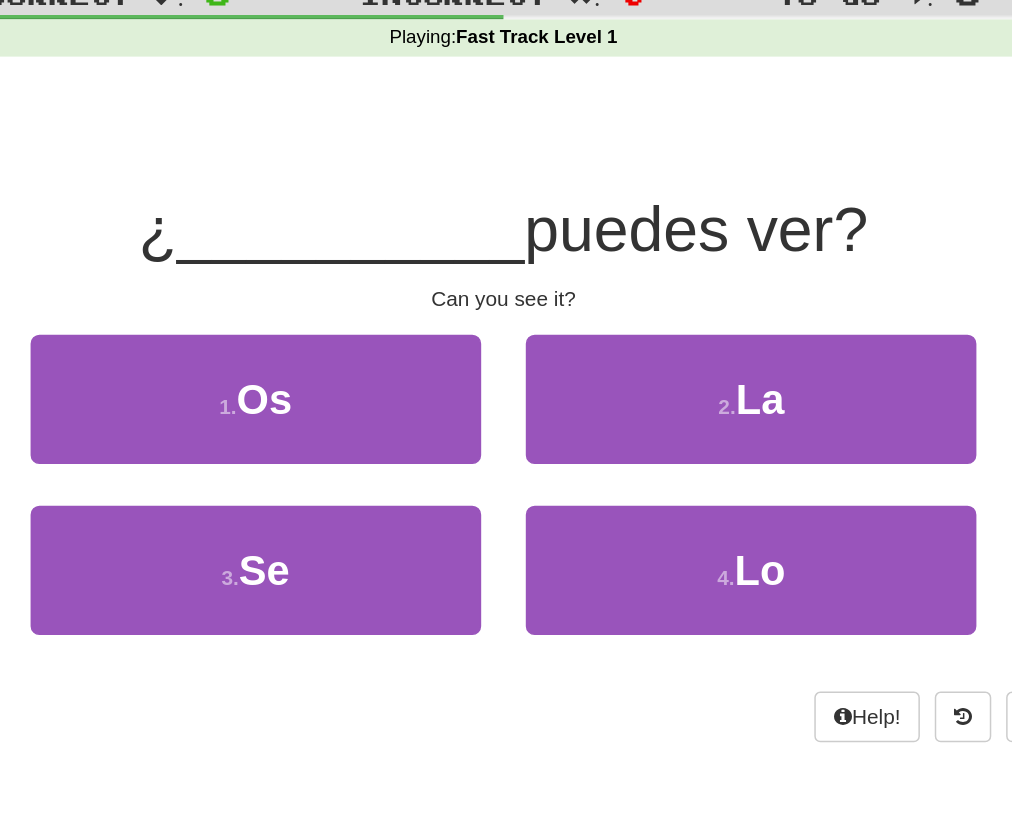 click on "¿ __________  puedes ver?" at bounding box center (506, 225) 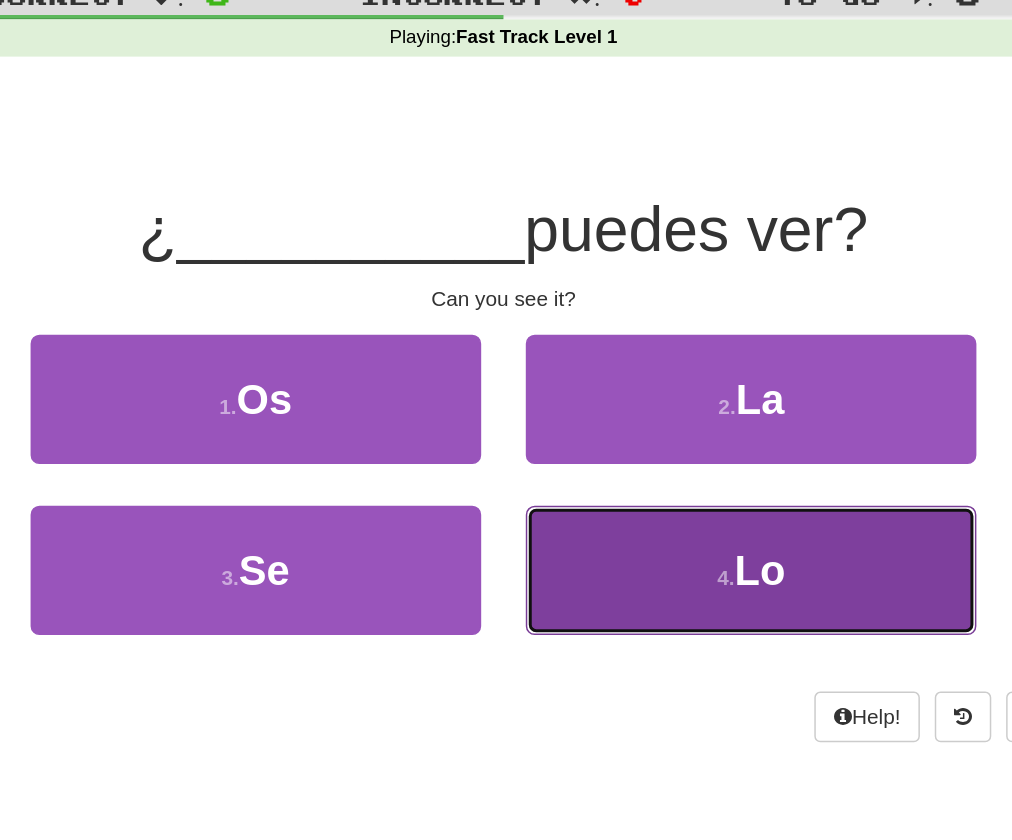 click on "4 .  Lo" at bounding box center (672, 453) 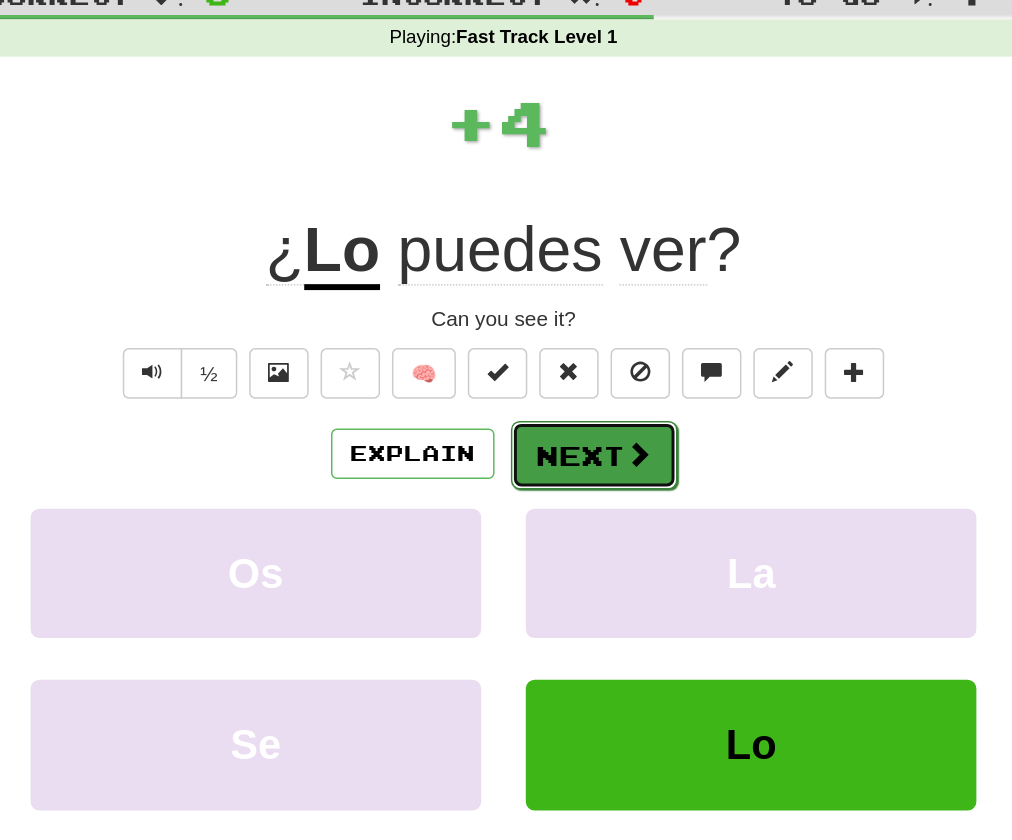 click on "Next" at bounding box center [567, 376] 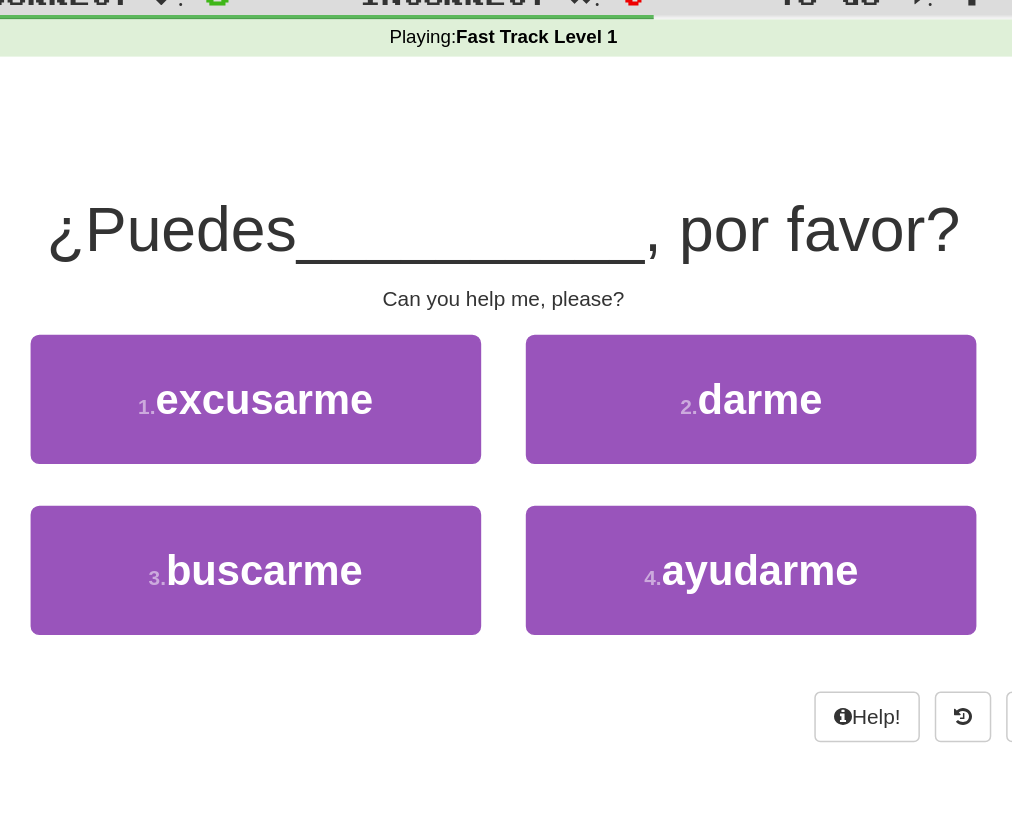 click on "2 .  darme" at bounding box center [672, 352] 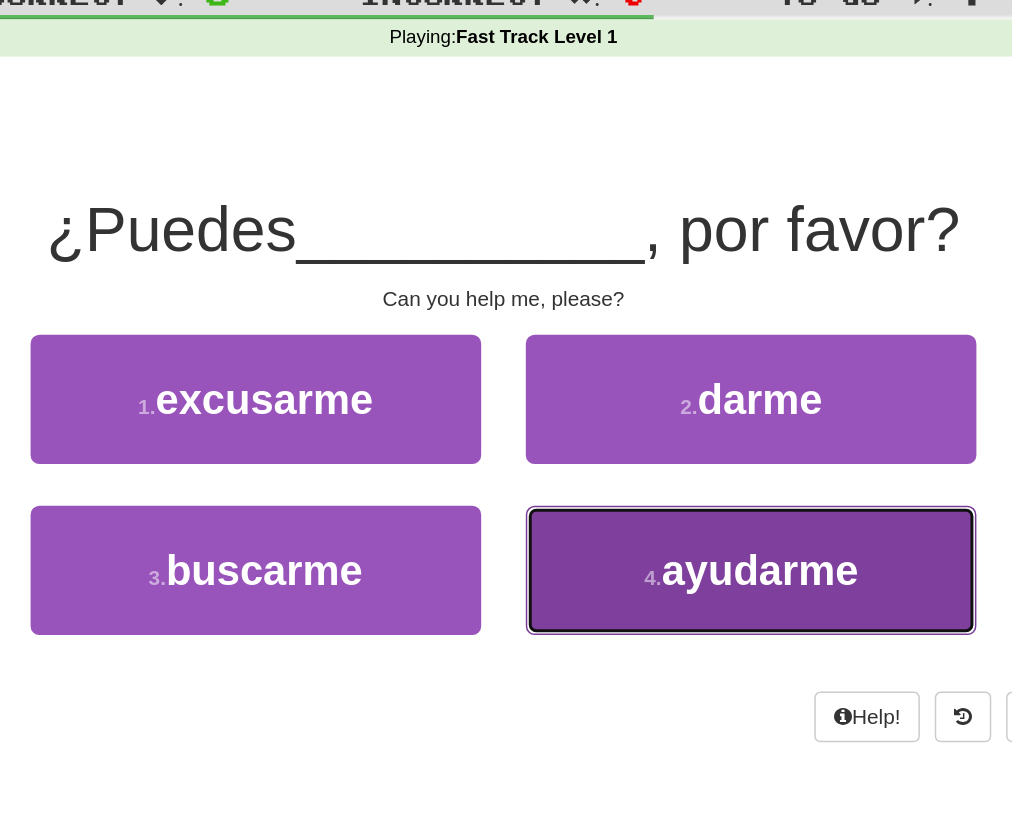 click on "4 .  ayudarme" at bounding box center [672, 453] 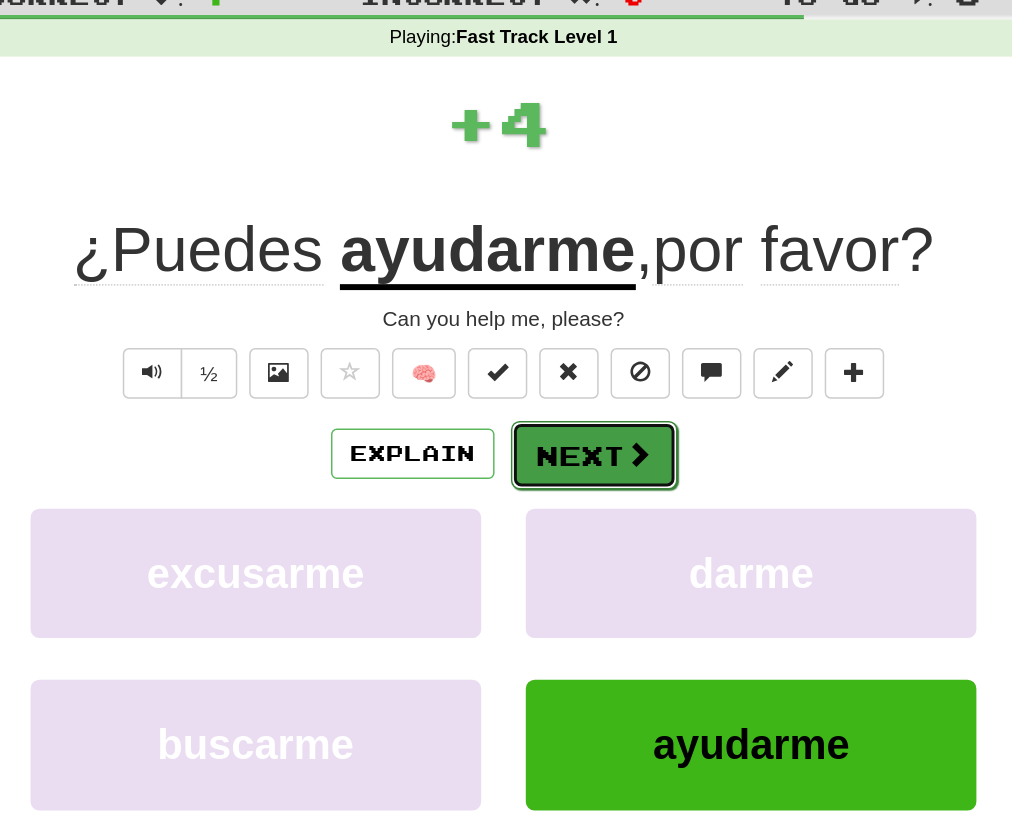 click on "Next" at bounding box center [567, 376] 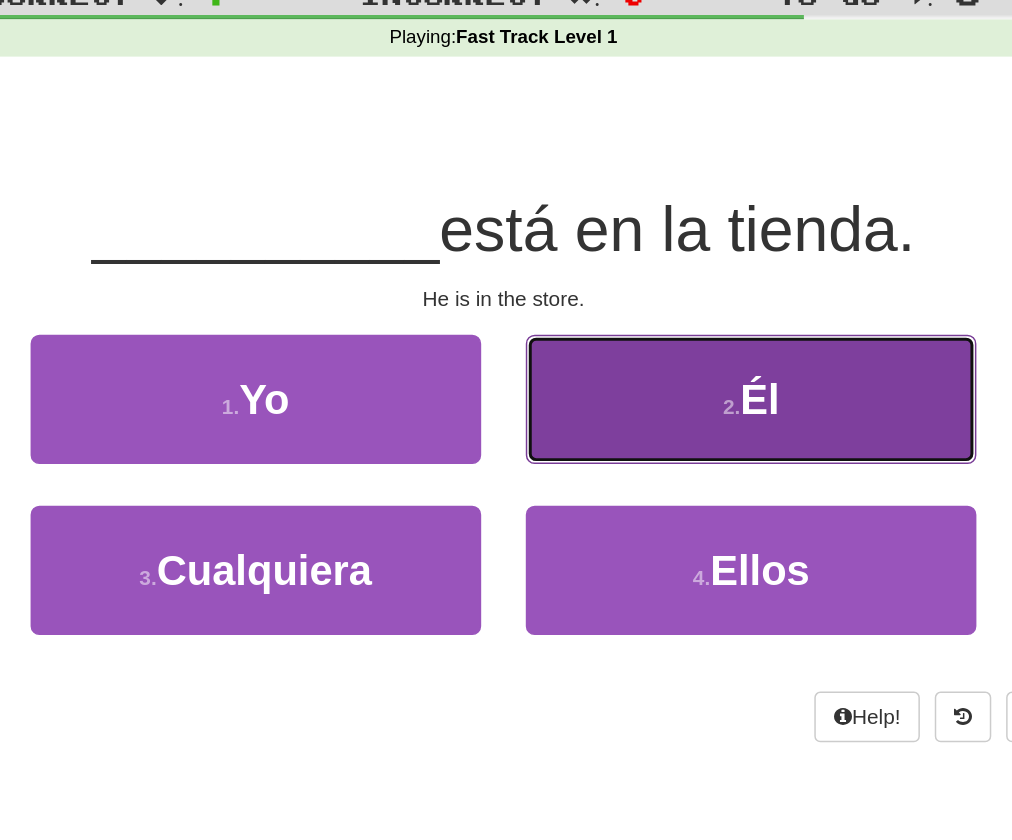 click on "2 .  Él" at bounding box center (672, 338) 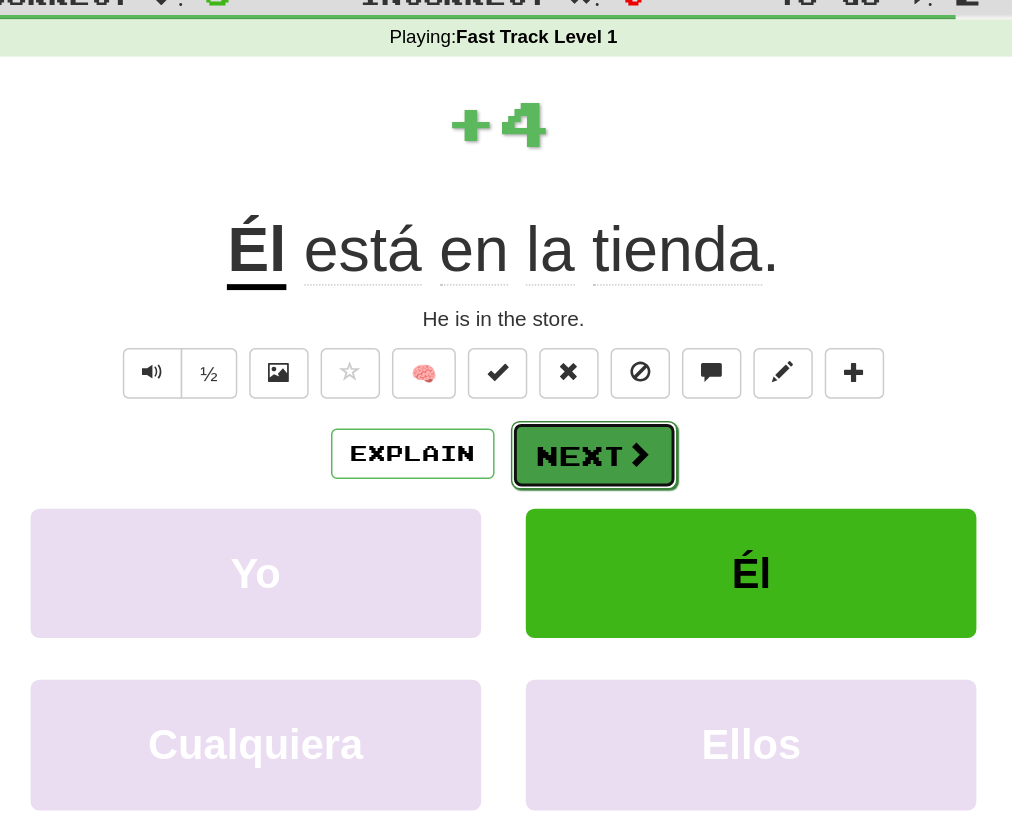 click on "Next" at bounding box center (567, 376) 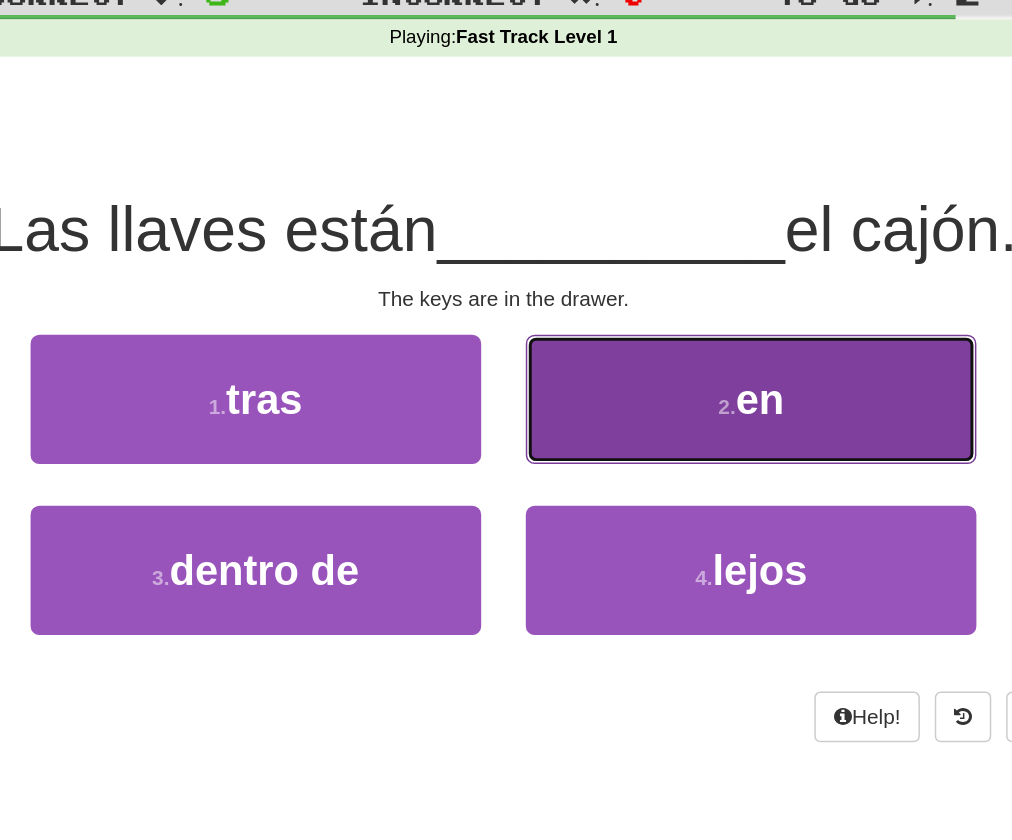click on "2 .  en" at bounding box center (672, 338) 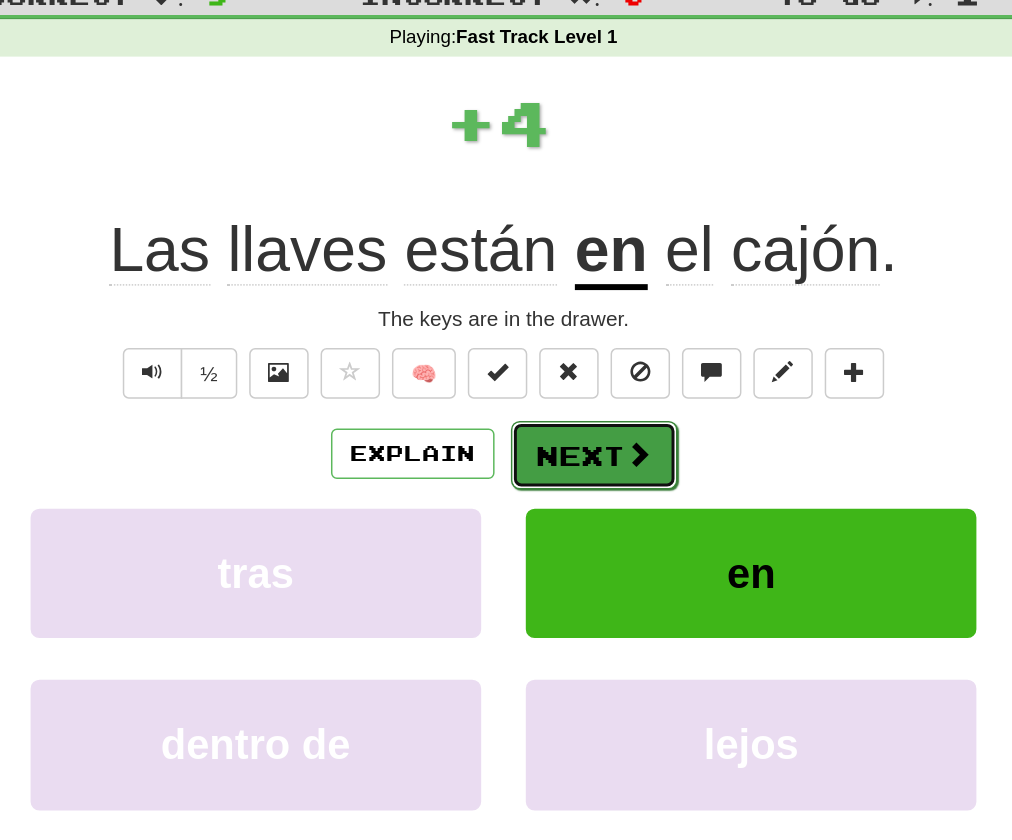 click on "Next" at bounding box center (567, 376) 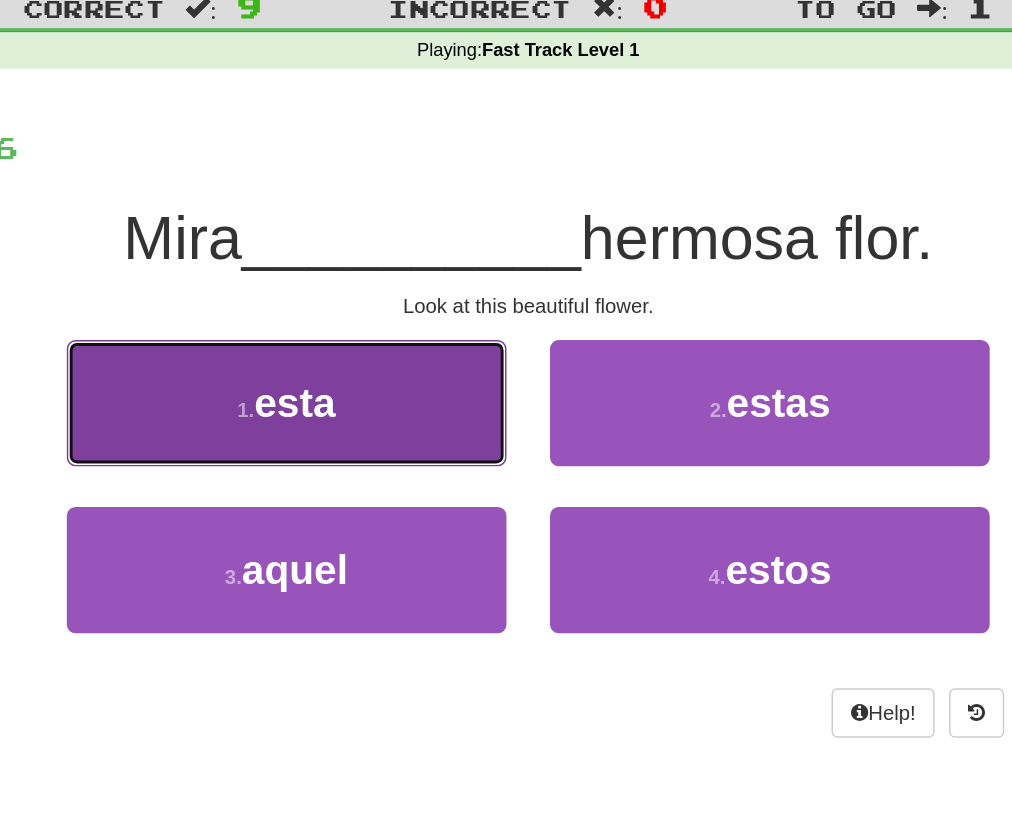 click on "1 .  esta" at bounding box center [339, 338] 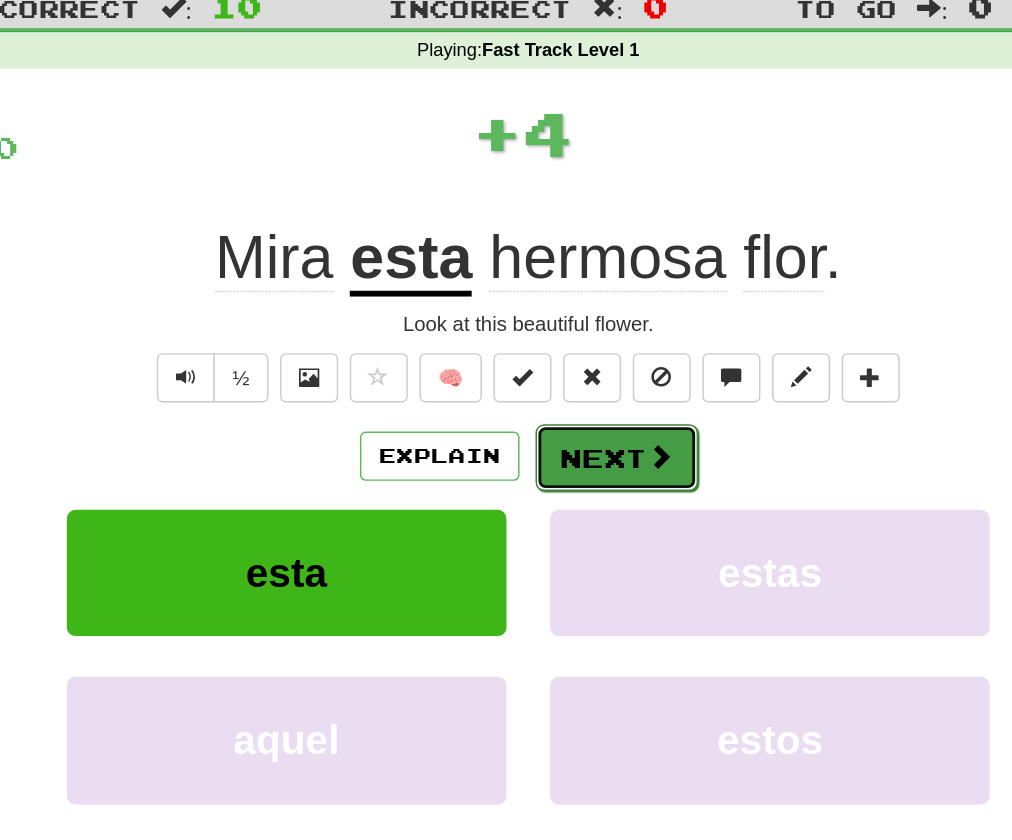 click on "Next" at bounding box center [567, 376] 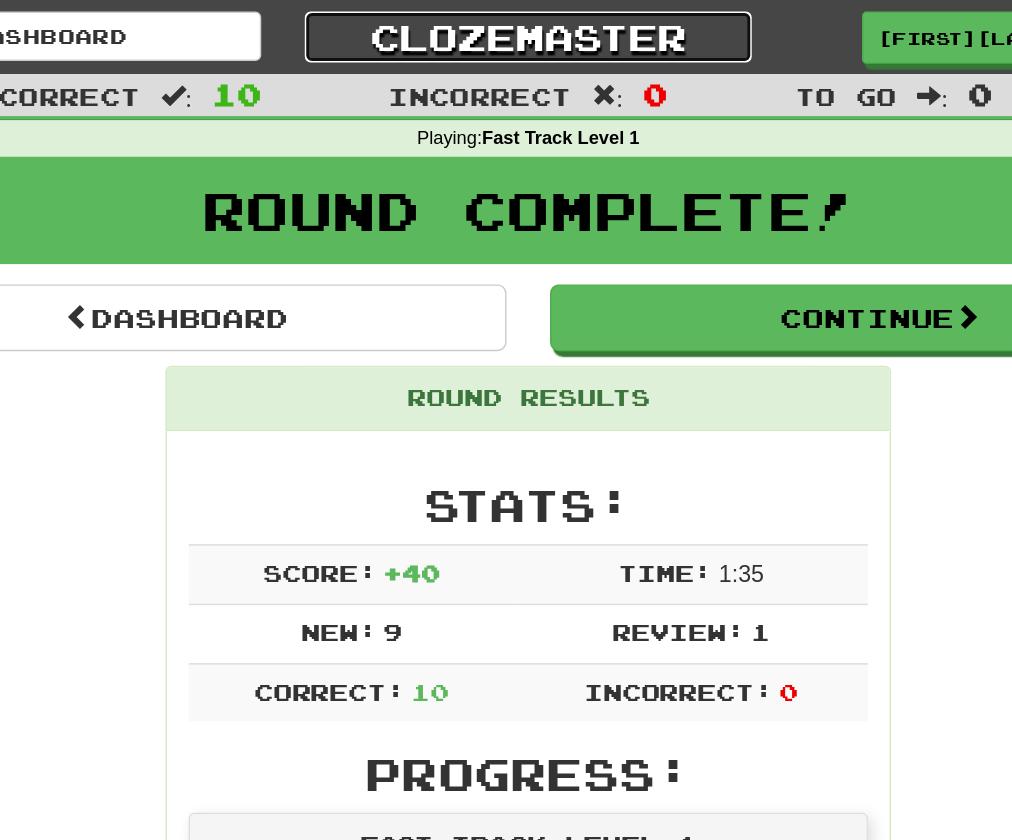 click on "Clozemaster" at bounding box center (505, 25) 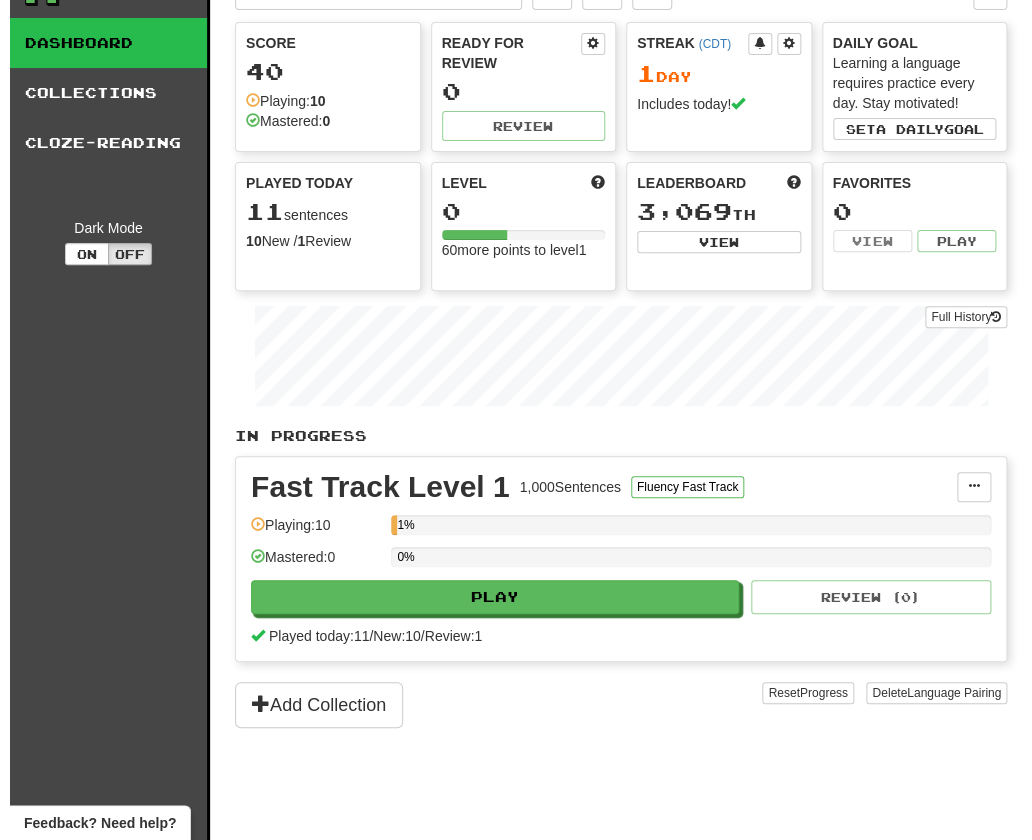 scroll, scrollTop: 34, scrollLeft: 0, axis: vertical 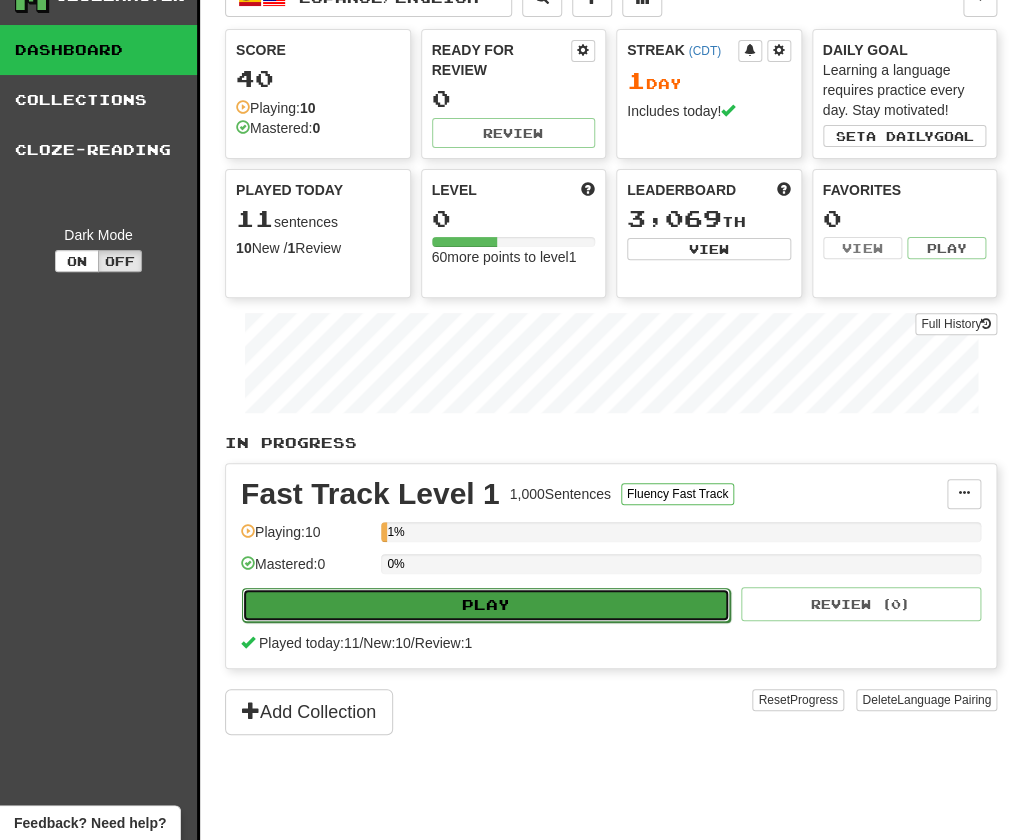 click on "Play" at bounding box center (486, 605) 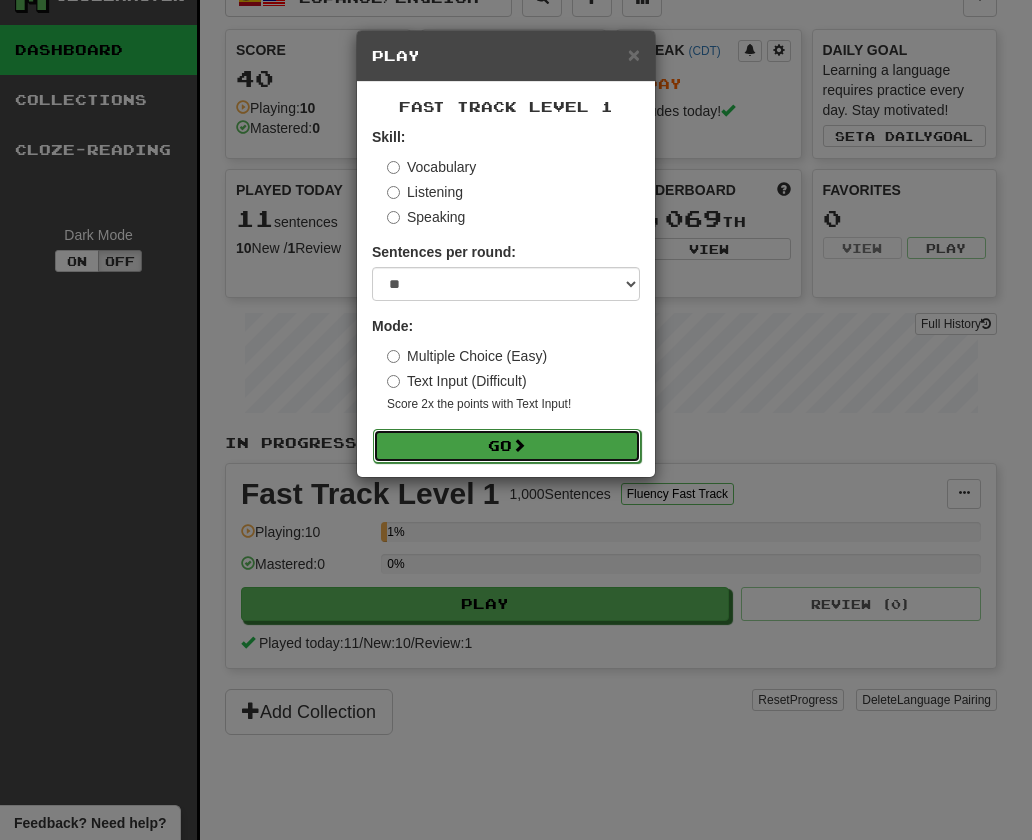 click on "Go" at bounding box center (507, 446) 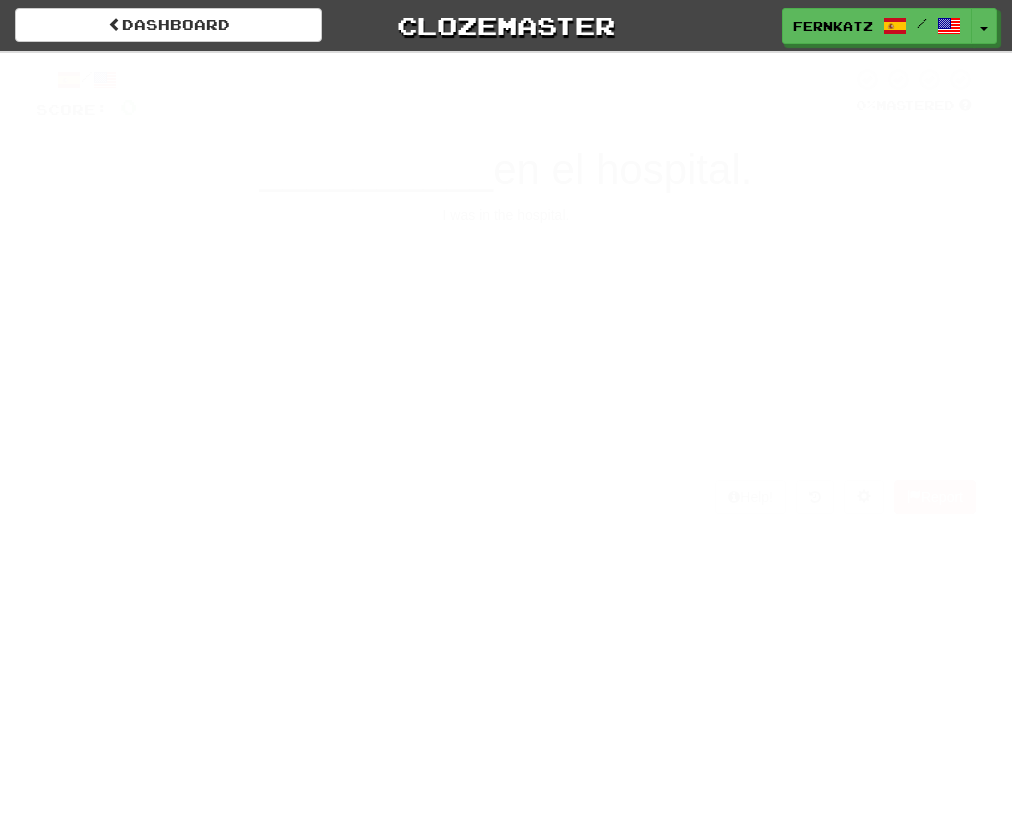scroll, scrollTop: 0, scrollLeft: 0, axis: both 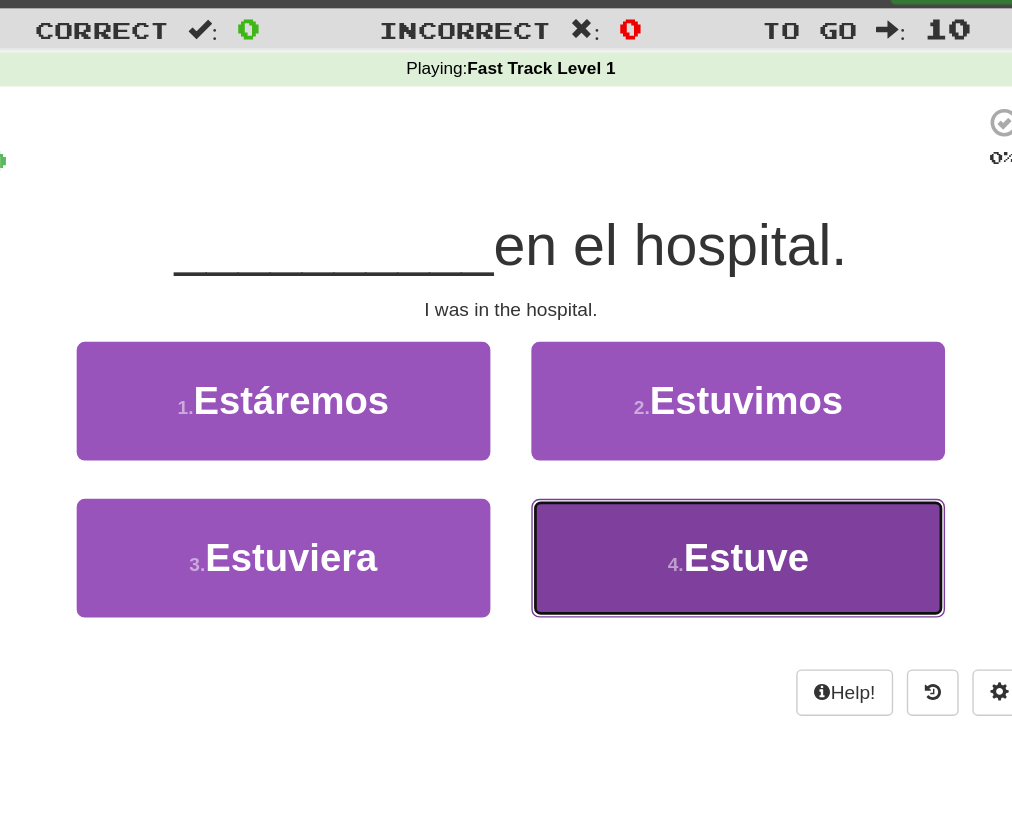 click on "Estuve" at bounding box center (679, 453) 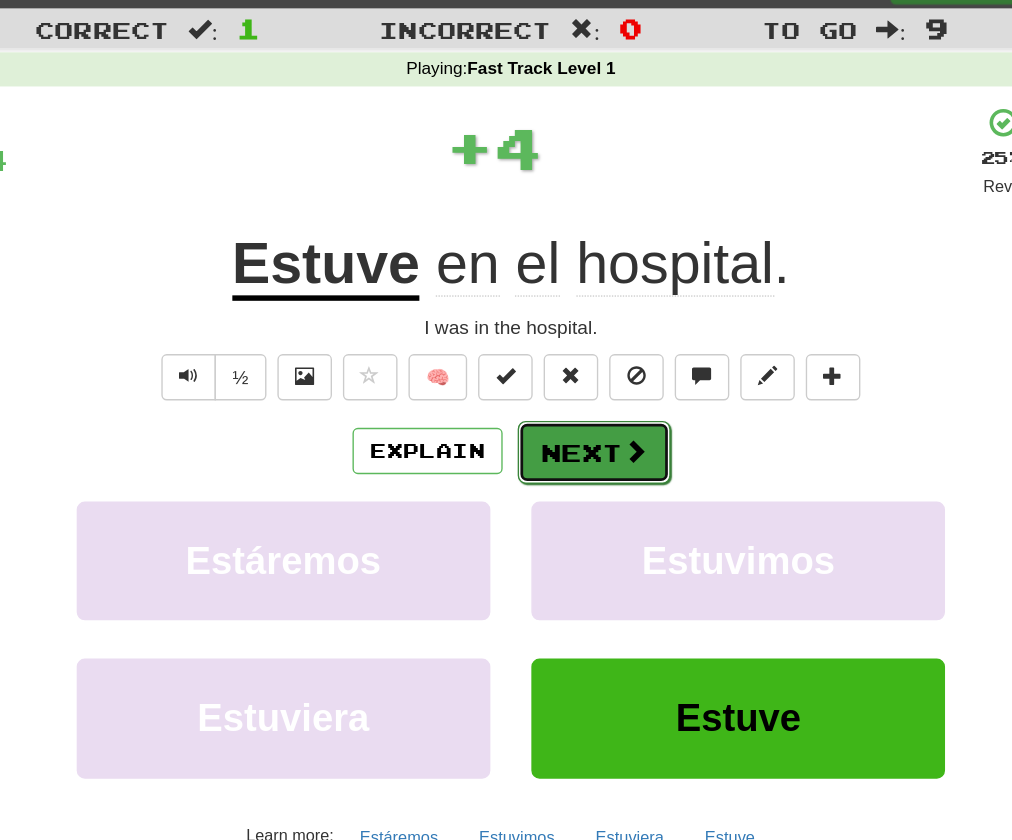 click at bounding box center [597, 375] 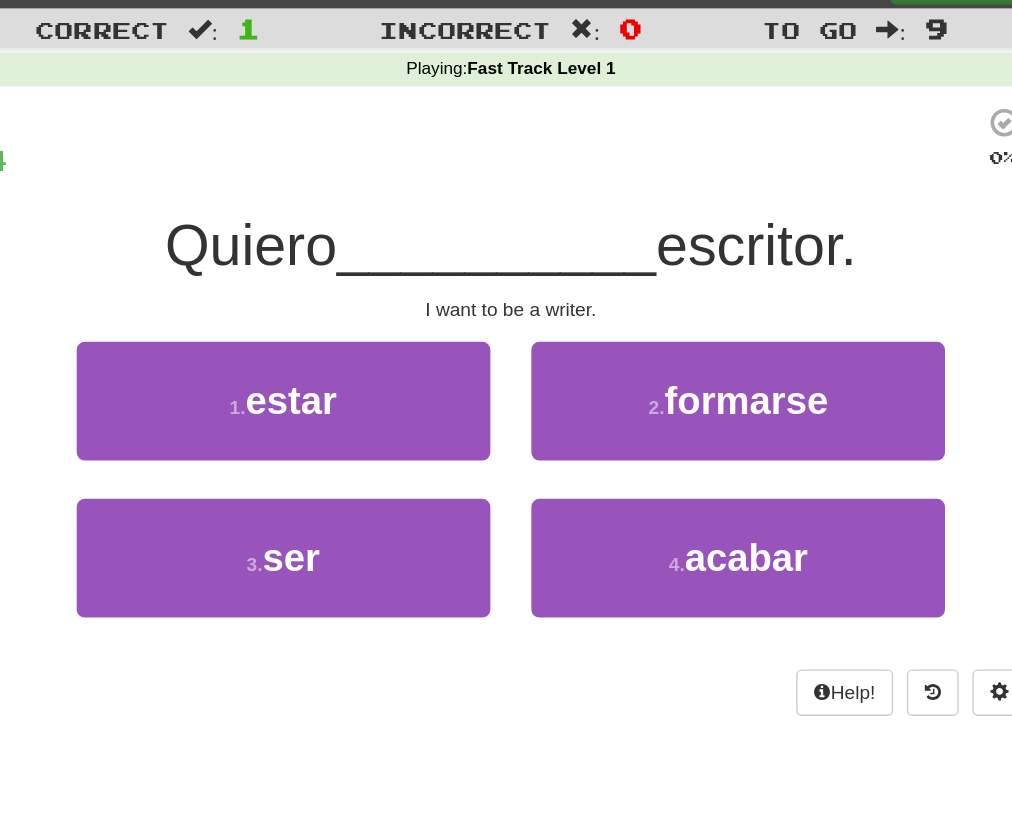 click on "/  Score:   4 0 %  Mastered Quiero  __________  escritor. I want to be a writer. 1 .  estar 2 .  formarse 3 .  ser 4 .  acabar  Help!  Report" at bounding box center (506, 352) 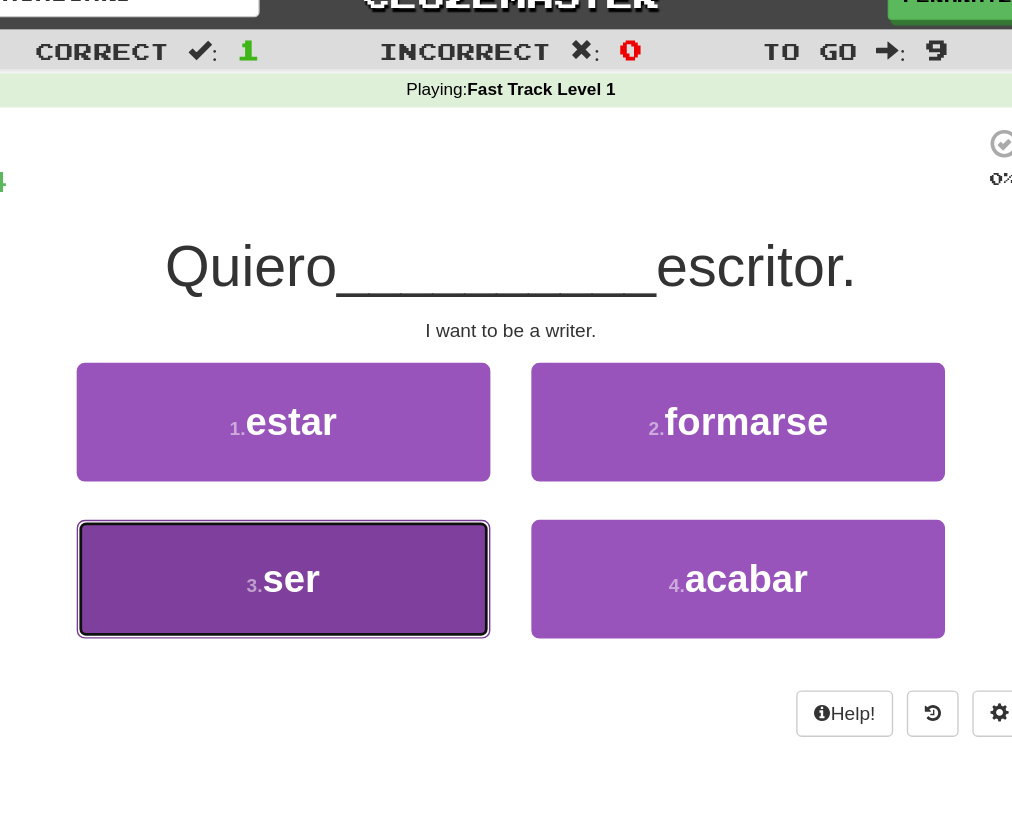 click on "3 .  ser" at bounding box center [339, 453] 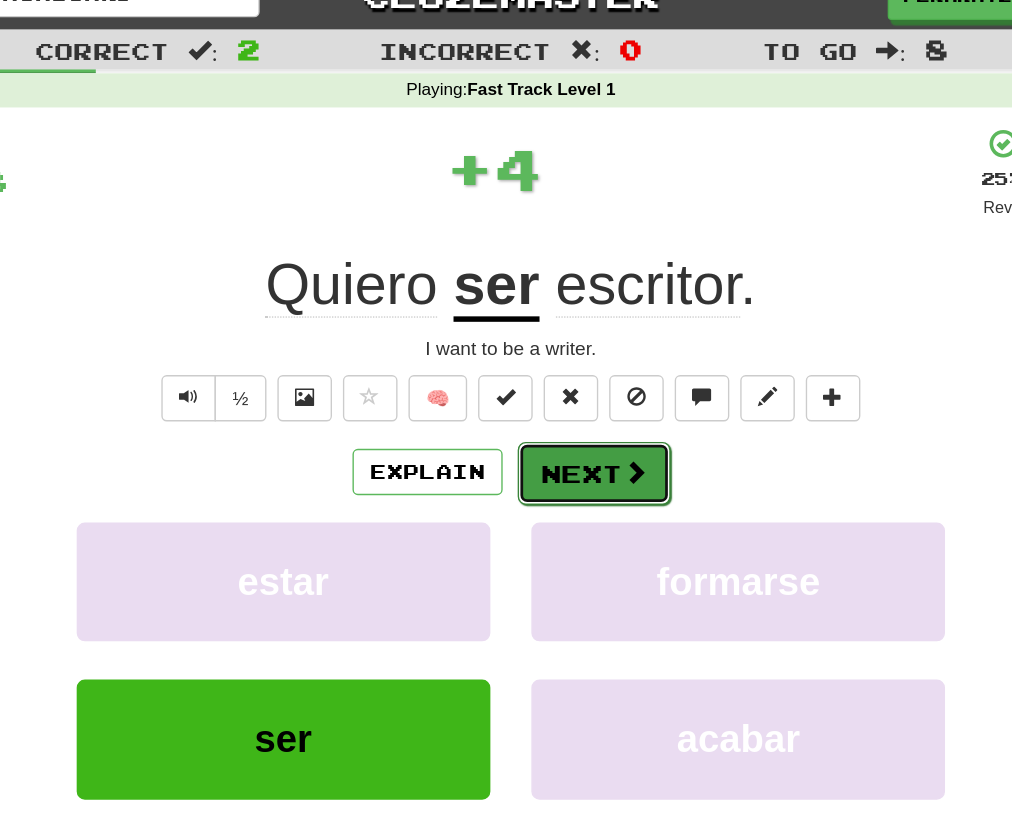 click on "Next" at bounding box center [567, 376] 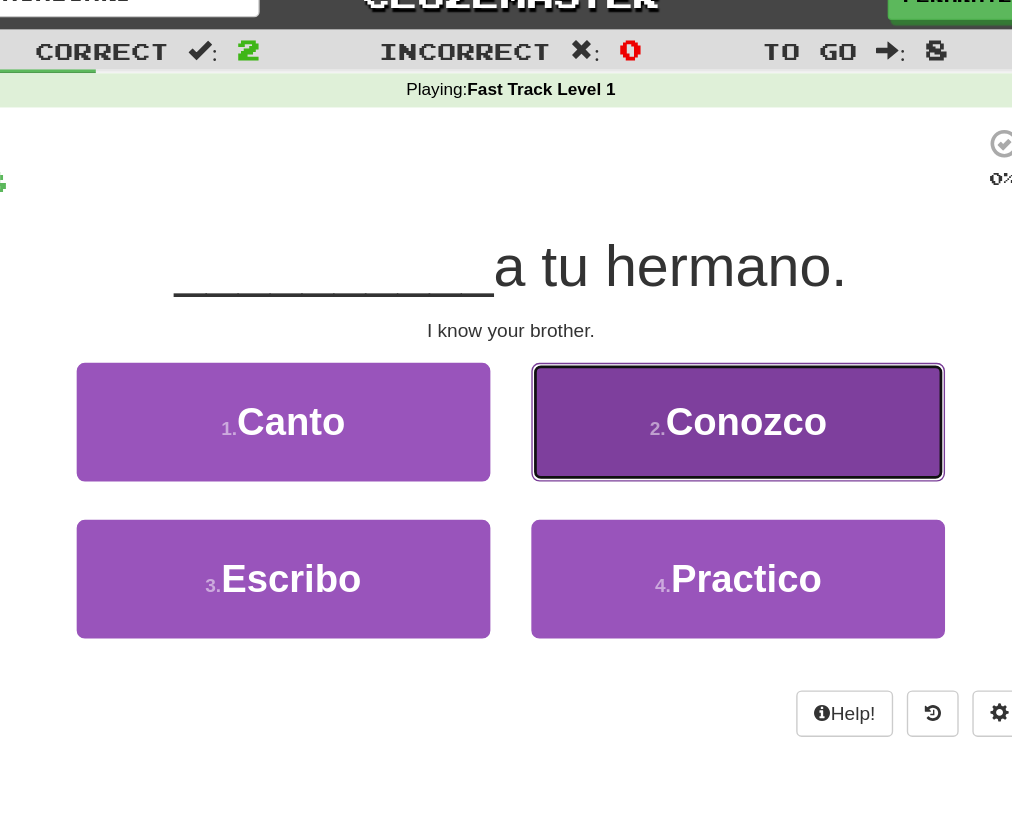 click on "Conozco" at bounding box center [678, 338] 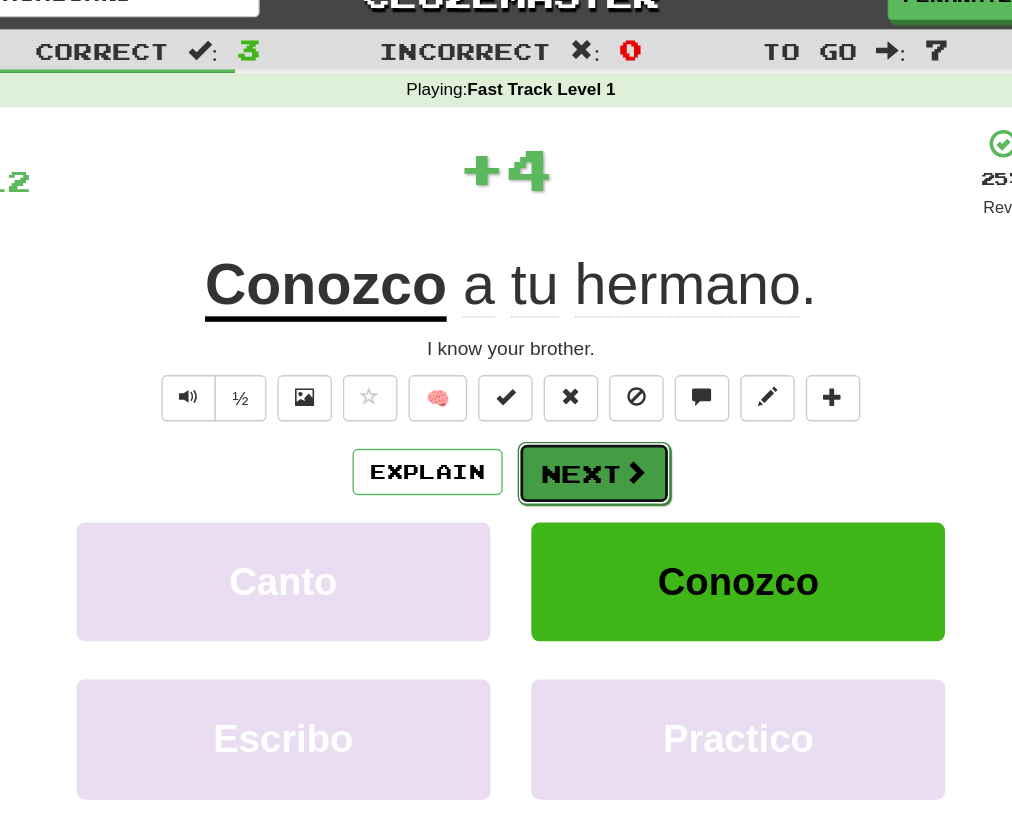 click on "Next" at bounding box center (567, 376) 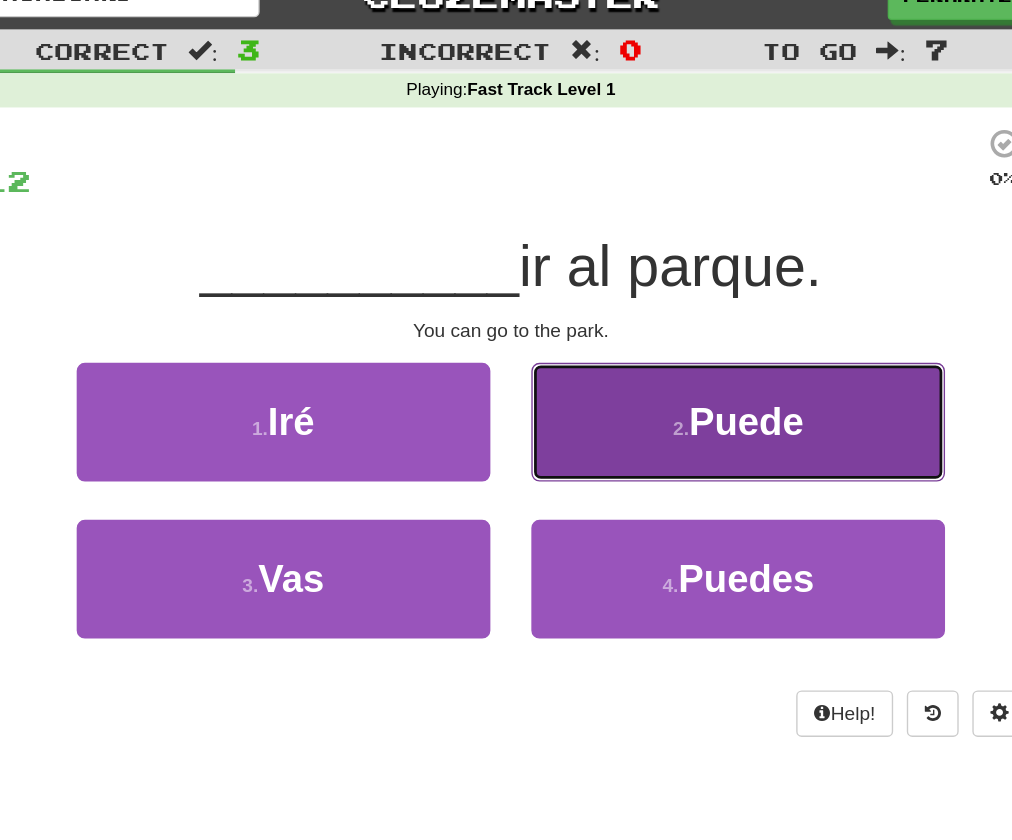 click on "Puede" at bounding box center [678, 338] 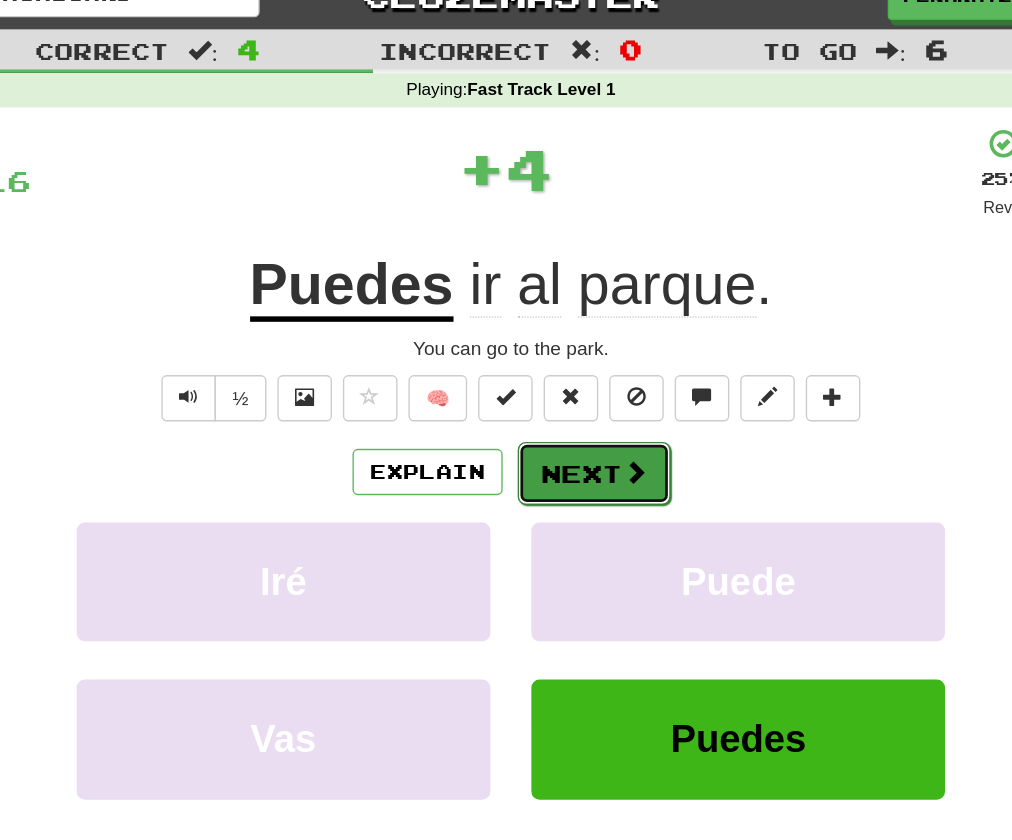 click on "Next" at bounding box center [567, 376] 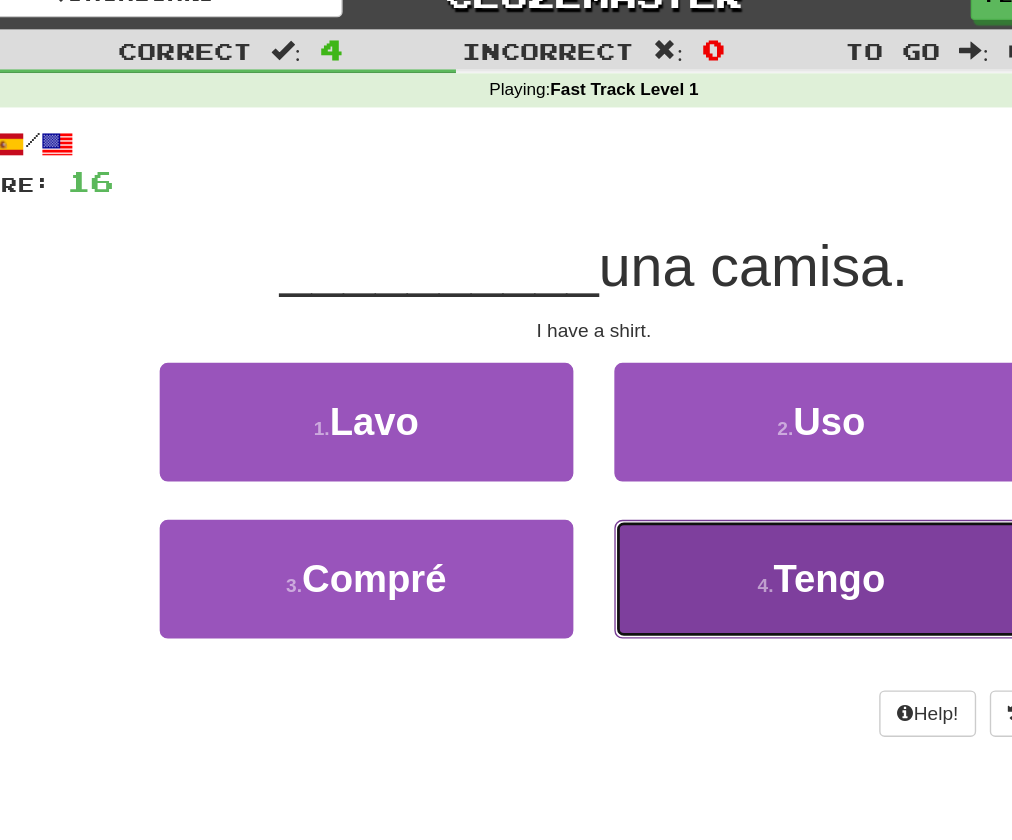 click on "4 .  Tengo" at bounding box center [672, 453] 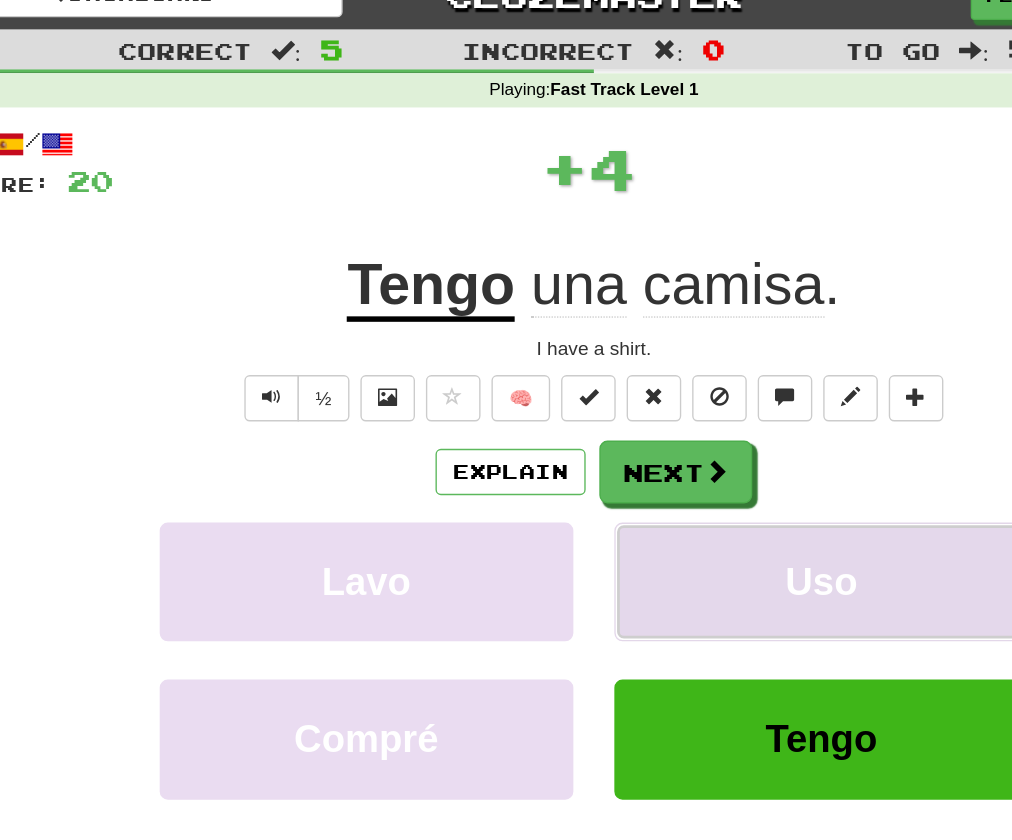 click on "Uso" at bounding box center [672, 455] 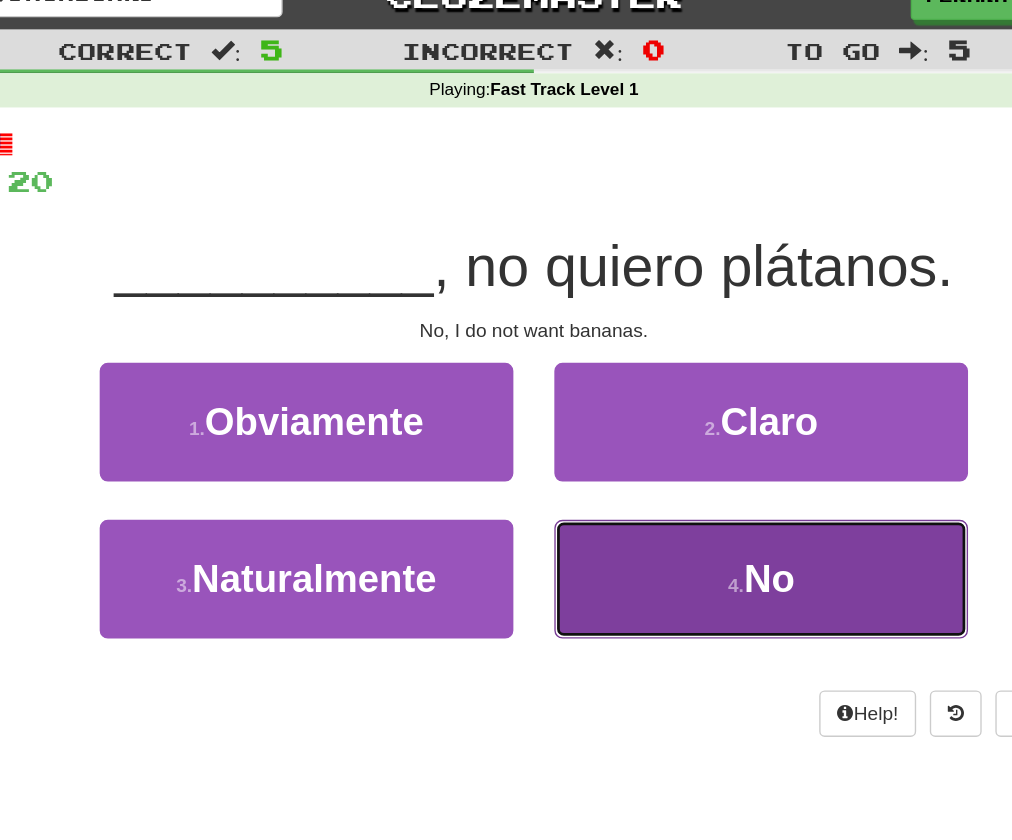 click on "4 .  No" at bounding box center [672, 453] 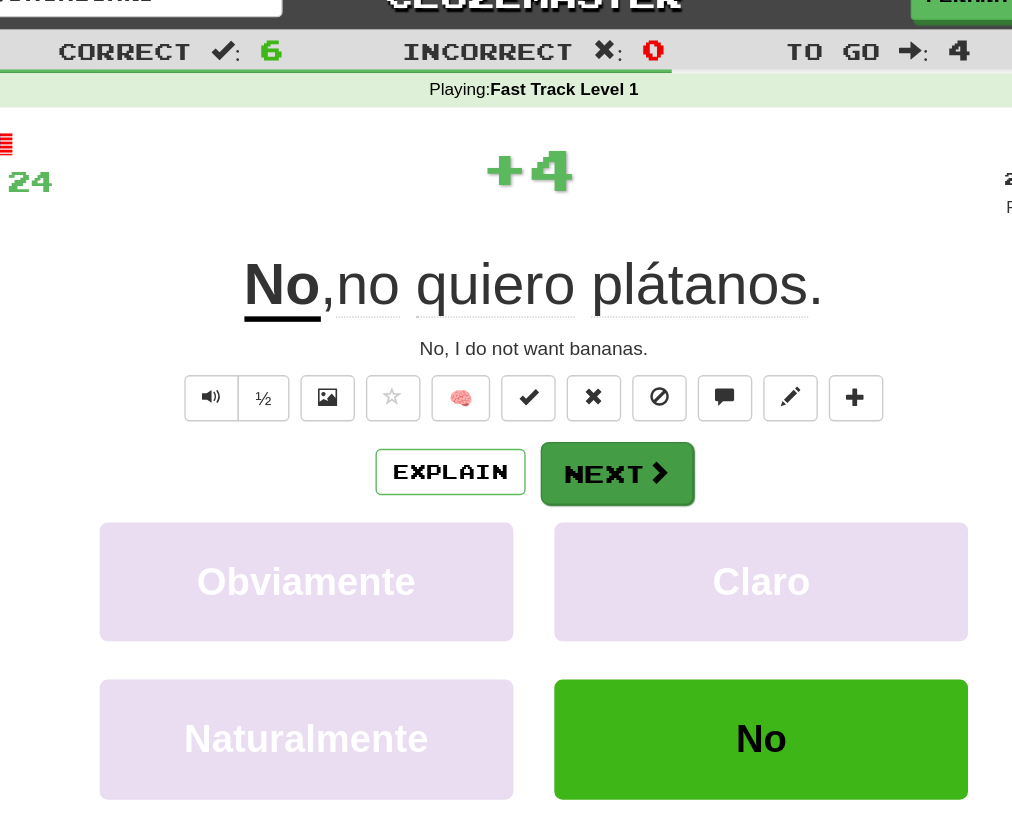 click on "Next" at bounding box center [567, 376] 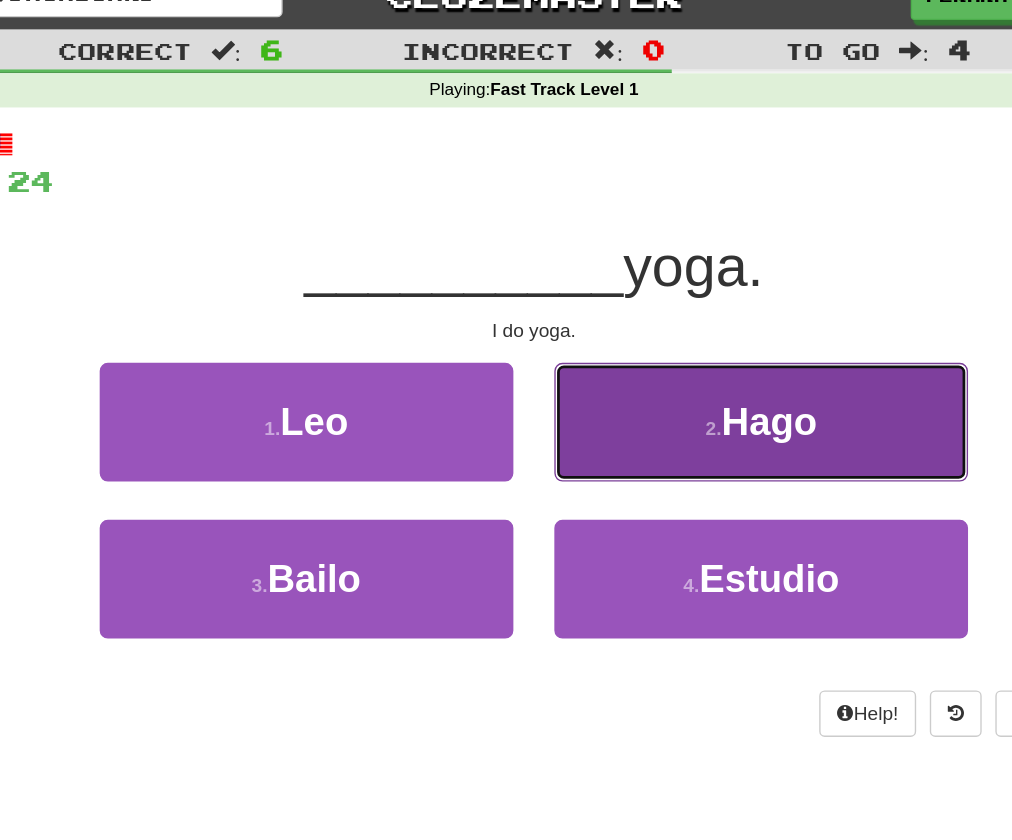 click on "Hago" at bounding box center [678, 338] 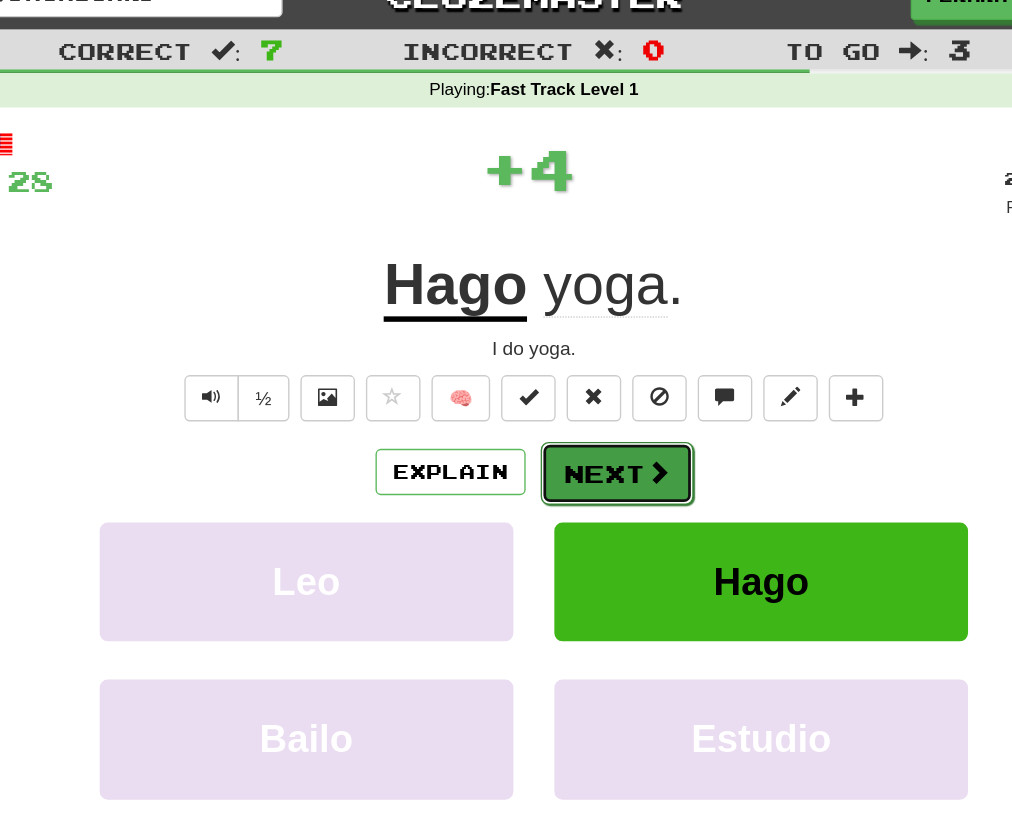click on "Next" at bounding box center (567, 376) 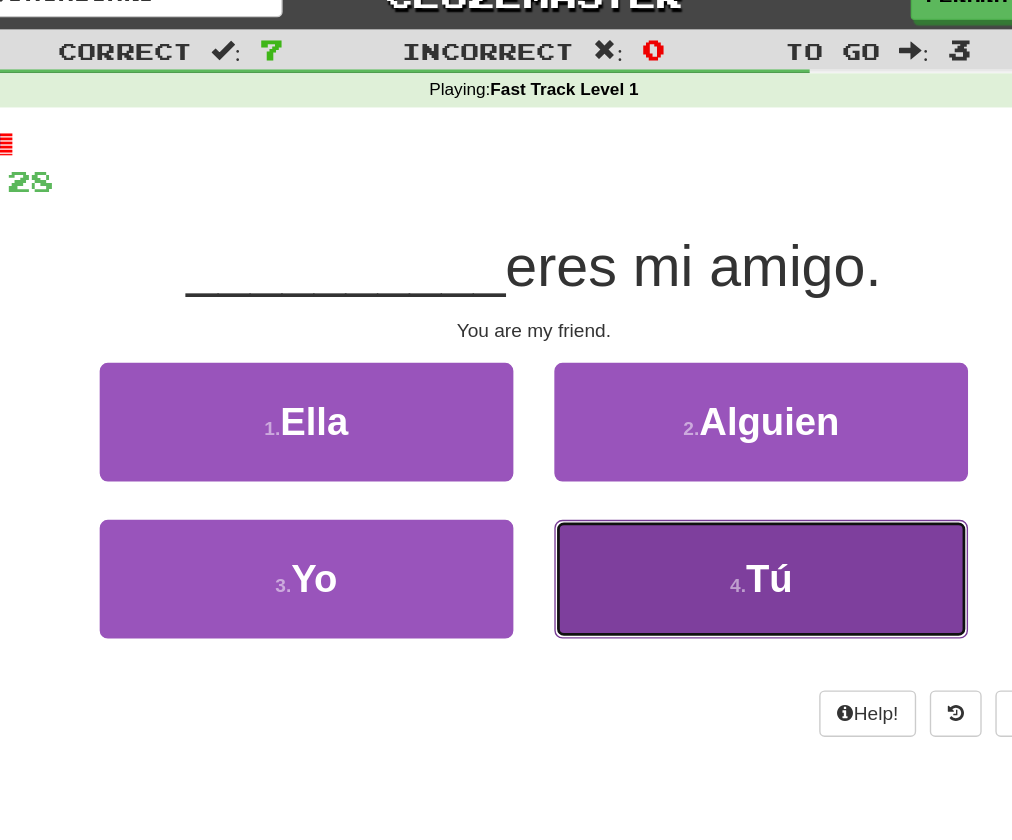 click on "4 .  Tú" at bounding box center (672, 453) 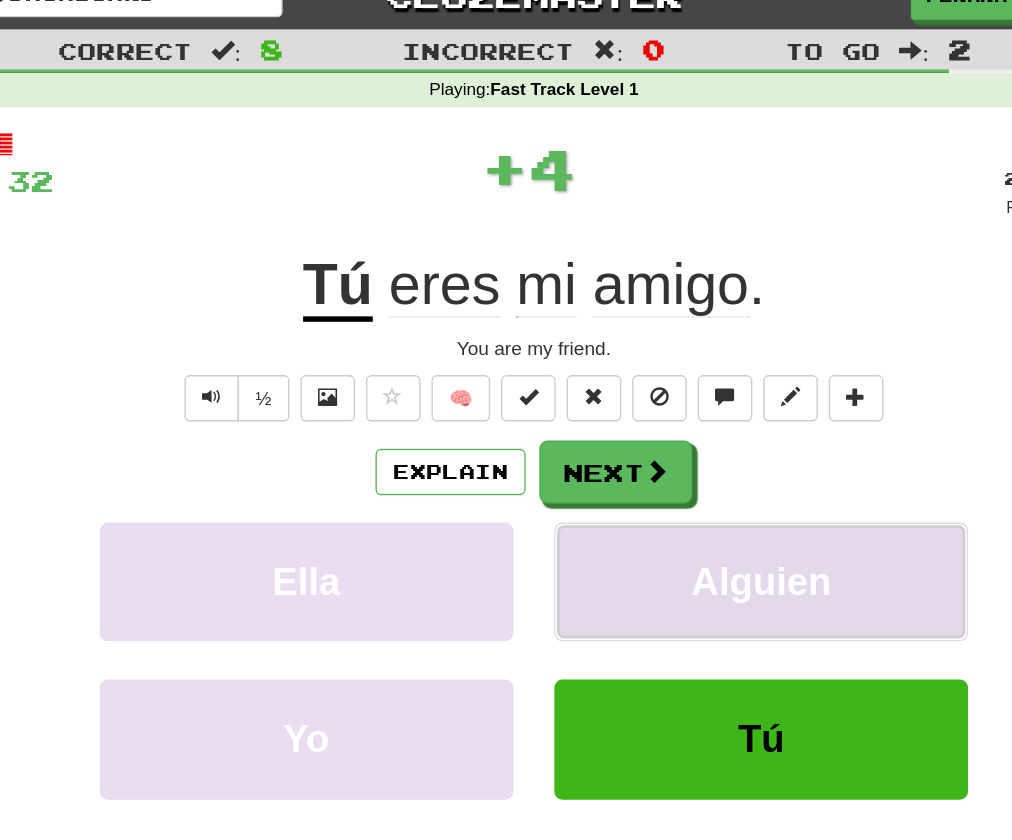 click on "Alguien" at bounding box center [672, 455] 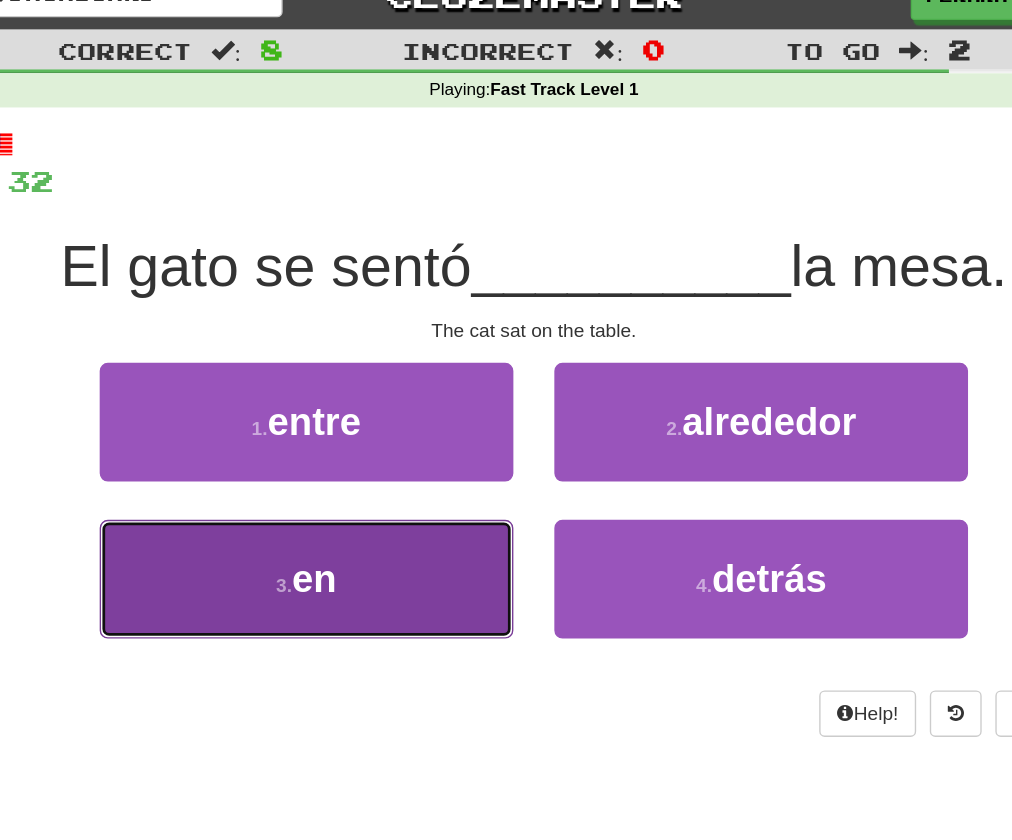 click on "3 .  en" at bounding box center (339, 453) 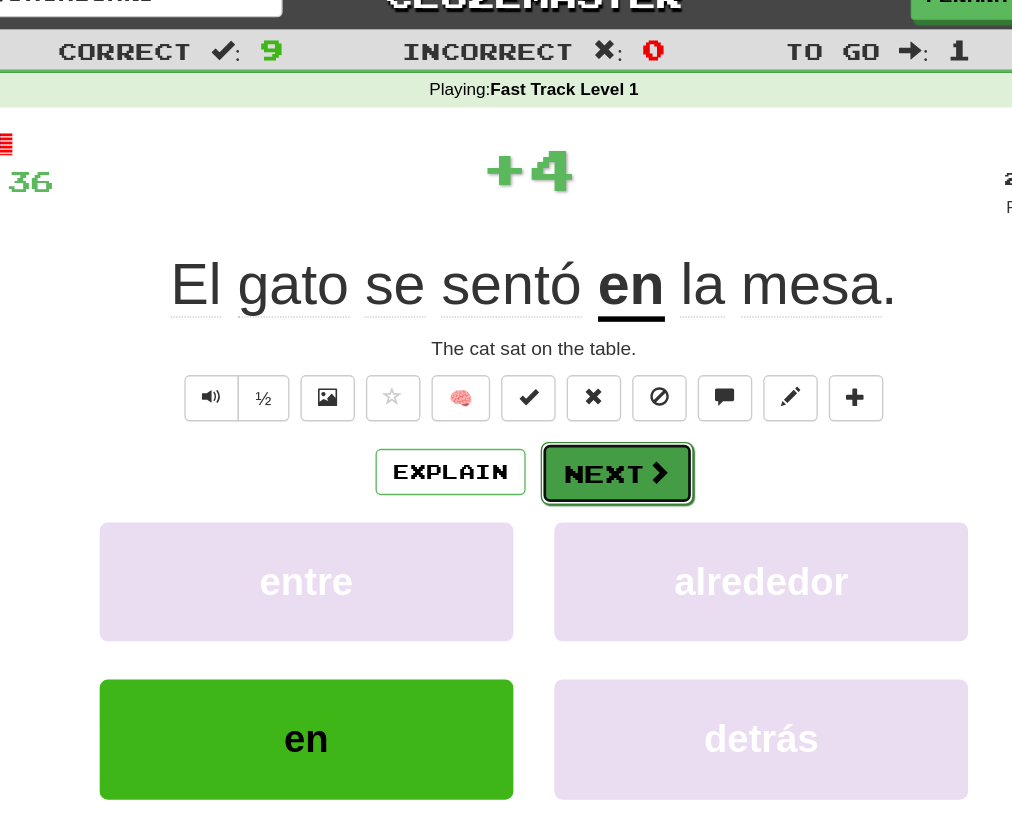 click at bounding box center (597, 375) 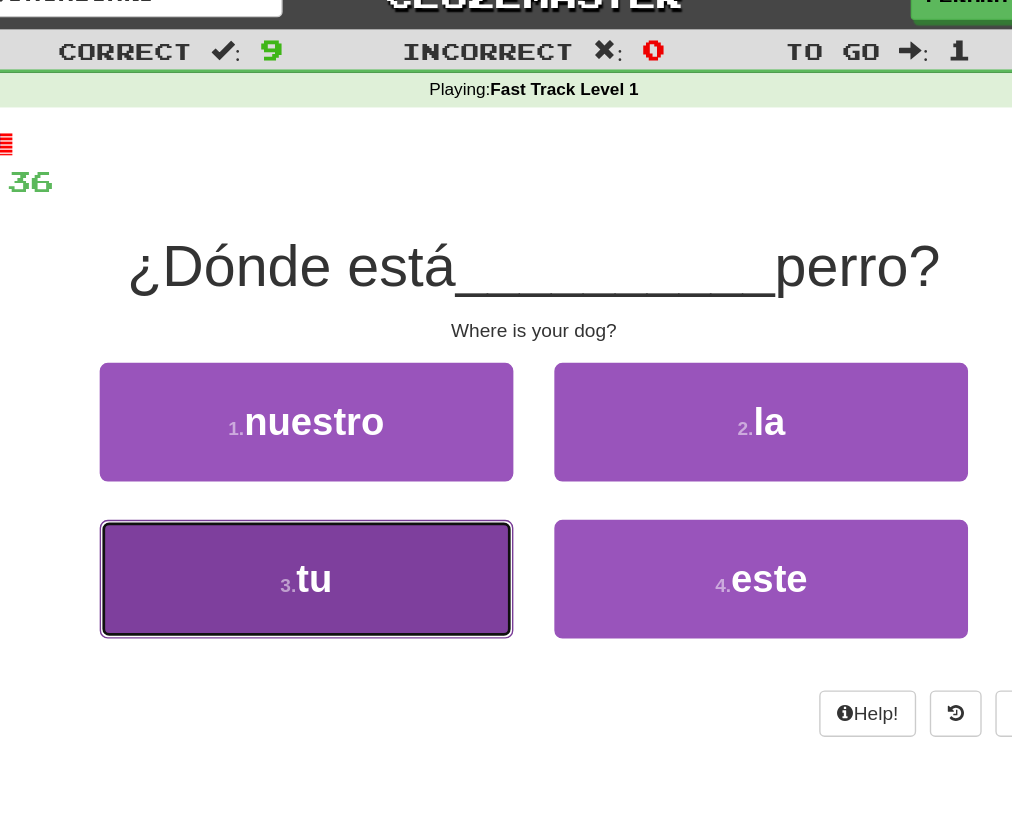 click on "3 .  tu" at bounding box center [339, 453] 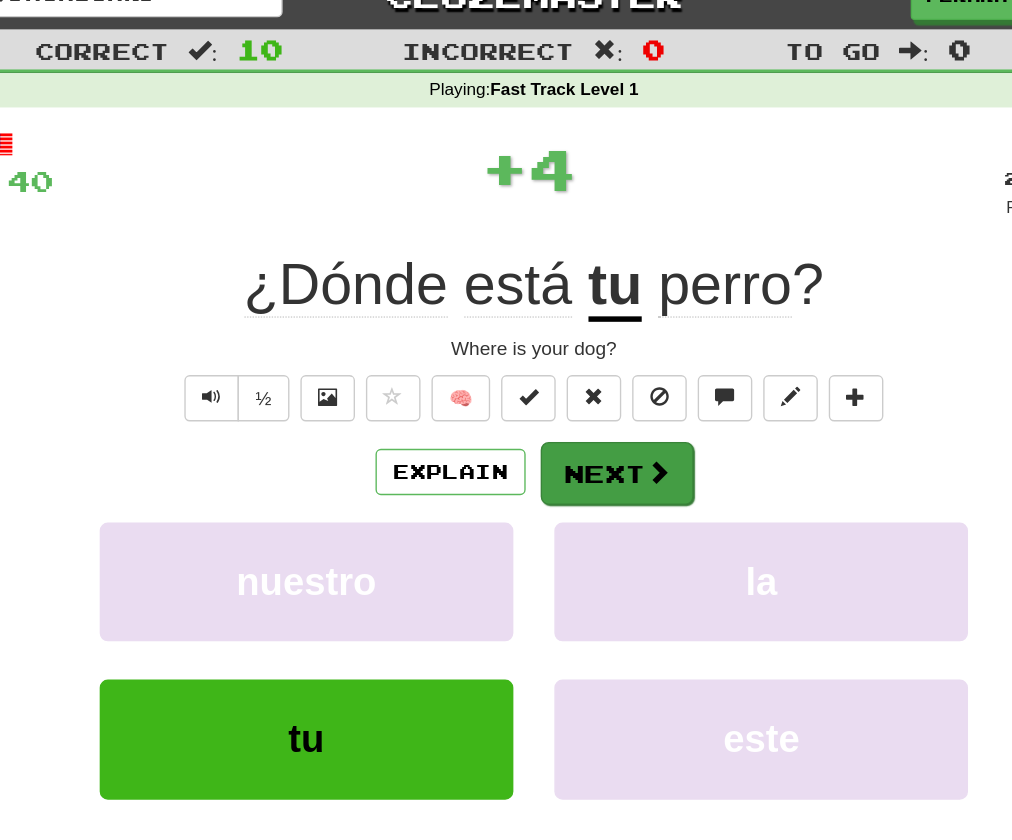 click on "Next" at bounding box center (567, 376) 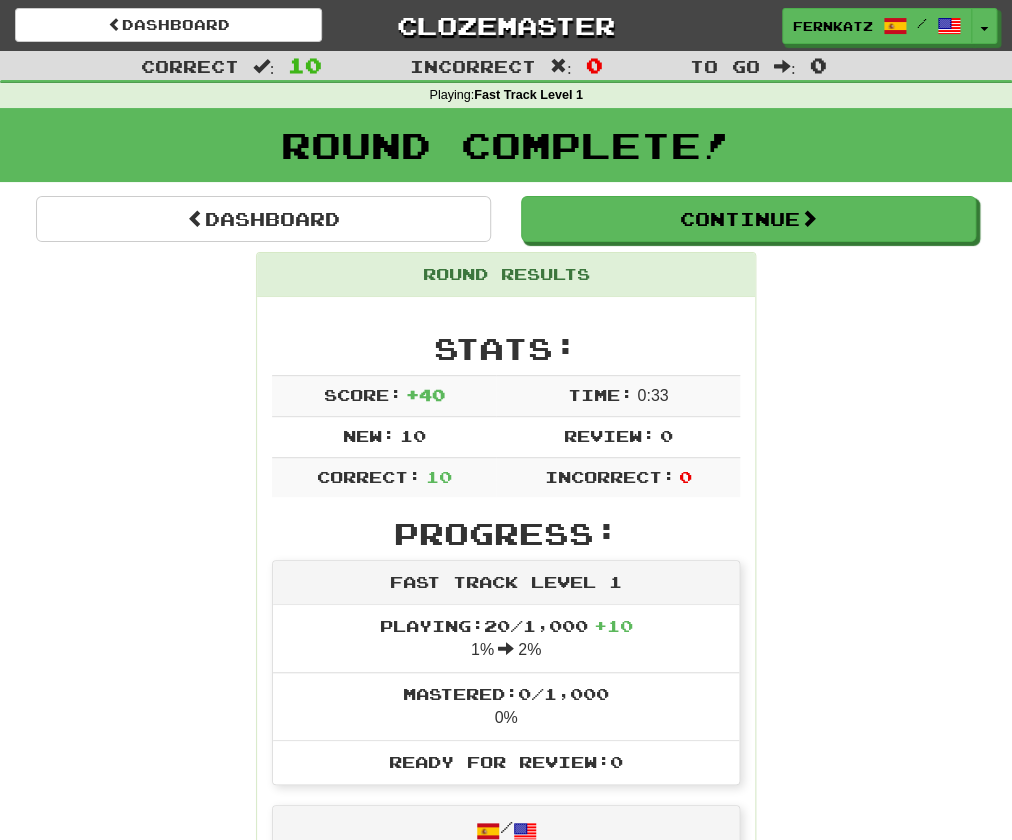click on "Dashboard
Clozemaster
FernKatz
/
Toggle Dropdown
Dashboard
Leaderboard
Activity Feed
Notifications
Profile
Discussions
Deutsch
/
English
Streak:
0
Review:
15
Points Today: 0
Español
/
English
Streak:
1
Review:
0
Points Today: 40
Français
/
English
Streak:
1
Review:
63
Daily Goal:  0 /10
Русский
/
English
Streak:
15
Review:
46
Daily Goal:  594 /100
Languages
Account
Logout
FernKatz
/
Toggle Dropdown
Dashboard
Leaderboard
Activity Feed
Notifications
Profile
Discussions
Deutsch
/
English
Streak:
0
Review:
15
Points Today: 0
Español" at bounding box center [506, 22] 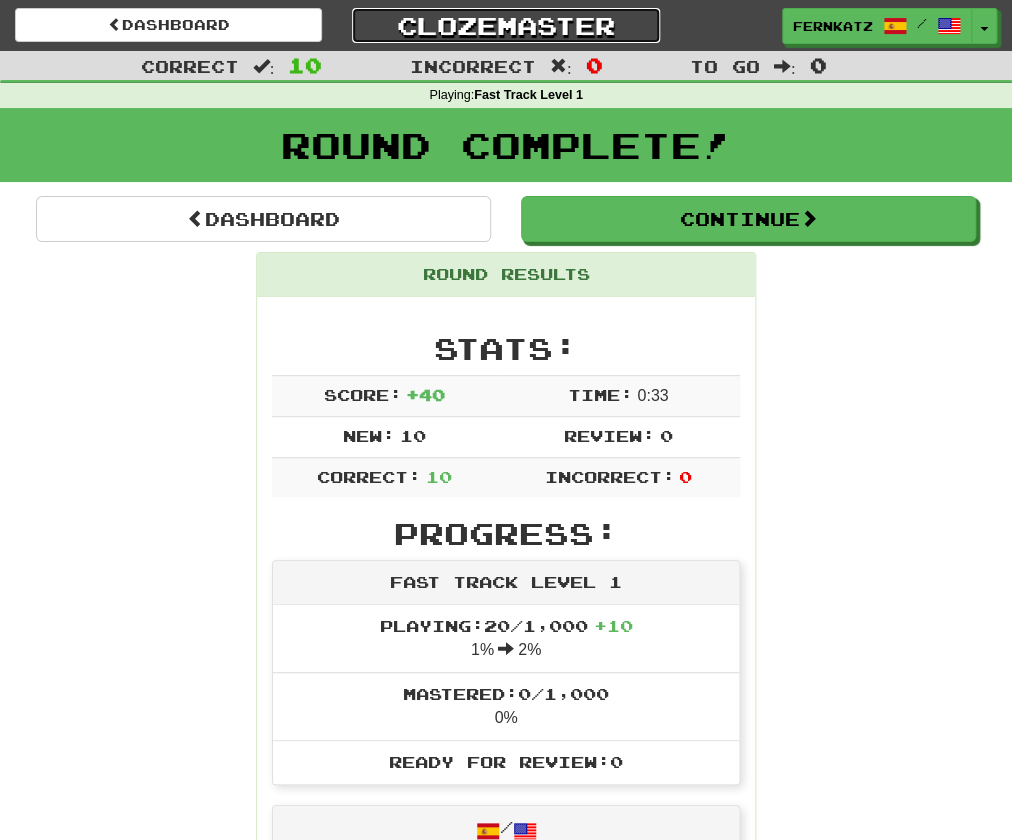 click on "Clozemaster" at bounding box center [505, 25] 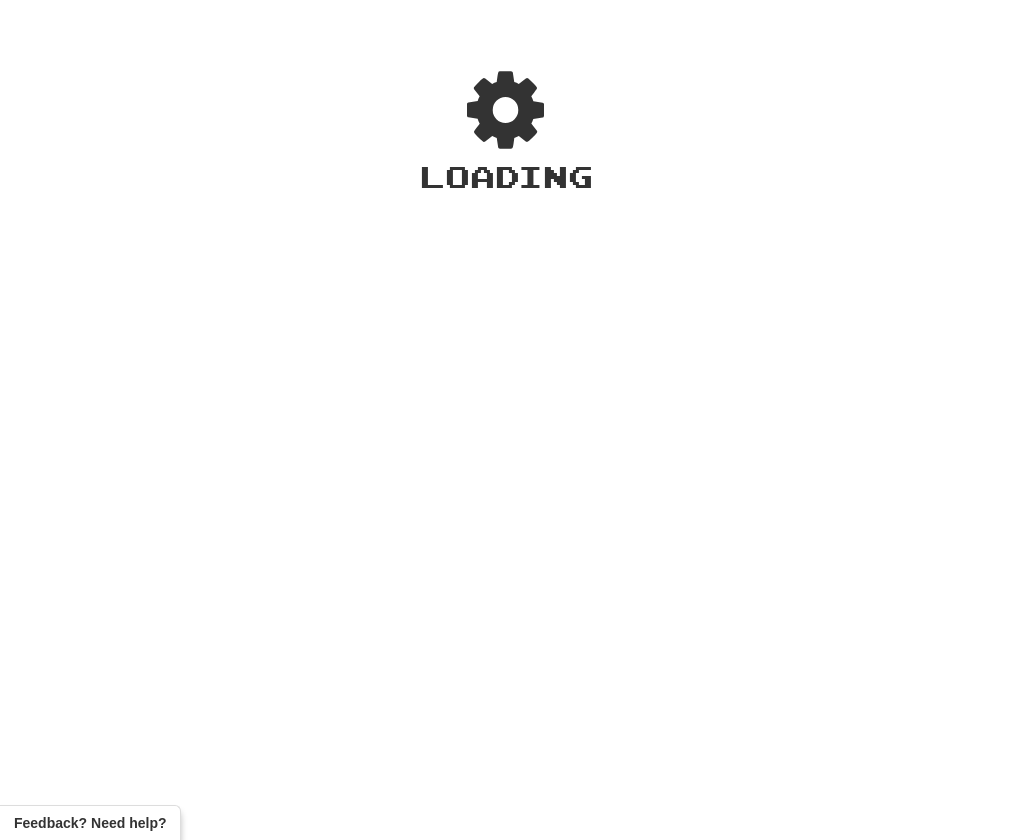 scroll, scrollTop: 0, scrollLeft: 0, axis: both 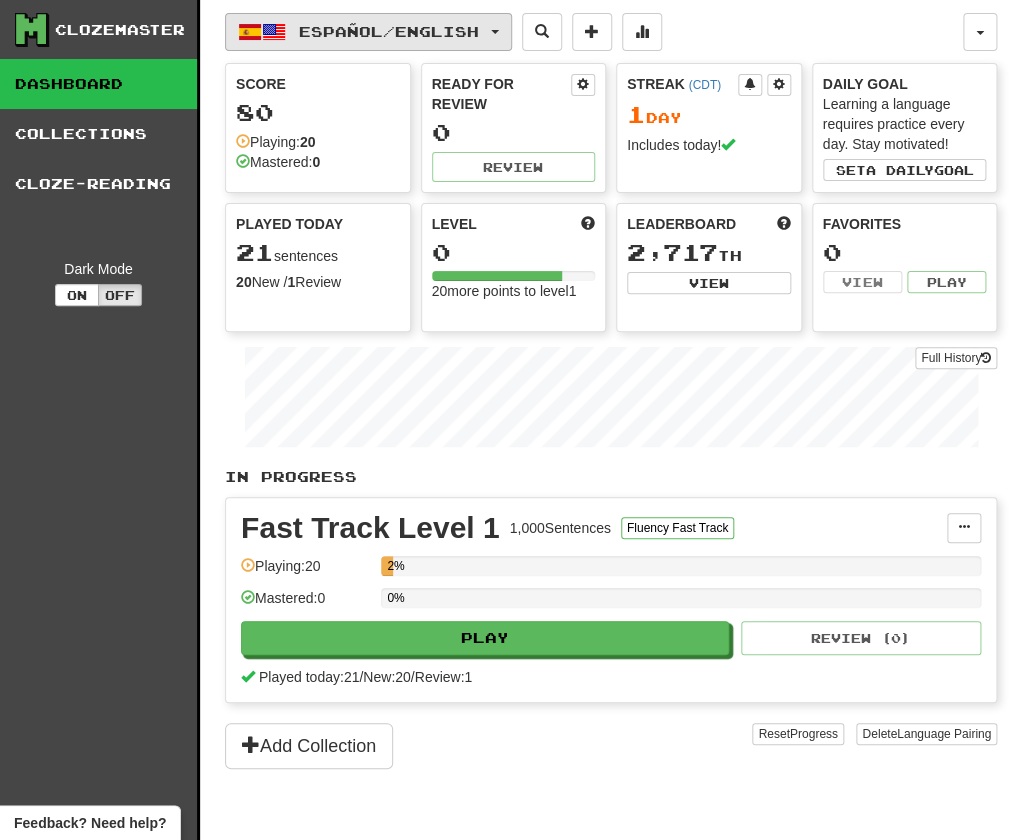 click on "Español  /  English" at bounding box center [368, 32] 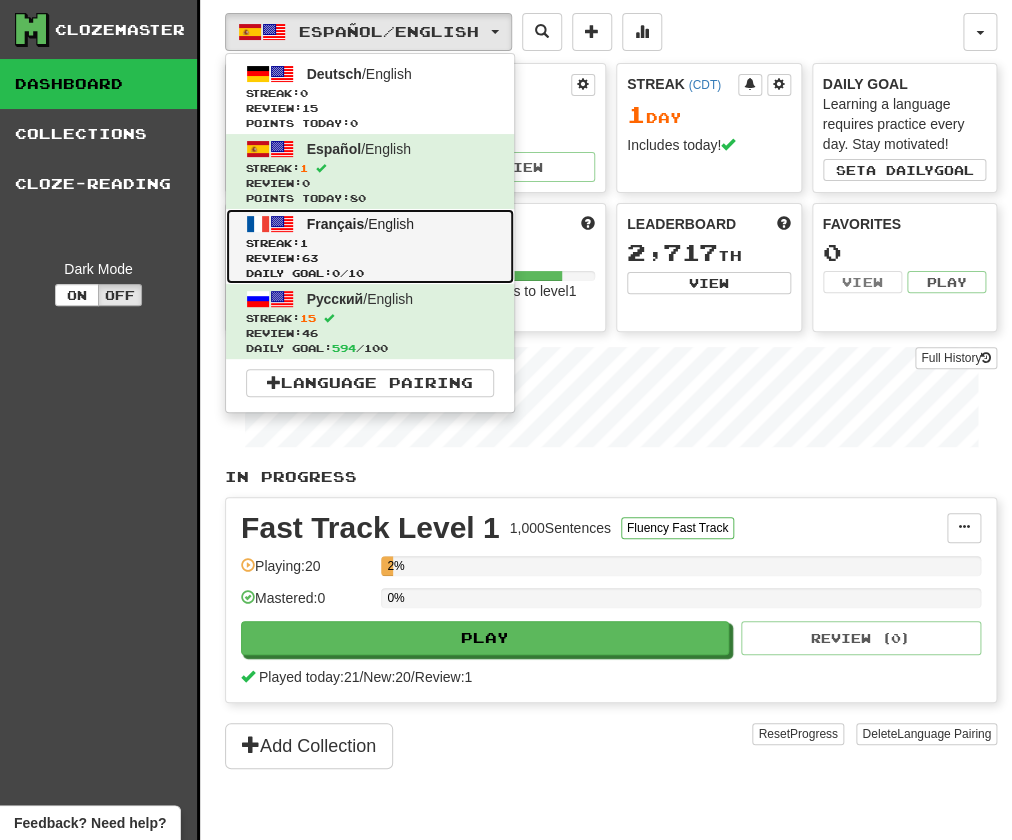 click on "Streak:  1" at bounding box center [370, 243] 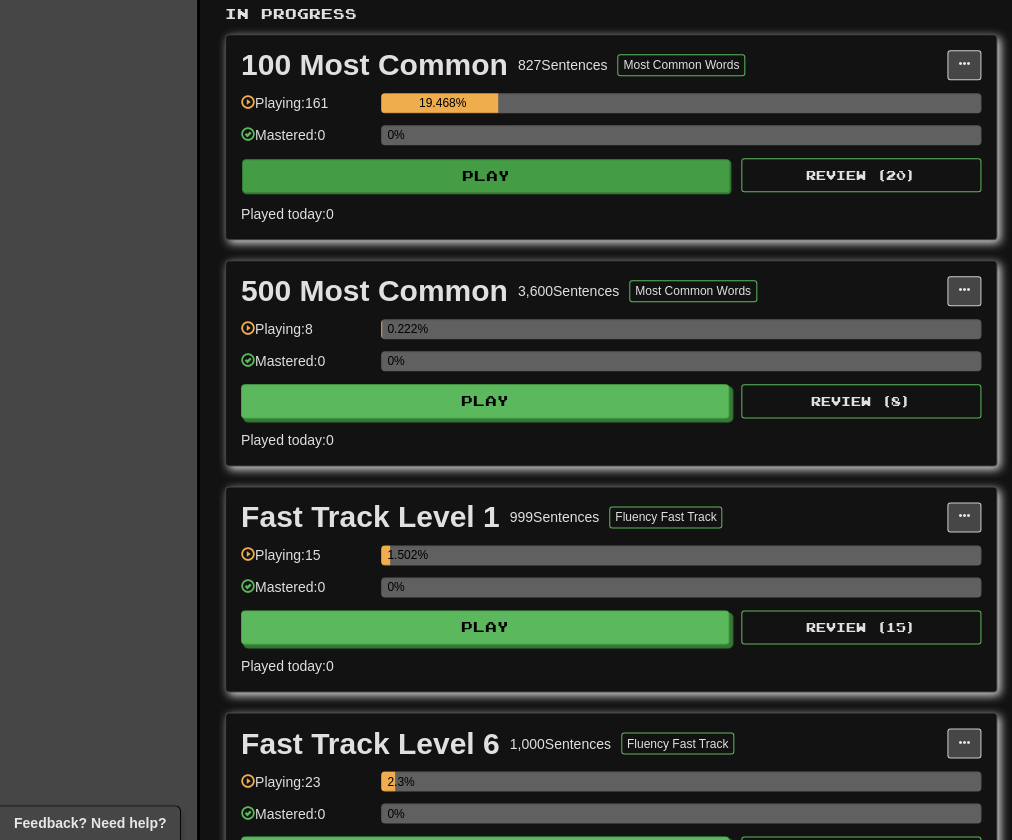 scroll, scrollTop: 640, scrollLeft: 0, axis: vertical 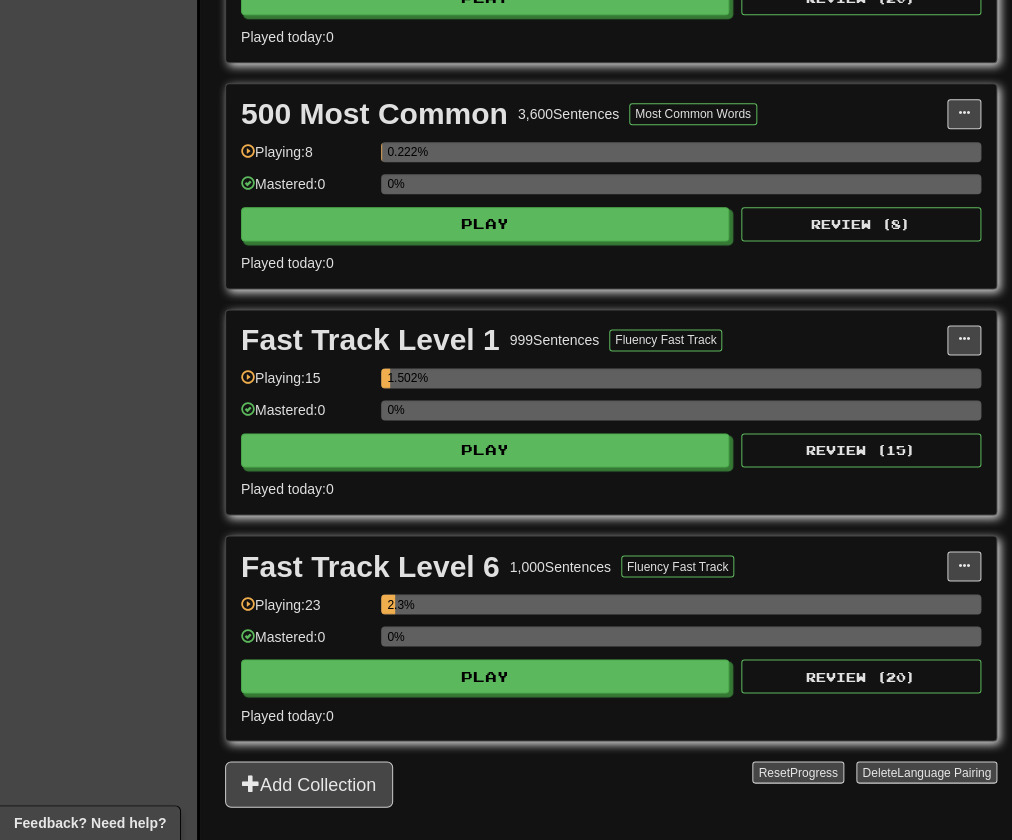 click on "Fast Track Level 6 1,000  Sentences Fluency Fast Track Manage Sentences Unpin from Dashboard  Playing:  23 2.3%  Mastered:  0 0% Play Review ( 20 ) Played today:  0" at bounding box center (611, 638) 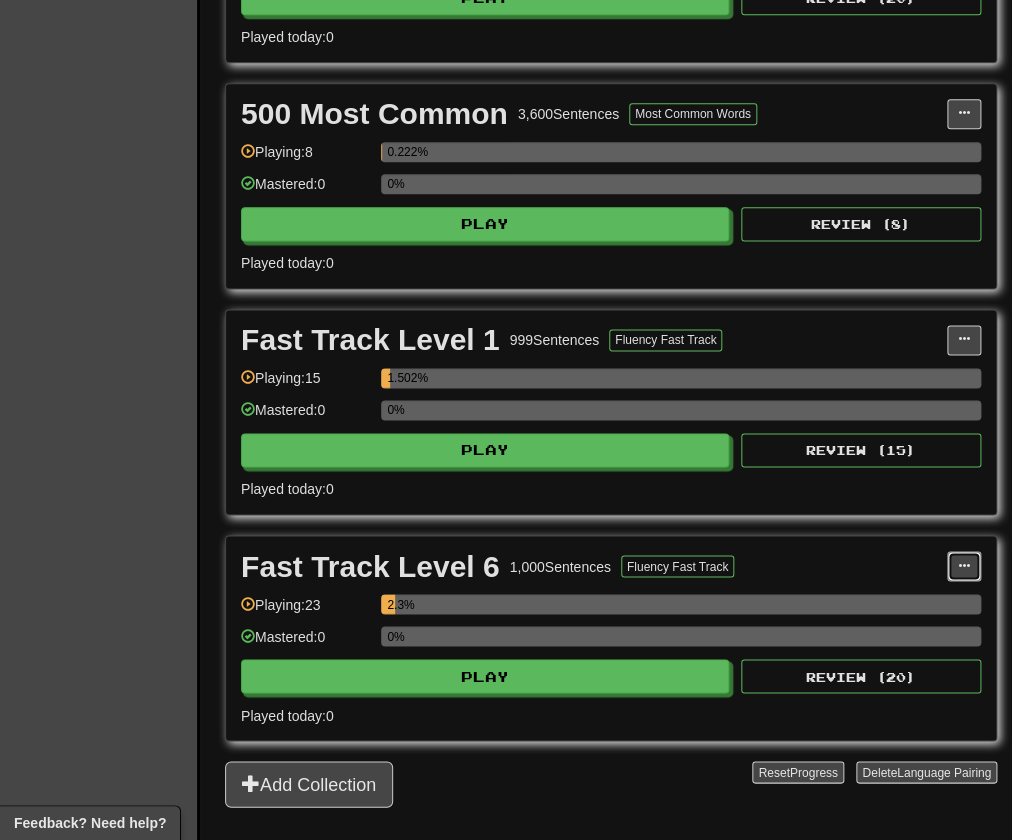 click at bounding box center [964, 565] 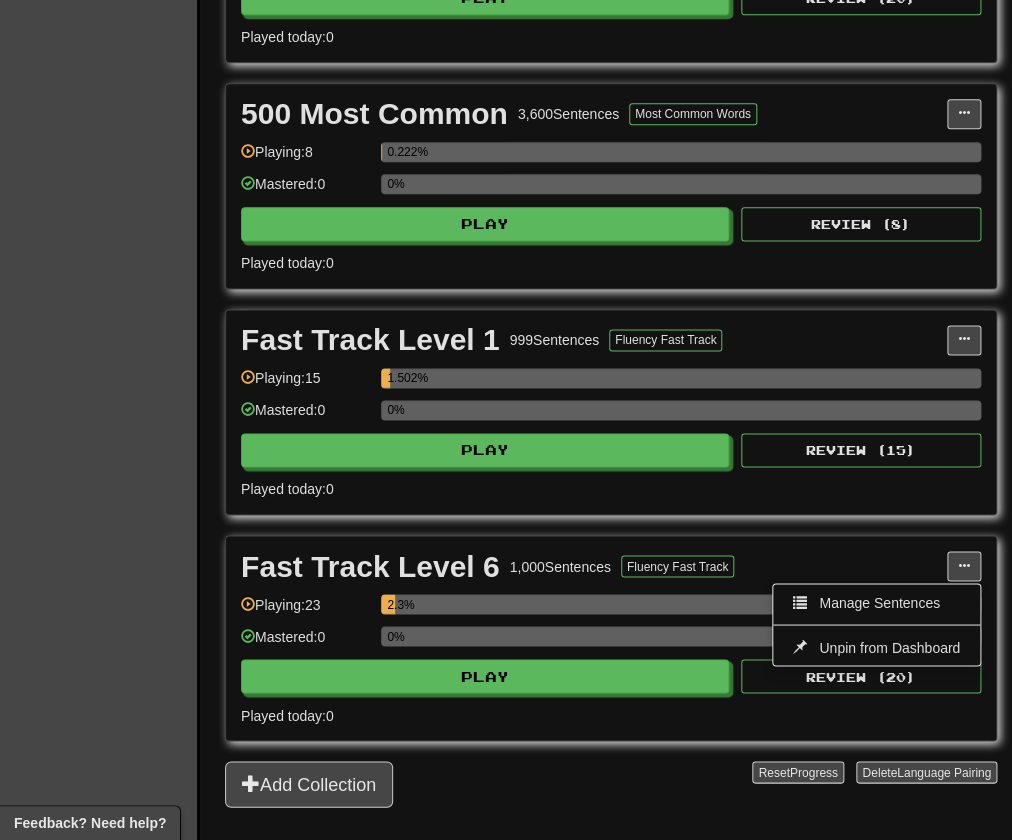 click on "Manage Sentences Unpin from Dashboard" at bounding box center [876, 624] 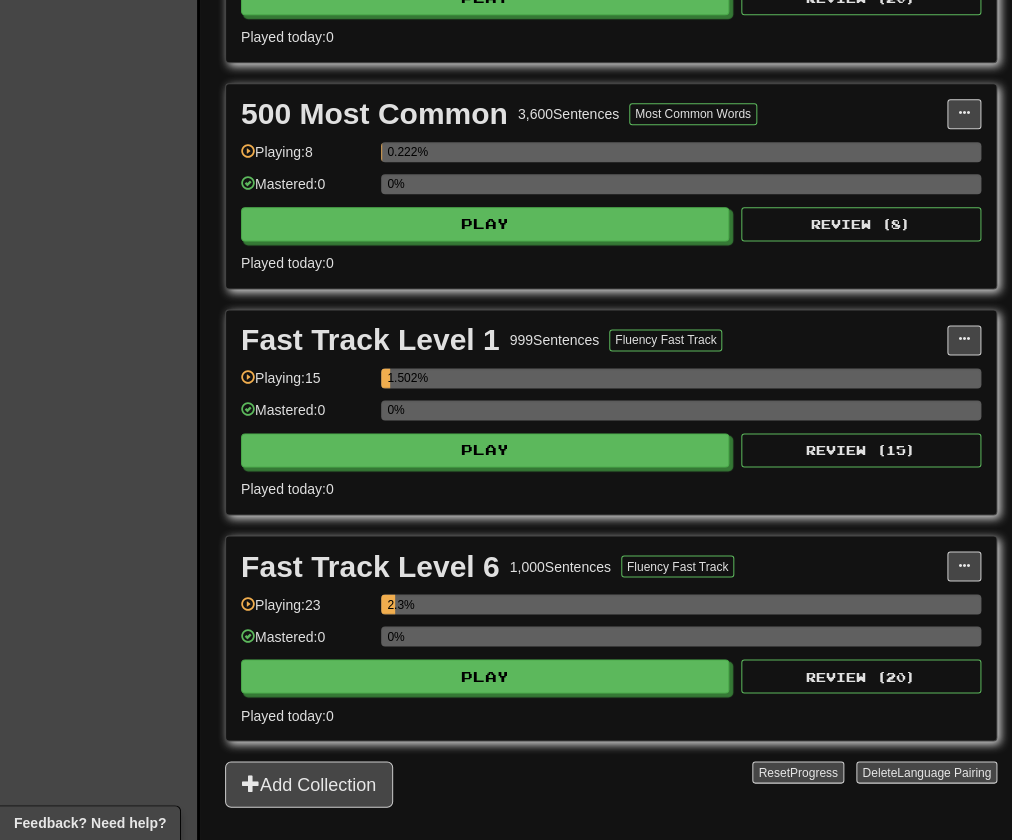 click on "Fast Track Level 6 1,000  Sentences Fluency Fast Track Manage Sentences Unpin from Dashboard  Playing:  23 2.3%  Mastered:  0 0% Play Review ( 20 ) Played today:  0" at bounding box center [611, 638] 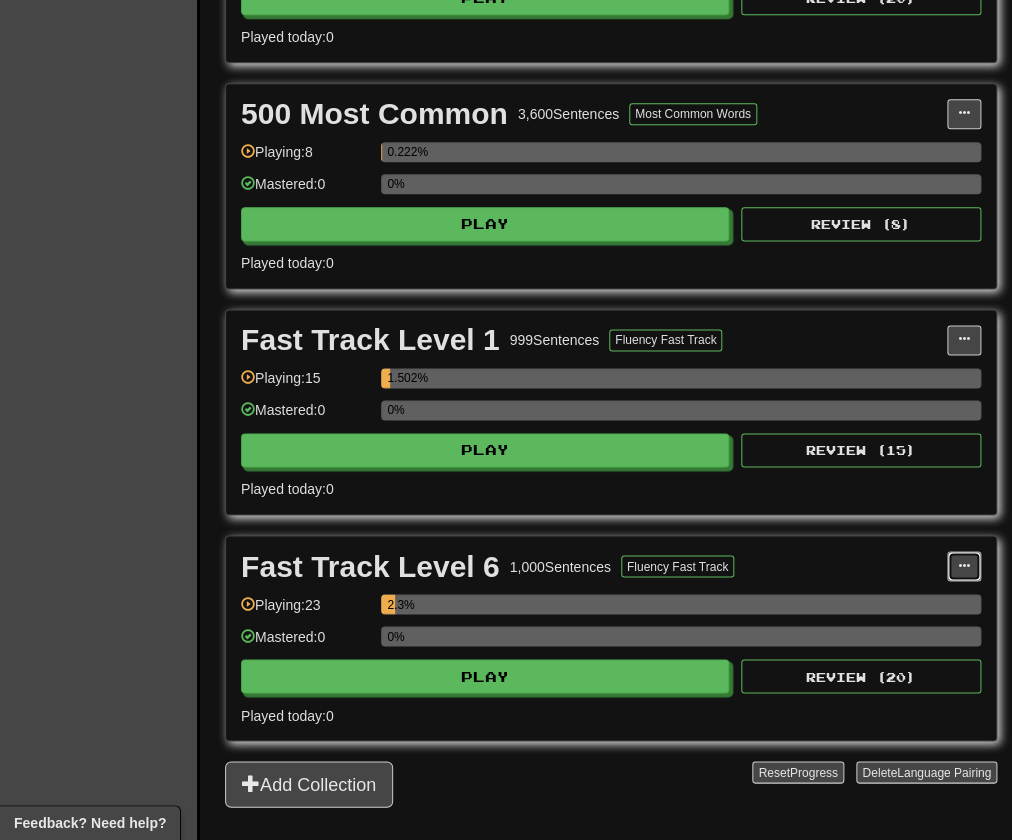 click at bounding box center [964, 566] 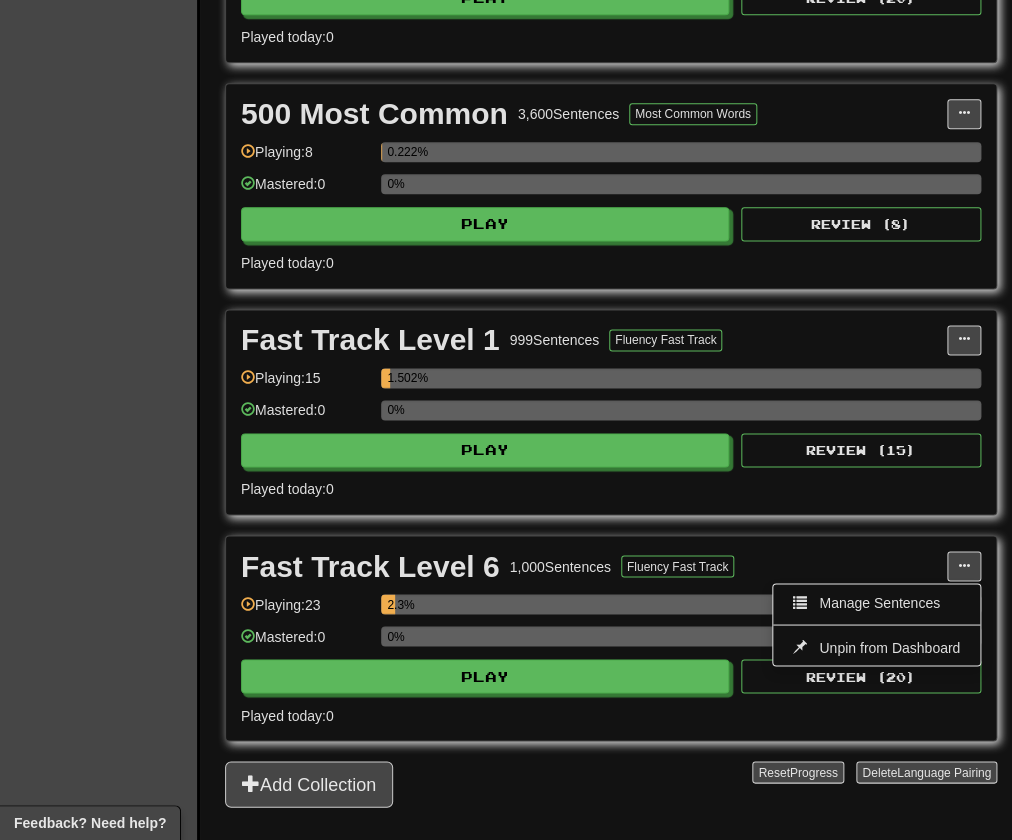 click on "Manage Sentences Unpin from Dashboard" at bounding box center (876, 624) 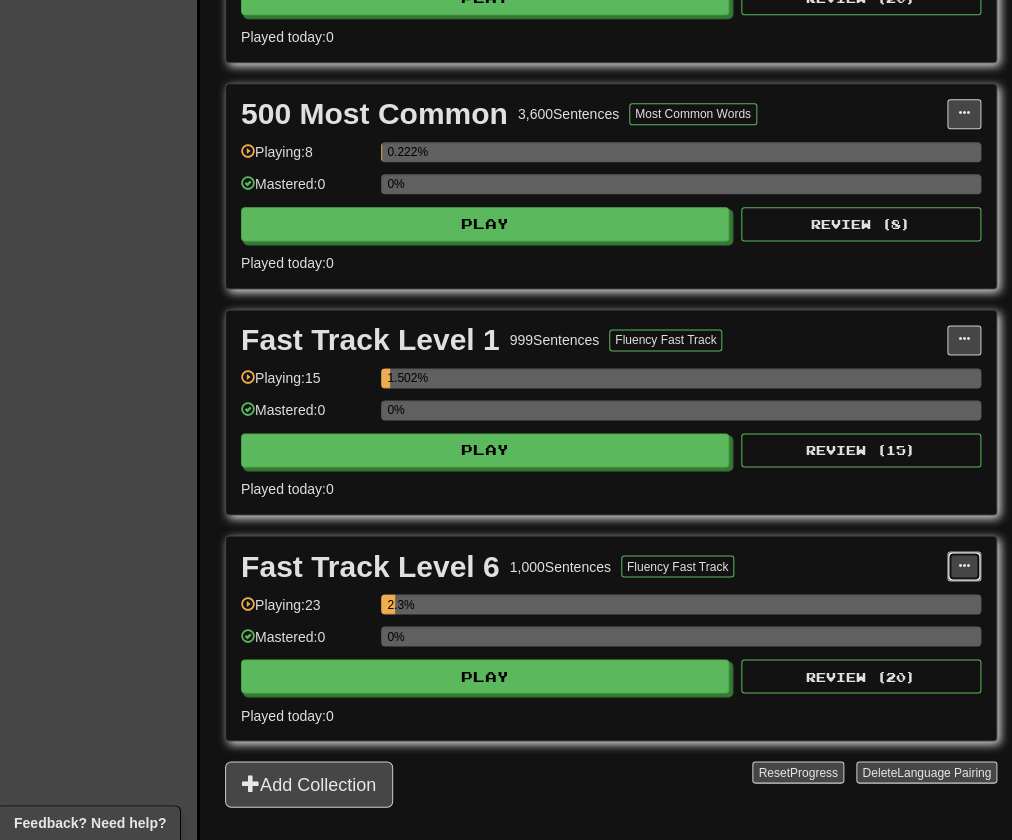 click at bounding box center [964, 565] 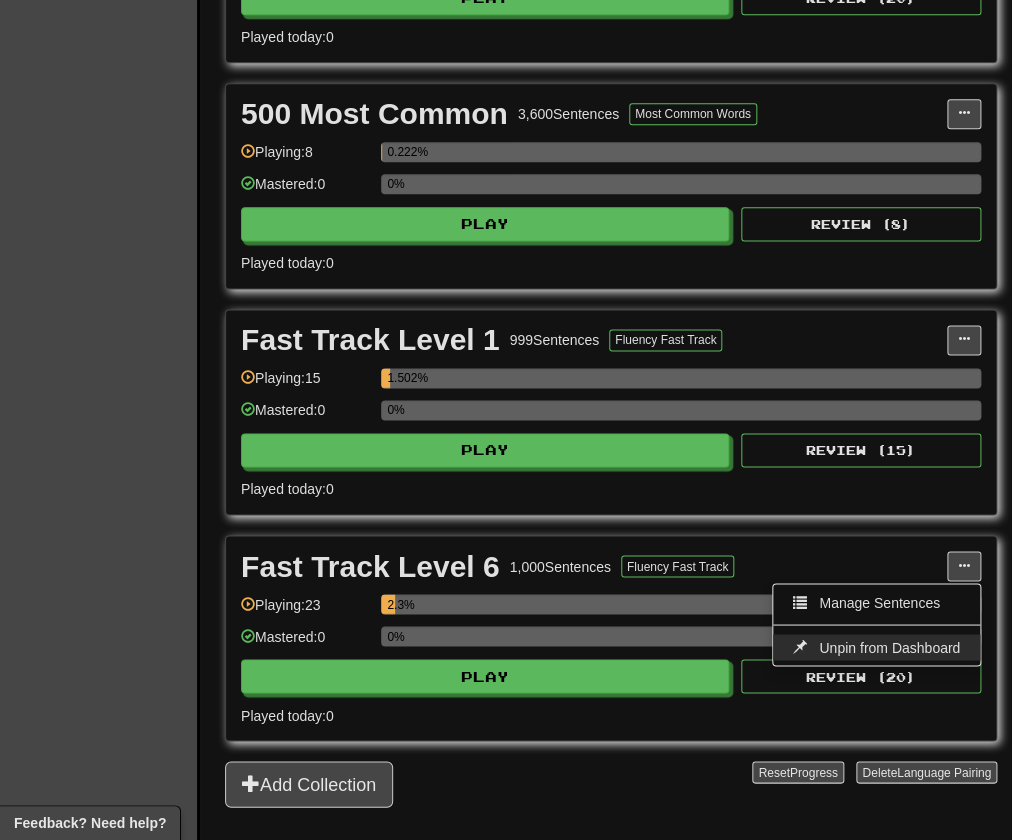 click on "Unpin from Dashboard" at bounding box center (876, 647) 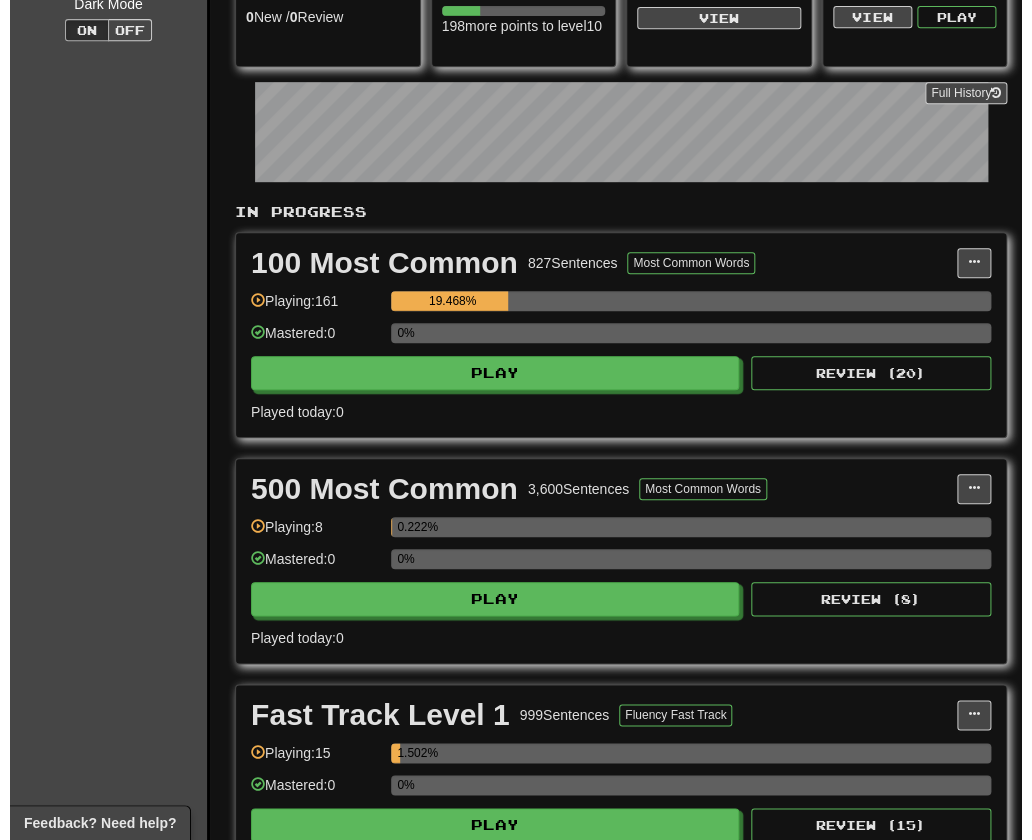 scroll, scrollTop: 264, scrollLeft: 0, axis: vertical 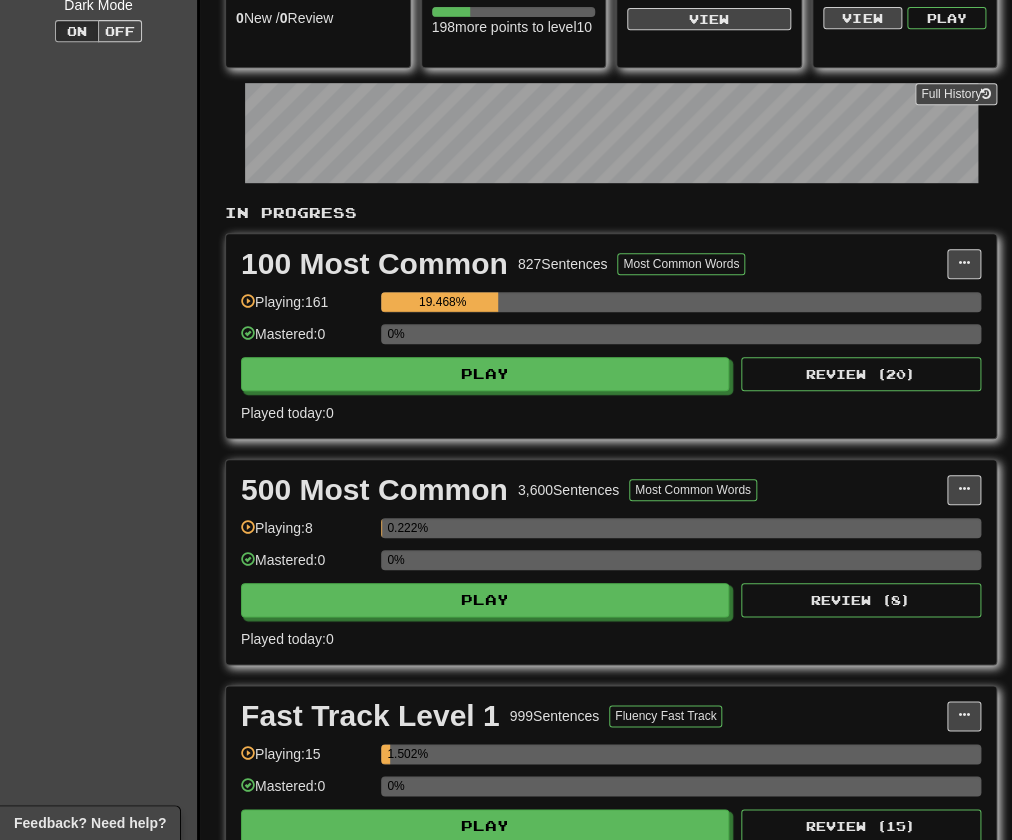 click on "100 Most Common 827  Sentences Most Common Words Manage Sentences Unpin from Dashboard  Playing:  161 19.468%  Mastered:  0 0% Play Review ( 20 ) Played today:  0" at bounding box center [611, 336] 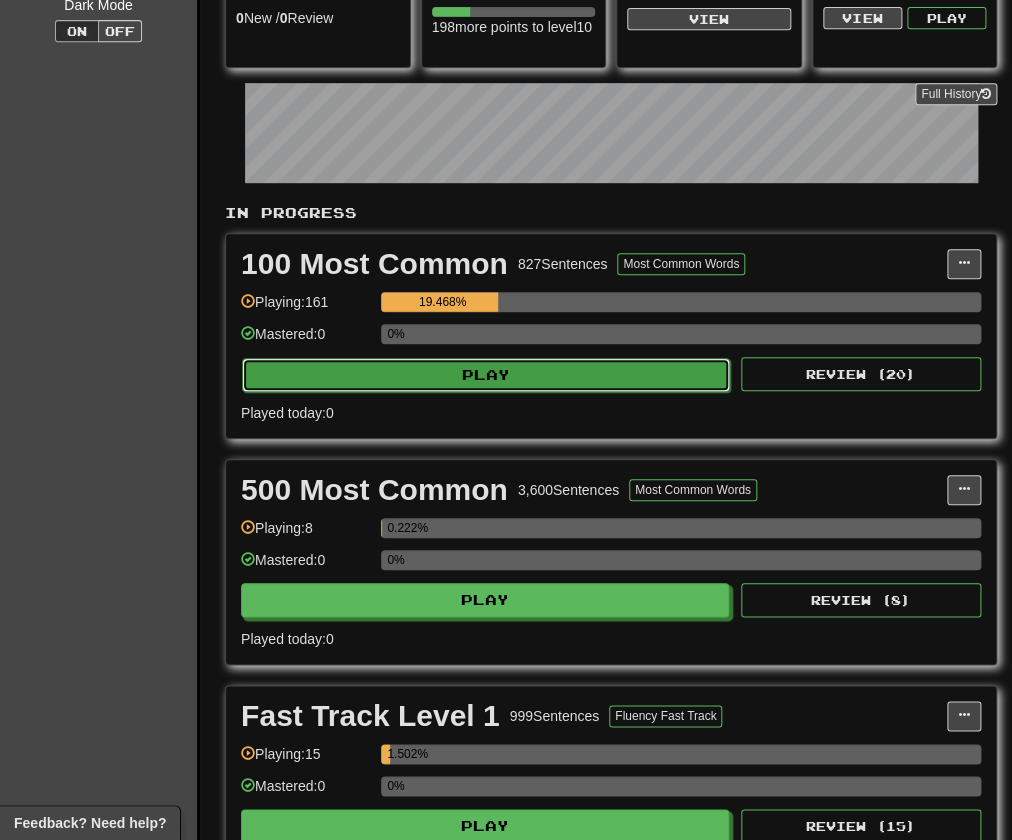 click on "Play" at bounding box center (486, 375) 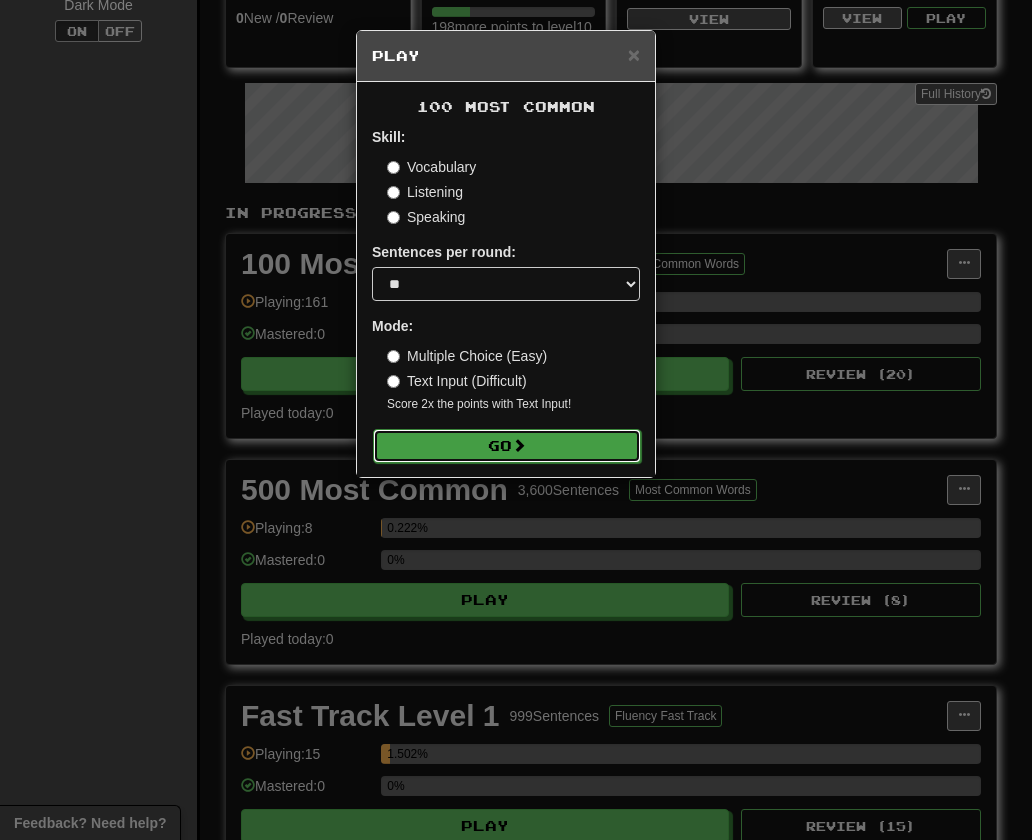 click on "Go" at bounding box center [507, 446] 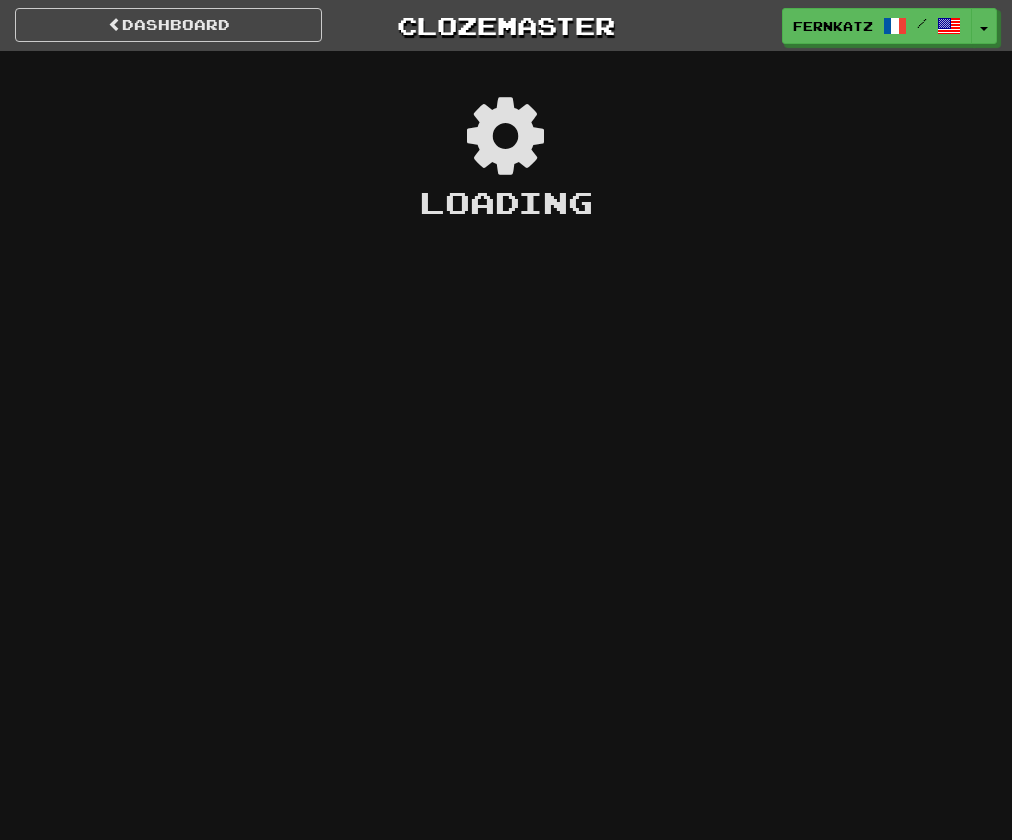 scroll, scrollTop: 0, scrollLeft: 0, axis: both 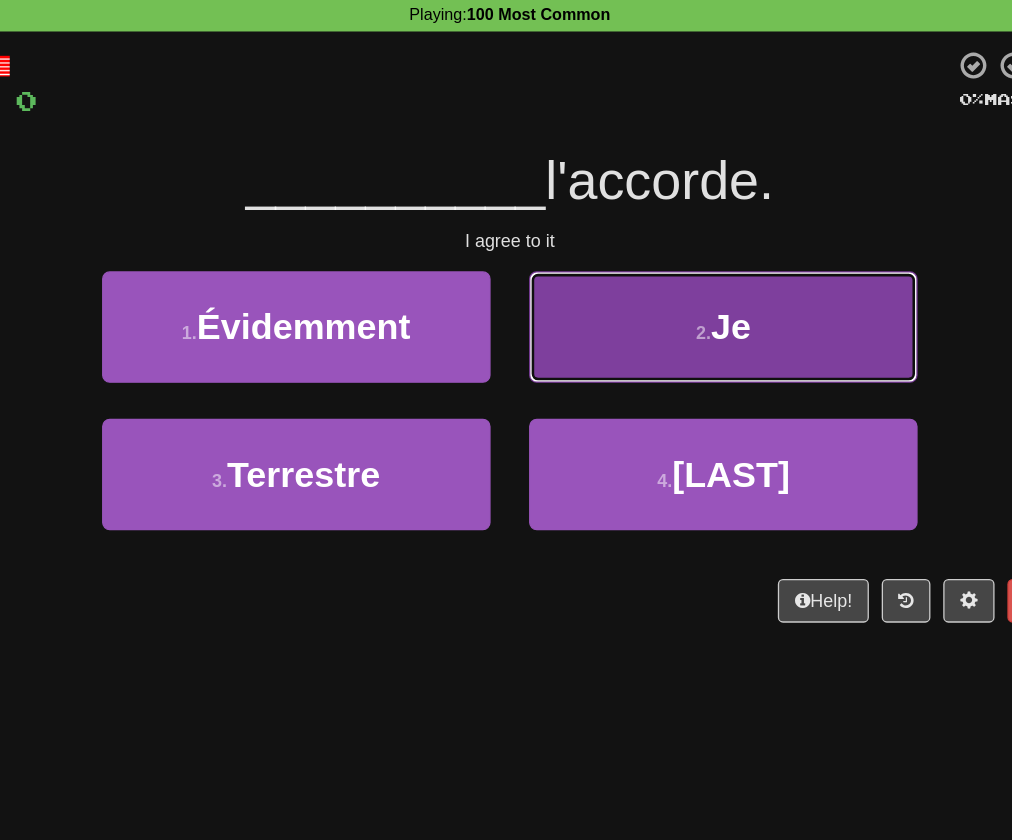 click on "2 .  Je" at bounding box center (672, 338) 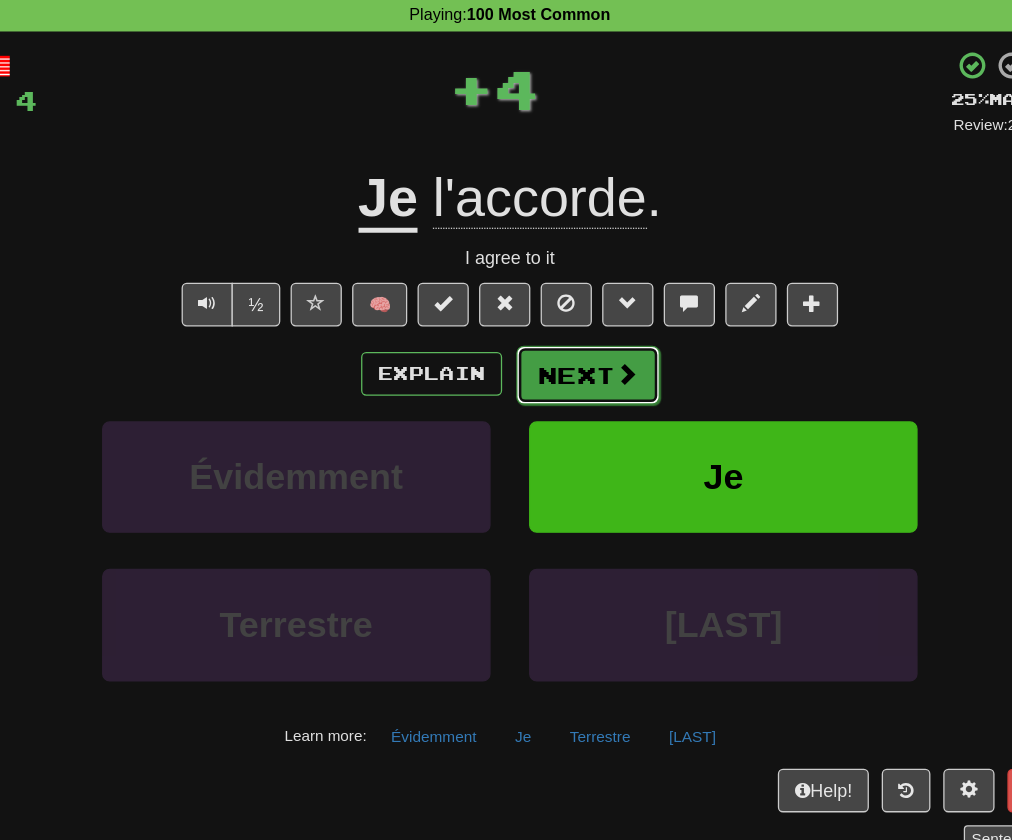 click on "Next" at bounding box center (567, 376) 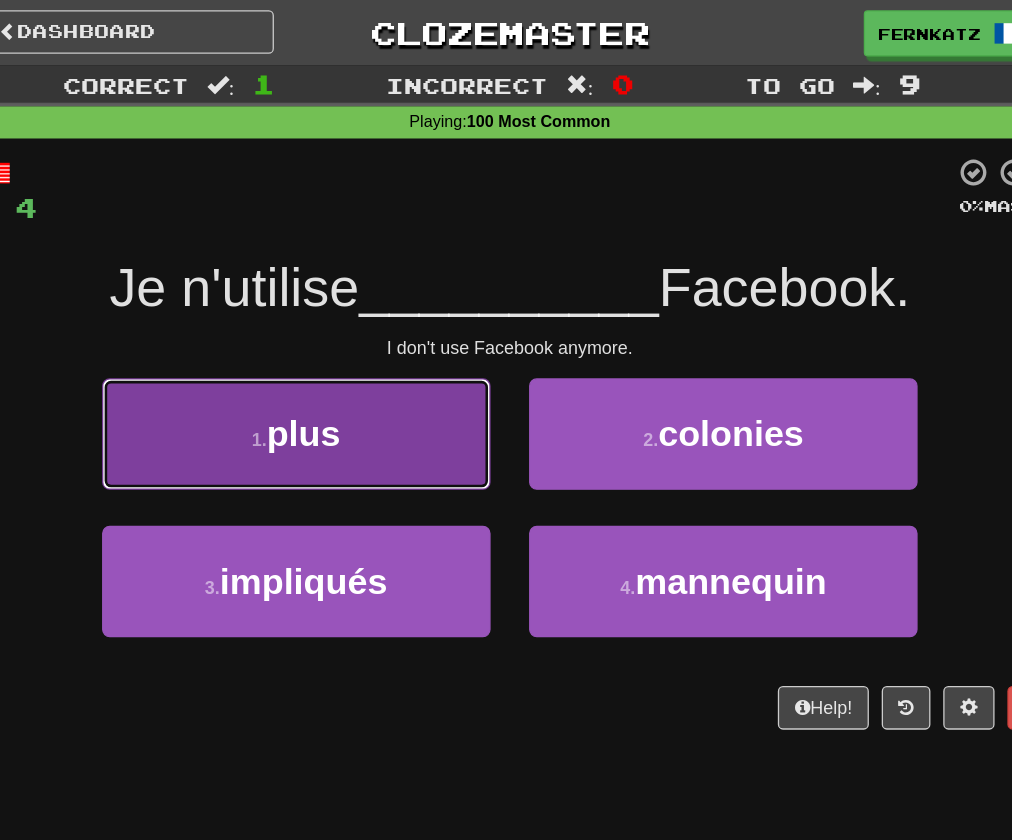 click on "1 .  plus" at bounding box center [339, 338] 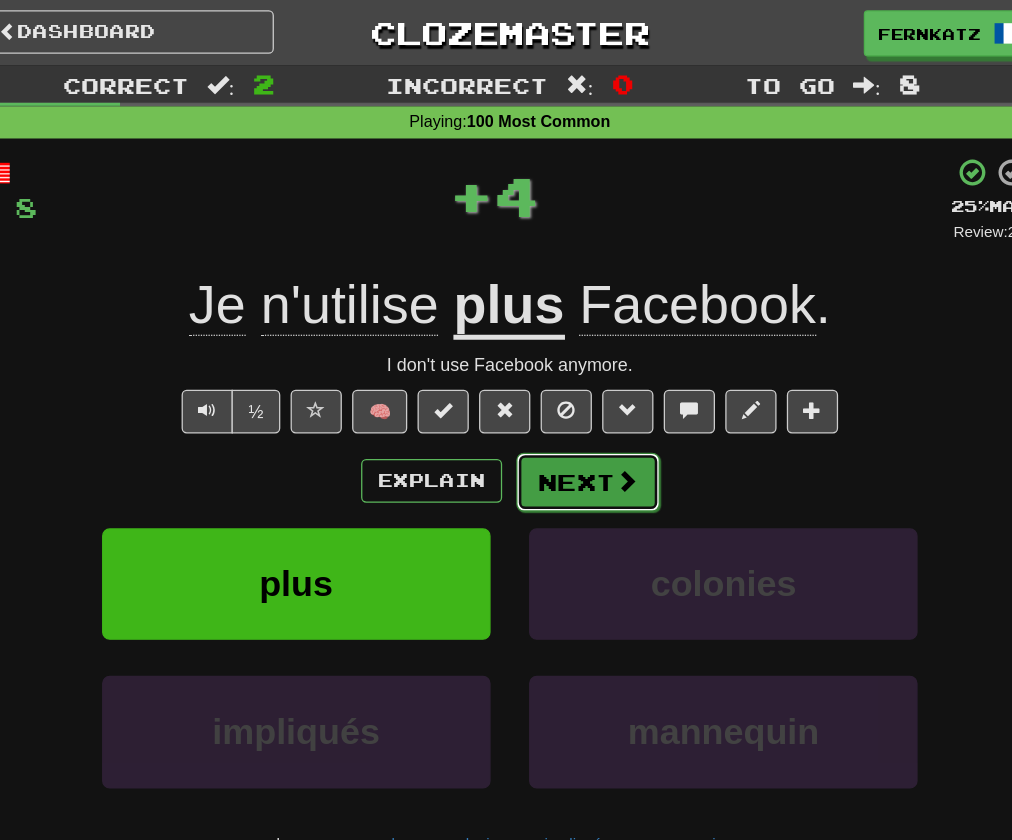 click on "Next" at bounding box center [567, 376] 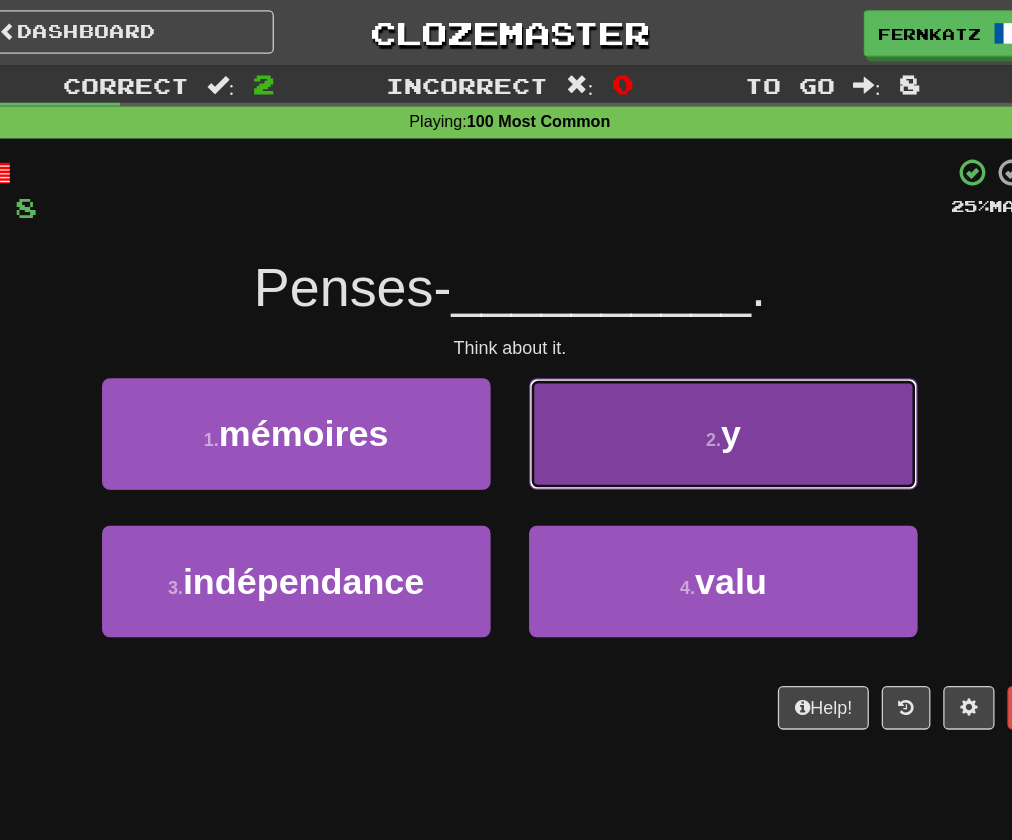 click on "2 .  y" at bounding box center [672, 338] 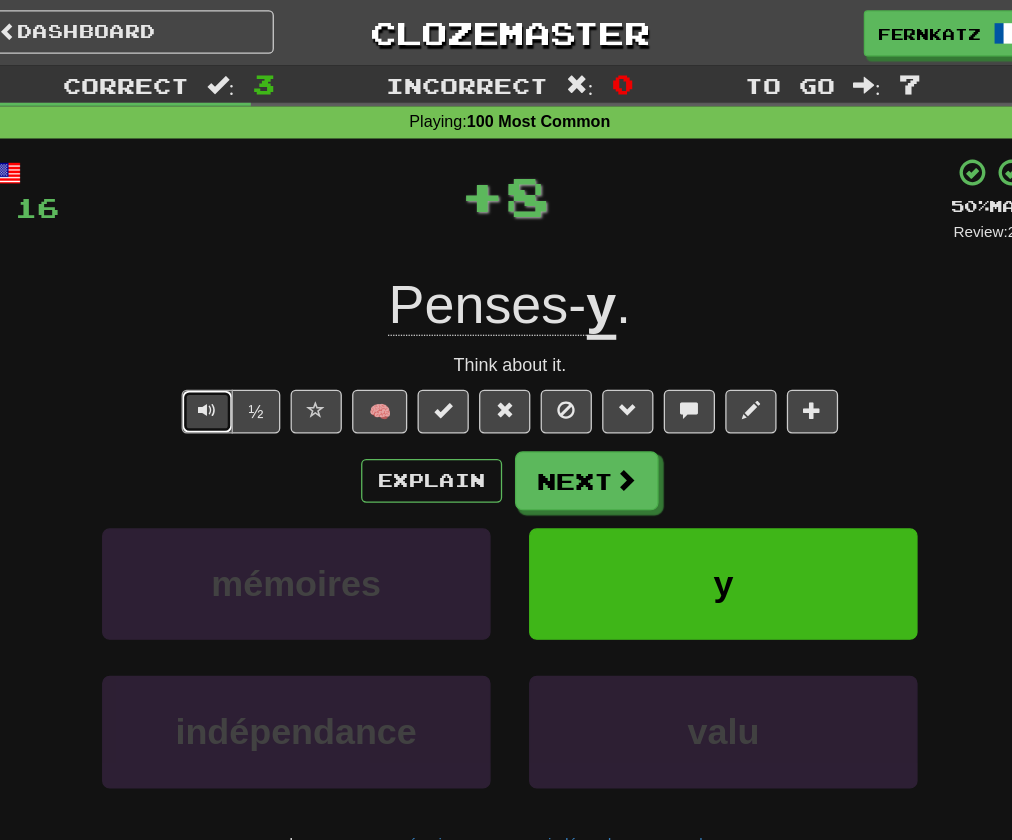 click at bounding box center (270, 320) 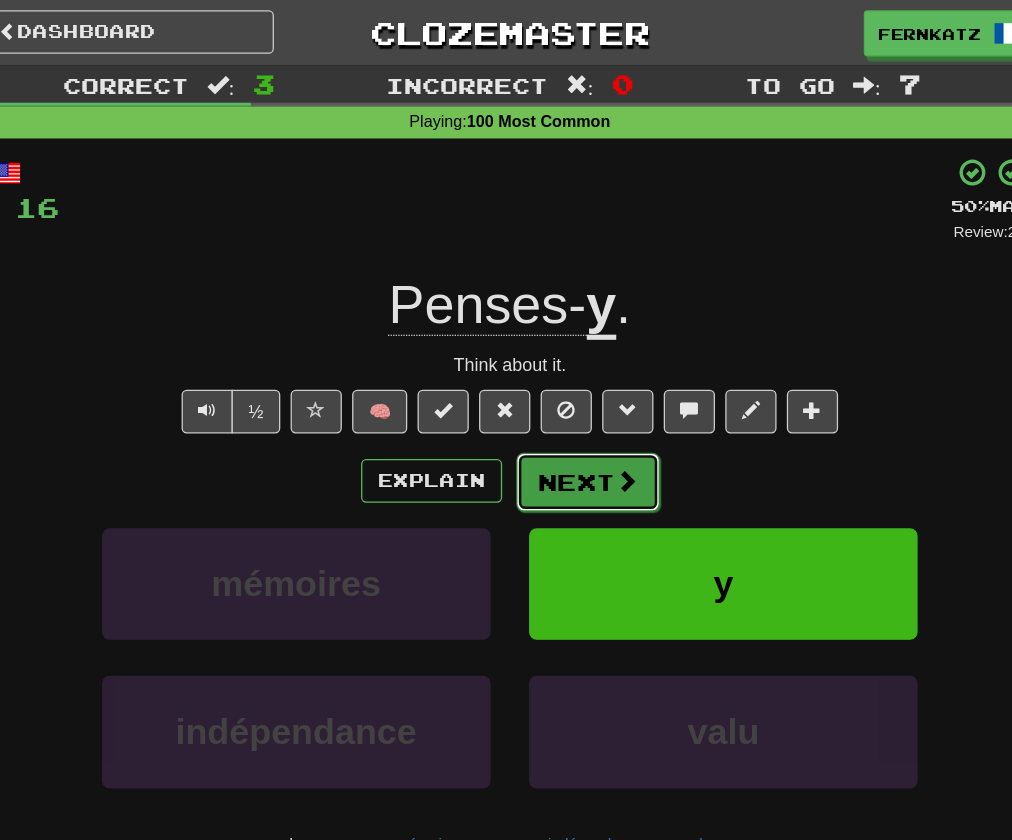 click on "Next" at bounding box center (567, 376) 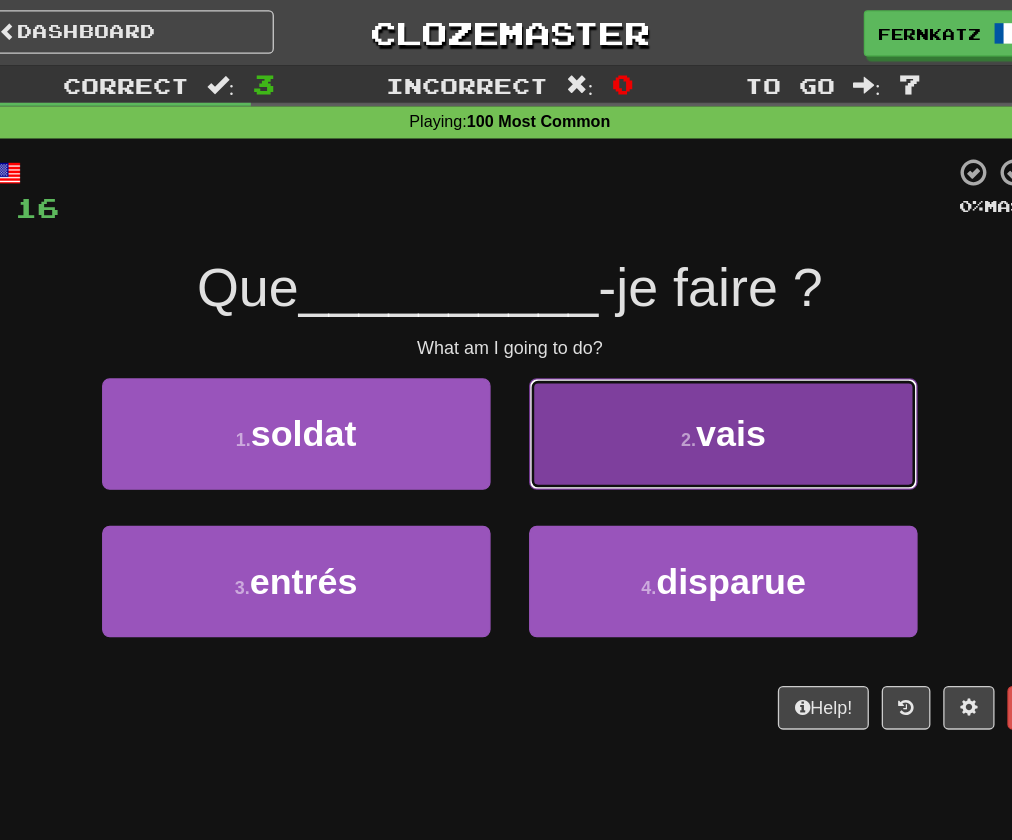 click on "2 .  vais" at bounding box center (672, 338) 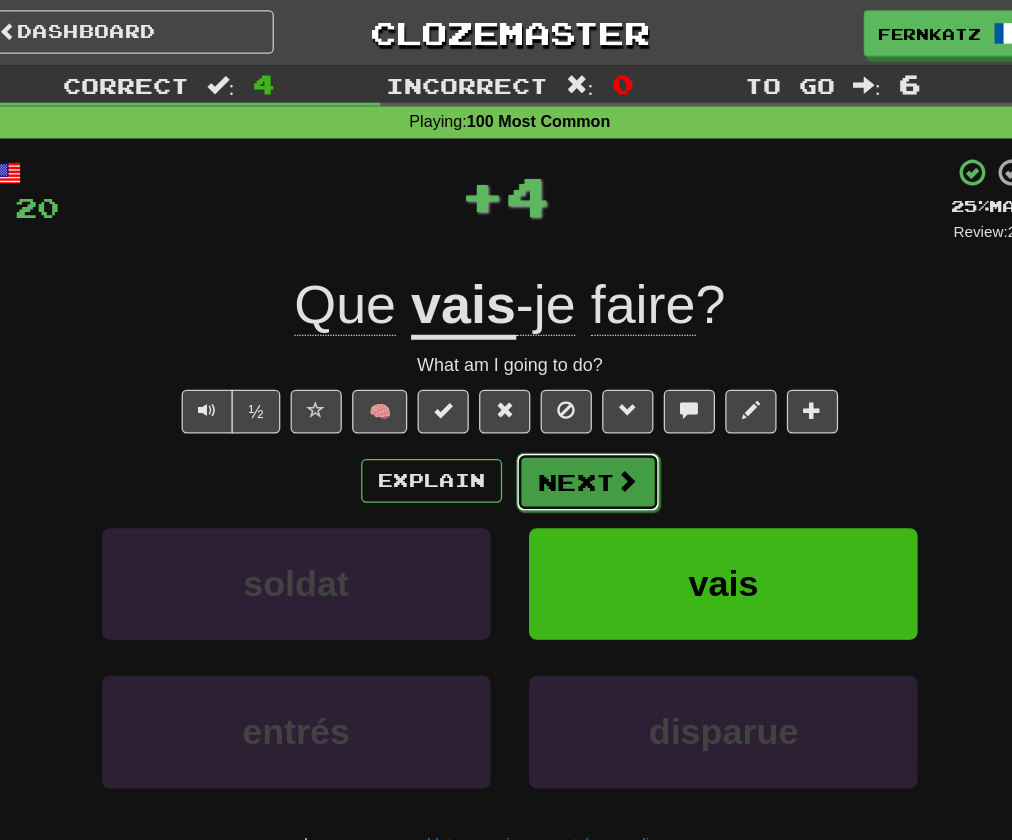 click at bounding box center (597, 375) 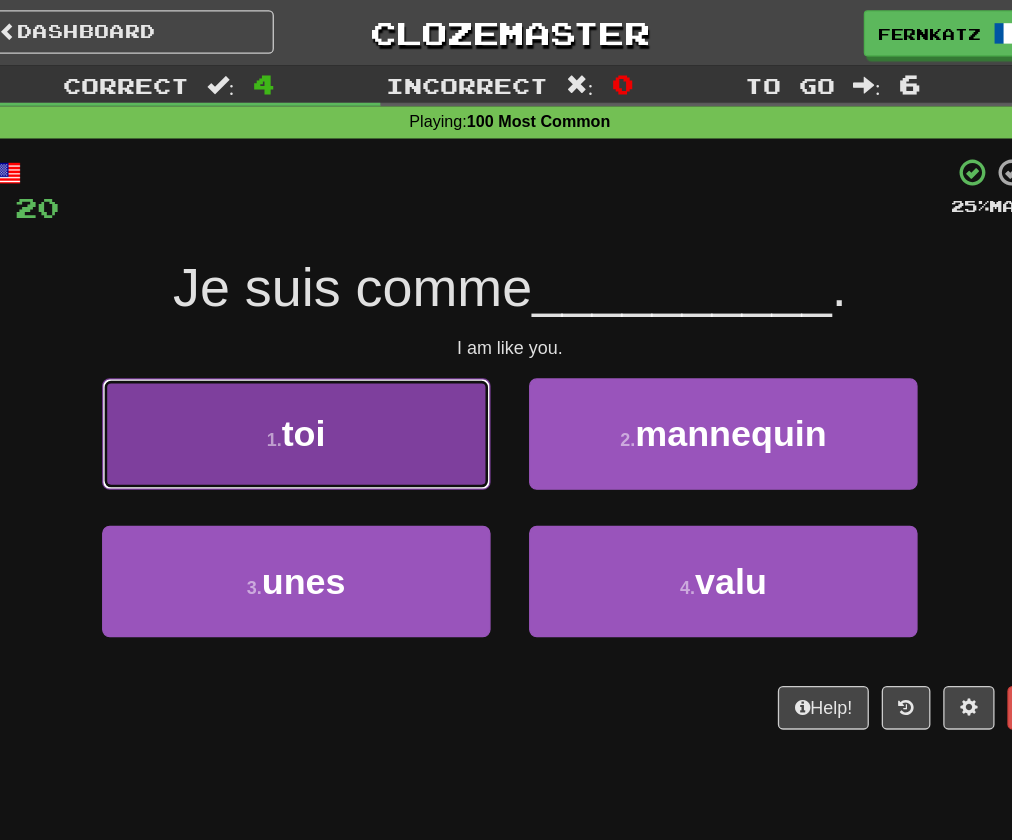 click on "1 .  toi" at bounding box center (339, 338) 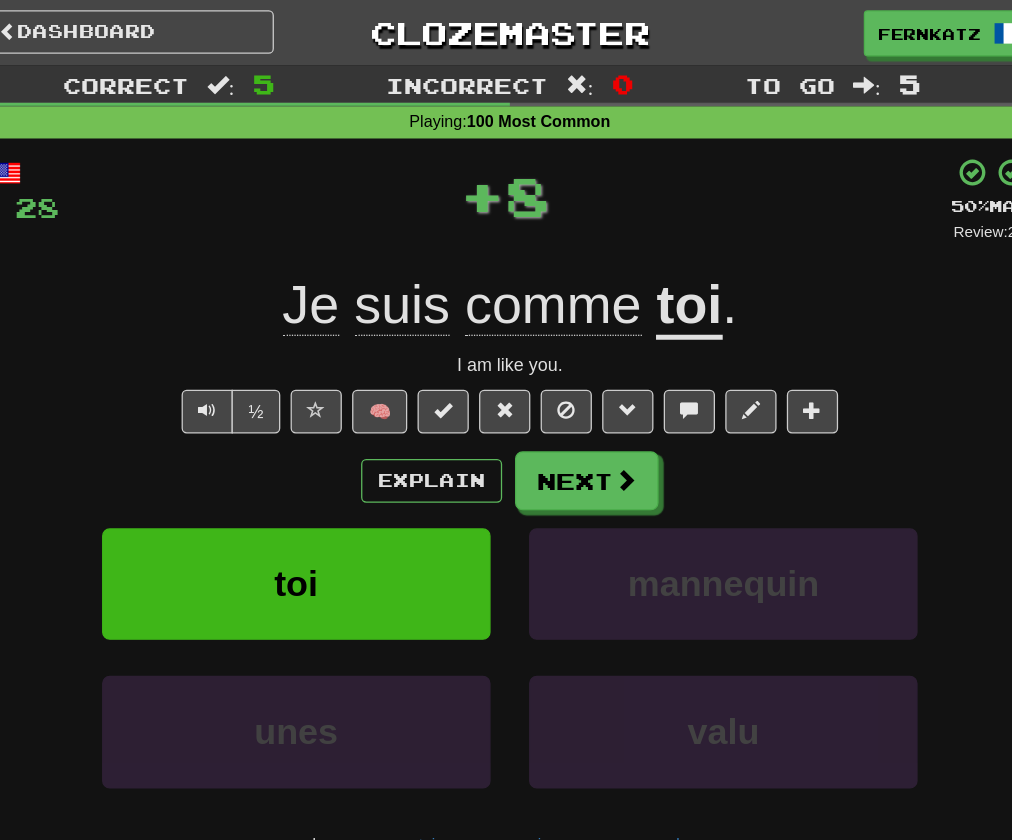 click on "Explain Next" at bounding box center [506, 375] 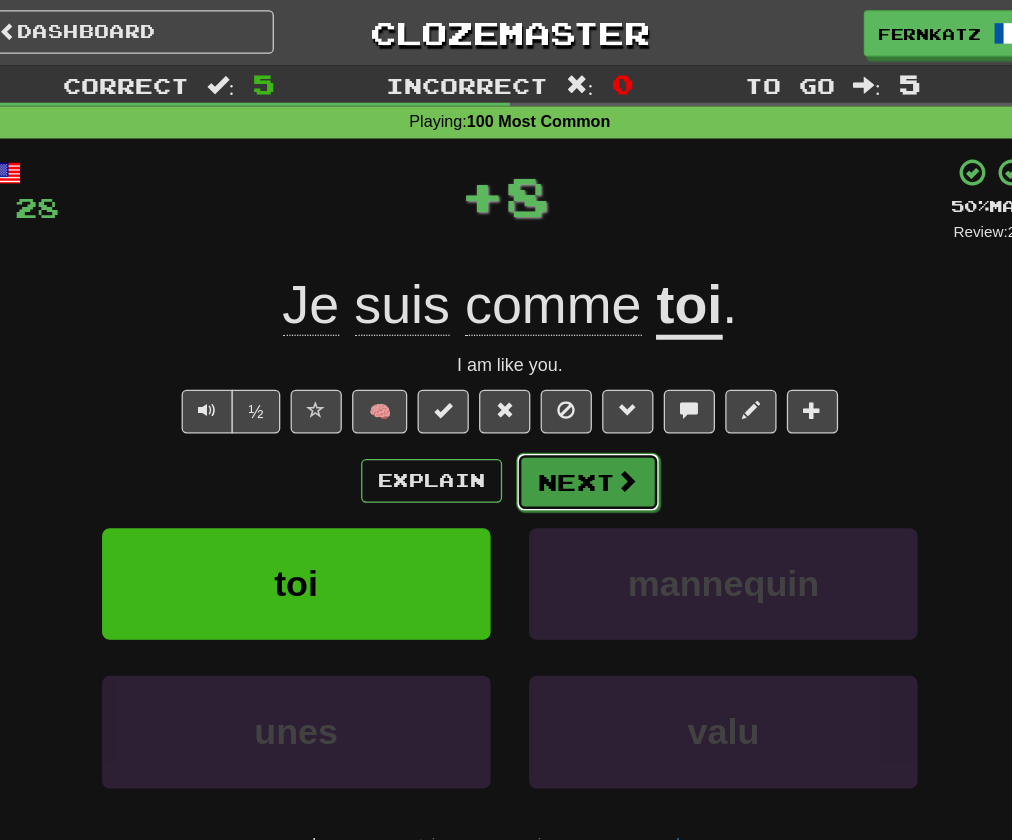 click on "Next" at bounding box center (567, 376) 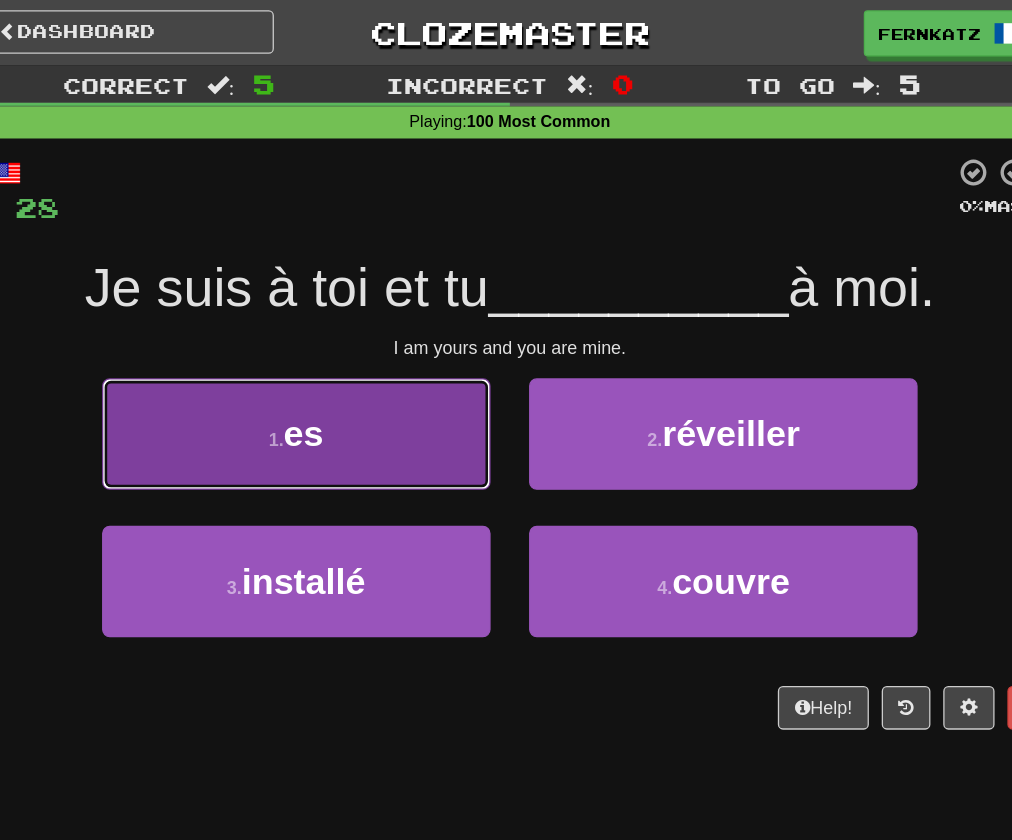 click on "1 .  es" at bounding box center [339, 338] 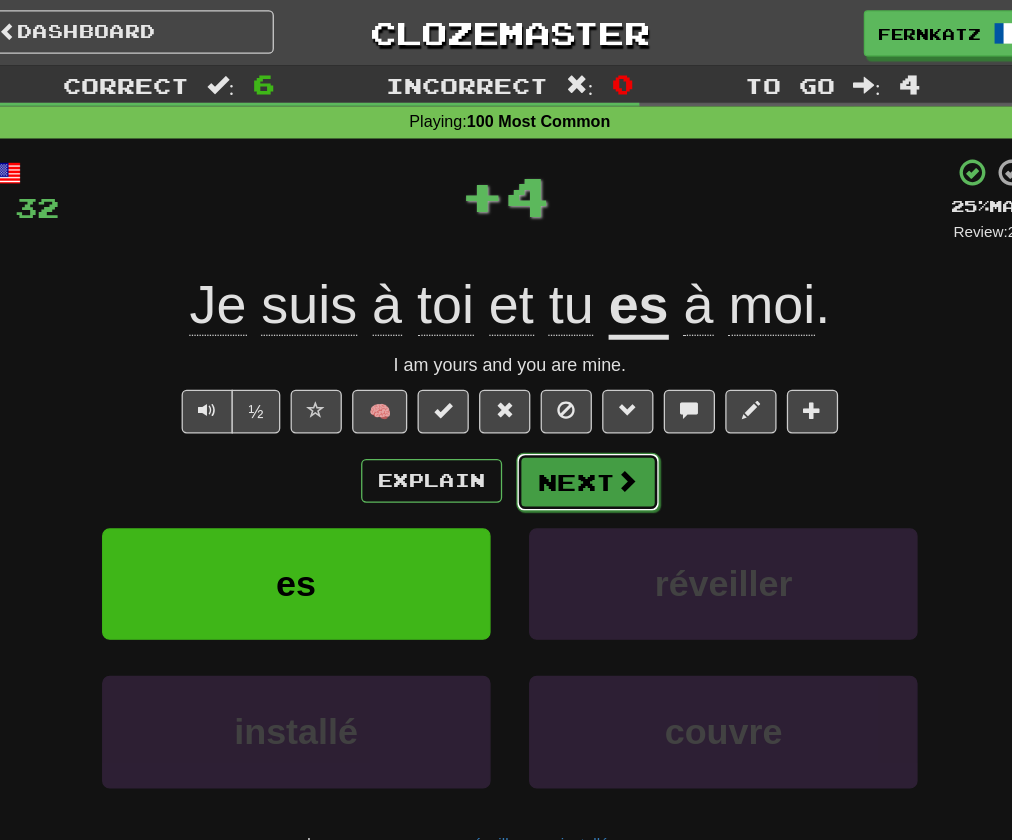 click on "Next" at bounding box center (567, 376) 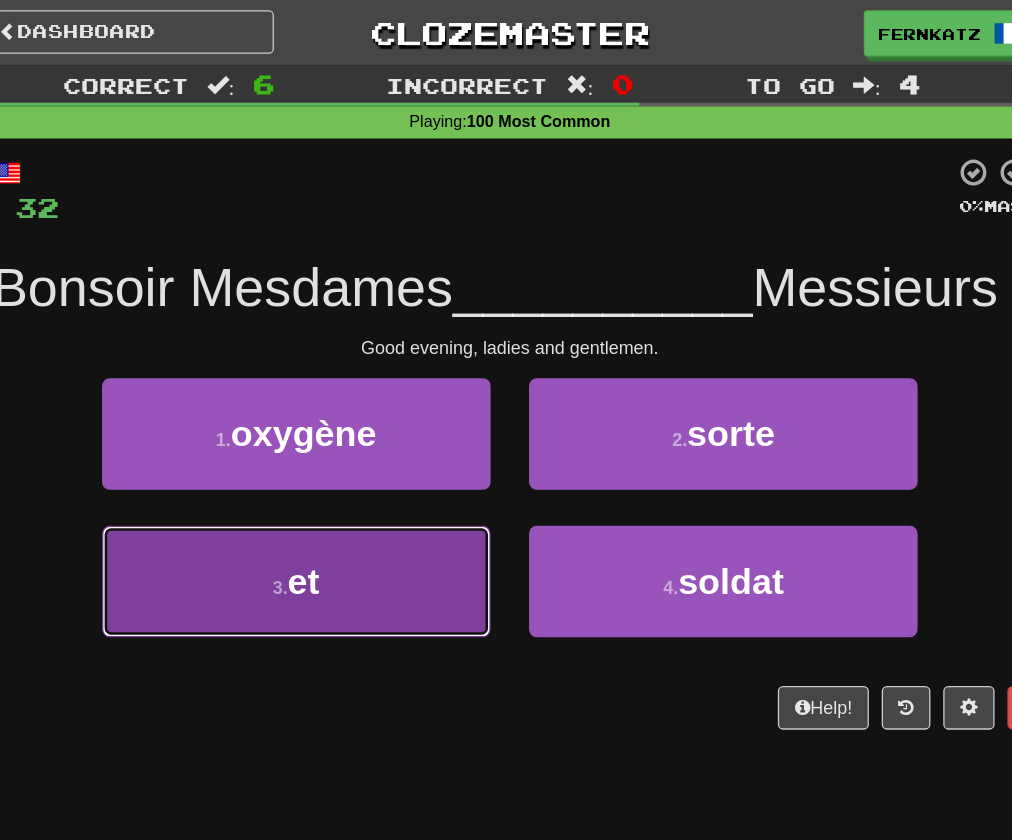click on "3 .  et" at bounding box center (339, 453) 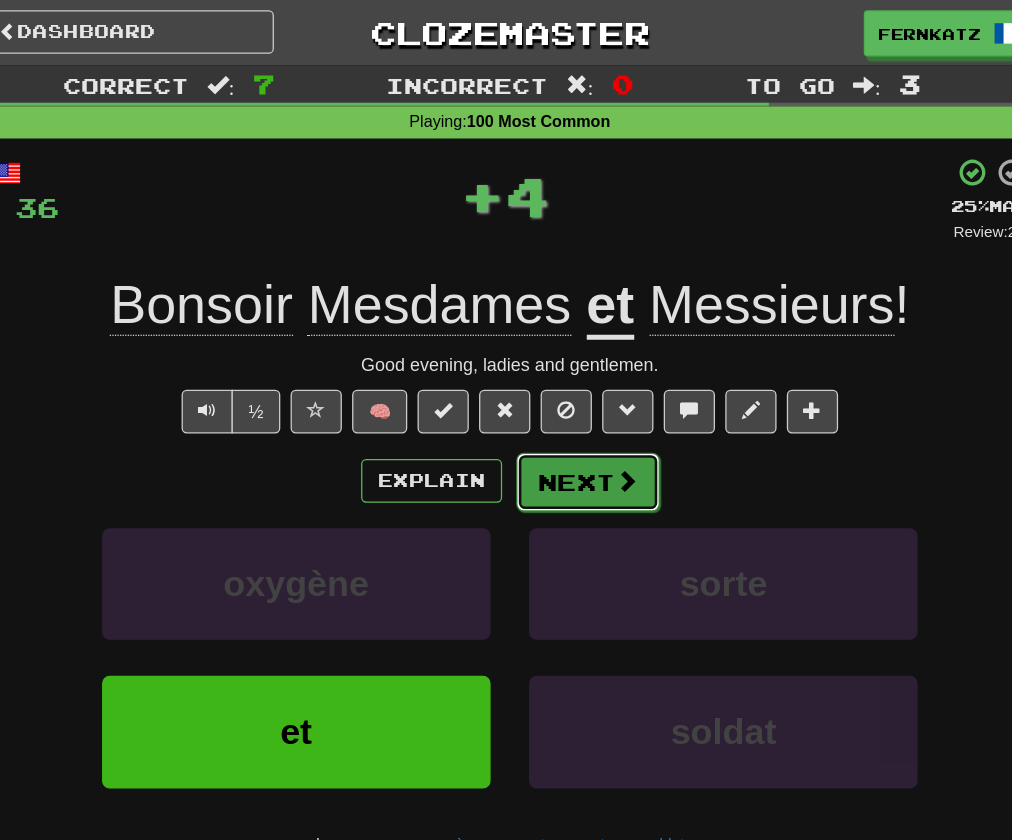 click on "Next" at bounding box center [567, 376] 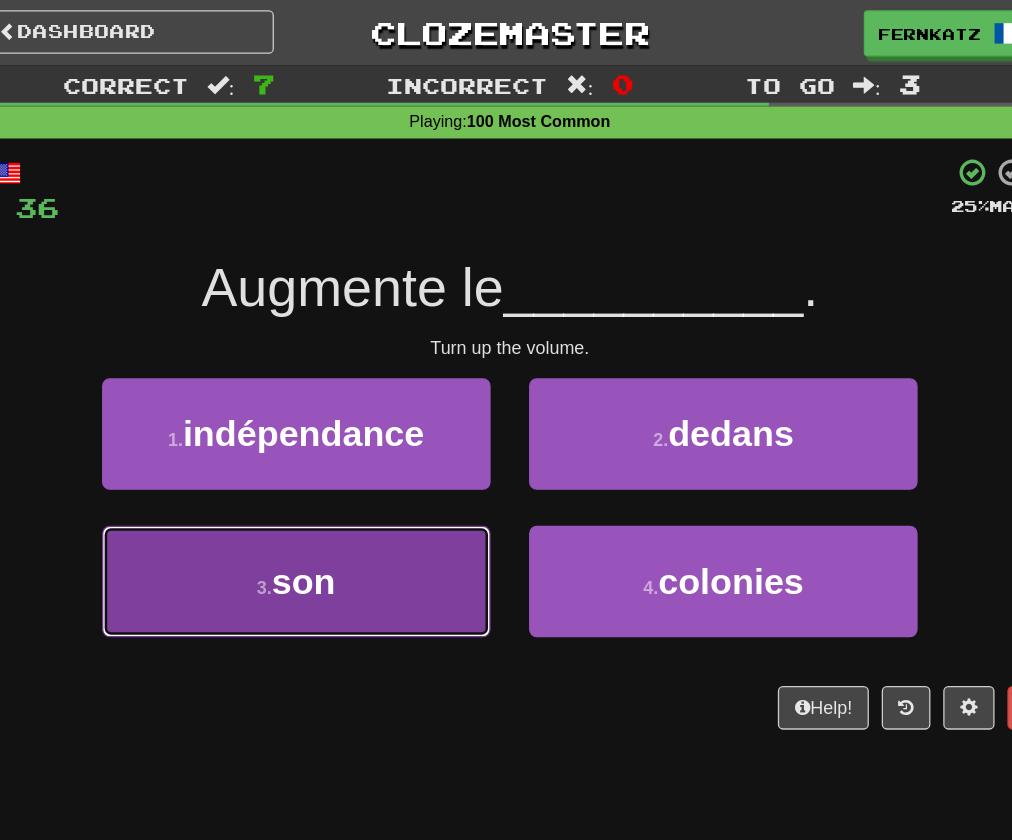 click on "3 .  son" at bounding box center [339, 453] 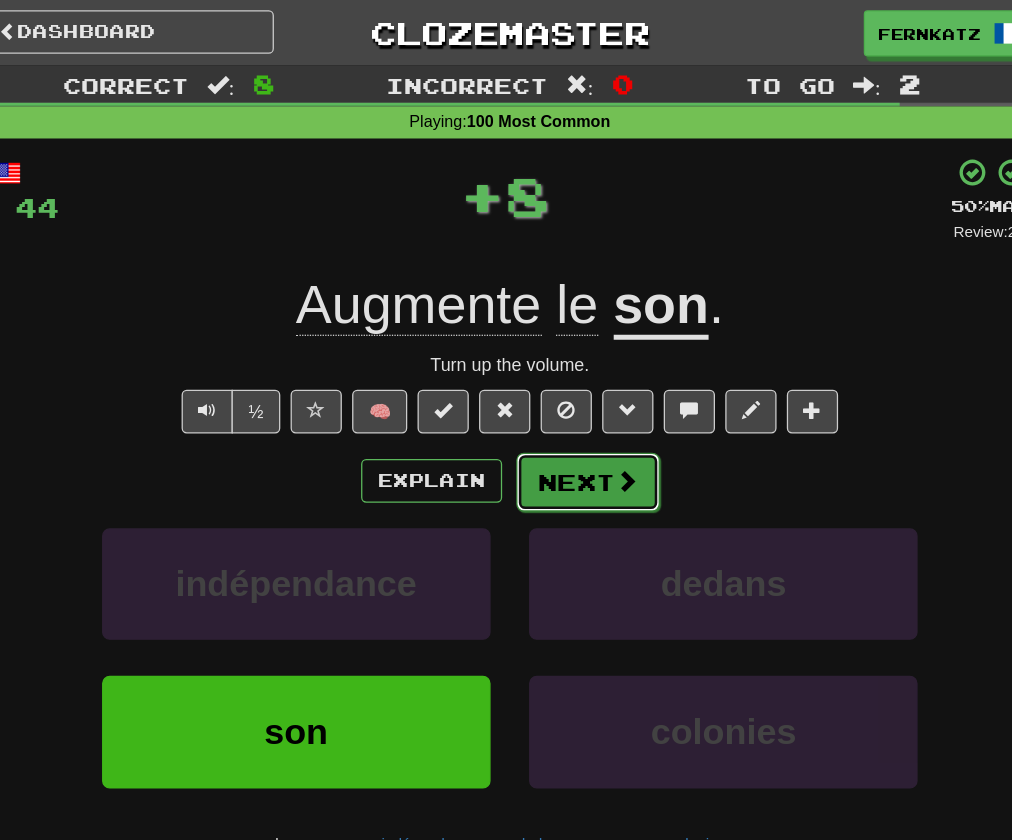 click at bounding box center [597, 375] 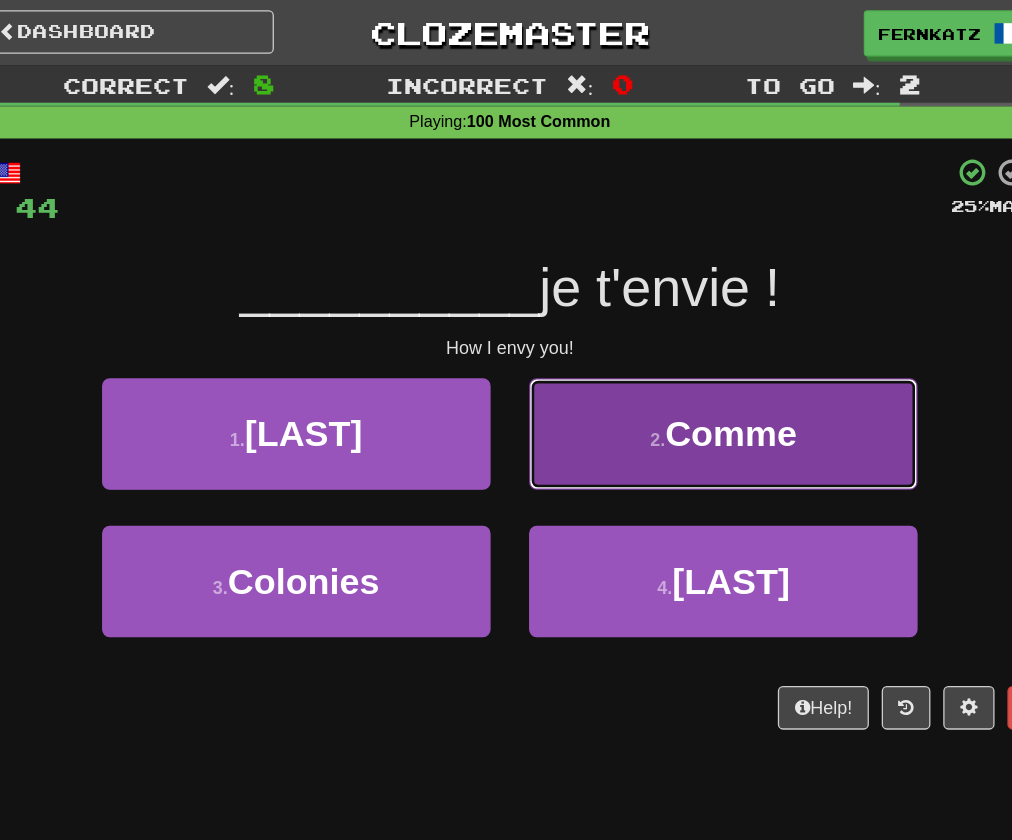click on "Comme" at bounding box center (678, 338) 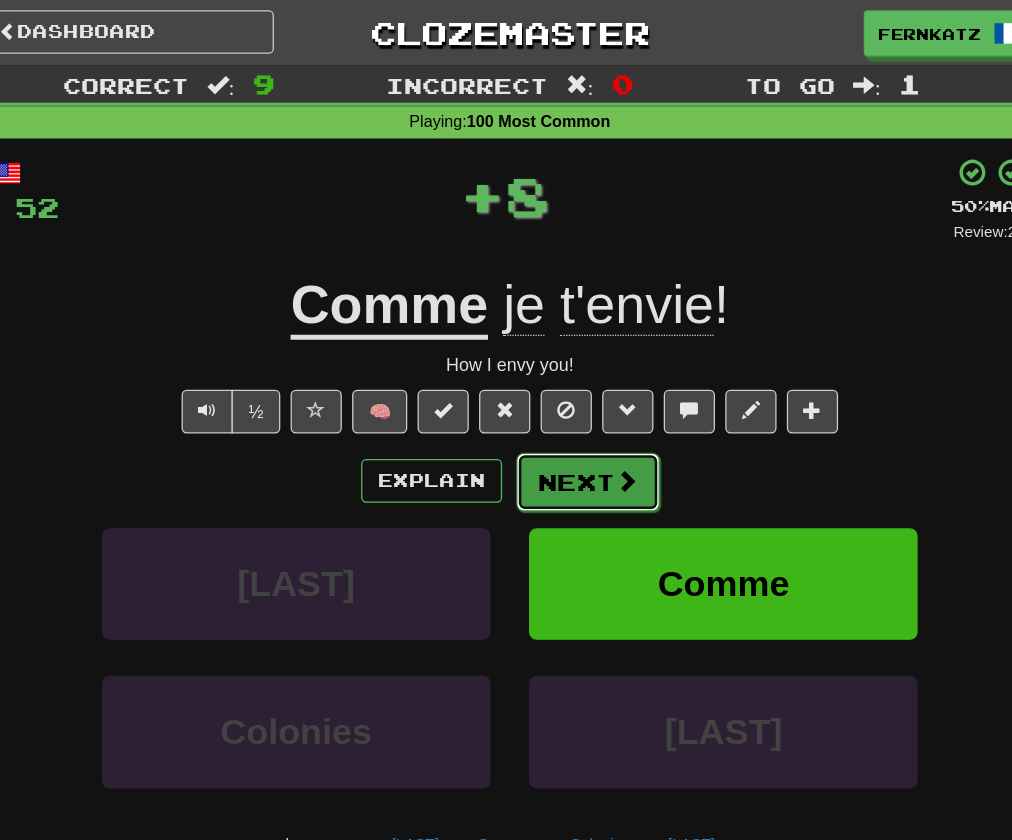 click on "Next" at bounding box center (567, 376) 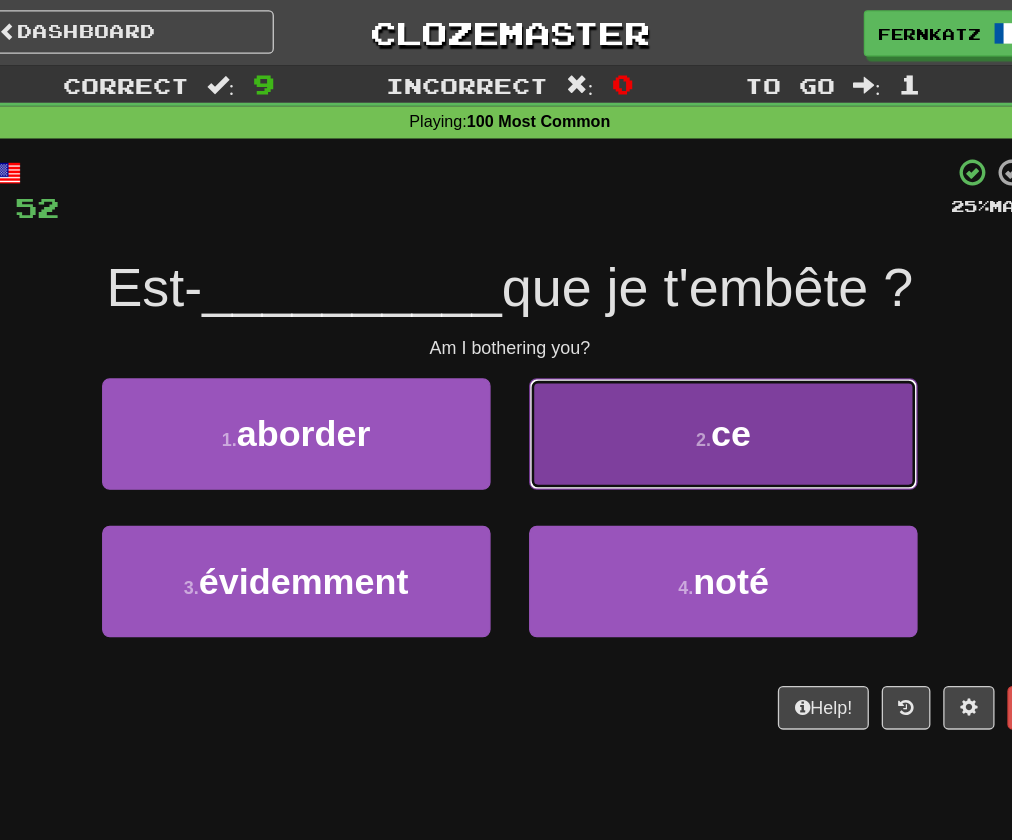 click on "2 .  ce" at bounding box center [672, 338] 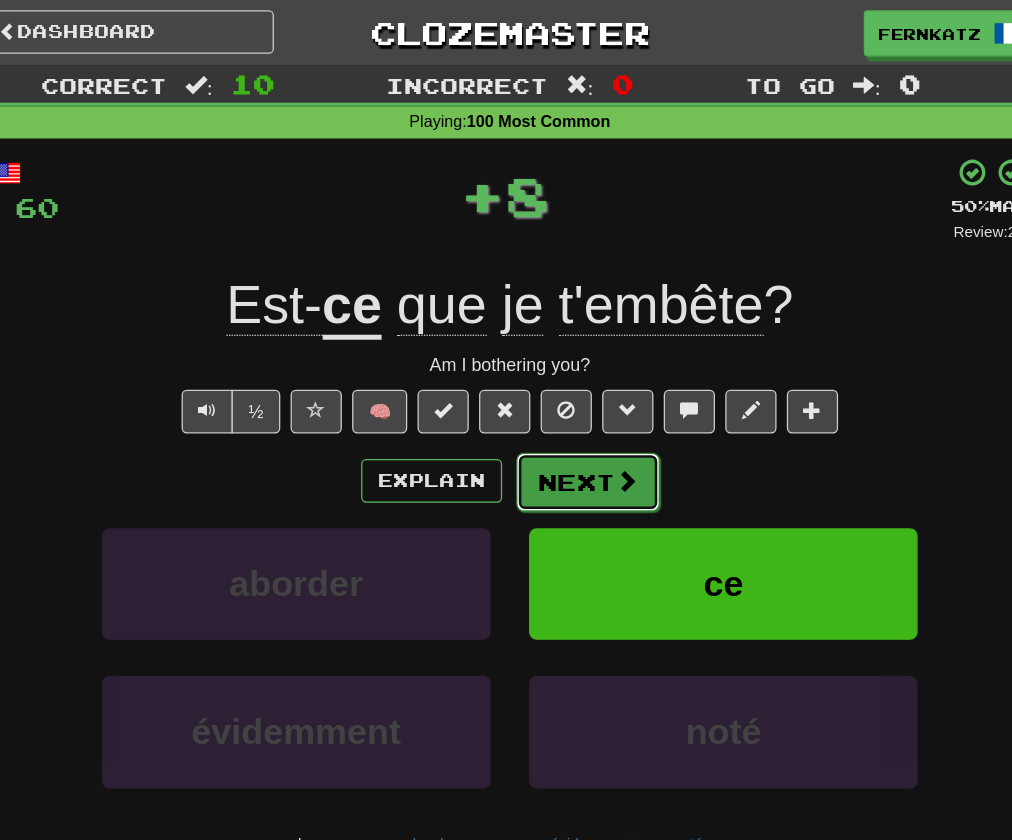 click on "Next" at bounding box center (567, 376) 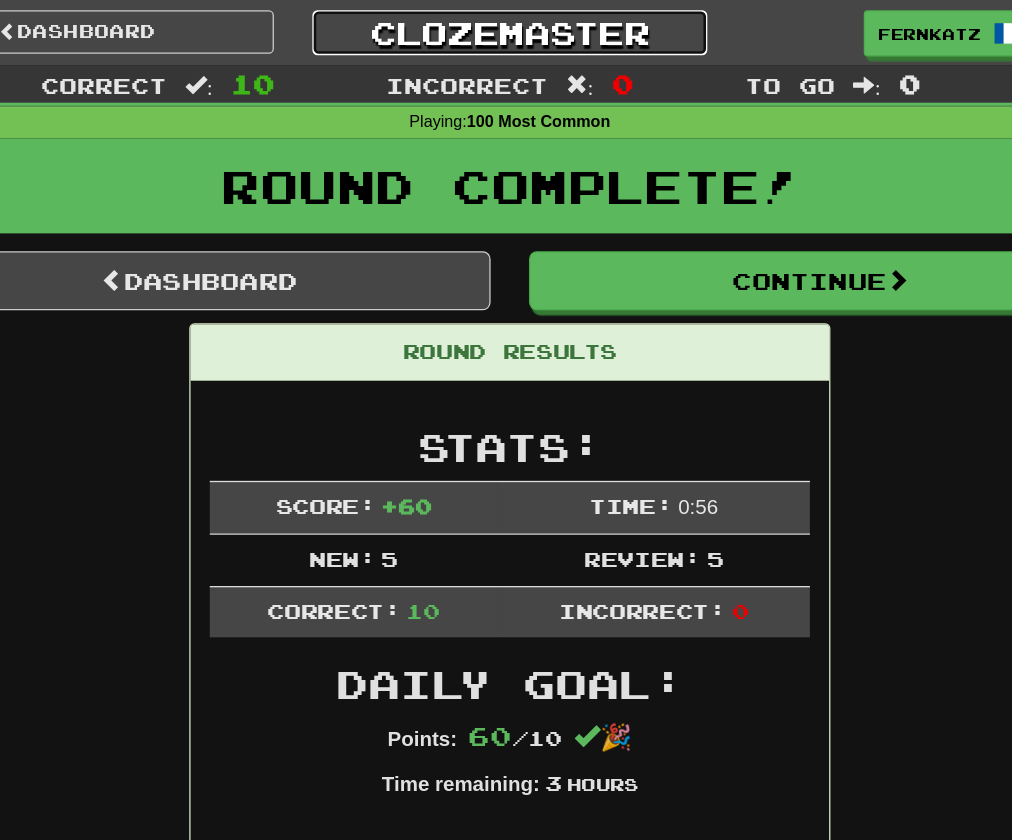 click on "Clozemaster" at bounding box center [505, 25] 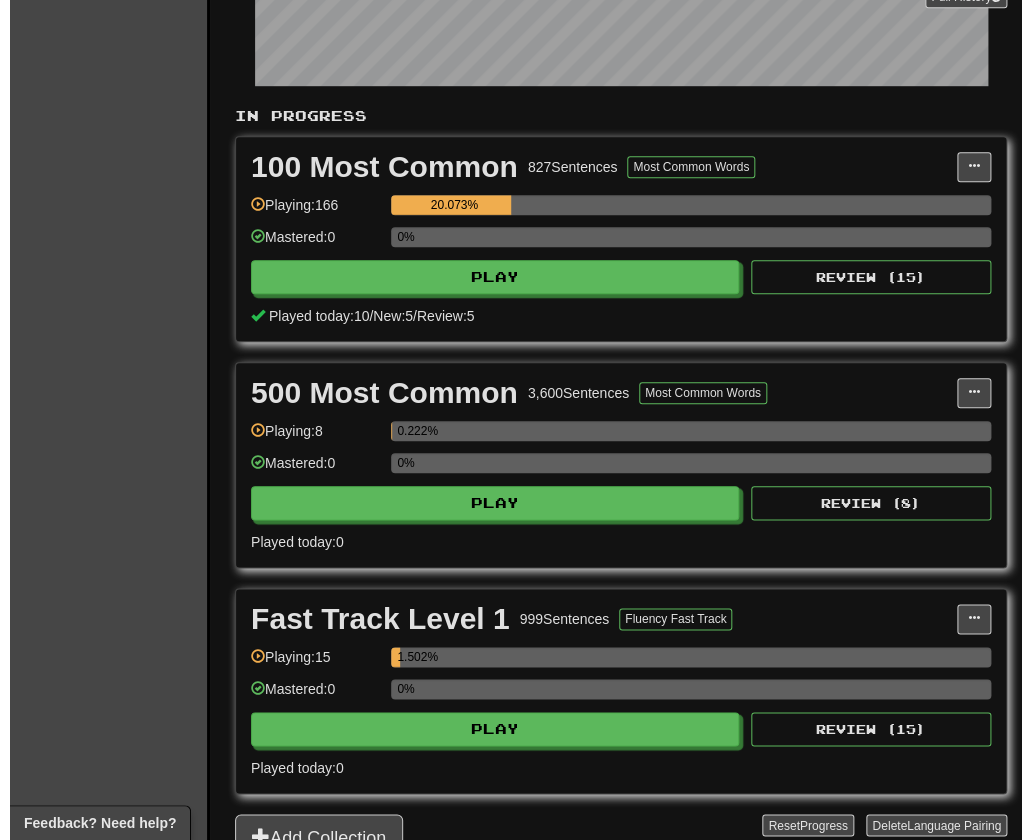 scroll, scrollTop: 0, scrollLeft: 0, axis: both 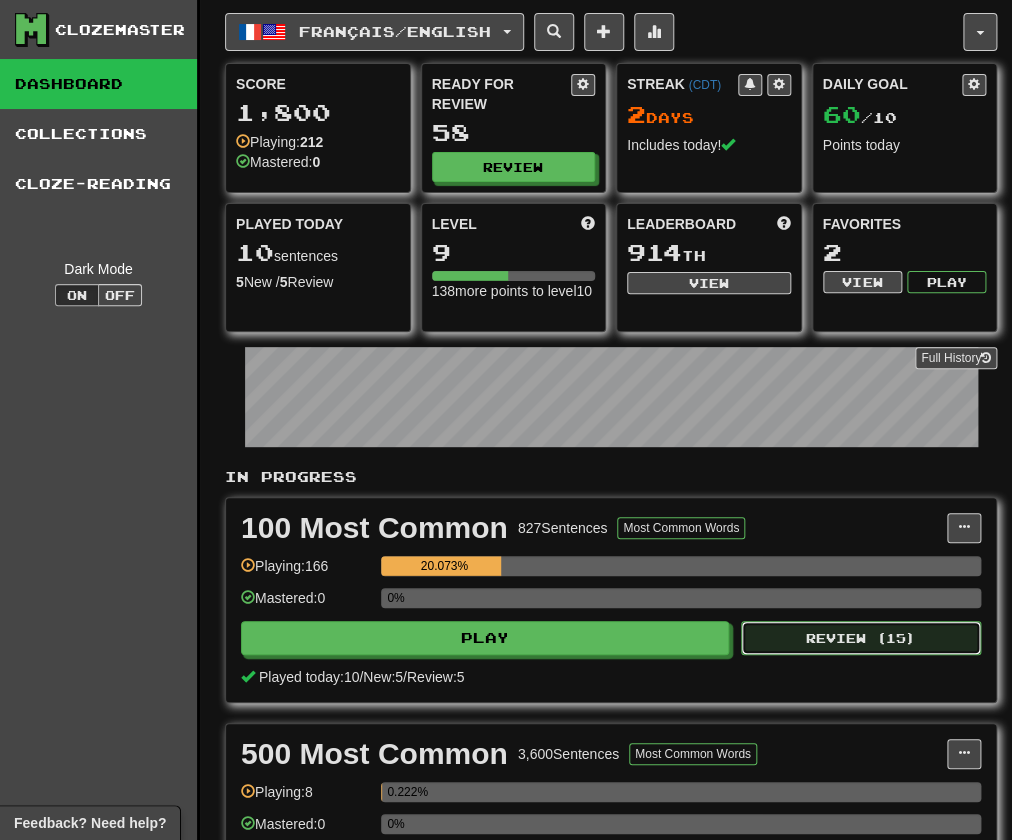 click on "Review ( 15 )" at bounding box center (861, 638) 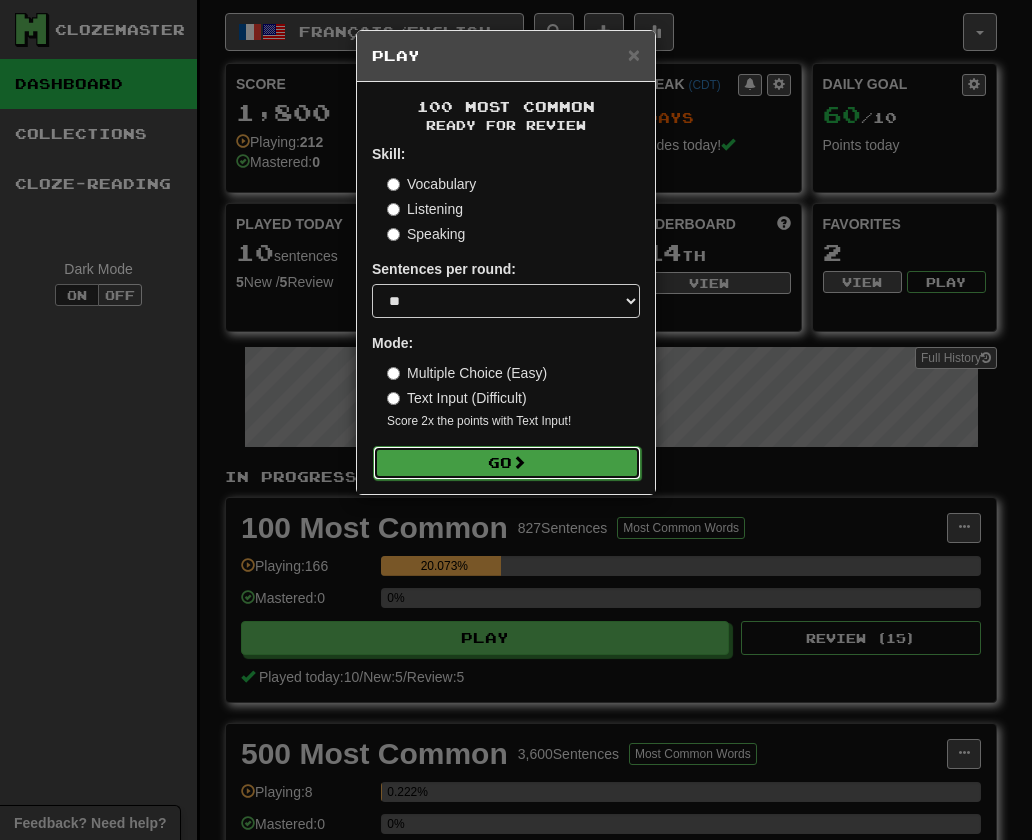 click on "Go" at bounding box center [507, 463] 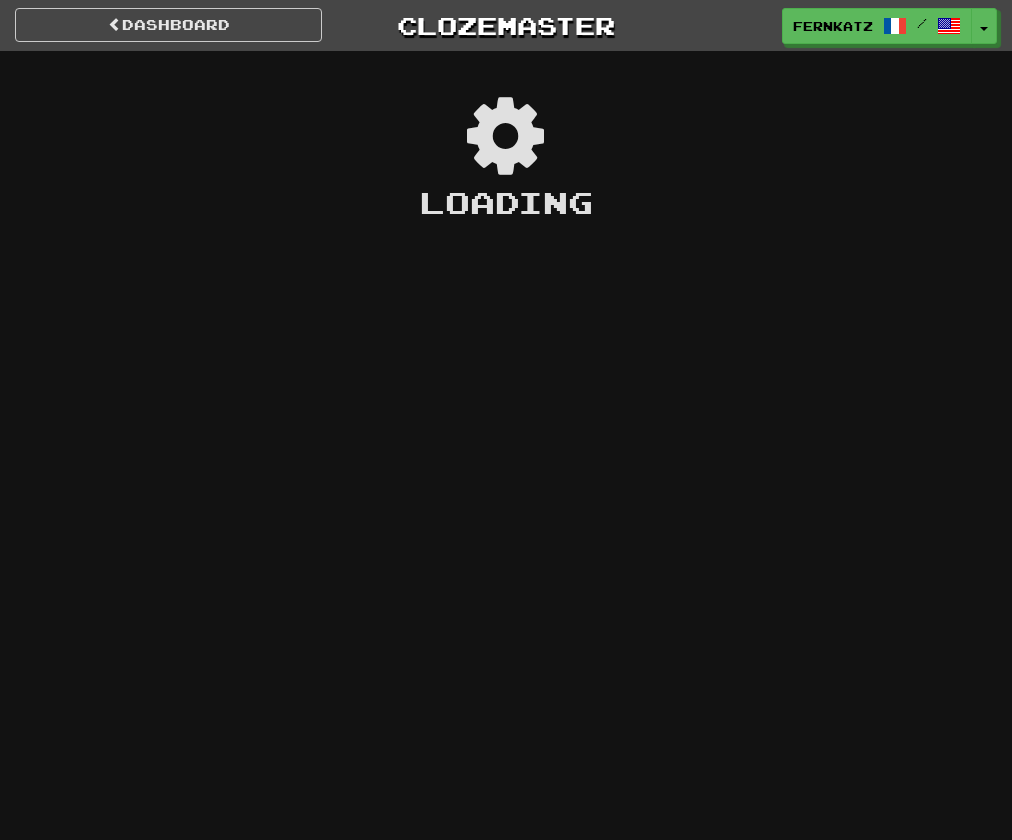 scroll, scrollTop: 0, scrollLeft: 0, axis: both 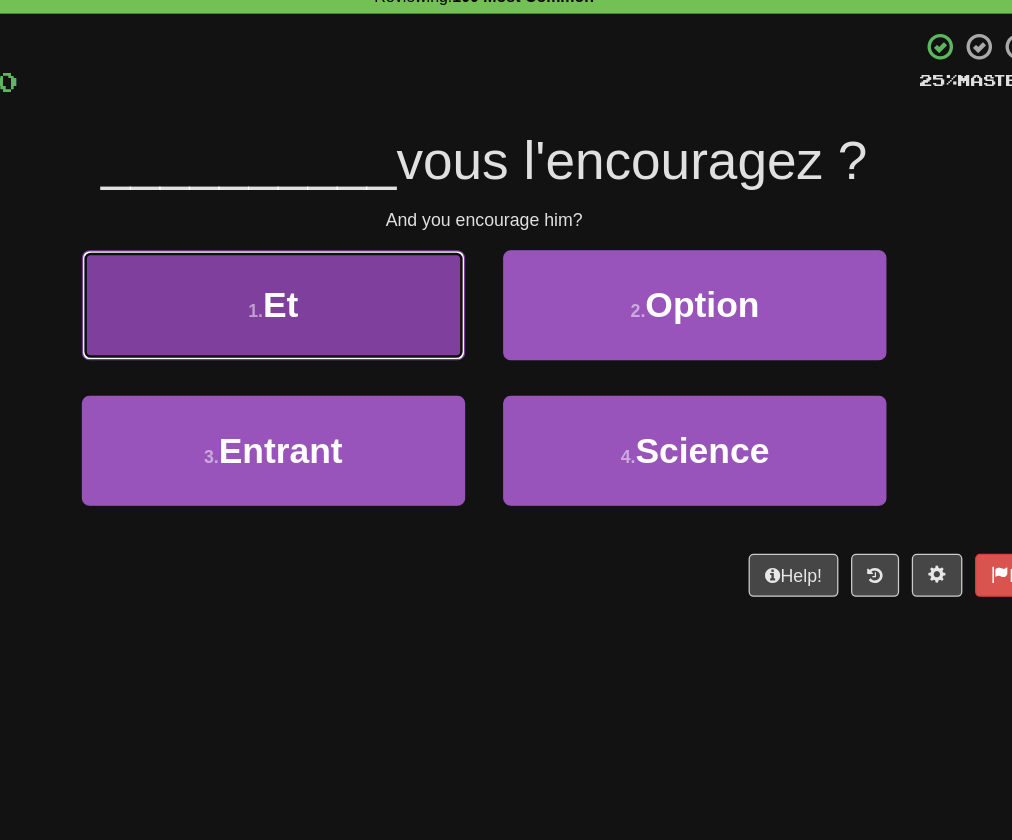 click on "1 .  Et" at bounding box center [339, 338] 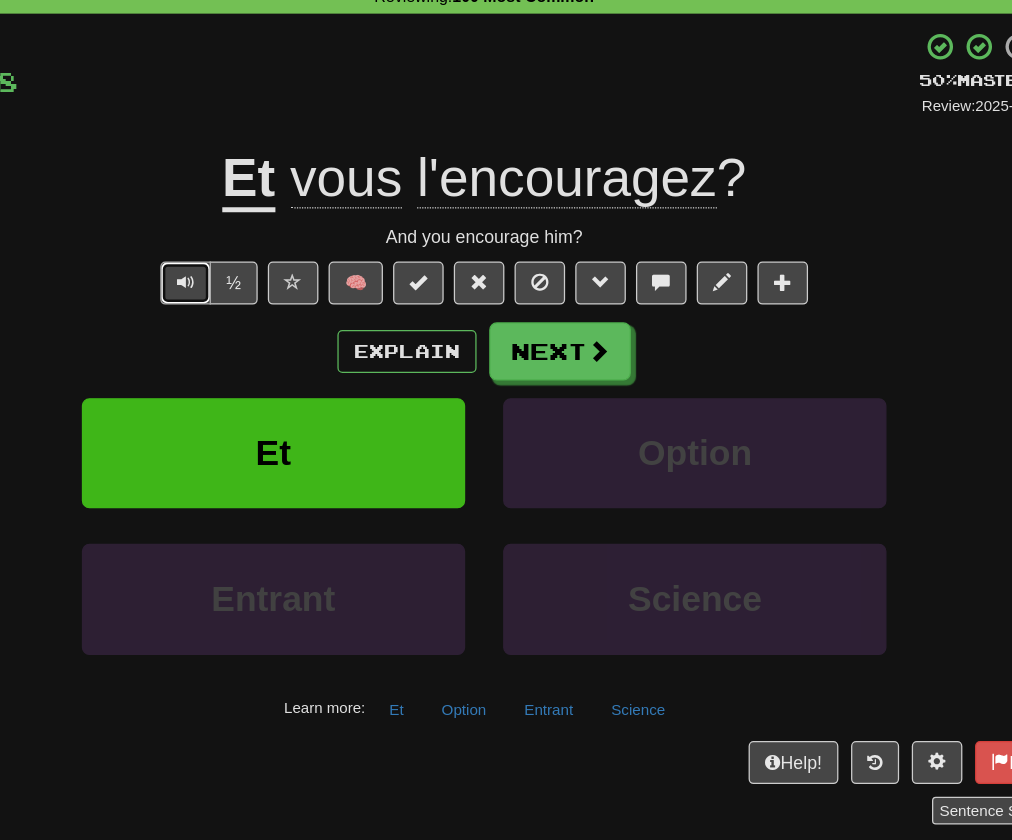 click at bounding box center [270, 321] 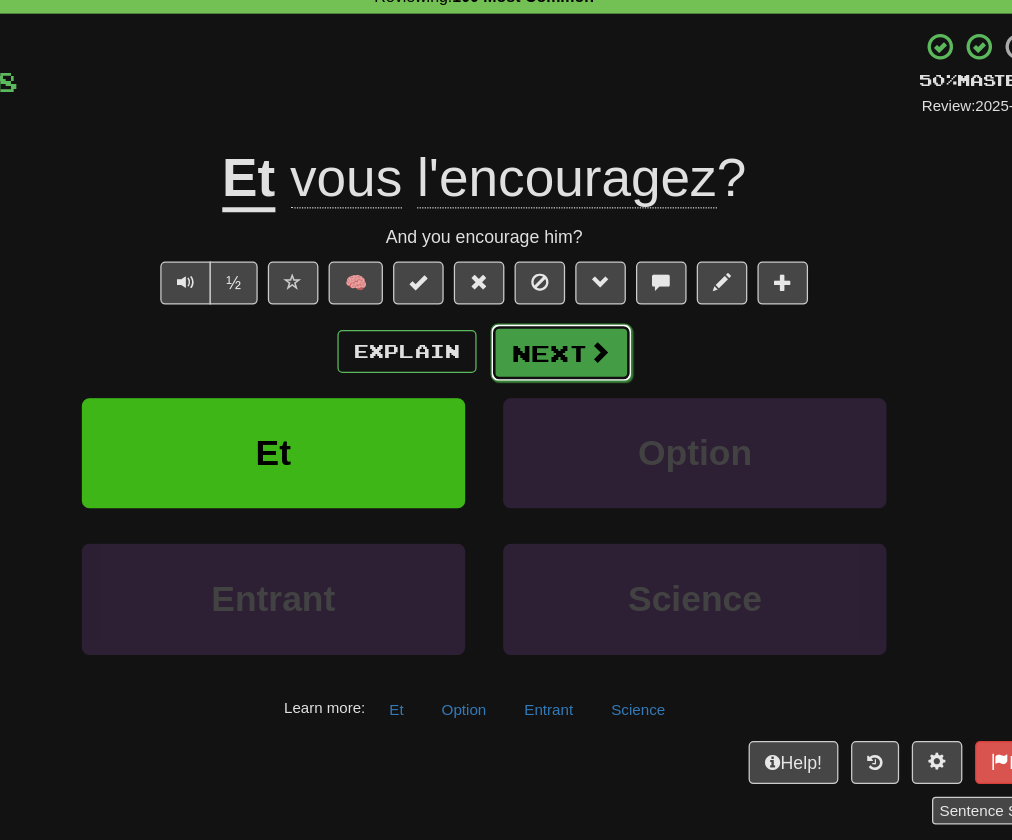 click on "Next" at bounding box center [567, 376] 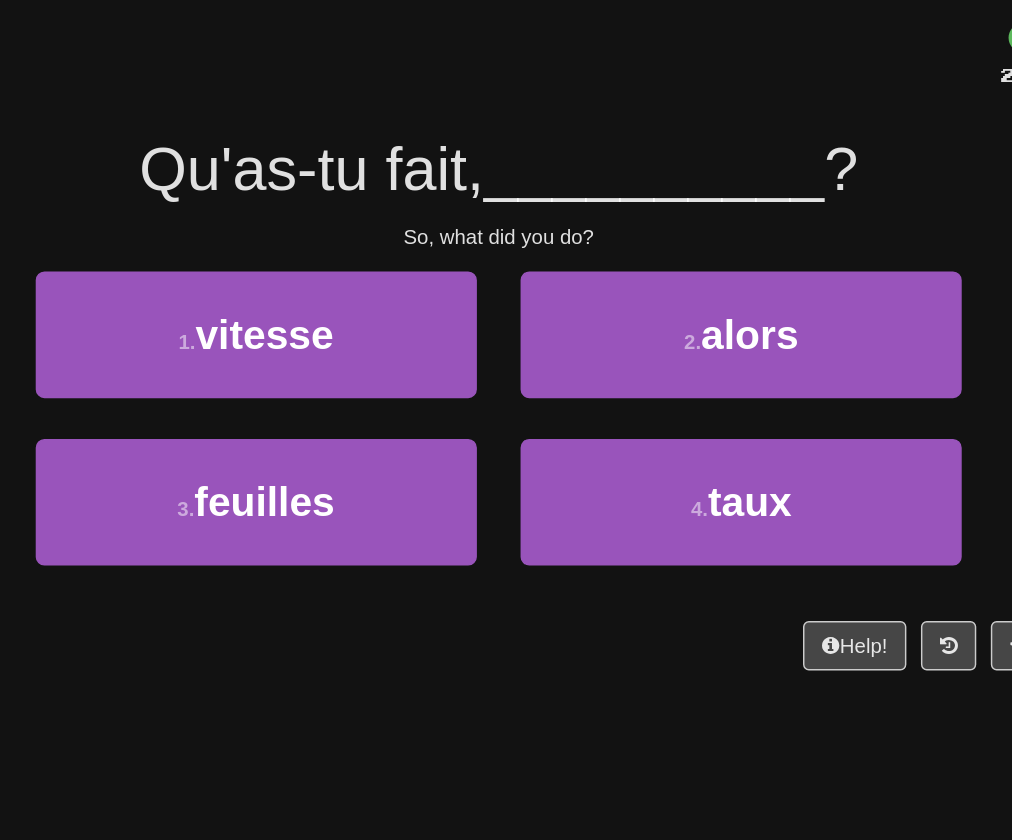 click on "1 .  vitesse" at bounding box center [339, 352] 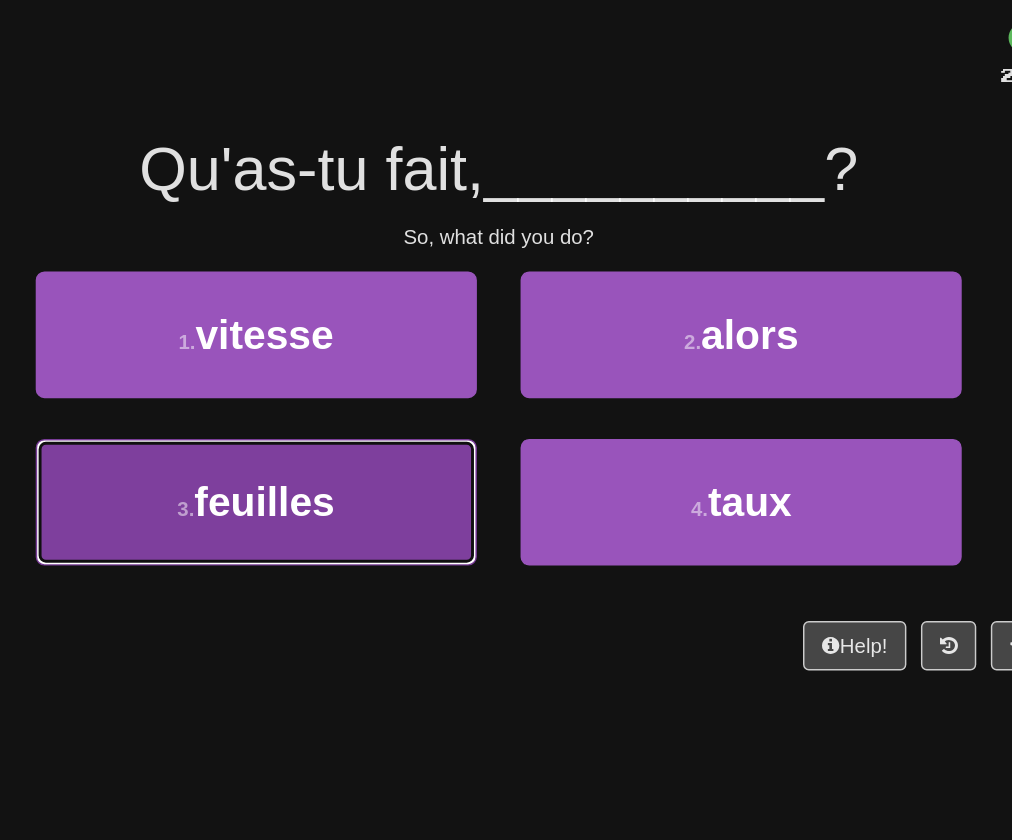 click on "3 .  feuilles" at bounding box center [339, 453] 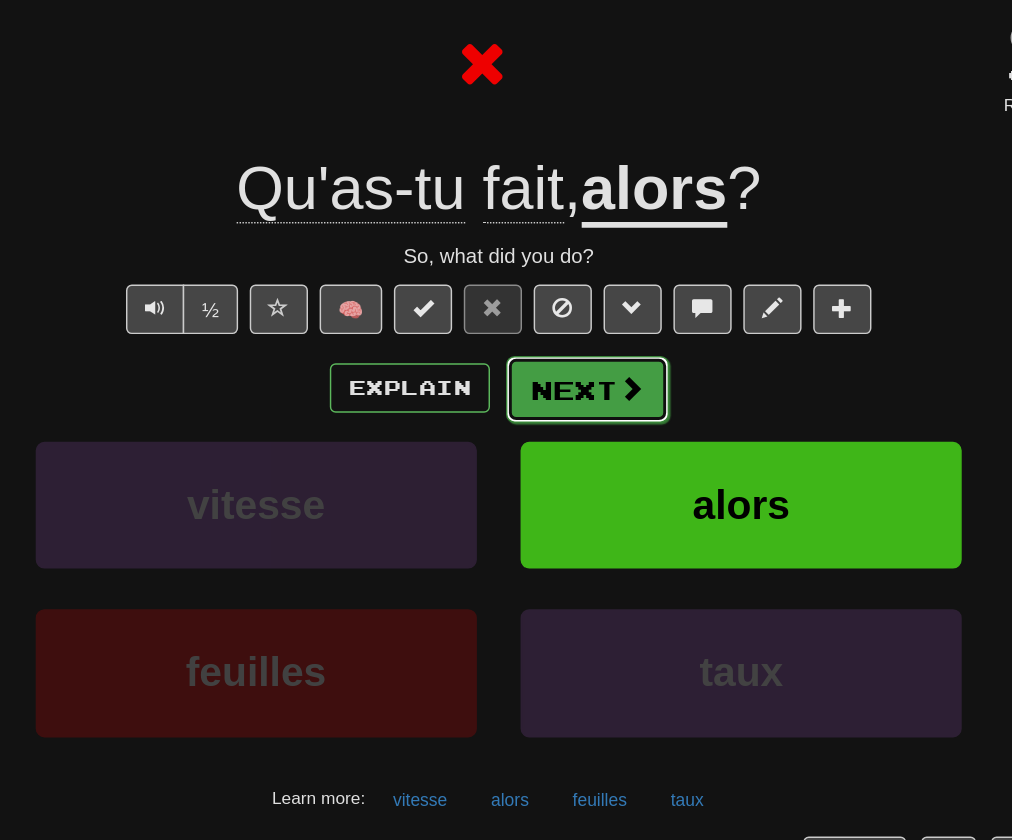 click on "Next" at bounding box center (567, 376) 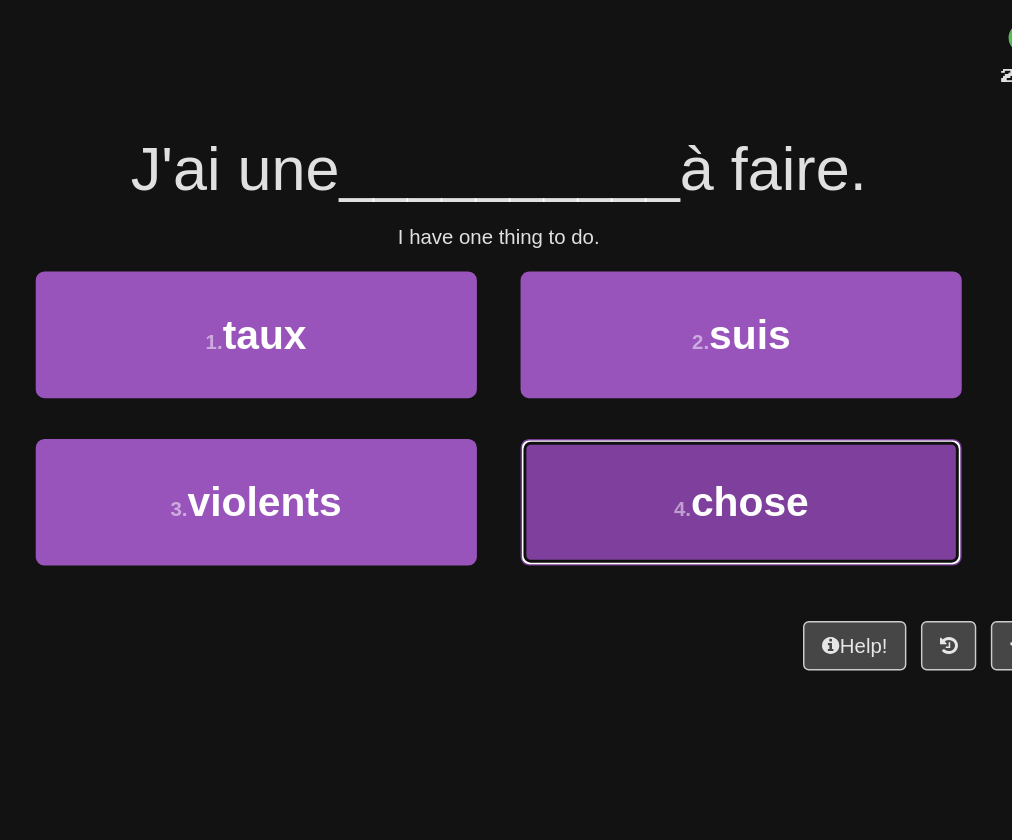 click on "chose" at bounding box center (678, 453) 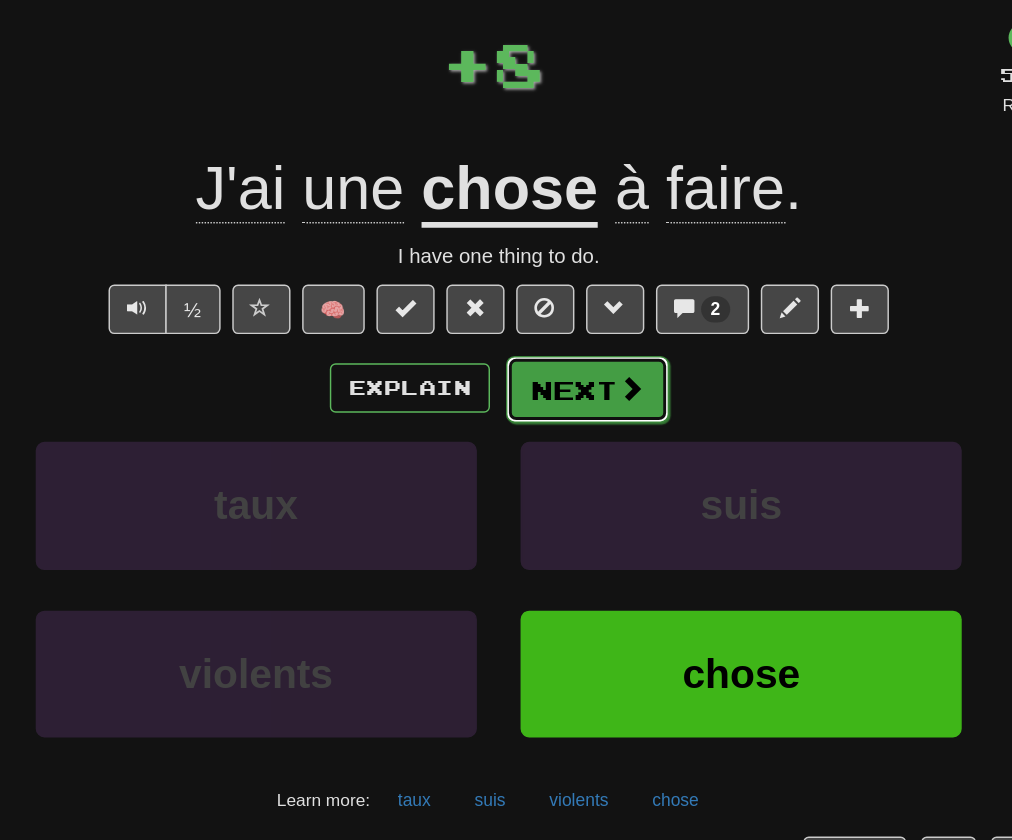click at bounding box center (597, 375) 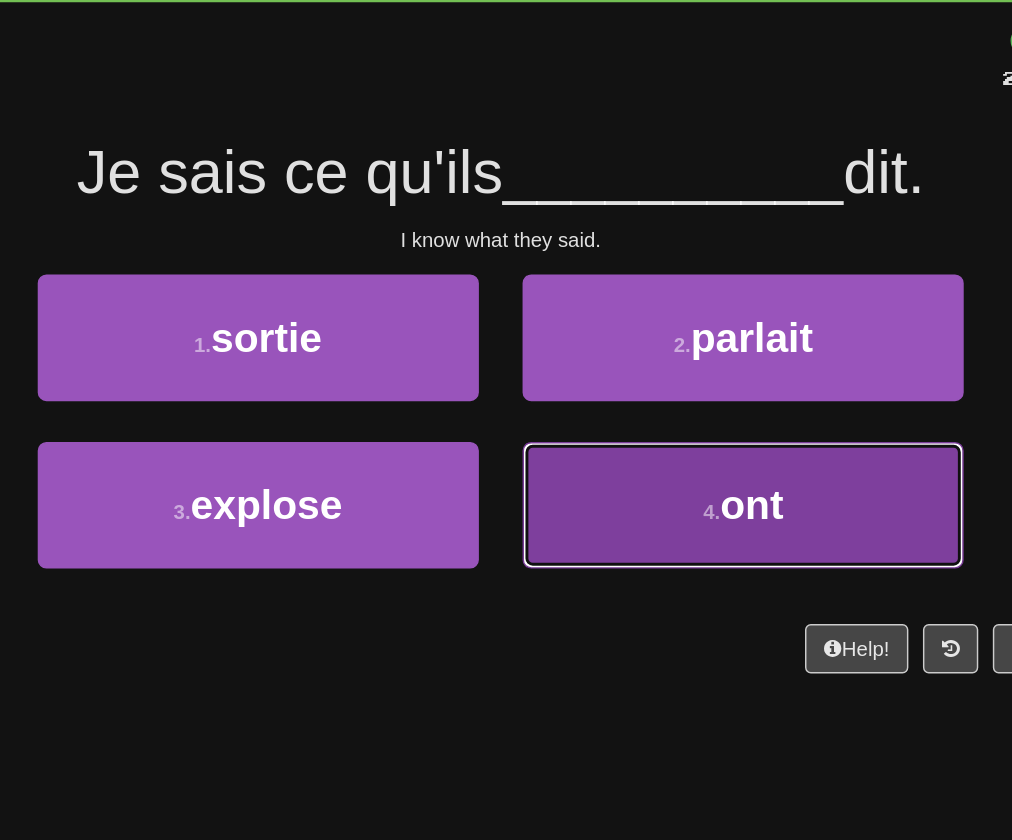 click on "4 .  ont" at bounding box center (672, 453) 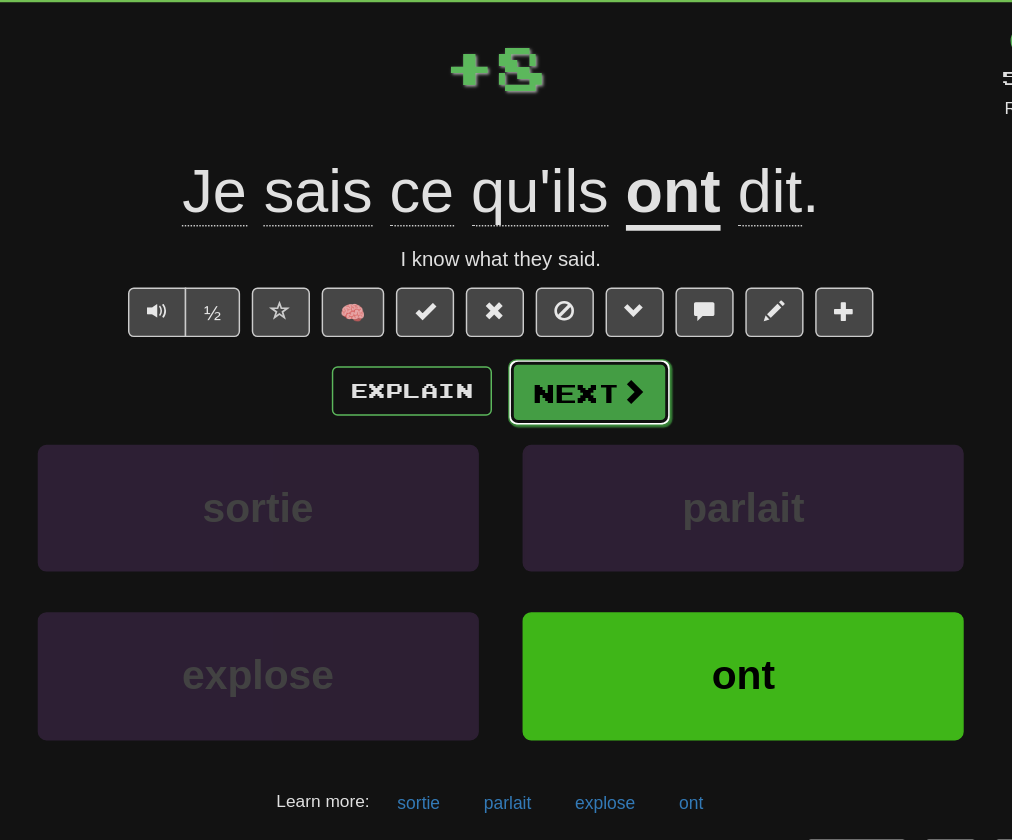 click on "Next" at bounding box center [567, 376] 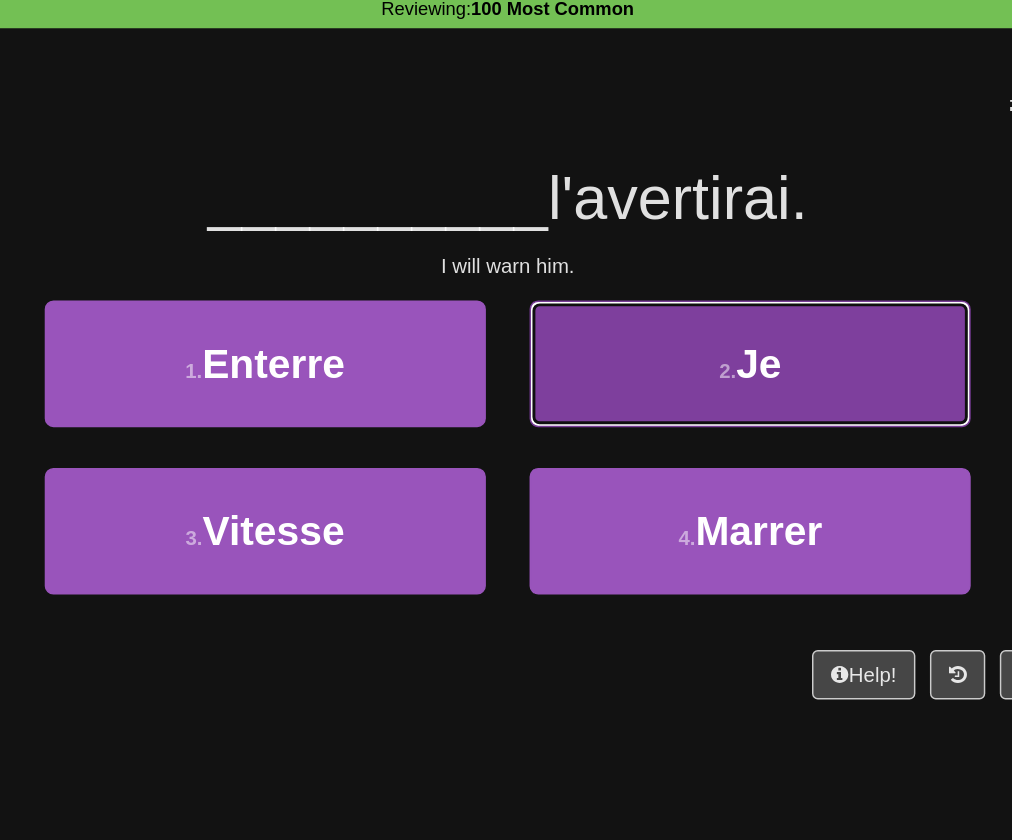 click on "2 .  Je" at bounding box center (672, 338) 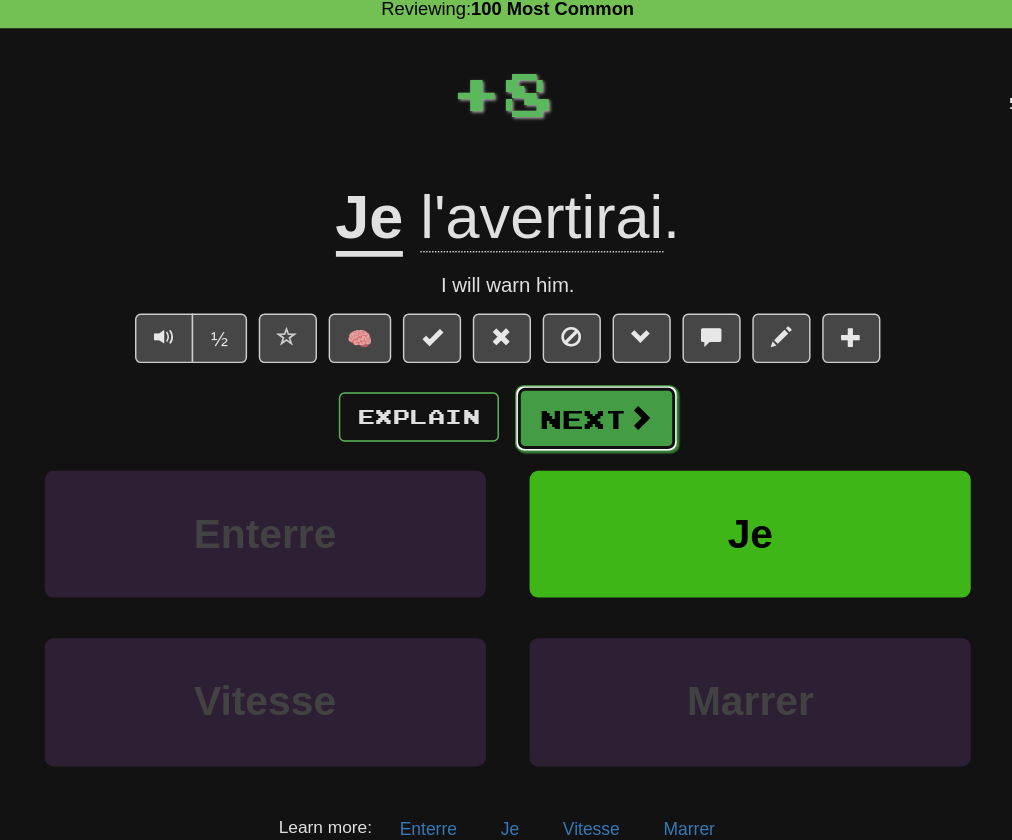 click on "Next" at bounding box center [567, 376] 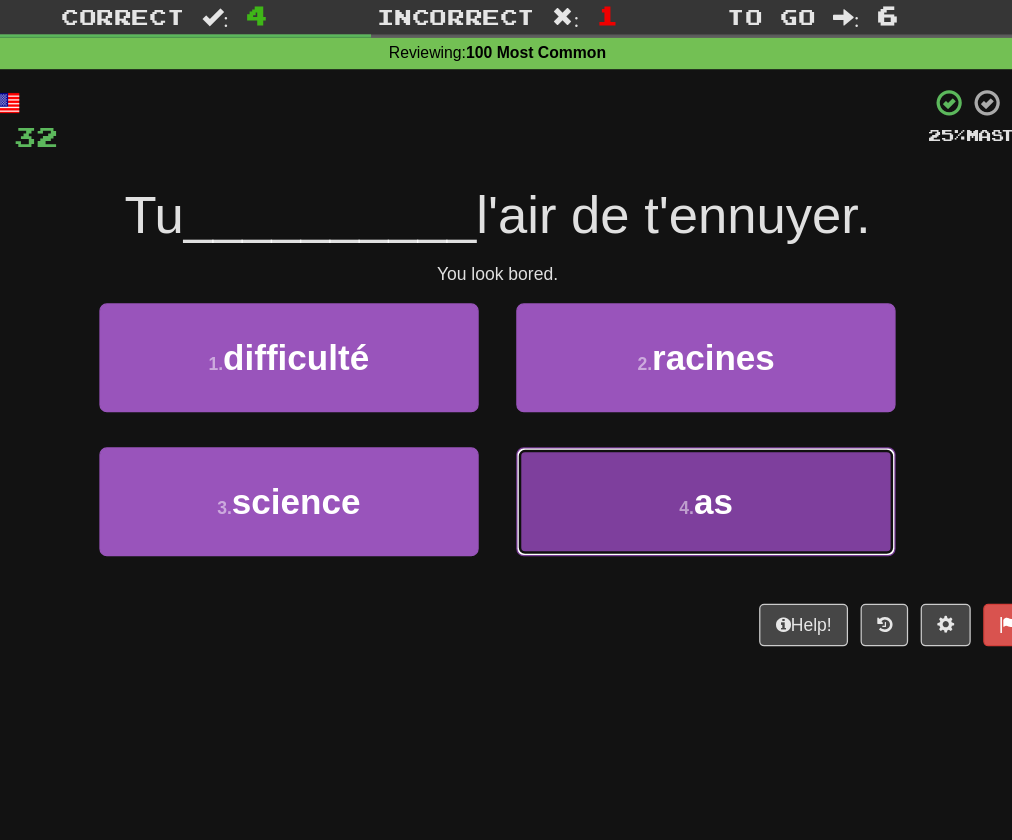 click on "4 .  as" at bounding box center [672, 453] 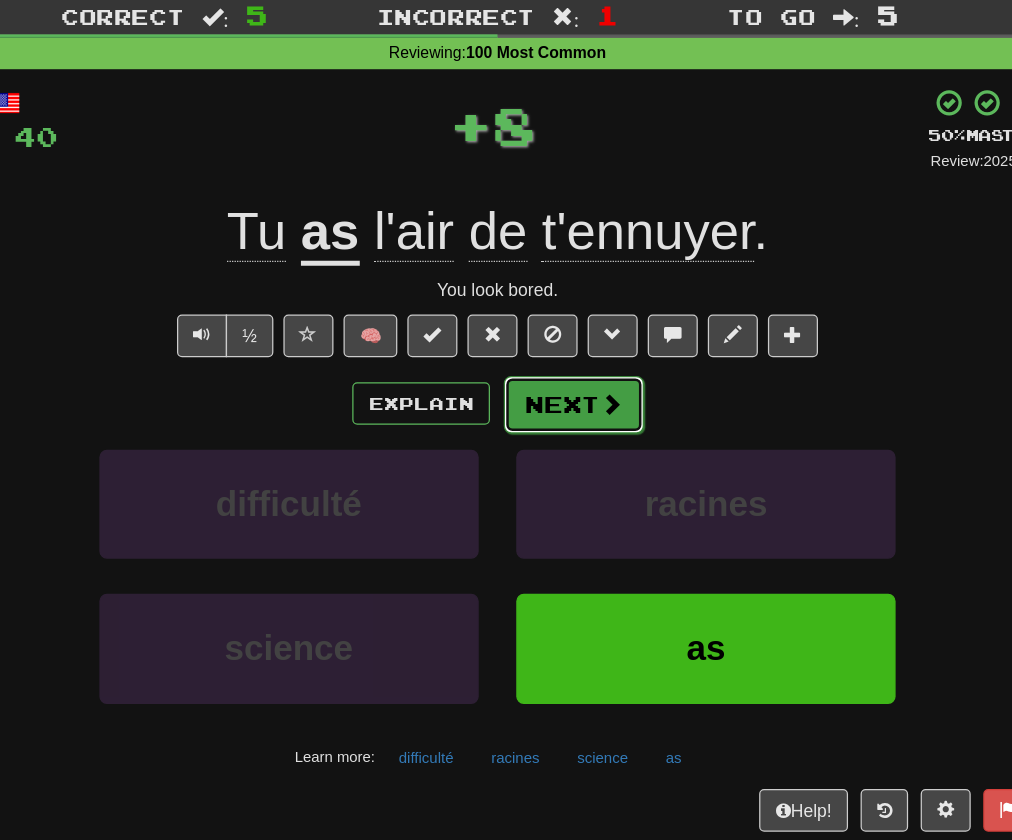 click on "Next" at bounding box center [567, 376] 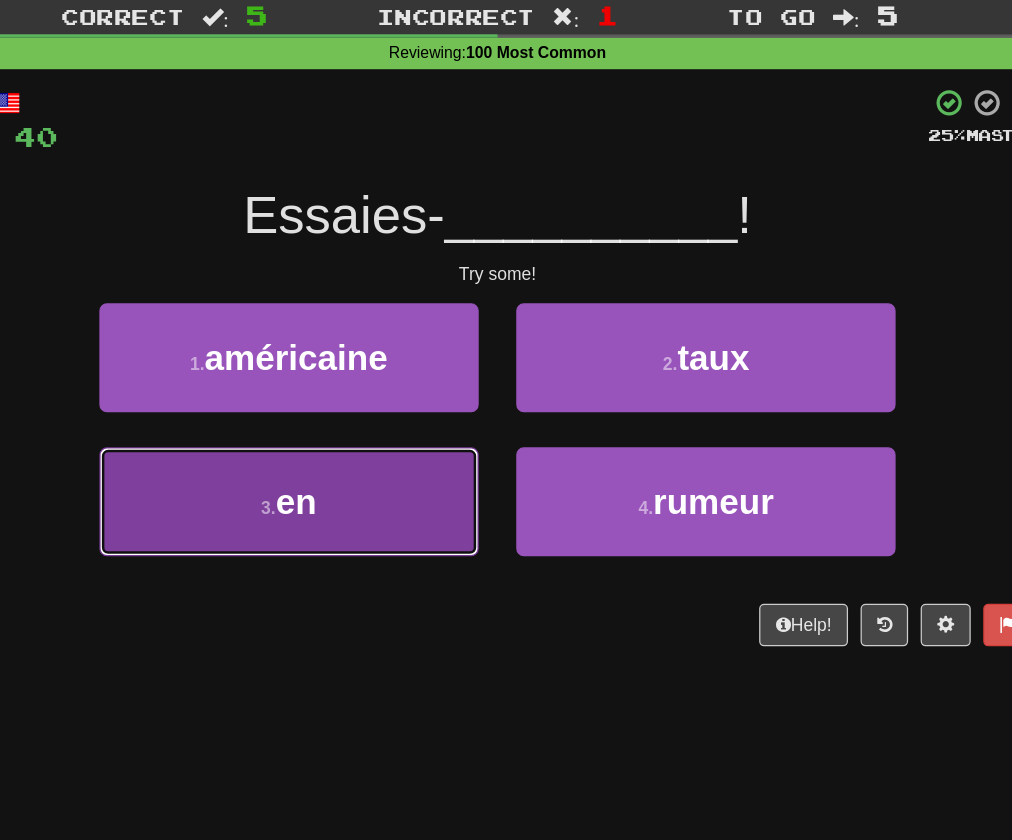 click on "3 .  en" at bounding box center (339, 453) 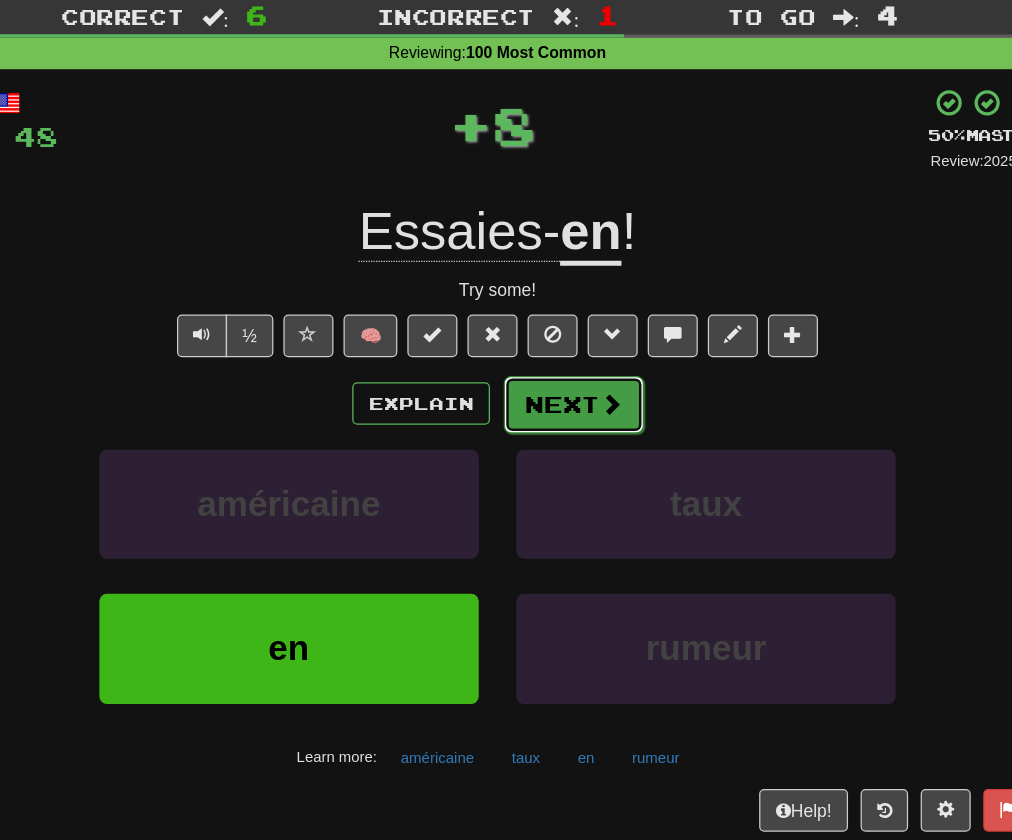 click on "Next" at bounding box center (567, 376) 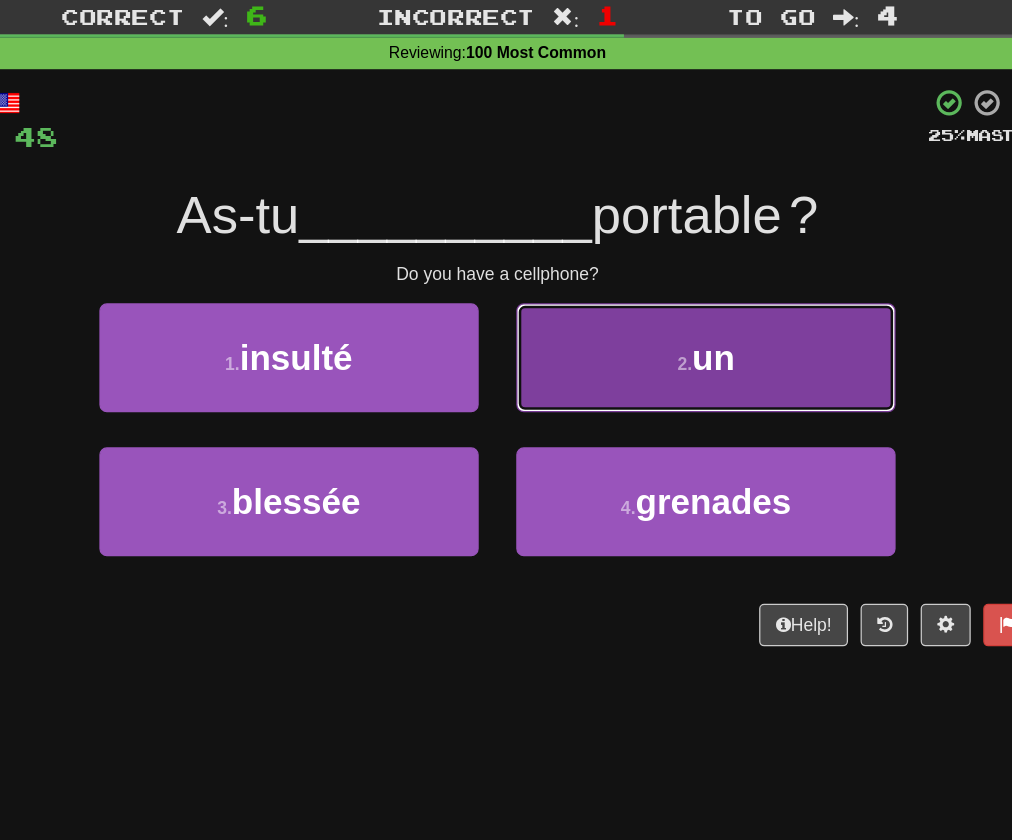 click on "2 .  un" at bounding box center [672, 338] 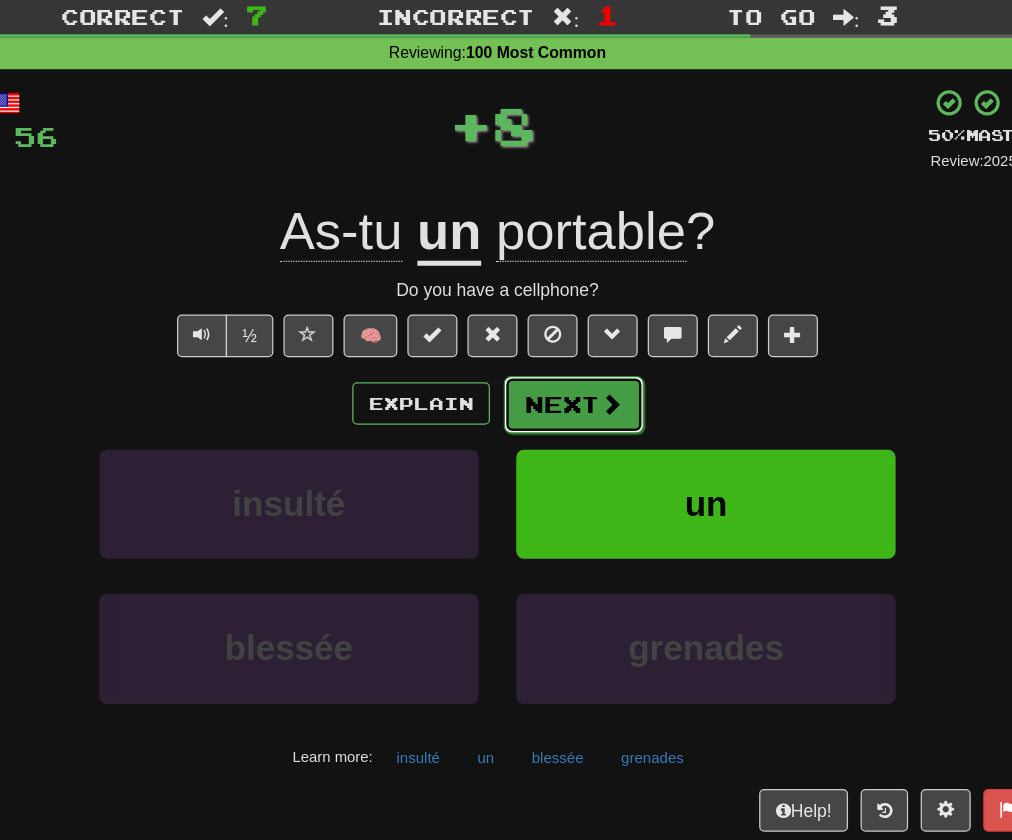 click on "Next" at bounding box center [567, 376] 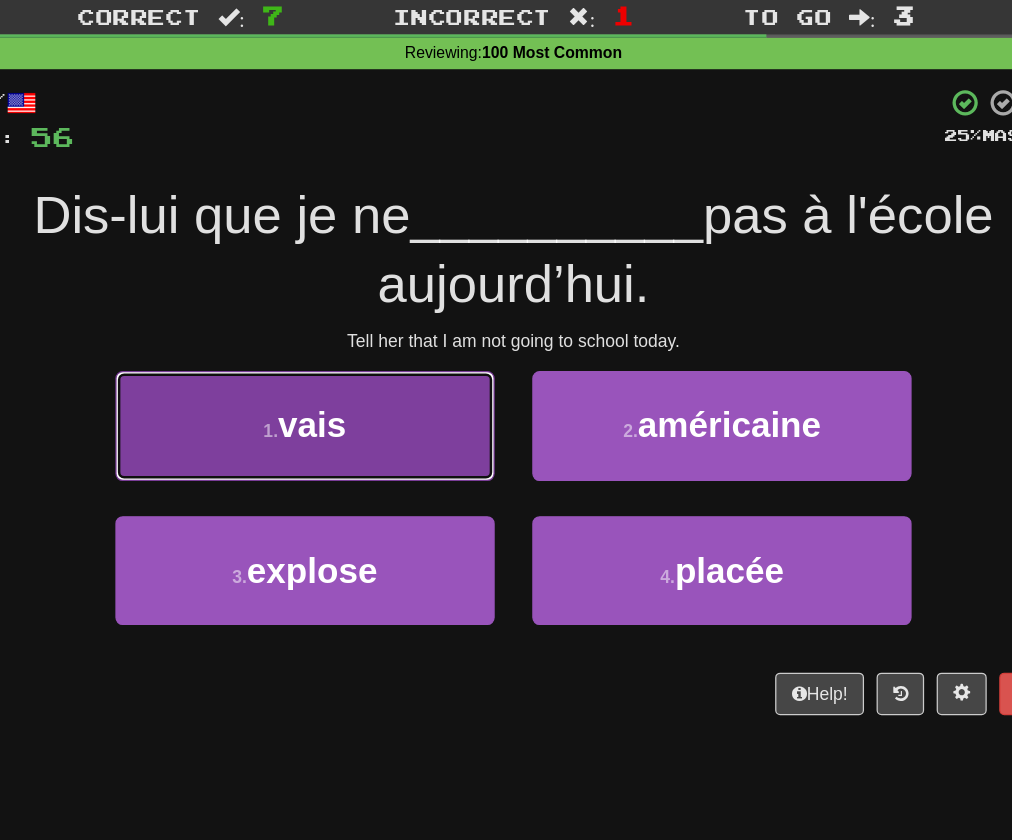click on "1 .  vais" at bounding box center [339, 392] 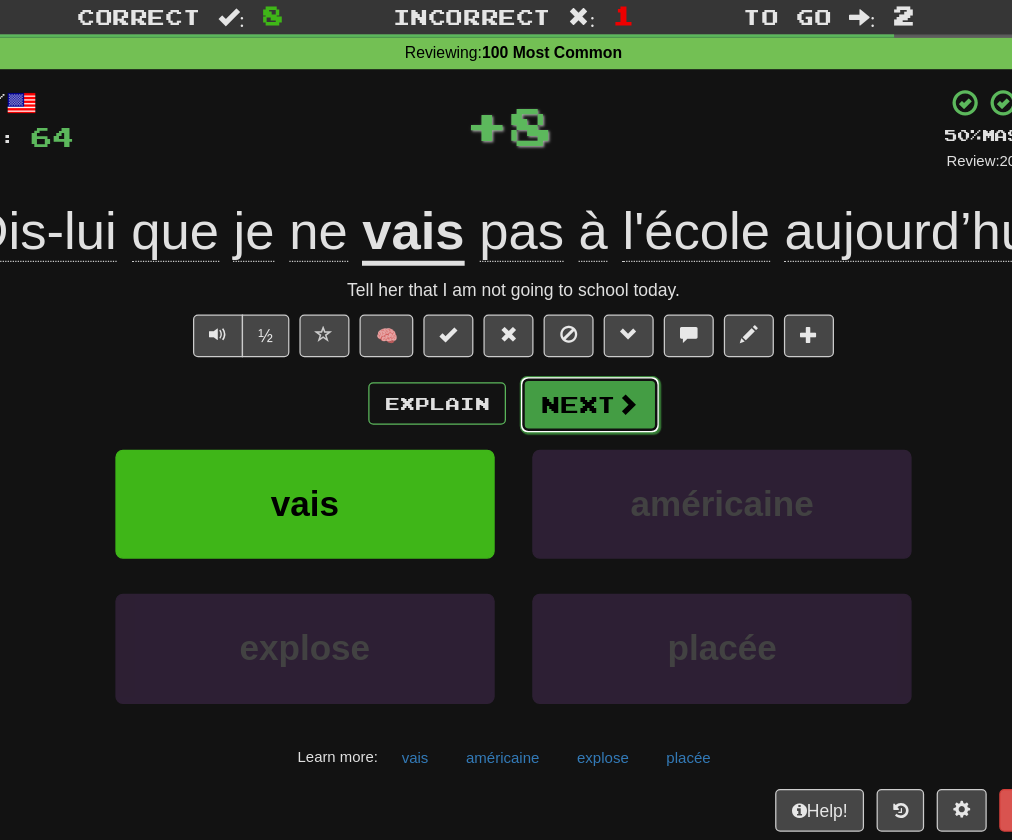 click on "Next" at bounding box center [567, 376] 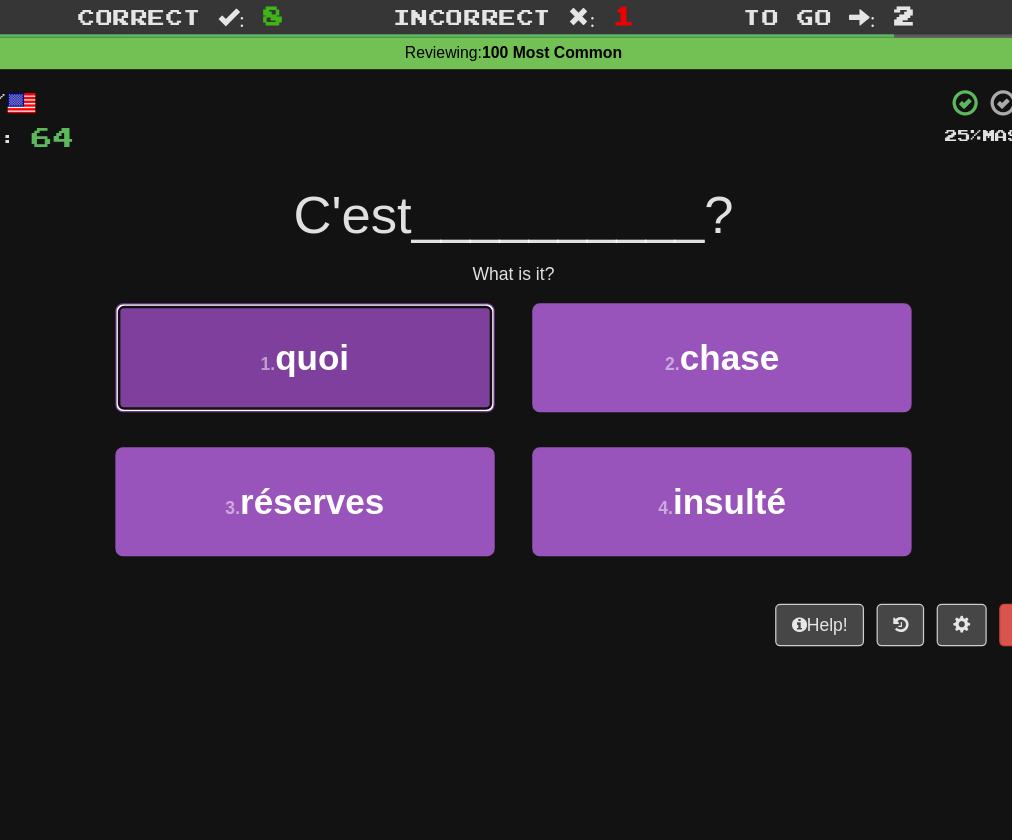 click on "1 .  quoi" at bounding box center (339, 338) 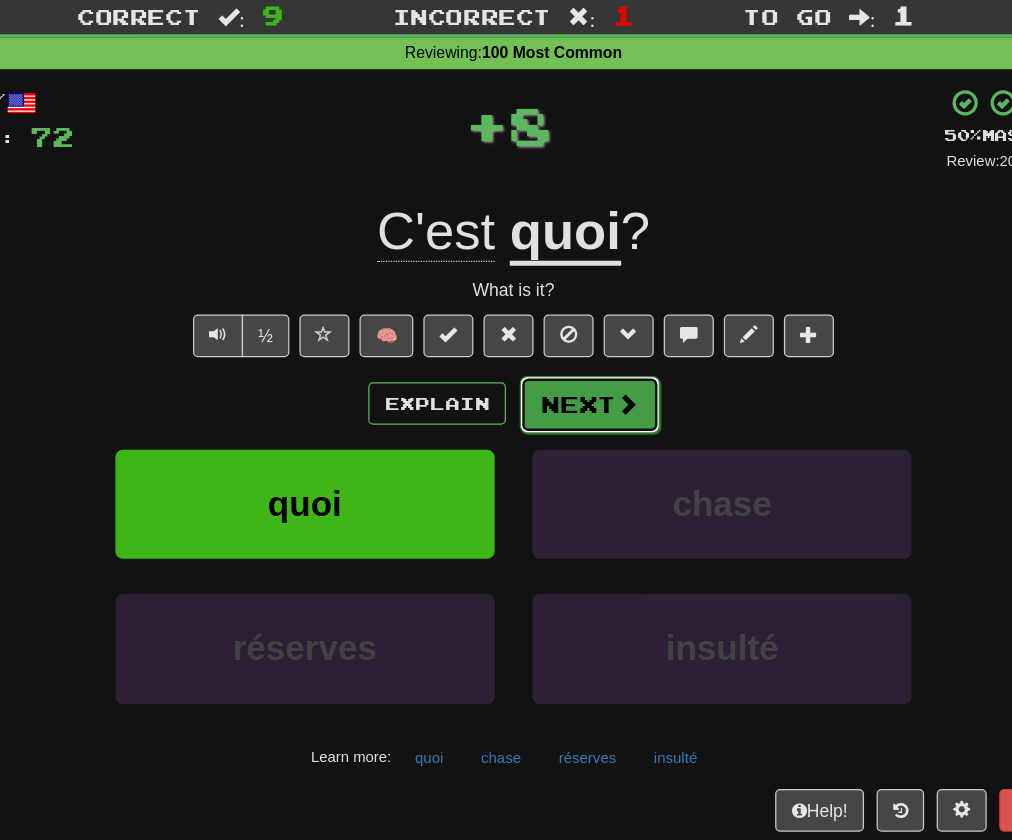 click at bounding box center [597, 375] 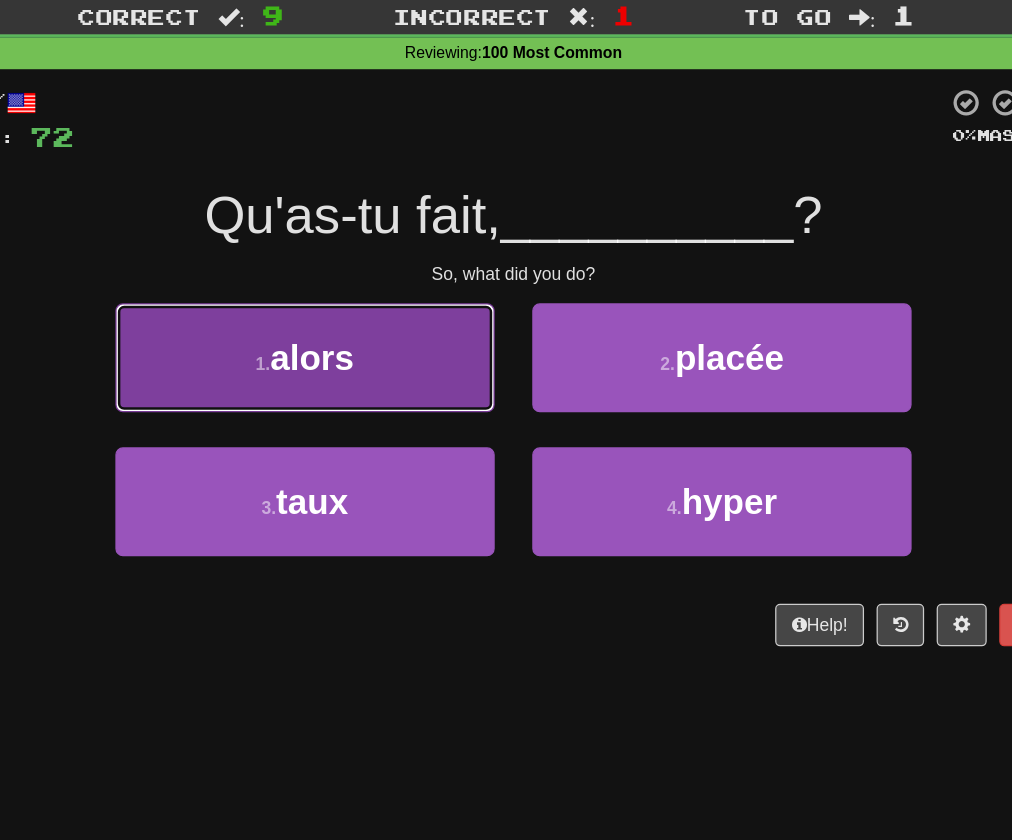 click on "1 .  alors" at bounding box center [339, 338] 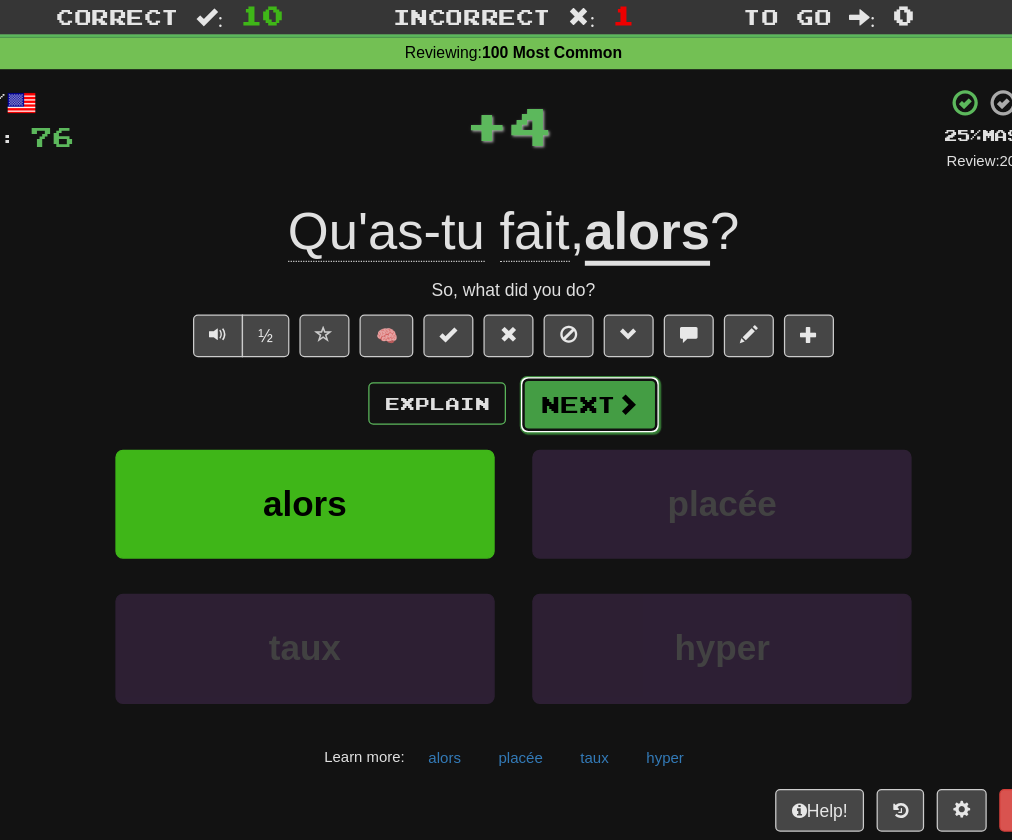click on "Next" at bounding box center (567, 376) 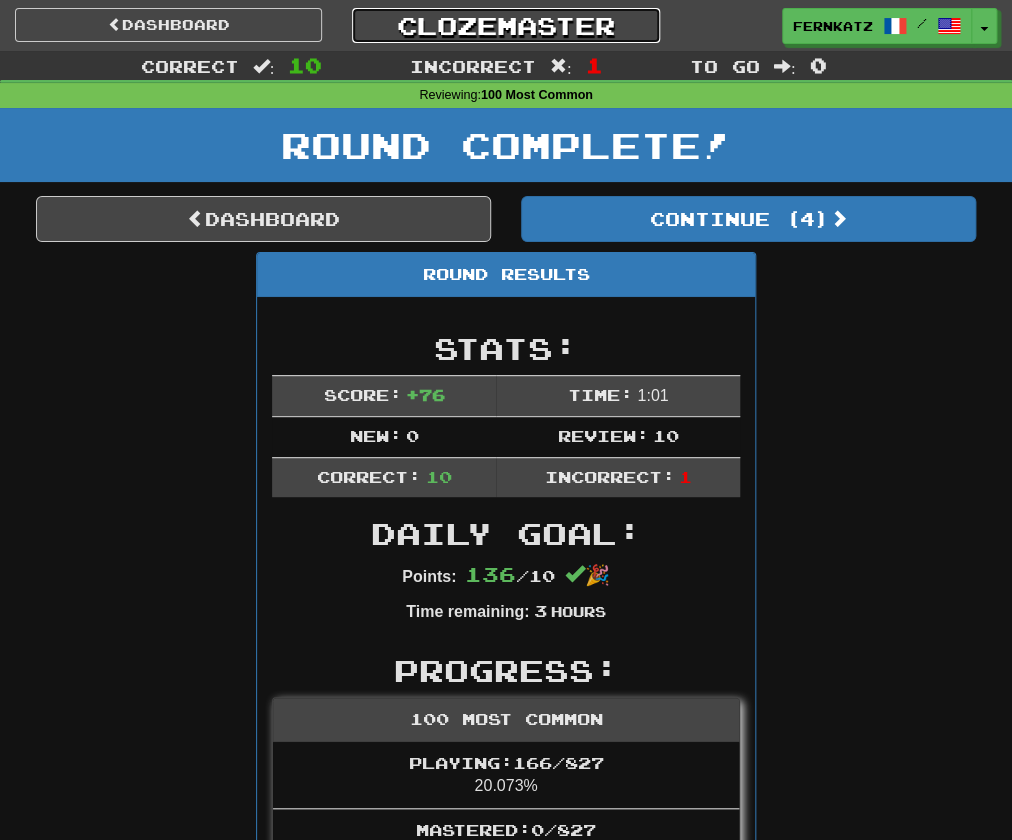 click on "Clozemaster" at bounding box center (505, 25) 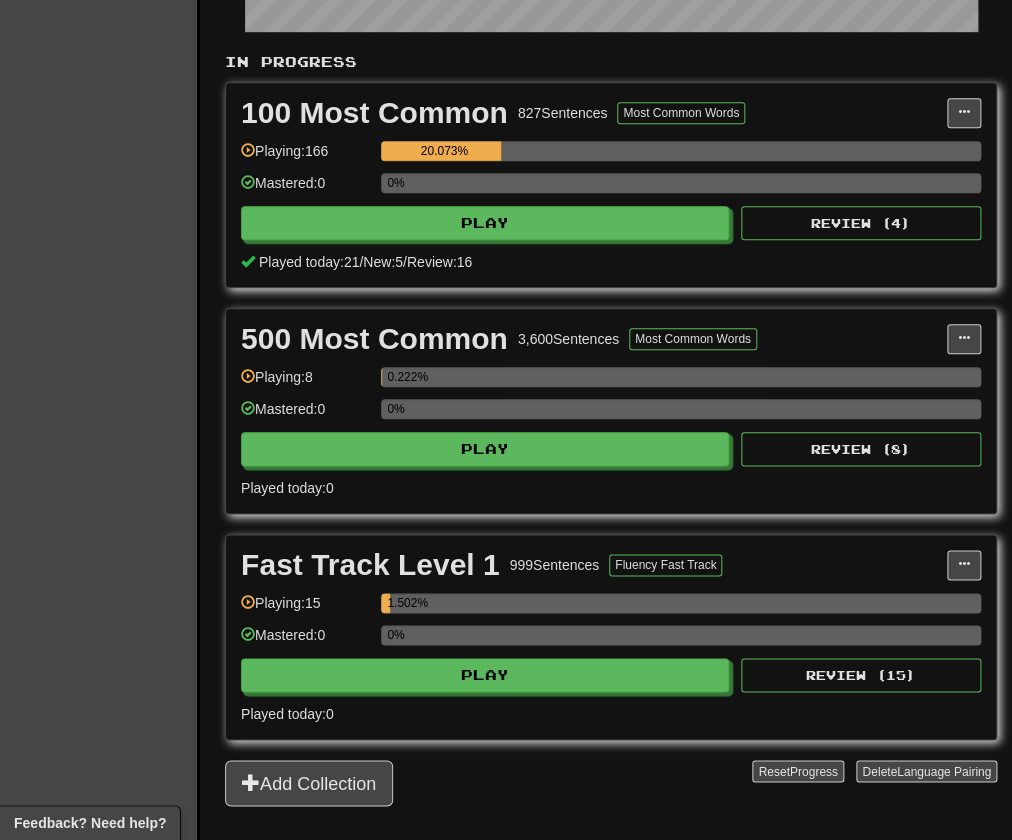 scroll, scrollTop: 413, scrollLeft: 0, axis: vertical 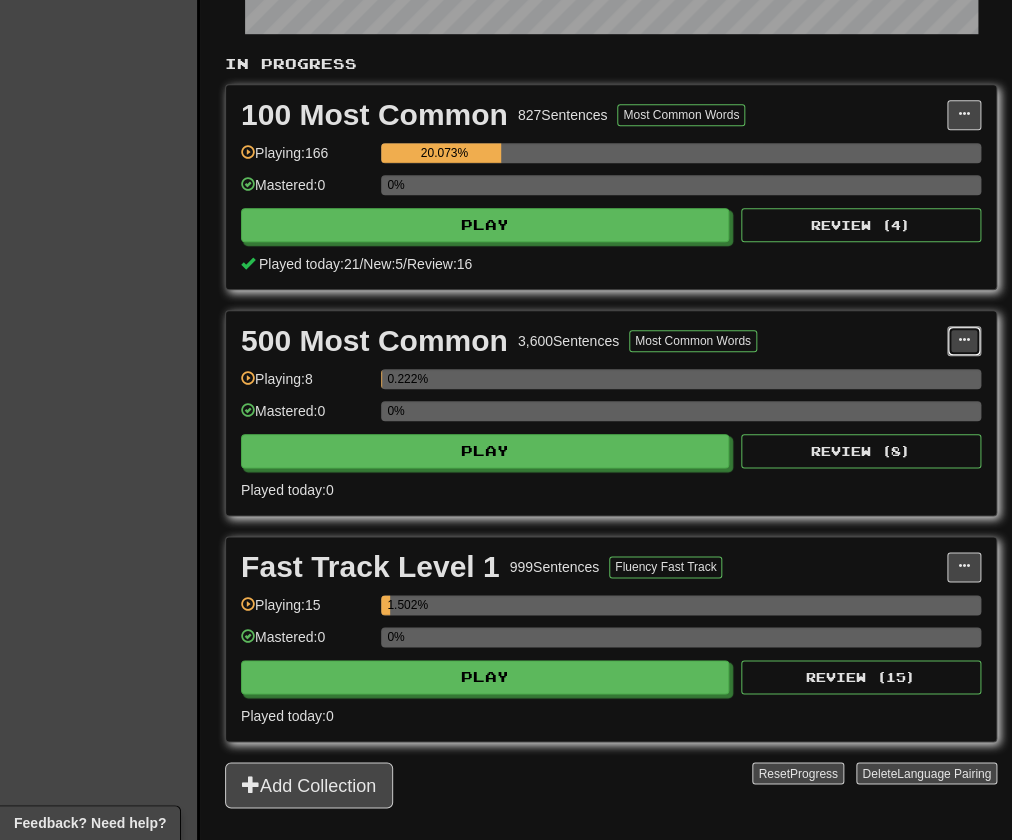 click at bounding box center (964, 341) 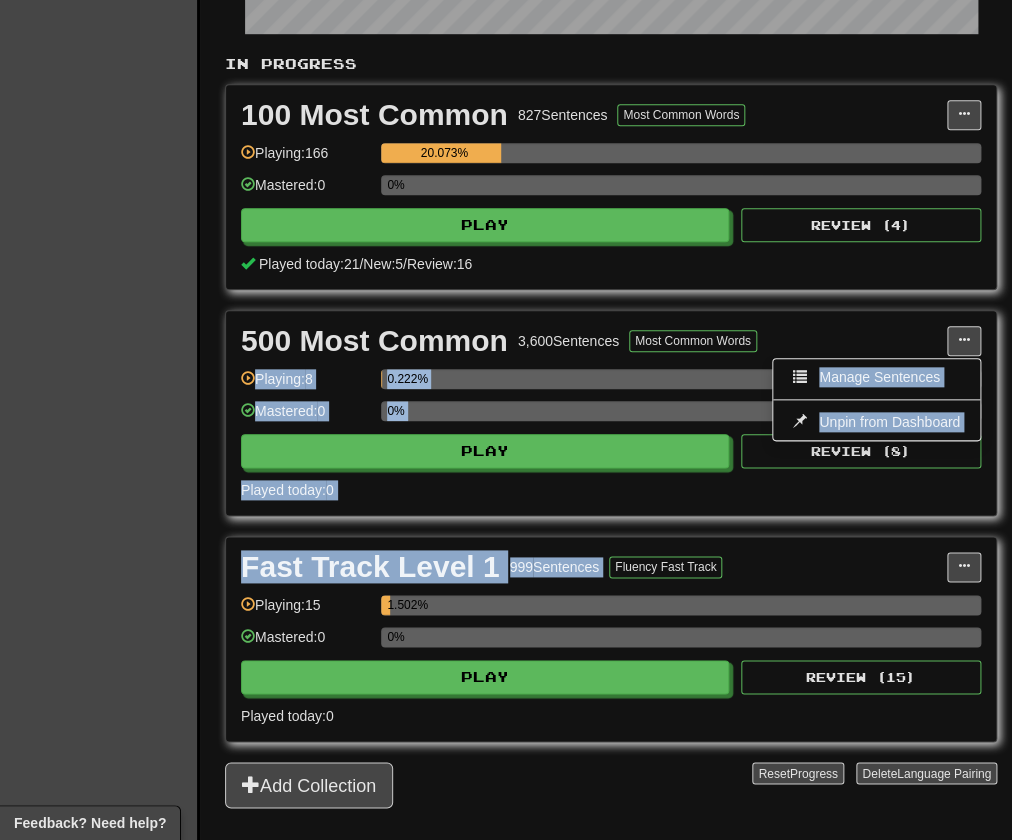 drag, startPoint x: 872, startPoint y: 325, endPoint x: 783, endPoint y: 572, distance: 262.54523 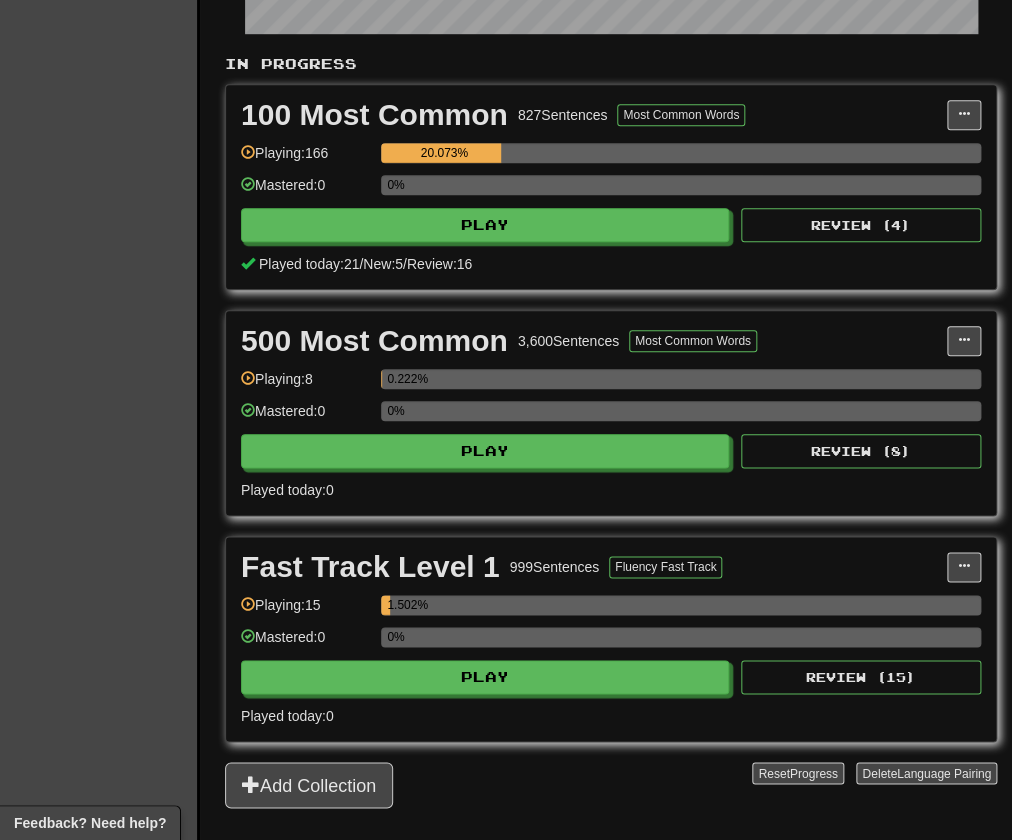 click on "Clozemaster Dashboard Collections Cloze-Reading Dark Mode On Off" at bounding box center (100, 222) 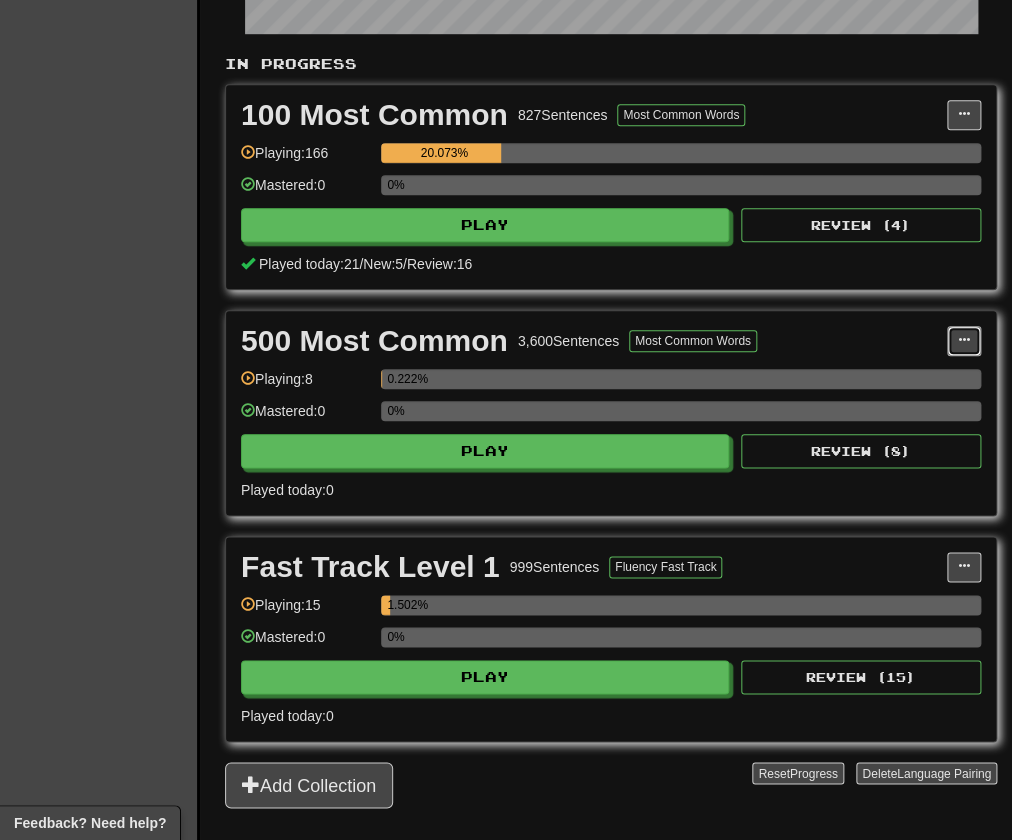 click at bounding box center (964, 340) 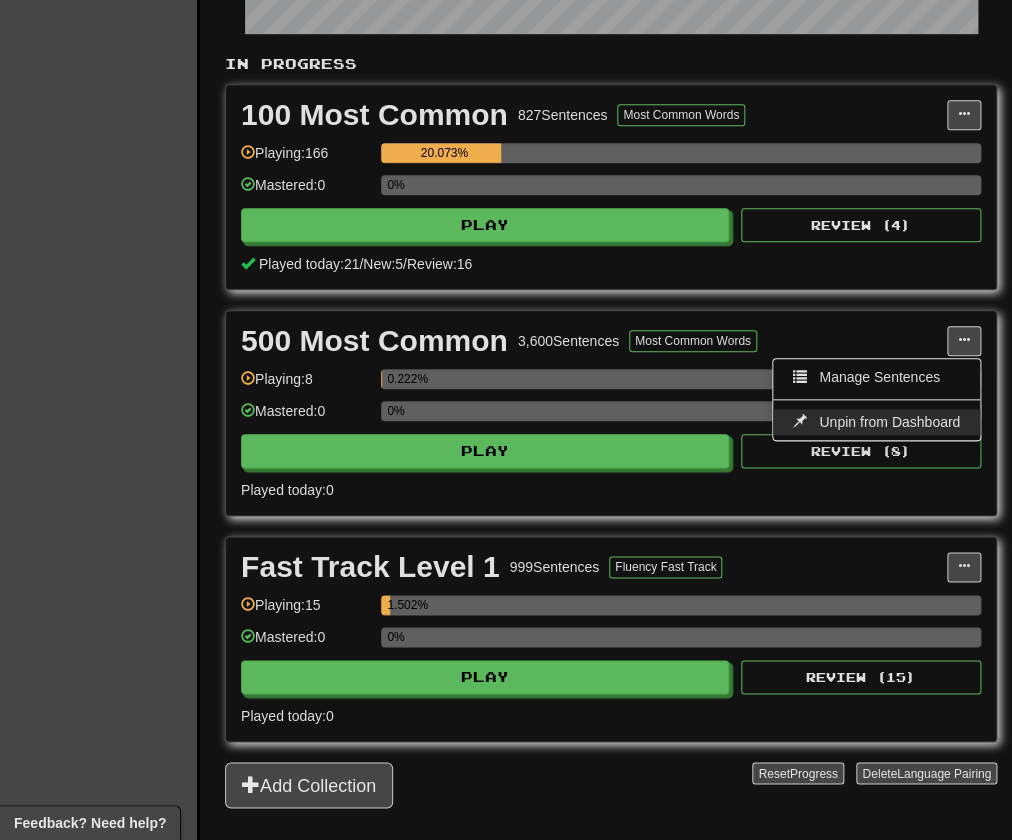 click on "Unpin from Dashboard" at bounding box center [876, 422] 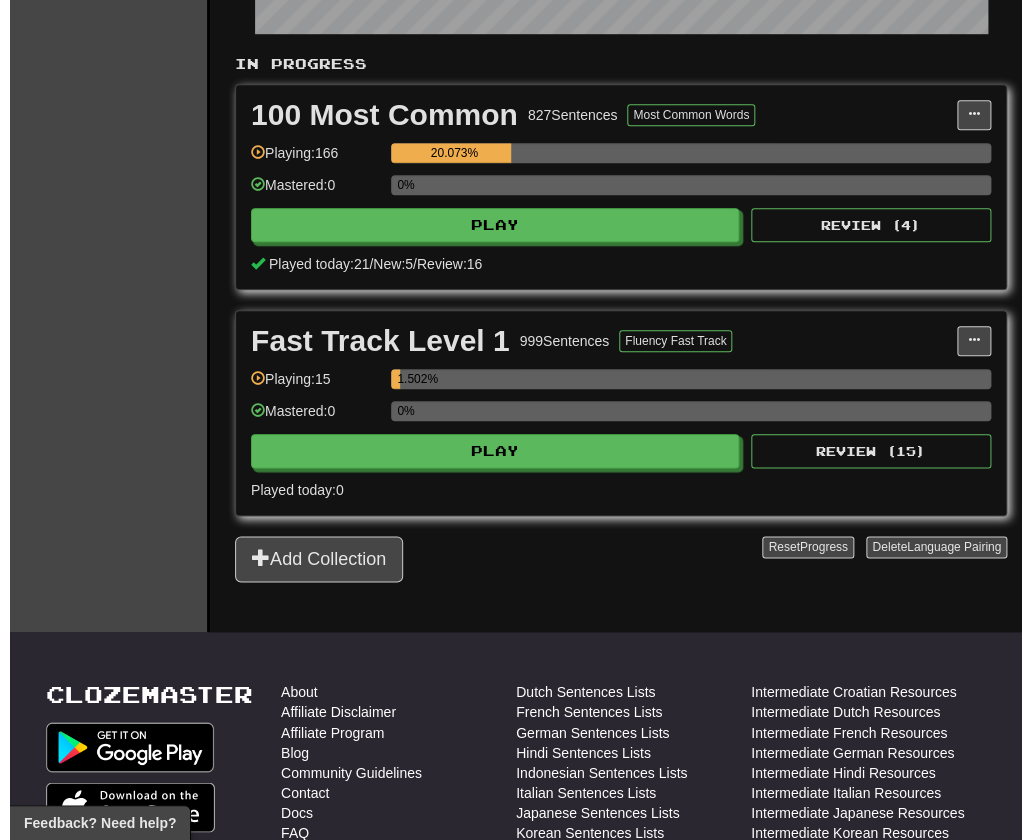 scroll, scrollTop: 201, scrollLeft: 0, axis: vertical 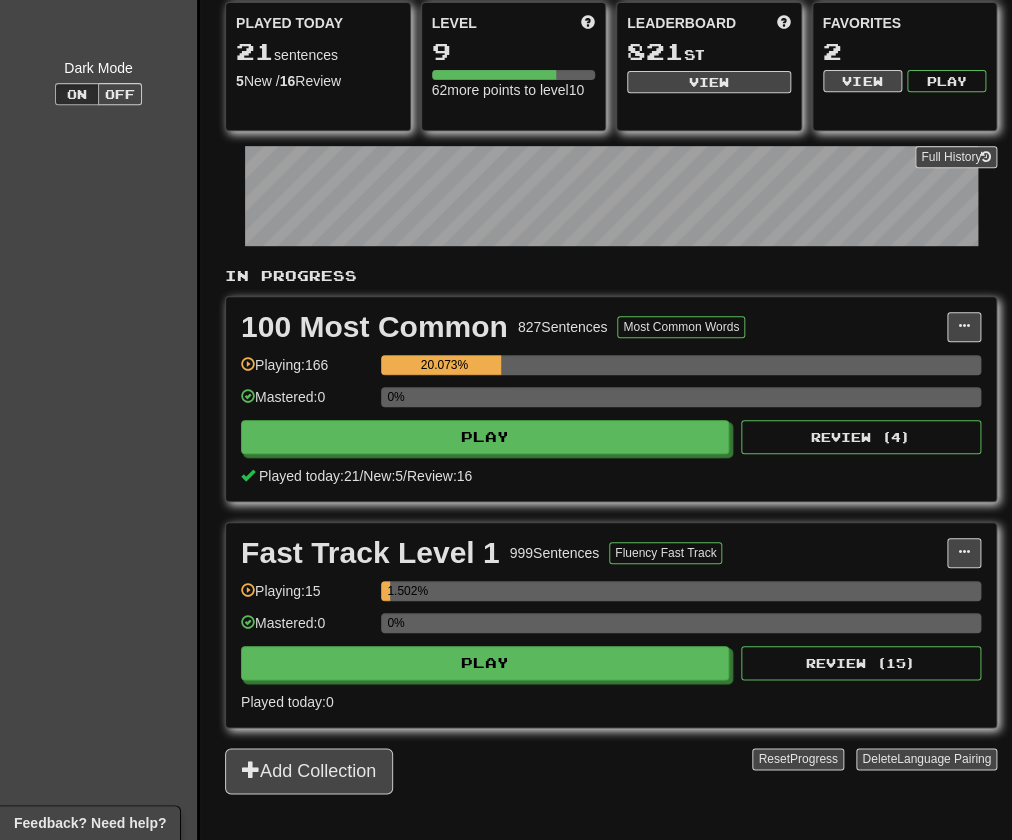 click on "0%" at bounding box center (681, 629) 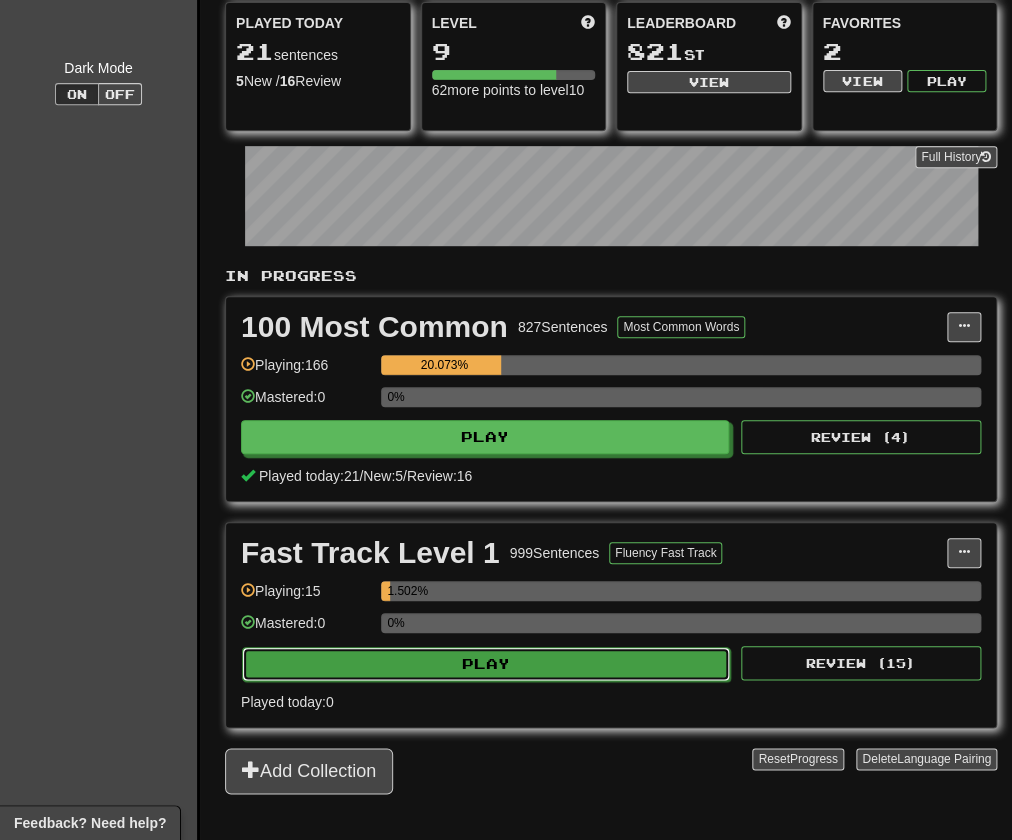 click on "Play" at bounding box center (486, 664) 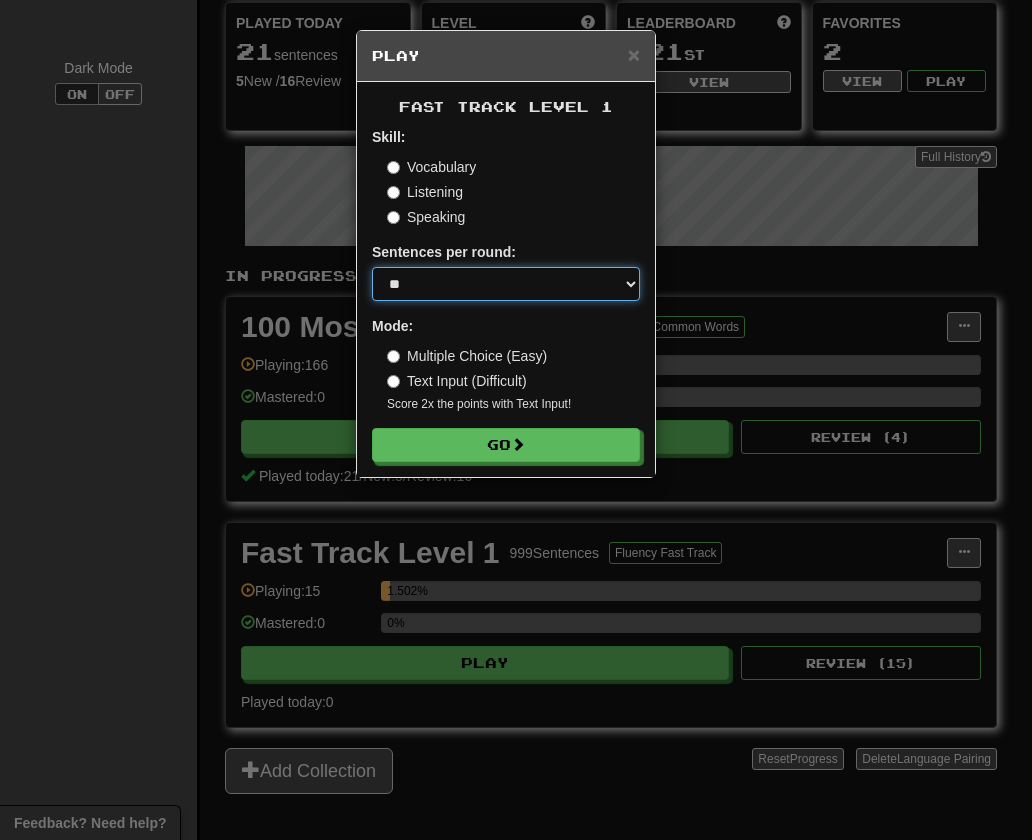 drag, startPoint x: 599, startPoint y: 286, endPoint x: 582, endPoint y: 310, distance: 29.410883 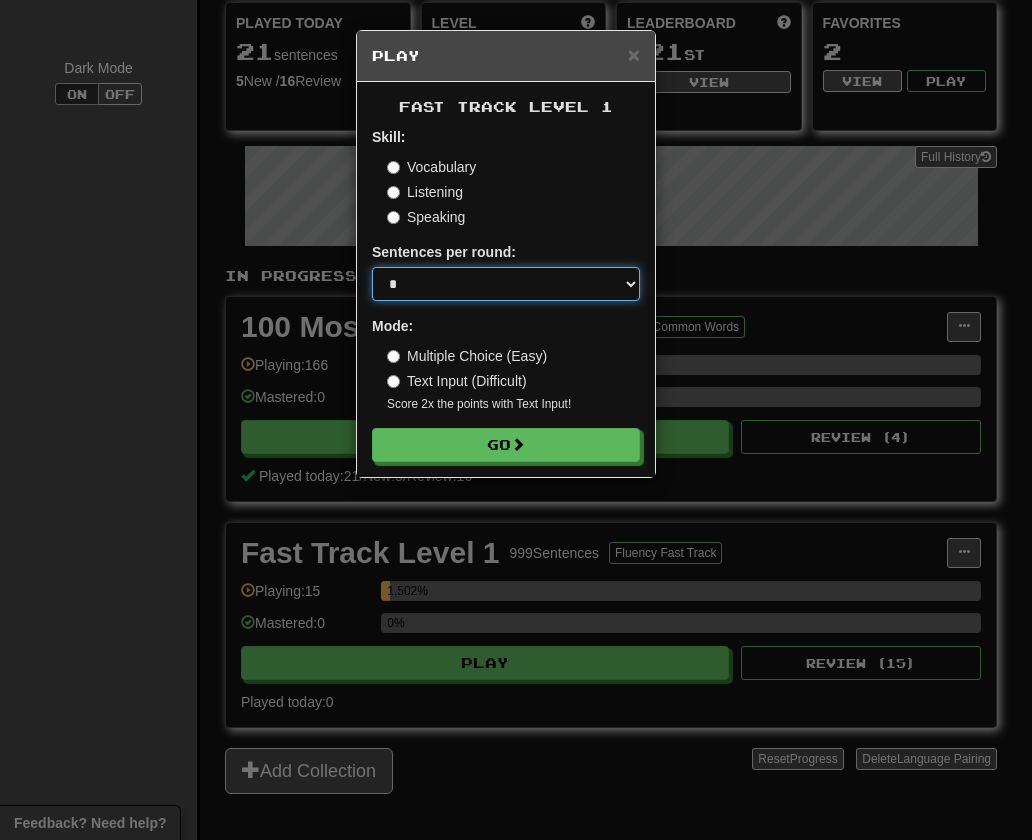 click on "* ** ** ** ** ** *** ********" at bounding box center (506, 284) 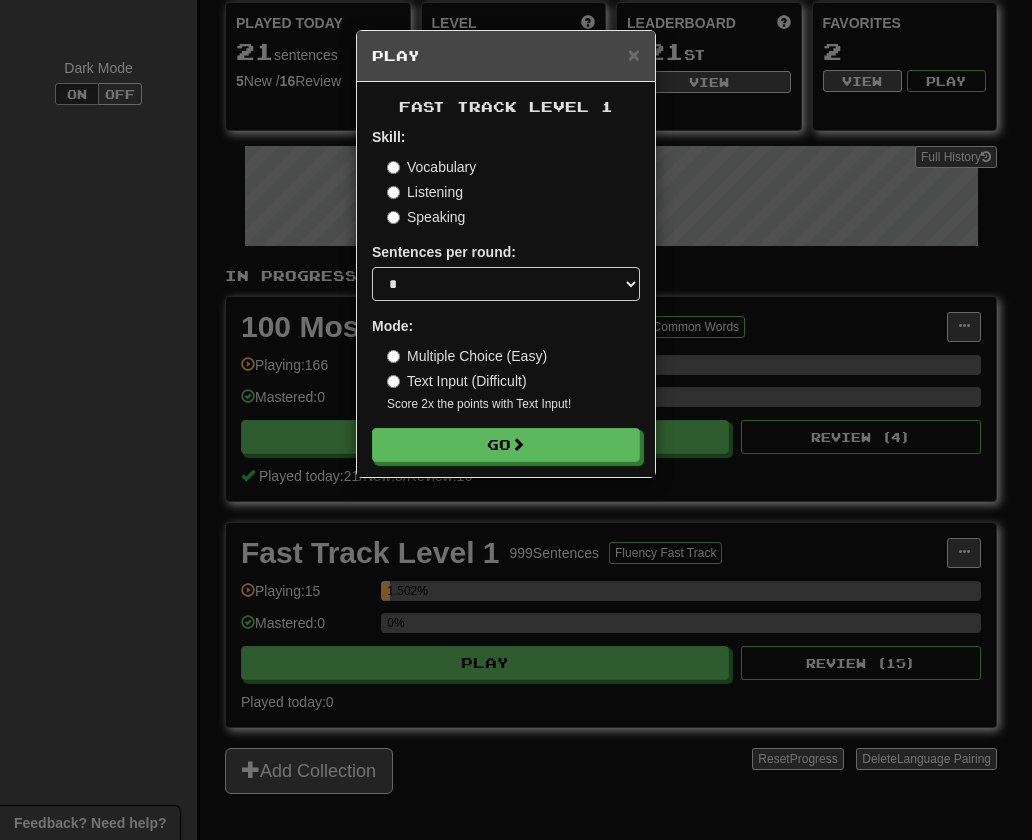 click on "Skill: Vocabulary Listening Speaking Sentences per round: * ** ** ** ** ** *** ******** Mode: Multiple Choice (Easy) Text Input (Difficult) Score 2x the points with Text Input ! Go" at bounding box center [506, 294] 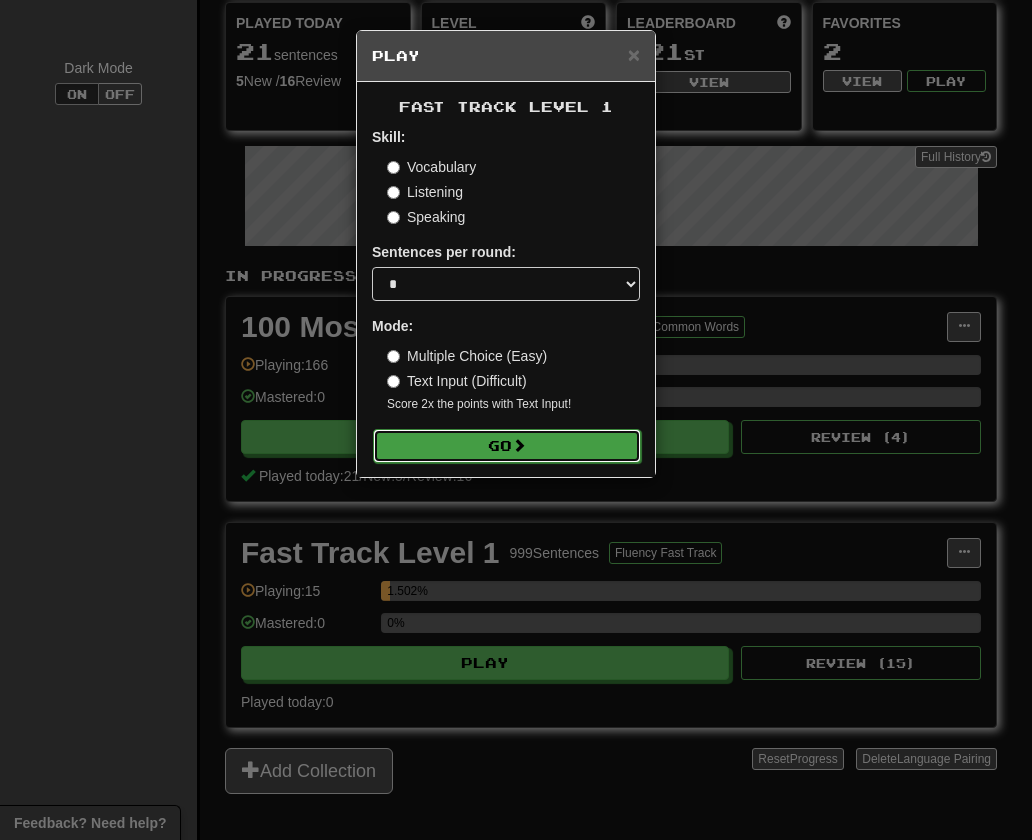 click on "Go" at bounding box center (507, 446) 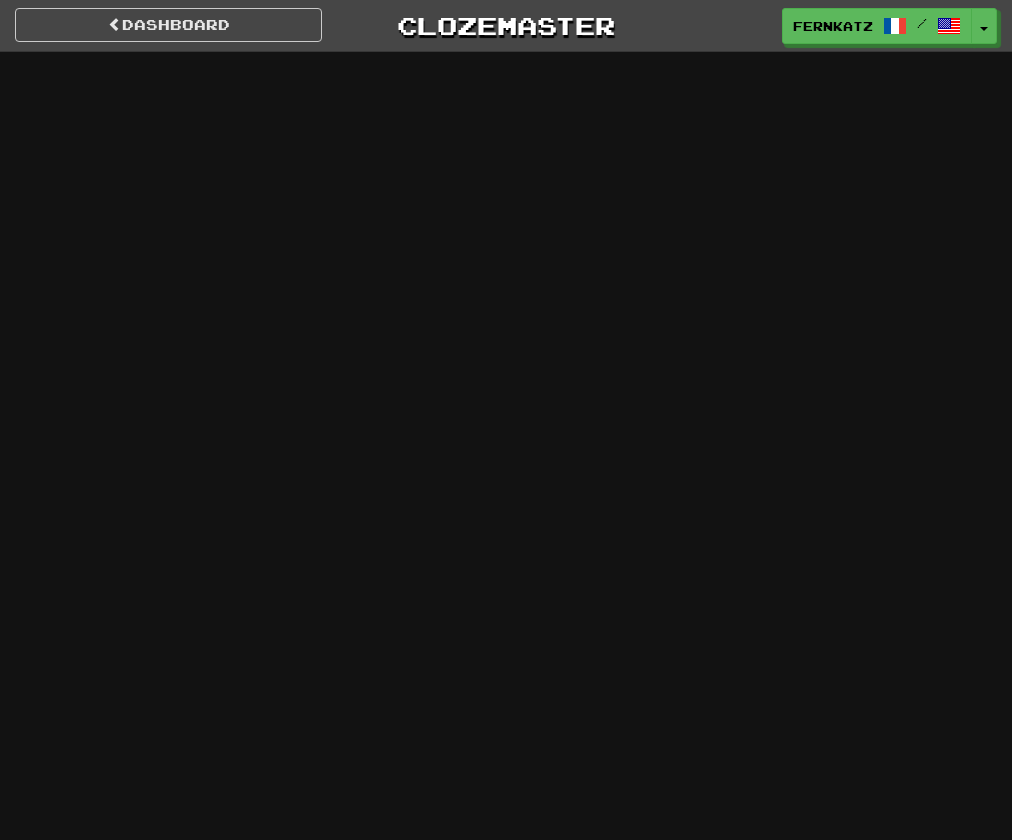 scroll, scrollTop: 0, scrollLeft: 0, axis: both 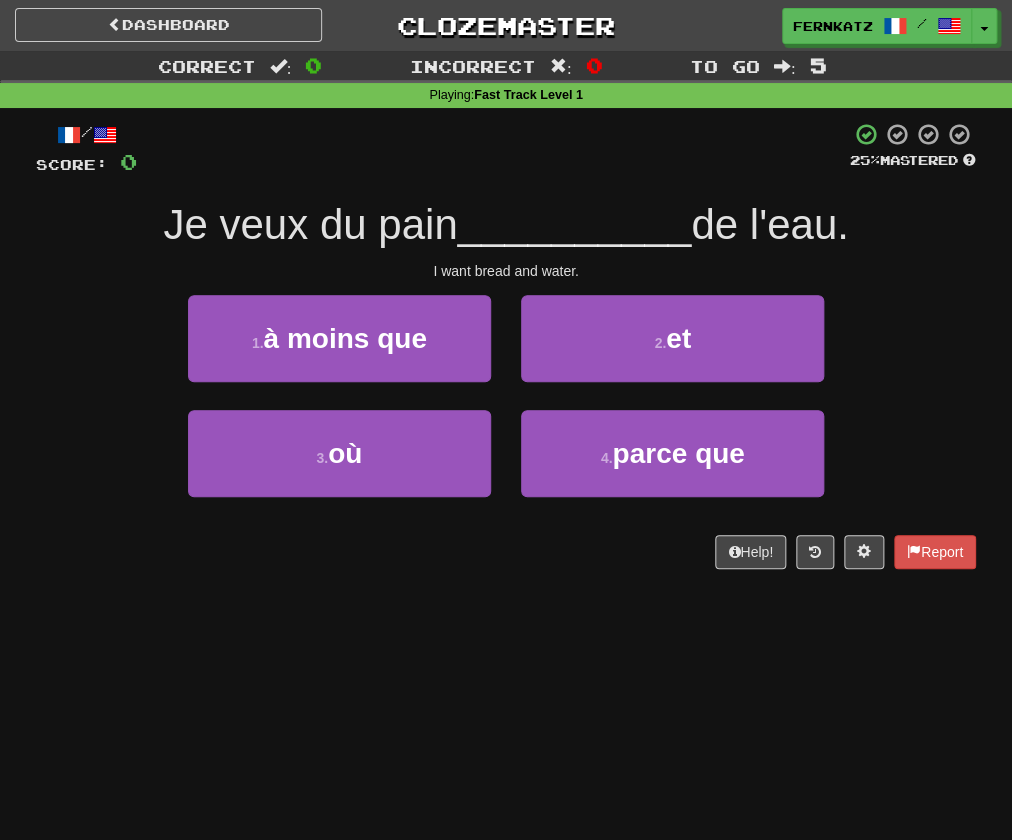click on "2 .  et" at bounding box center (672, 352) 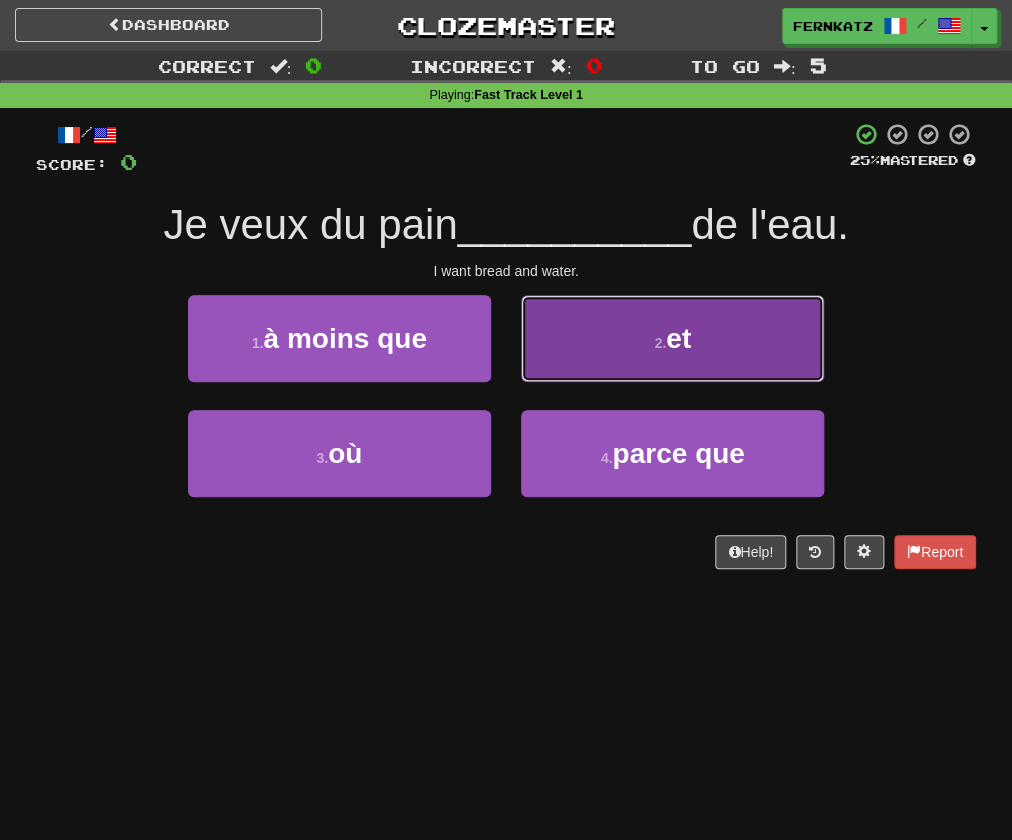 click on "2 .  et" at bounding box center [672, 338] 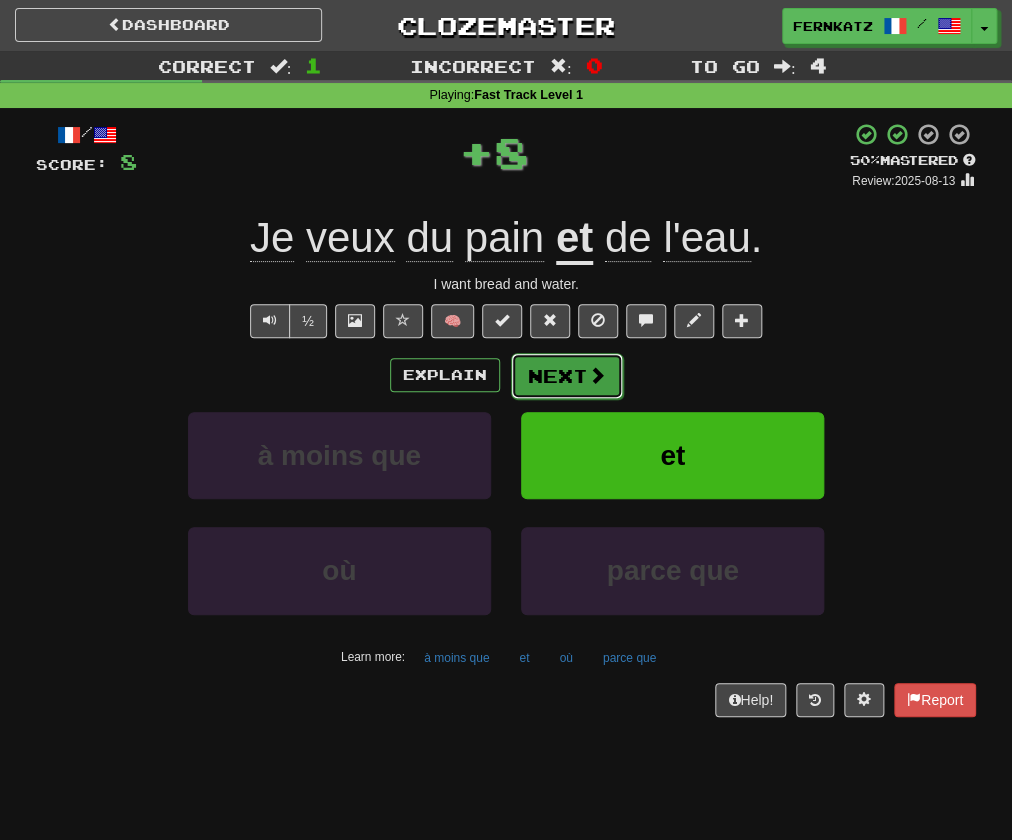 click on "Next" at bounding box center [567, 376] 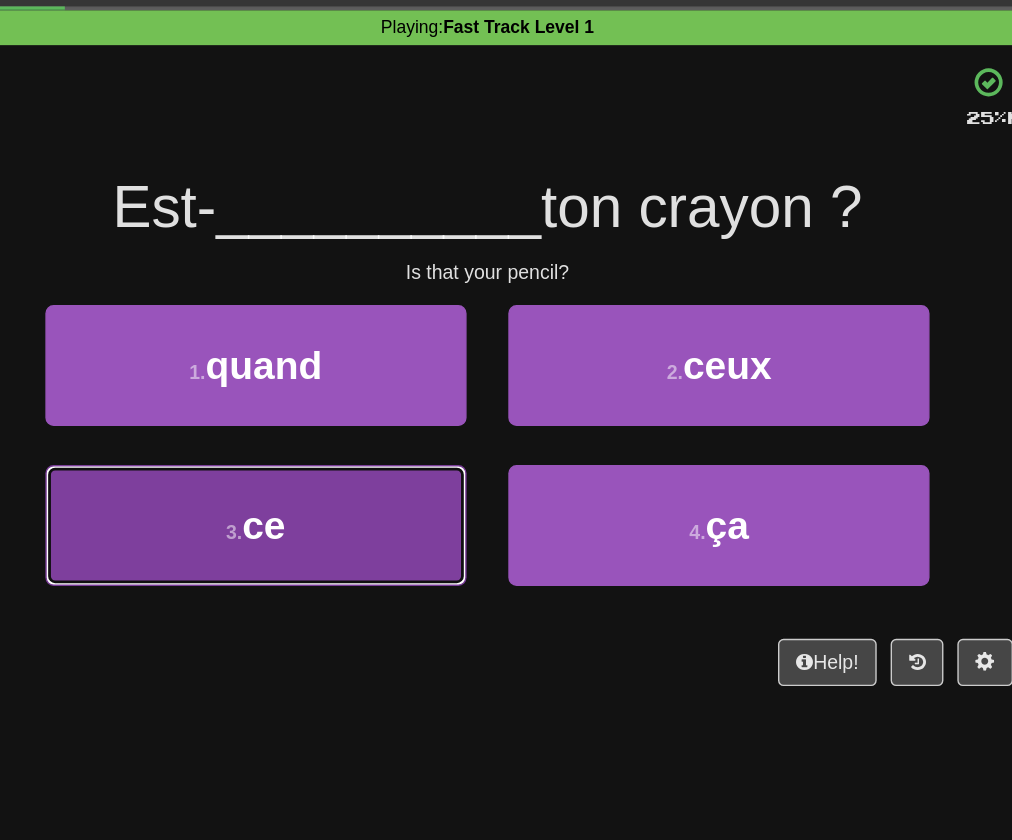 click on "3 .  ce" at bounding box center (339, 453) 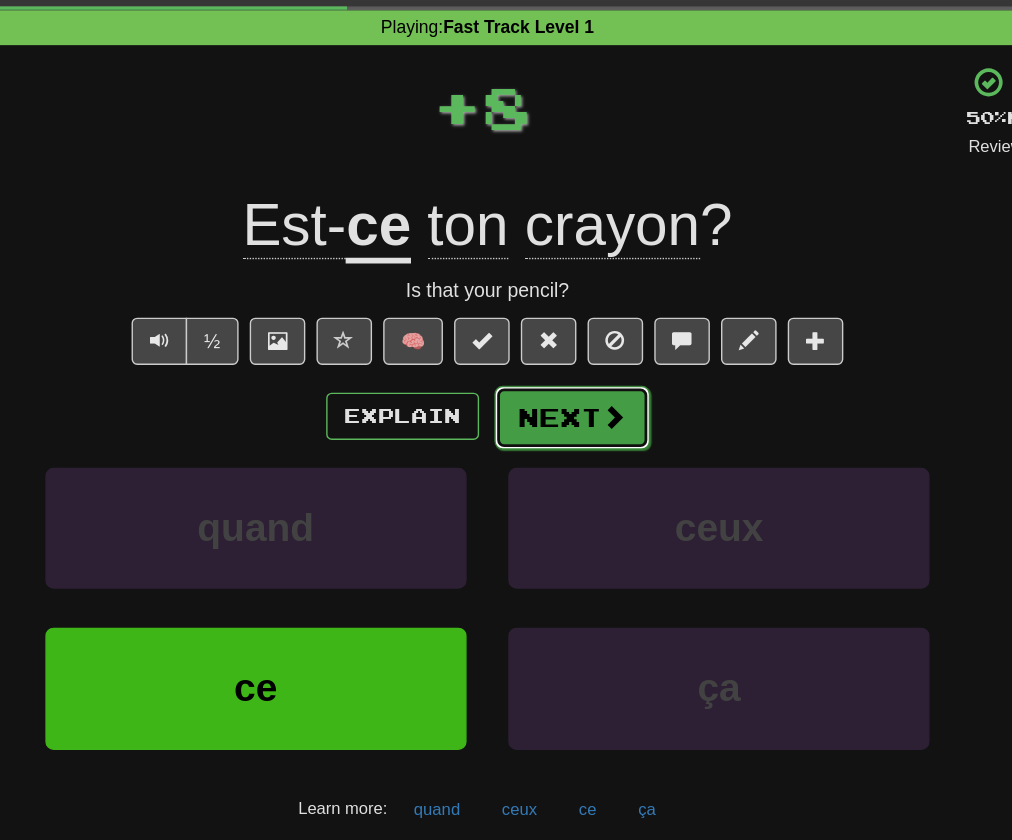 click on "Next" at bounding box center [567, 376] 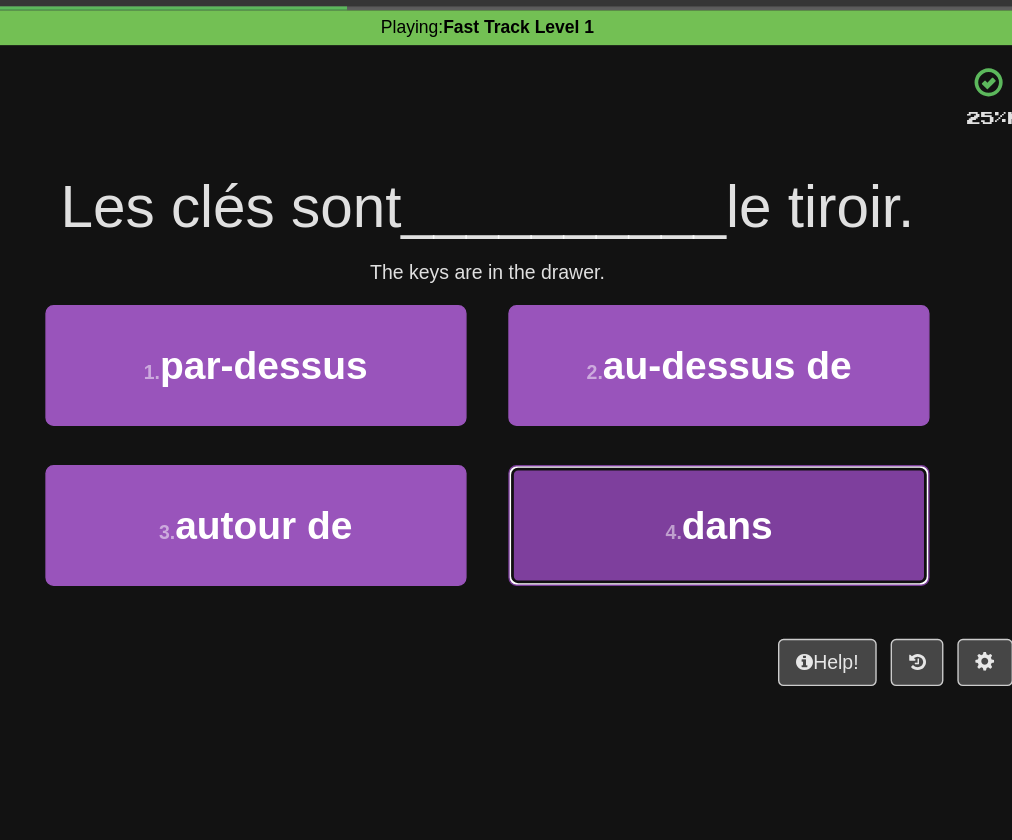 click on "4 .  dans" at bounding box center (672, 453) 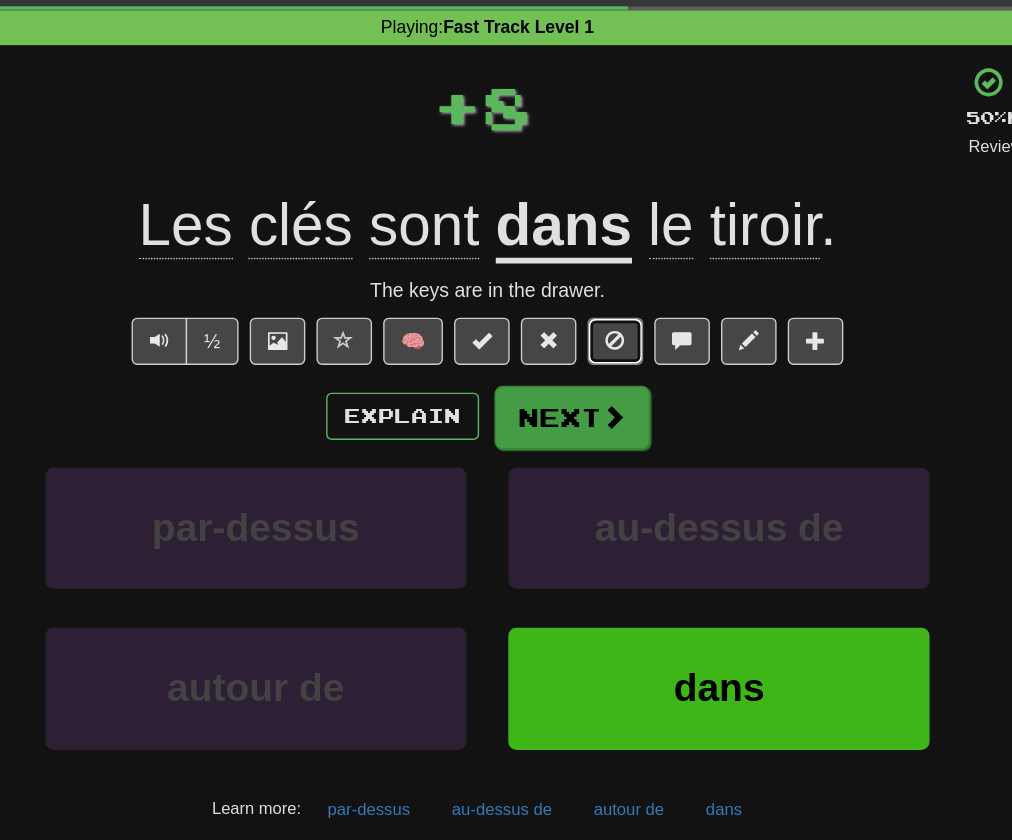 drag, startPoint x: 580, startPoint y: 318, endPoint x: 616, endPoint y: 384, distance: 75.17979 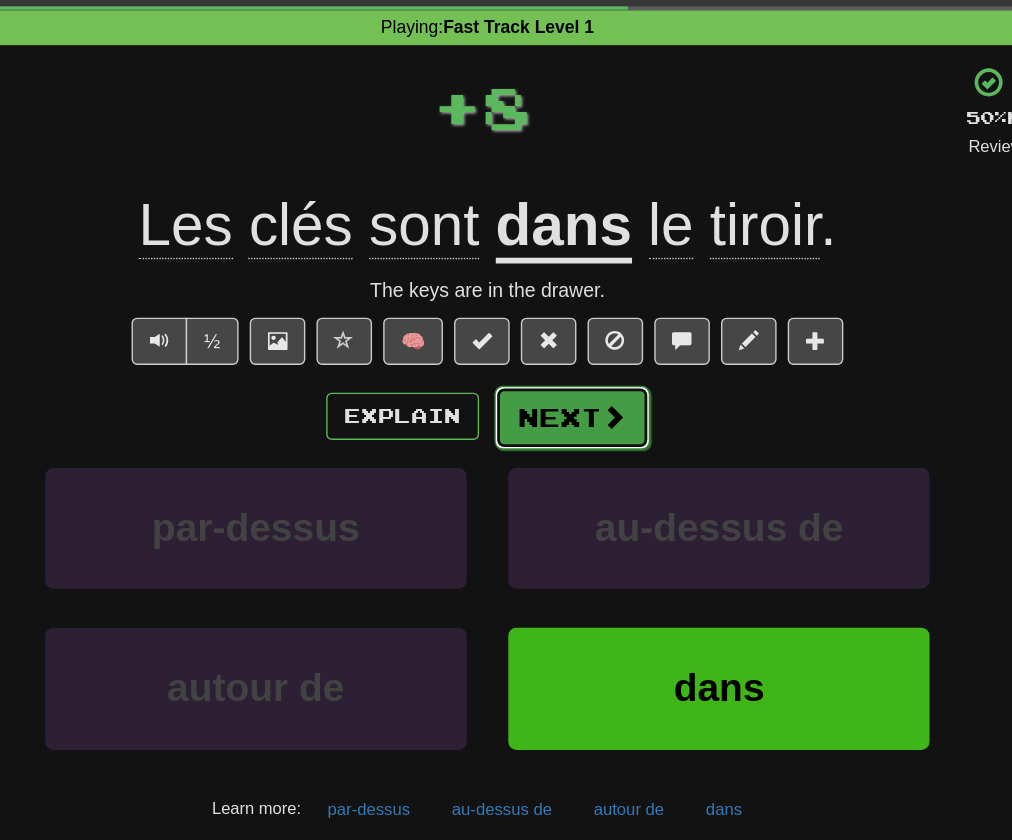 click on "Next" at bounding box center [567, 376] 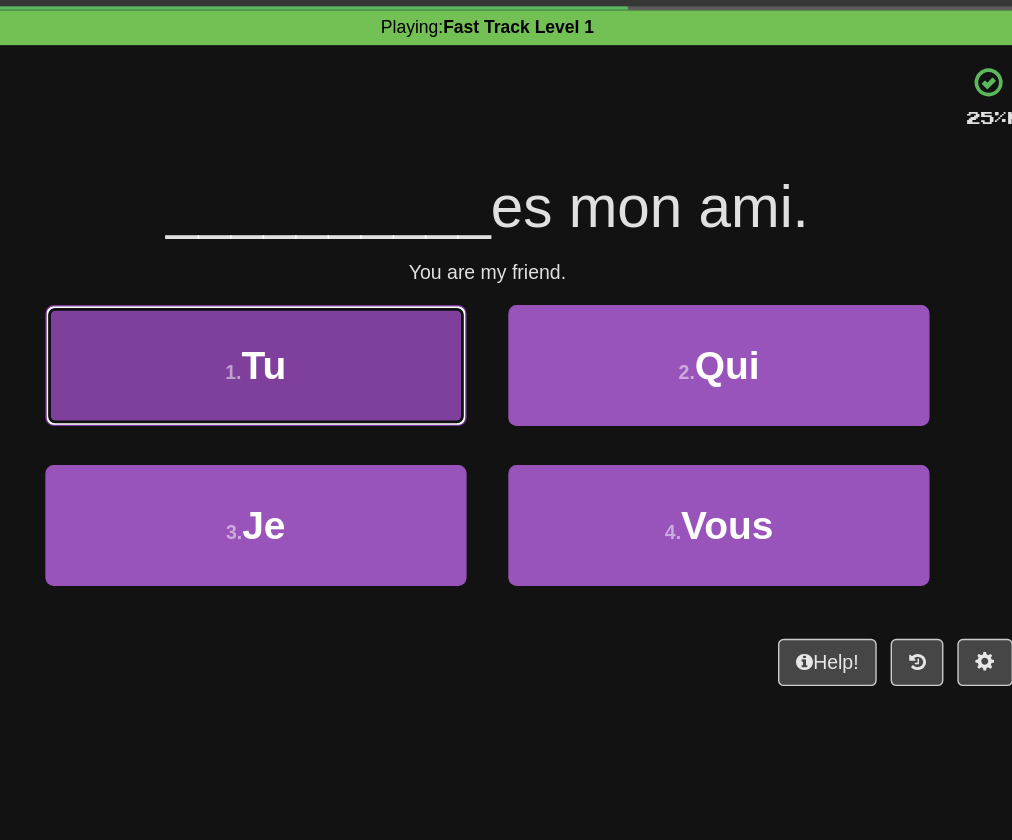 click on "1 .  Tu" at bounding box center (339, 338) 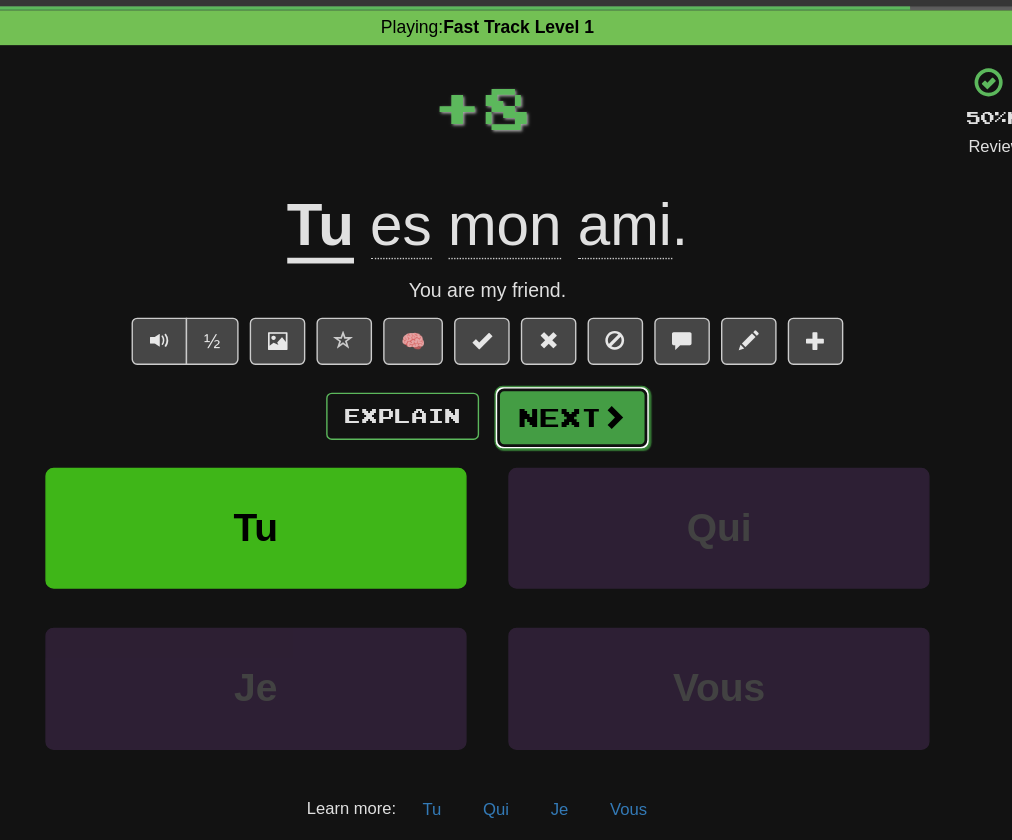 click on "Next" at bounding box center (567, 376) 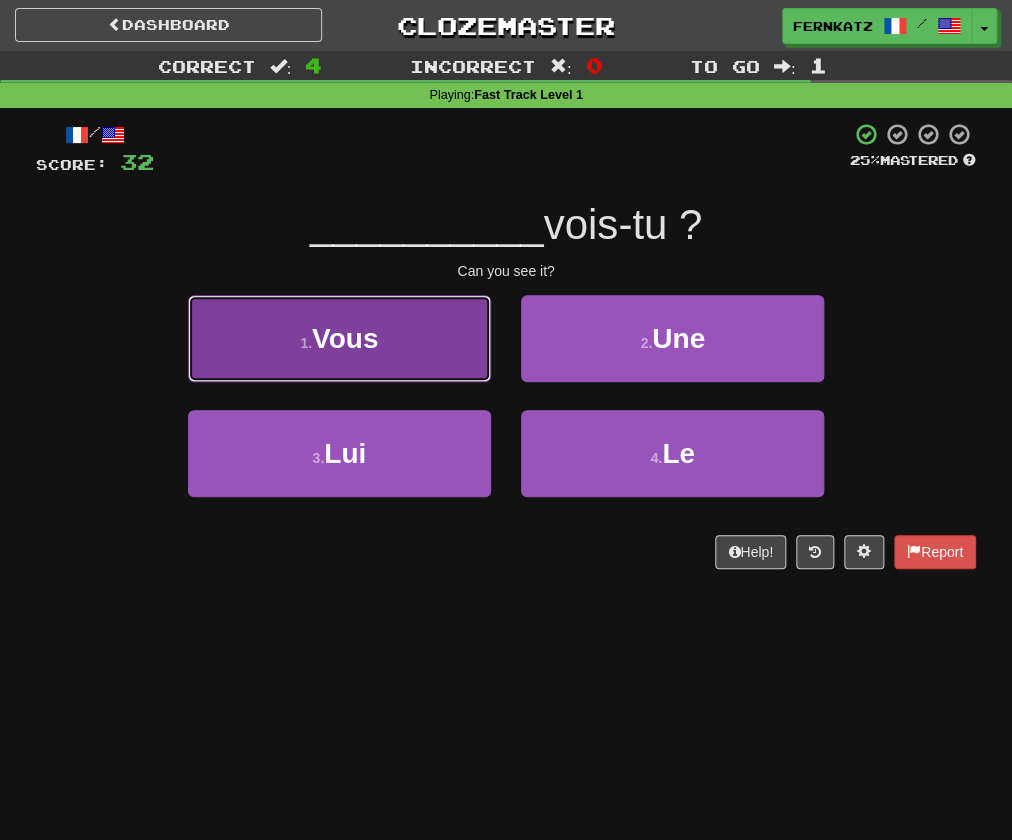 click on "1 .  Vous" at bounding box center [339, 338] 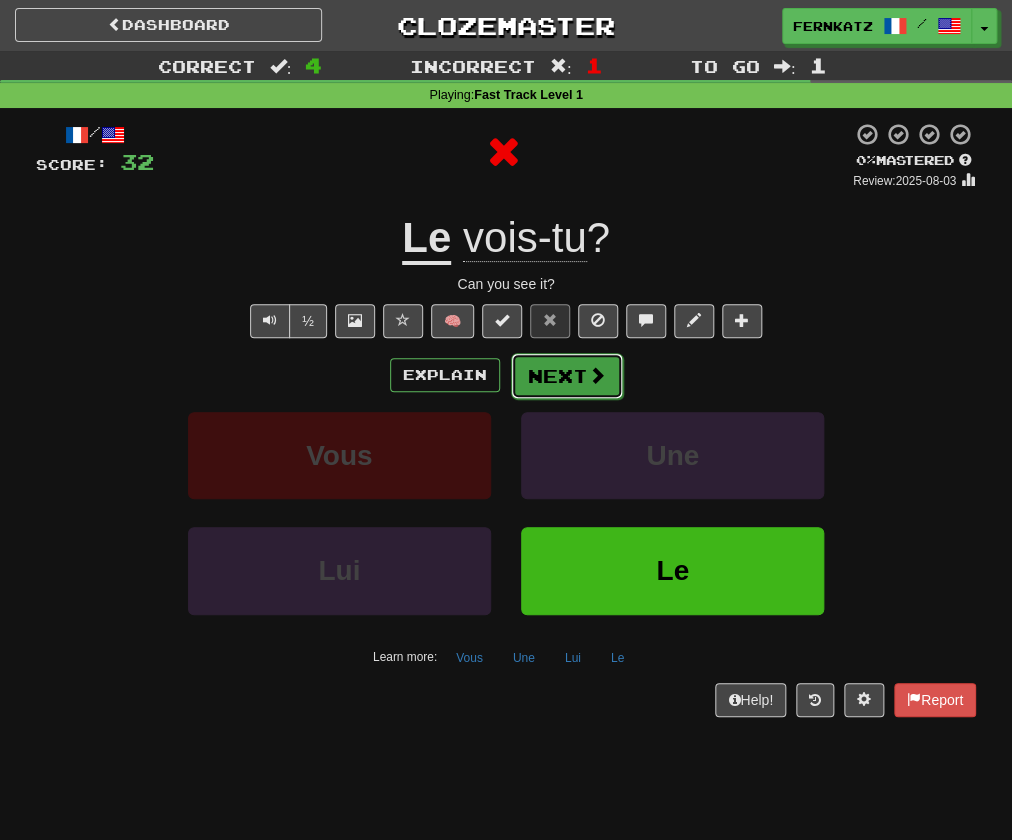 click at bounding box center [597, 375] 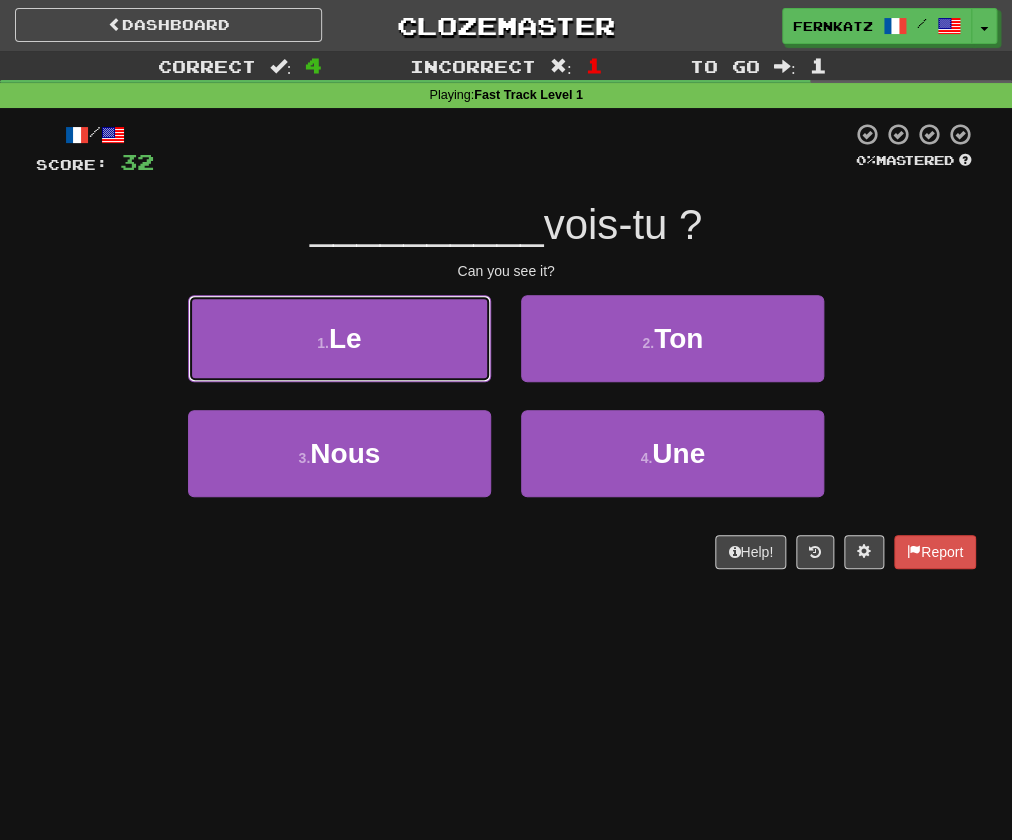 drag, startPoint x: 443, startPoint y: 383, endPoint x: 358, endPoint y: 345, distance: 93.10747 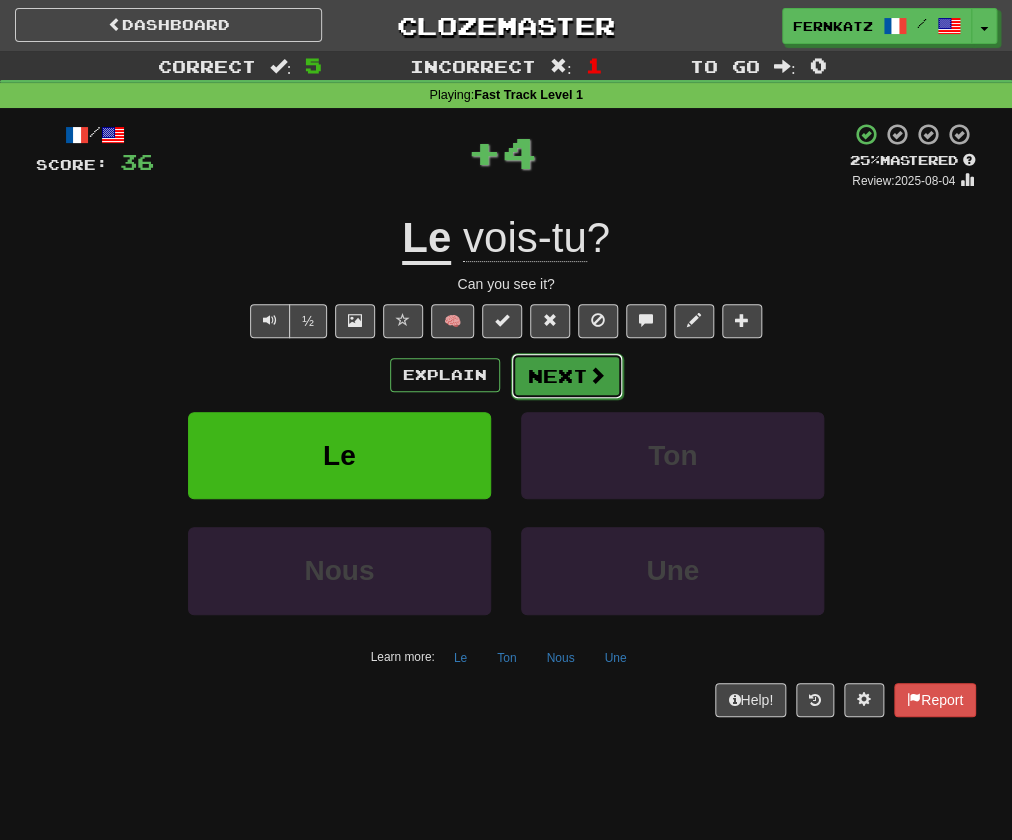 click at bounding box center (597, 375) 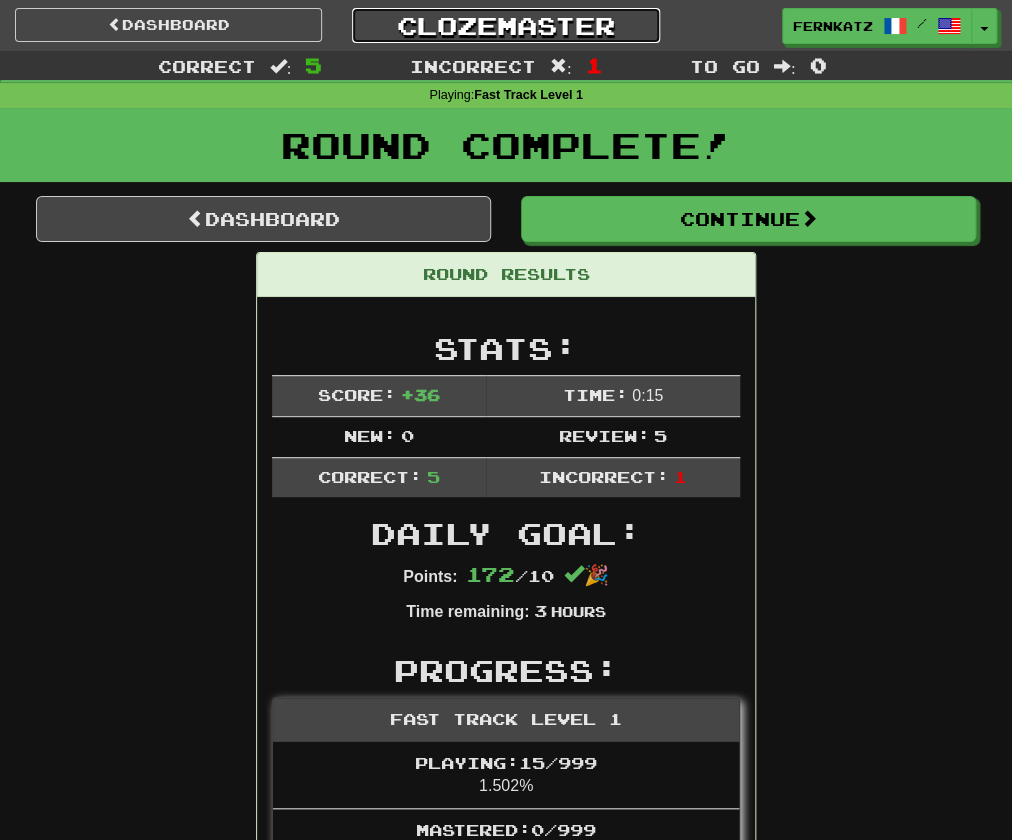 click on "Clozemaster" at bounding box center [505, 25] 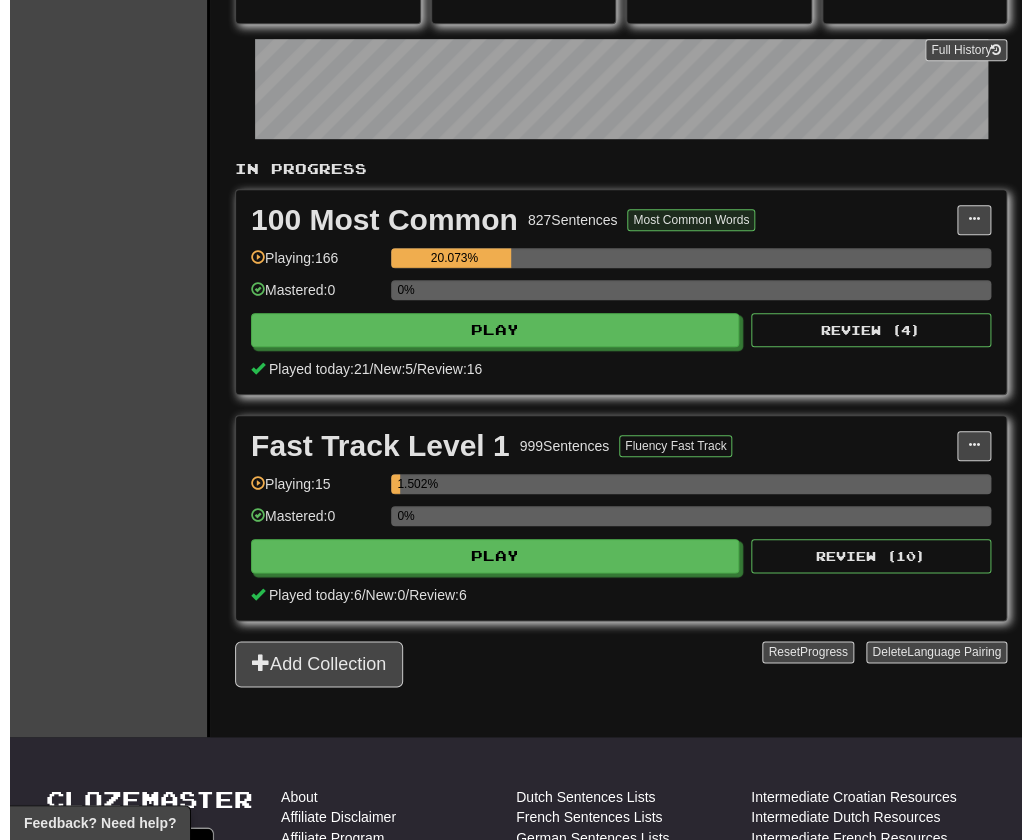 scroll, scrollTop: 309, scrollLeft: 0, axis: vertical 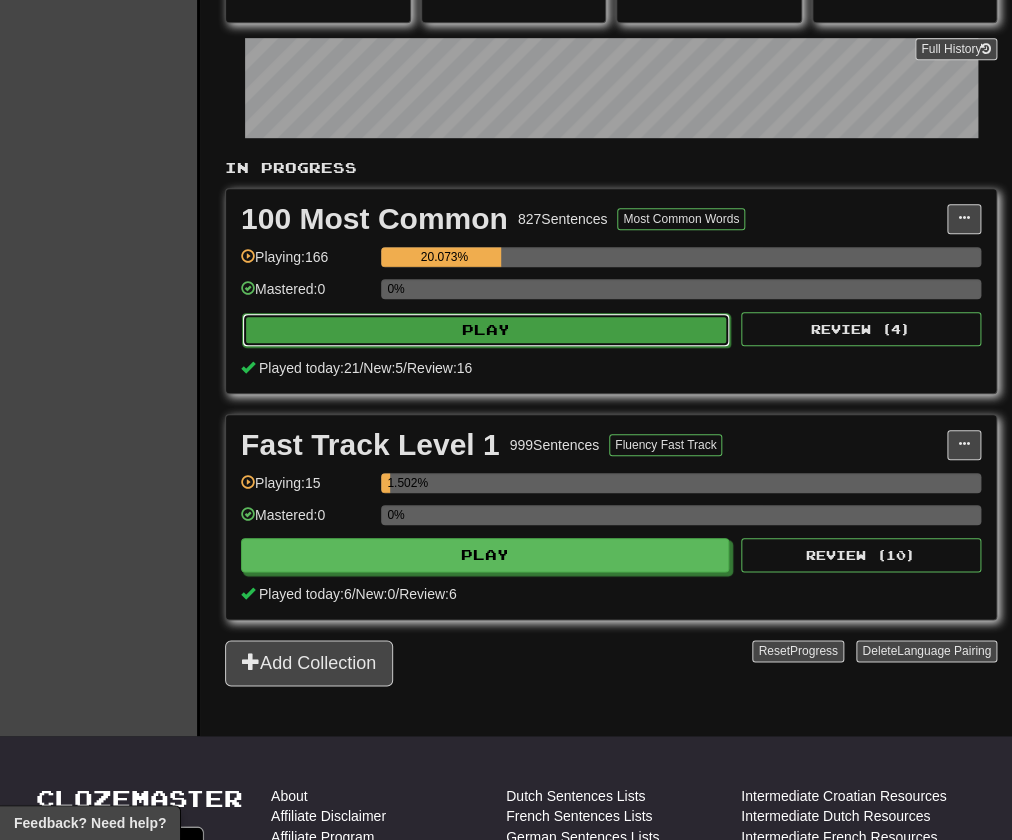 click on "Play" at bounding box center (486, 330) 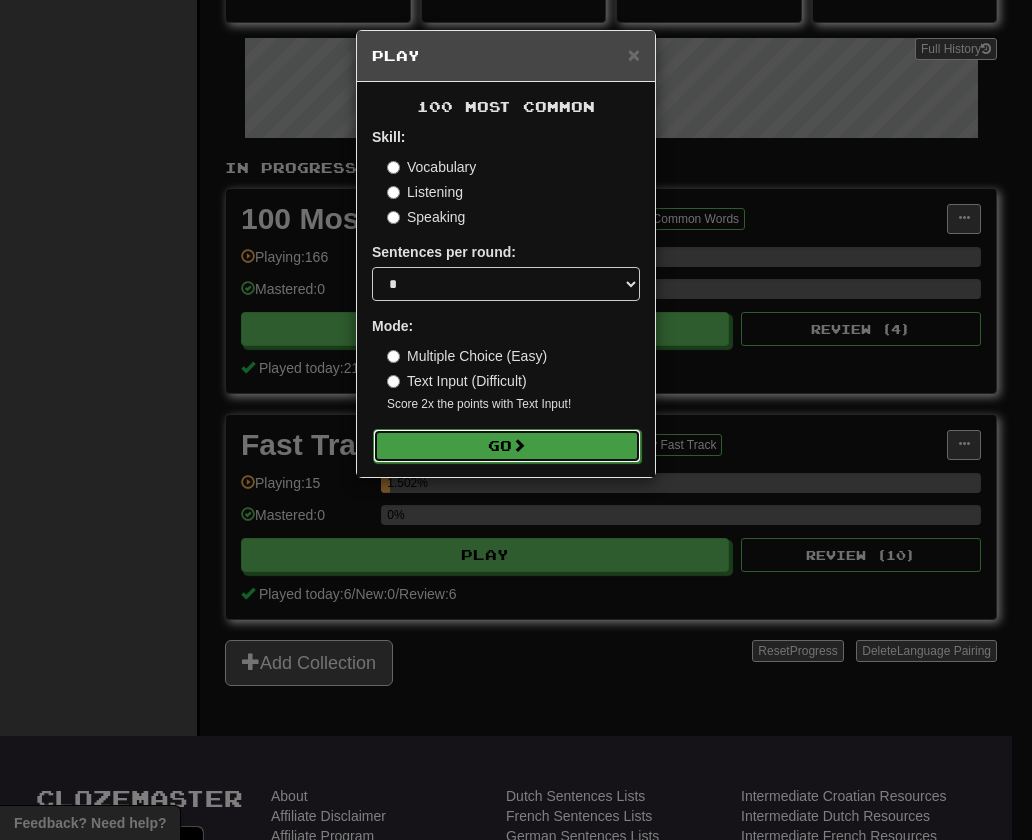 click on "Go" at bounding box center (507, 446) 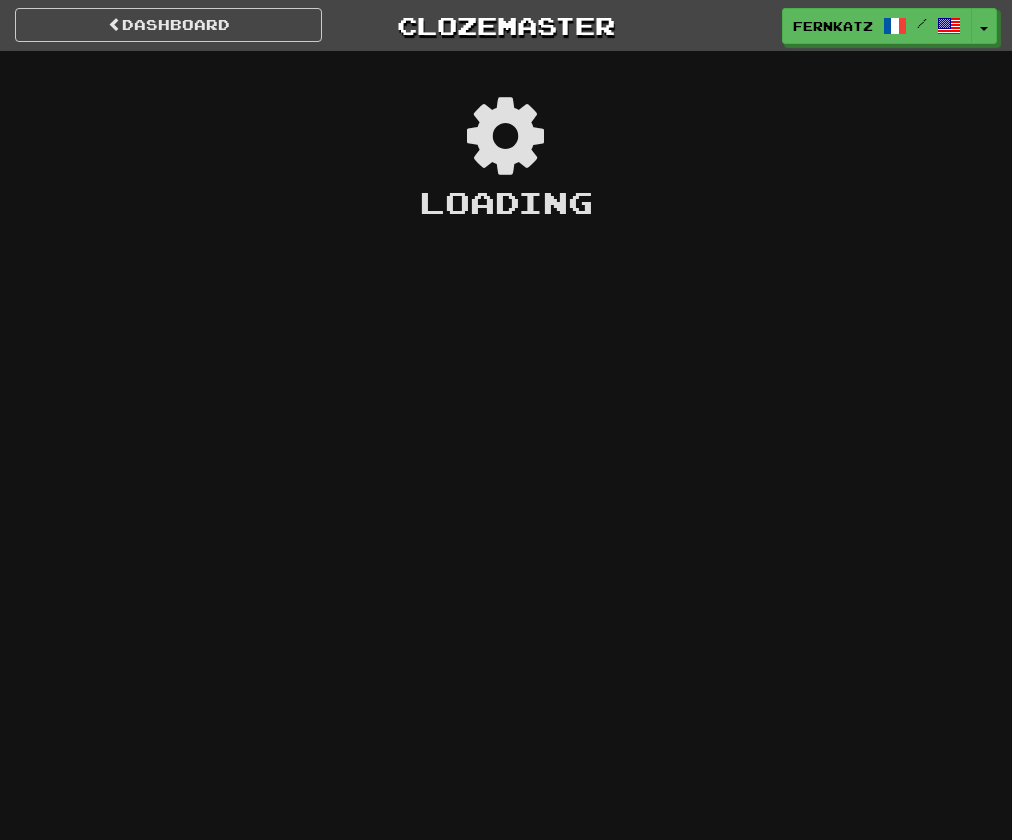 scroll, scrollTop: 0, scrollLeft: 0, axis: both 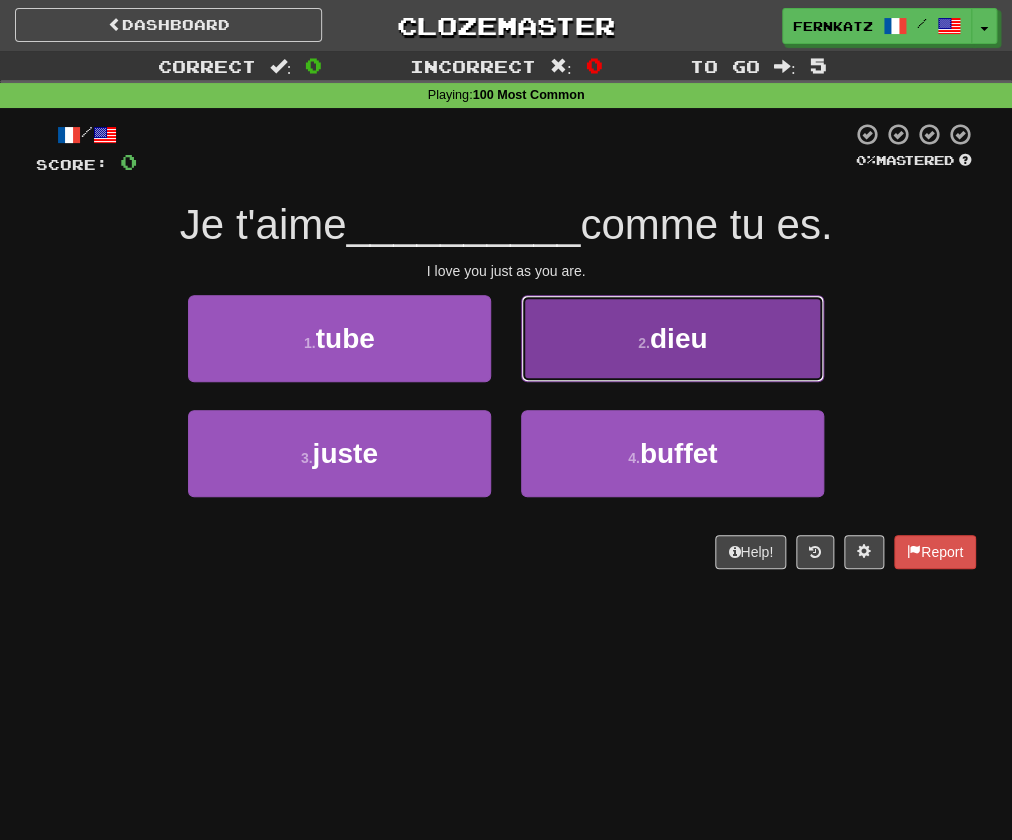 click on "2 .  dieu" at bounding box center [672, 338] 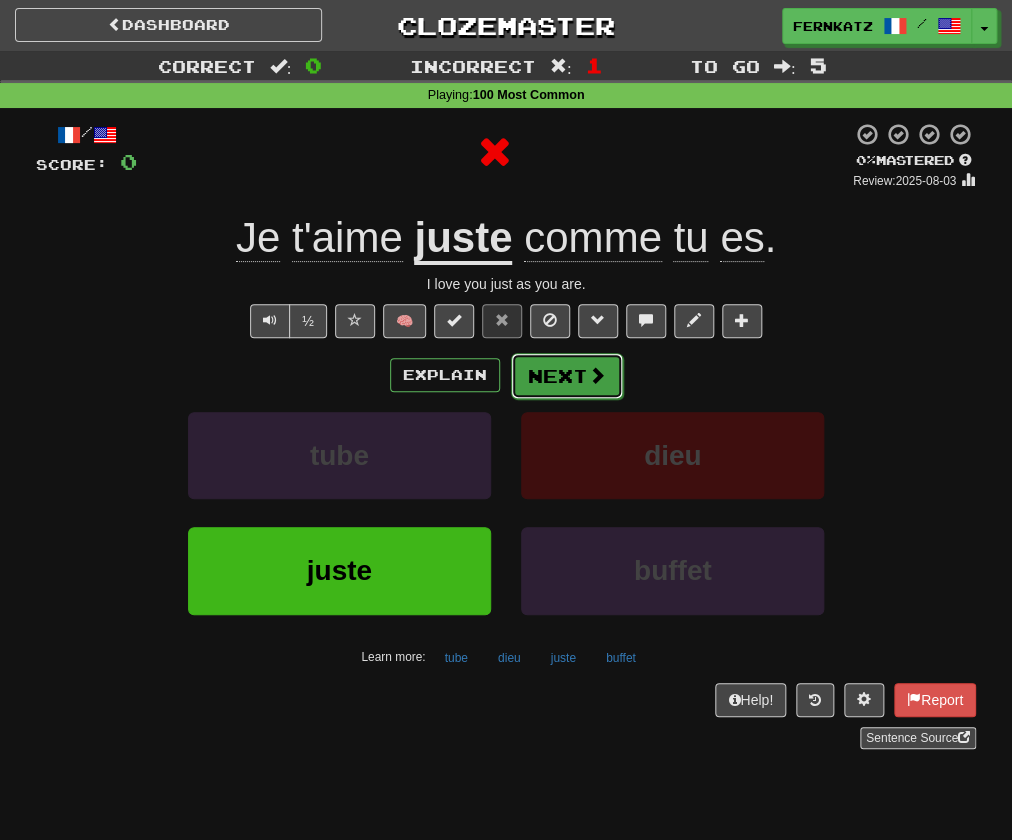 click on "Next" at bounding box center (567, 376) 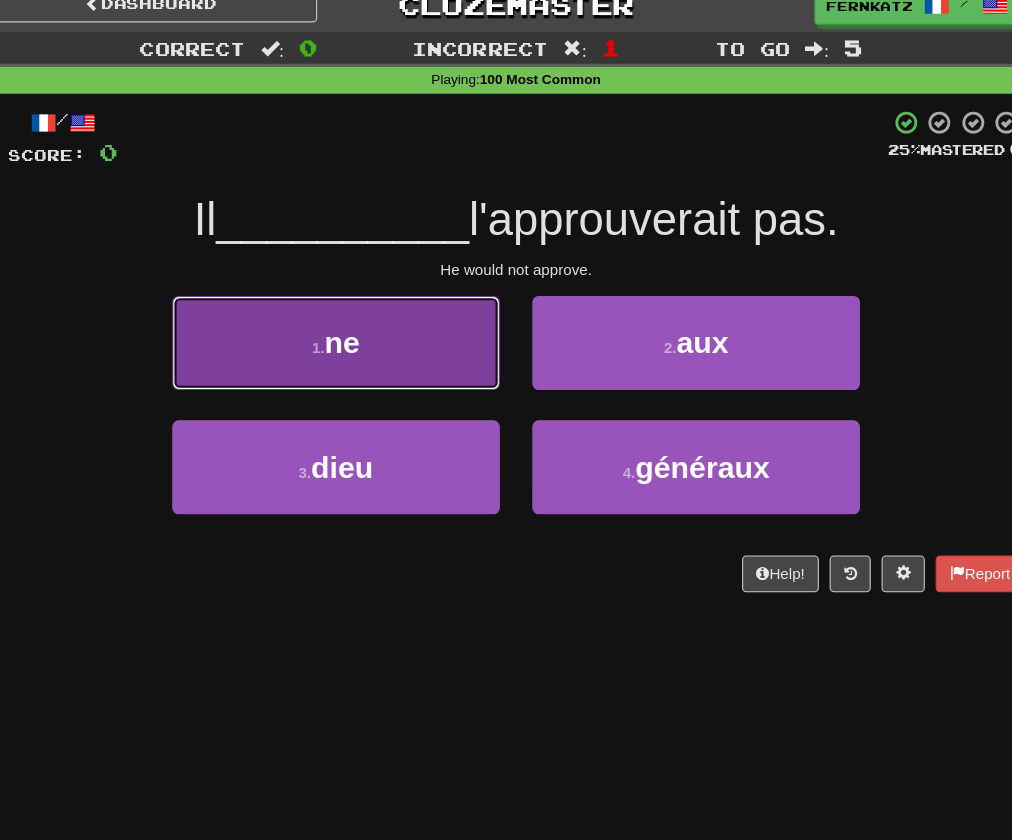 click on "1 .  ne" at bounding box center (339, 338) 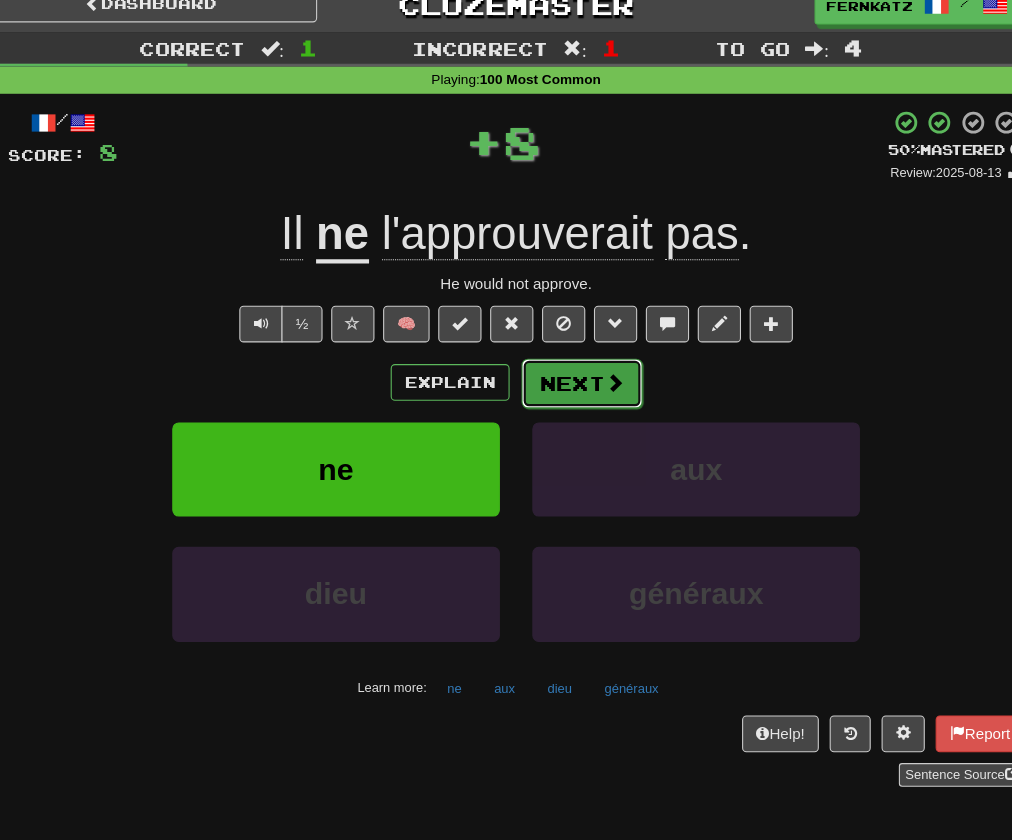 click on "Next" at bounding box center (567, 376) 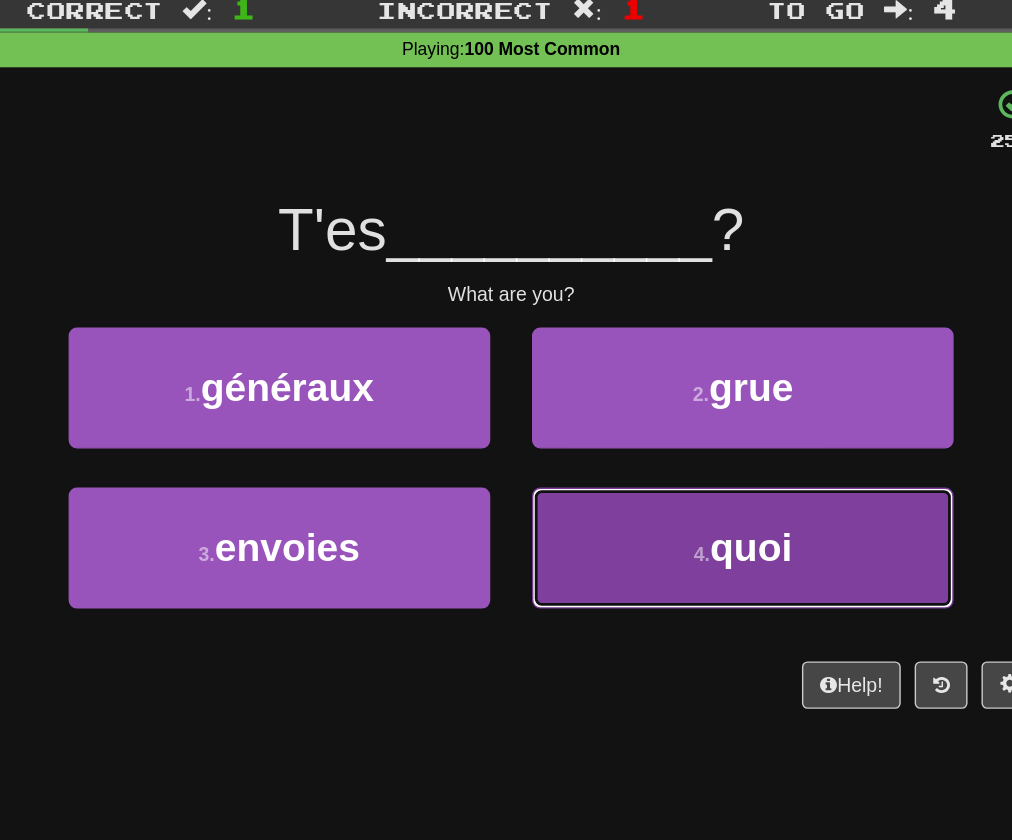 click on "4 .  quoi" at bounding box center (672, 453) 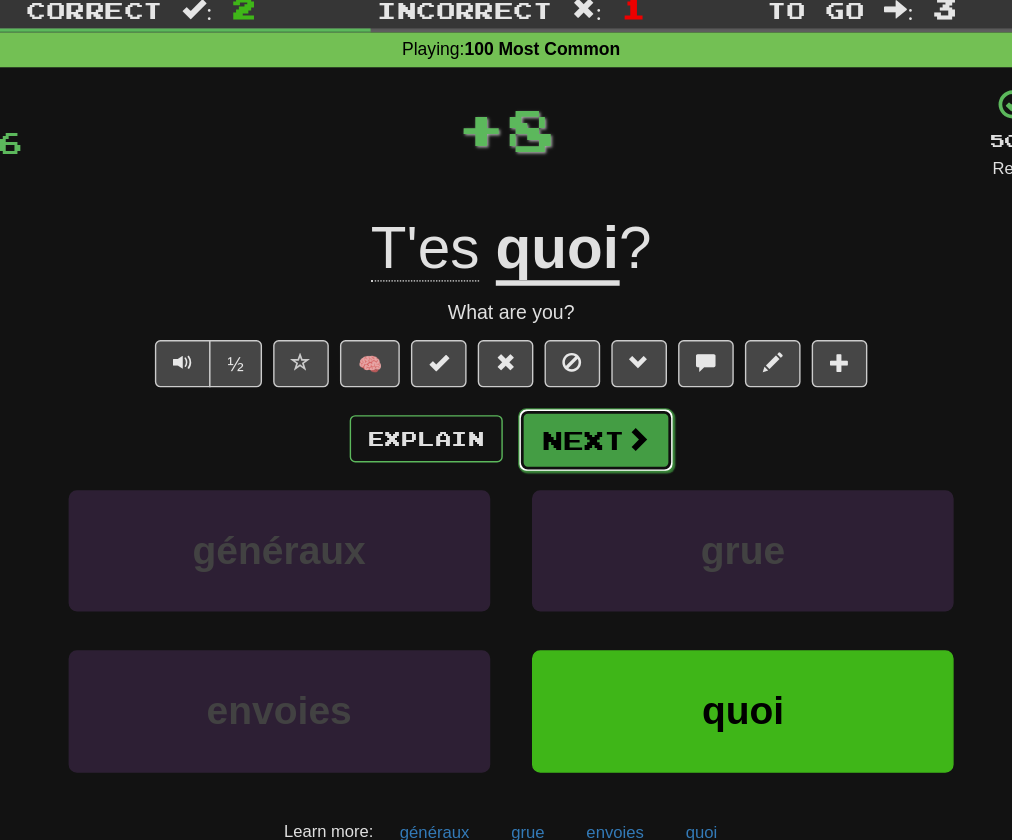 click on "Next" at bounding box center (567, 376) 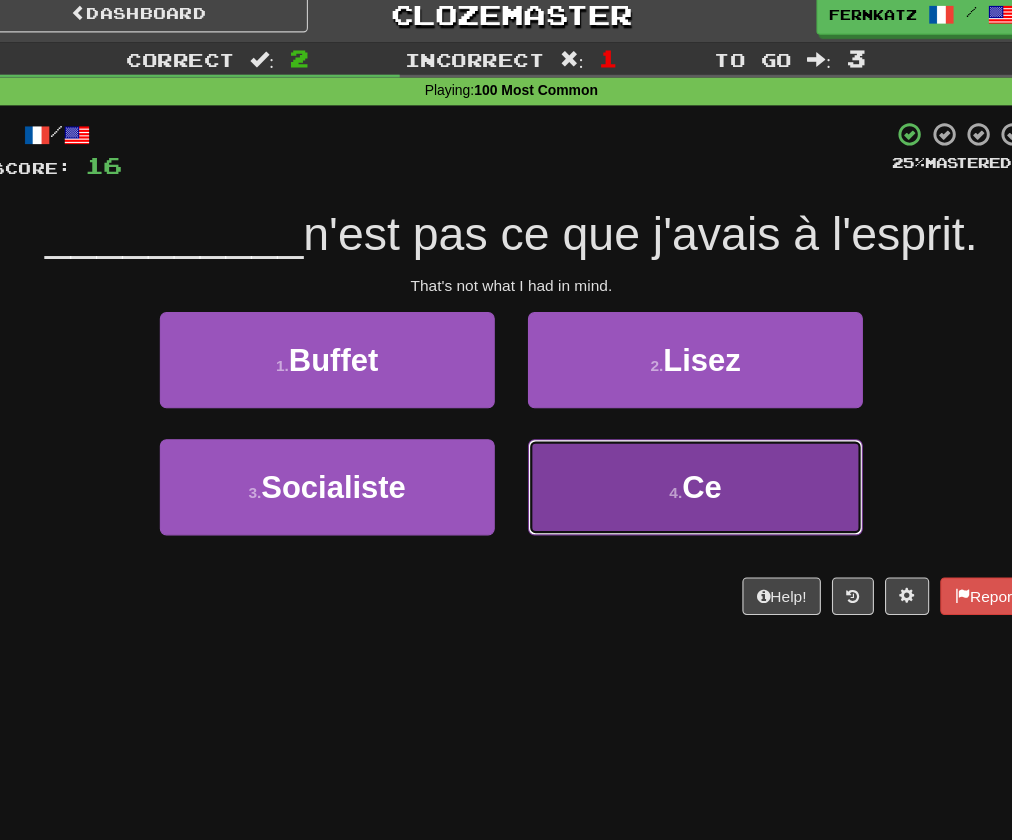 click on "4 .  Ce" at bounding box center (672, 453) 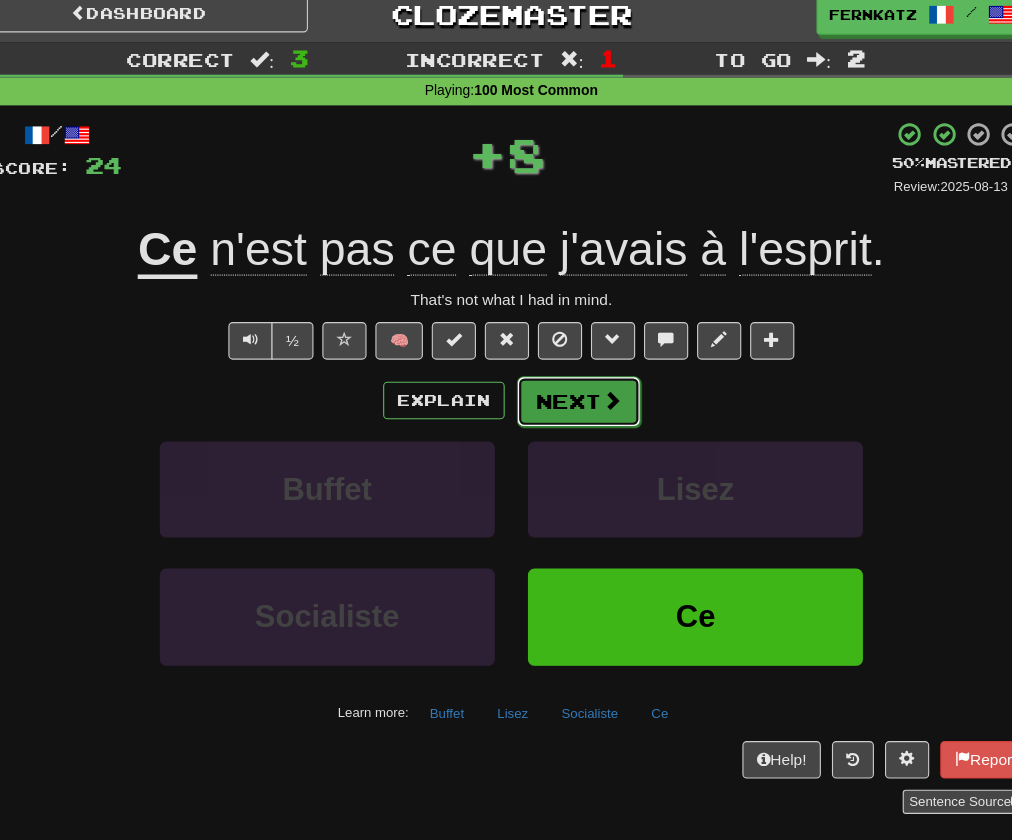 click on "Next" at bounding box center (567, 376) 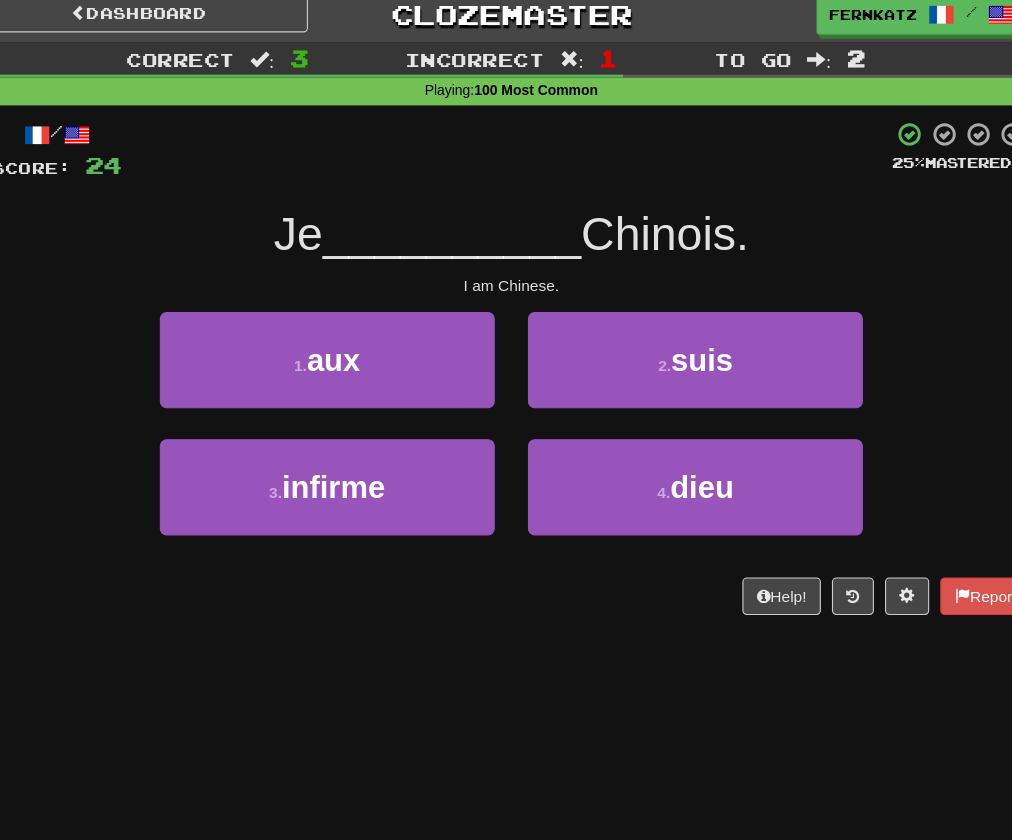 drag, startPoint x: 525, startPoint y: 374, endPoint x: 512, endPoint y: 279, distance: 95.885345 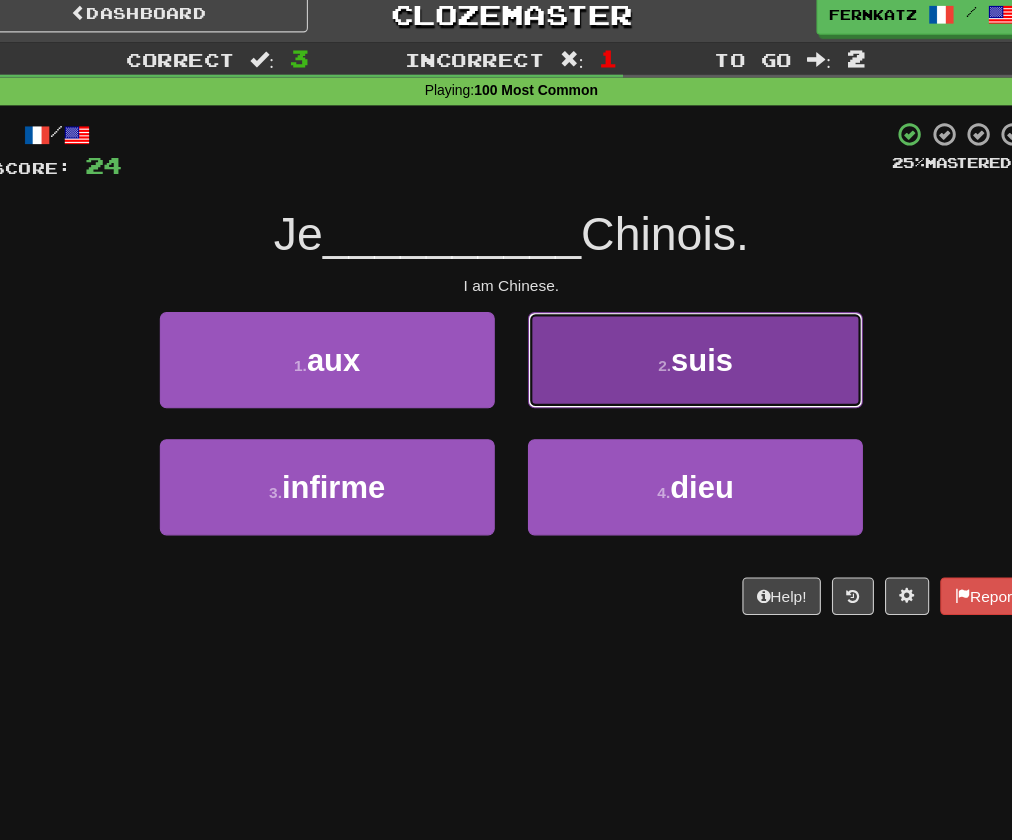 click on "2 .  suis" at bounding box center (672, 338) 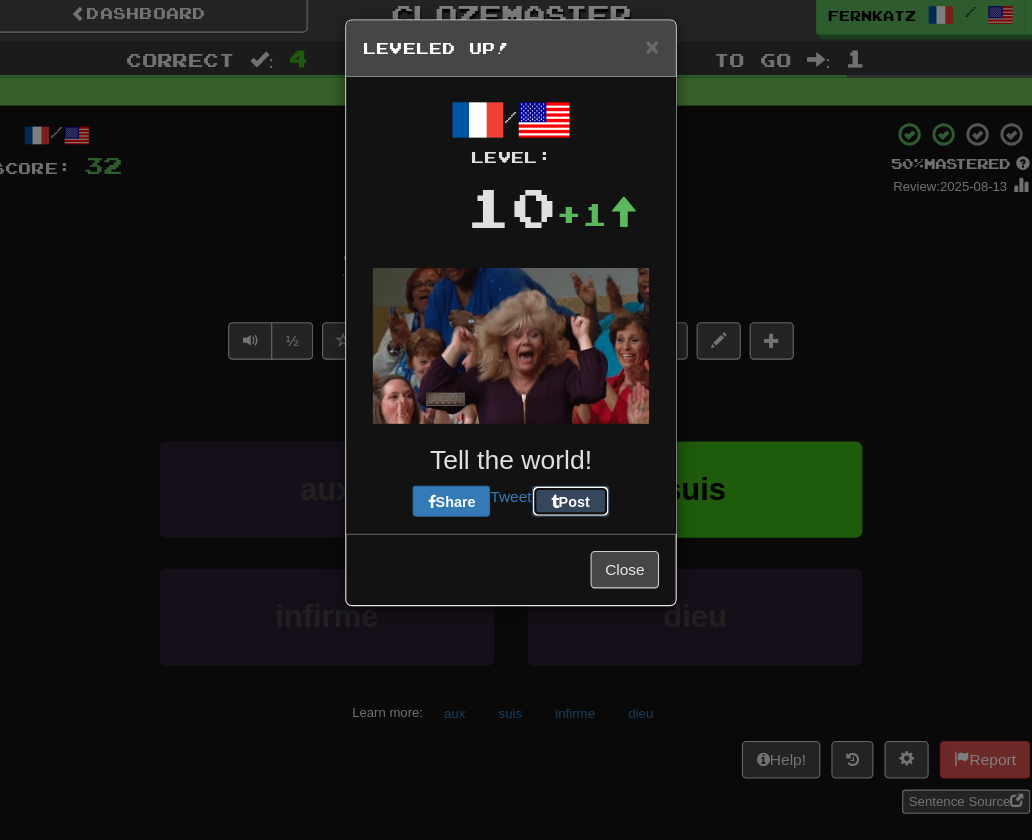 click on "/  Level: 10 +1 Tell the world!  Share Tweet  Post" at bounding box center (506, 288) 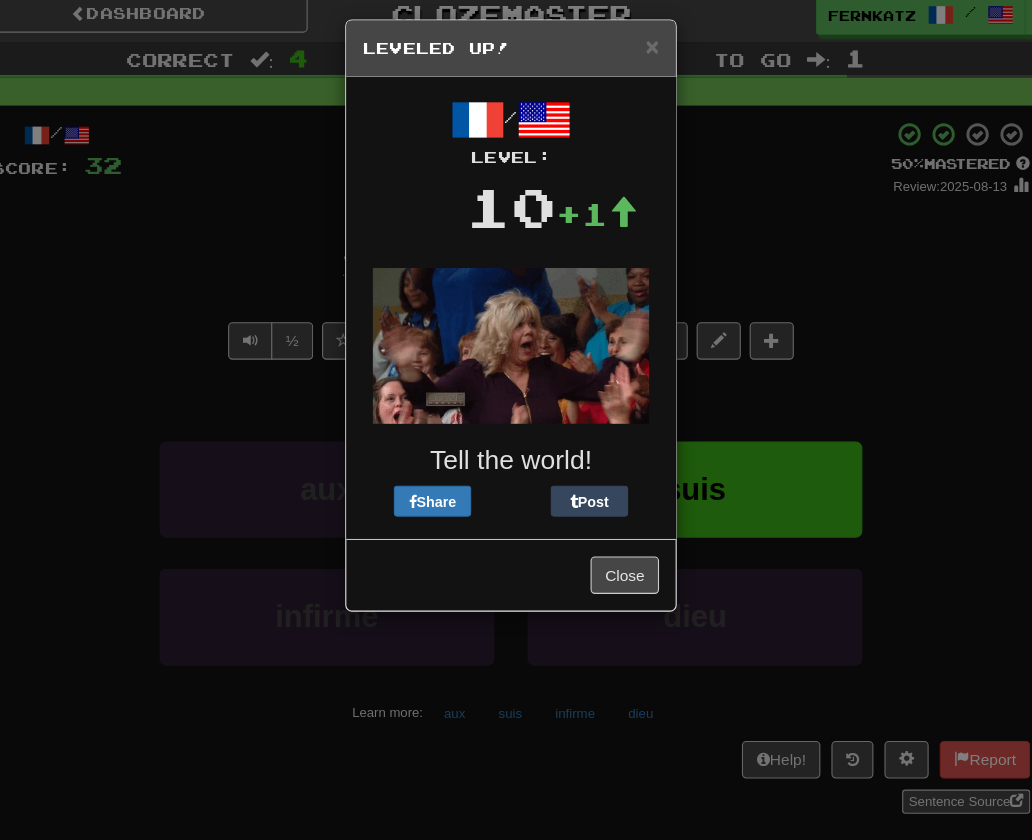 click on "× Leveled Up!" at bounding box center (506, 56) 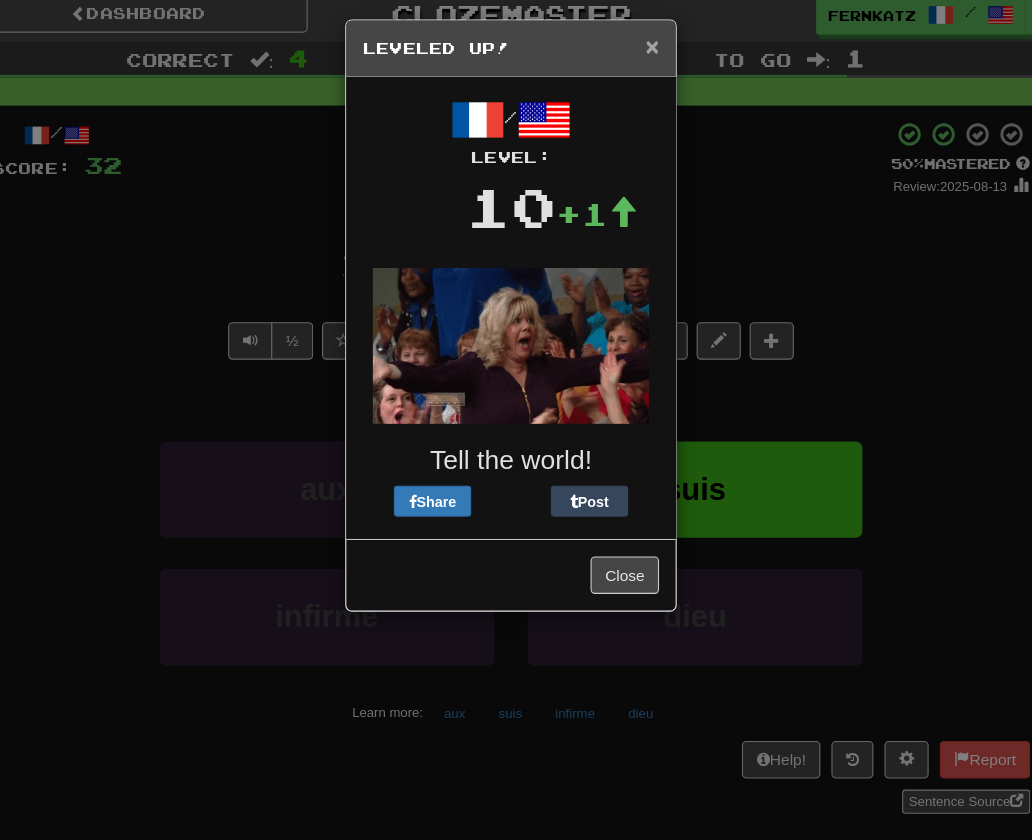 click on "×" at bounding box center [634, 54] 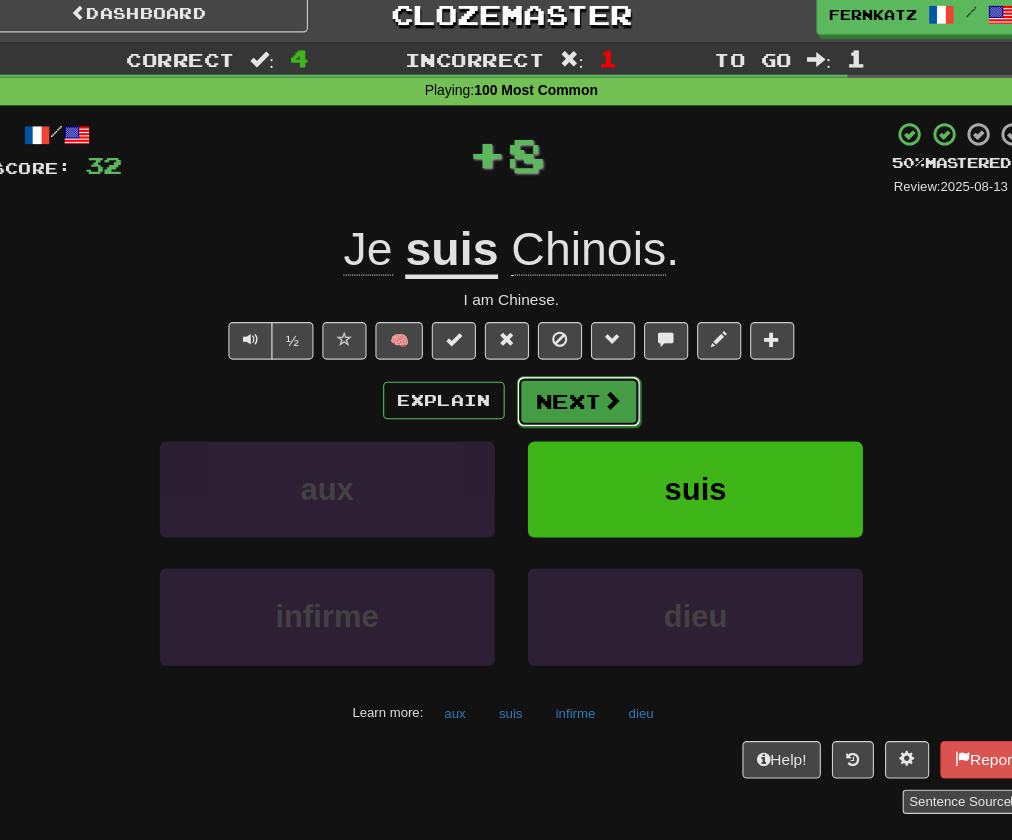 click at bounding box center [597, 375] 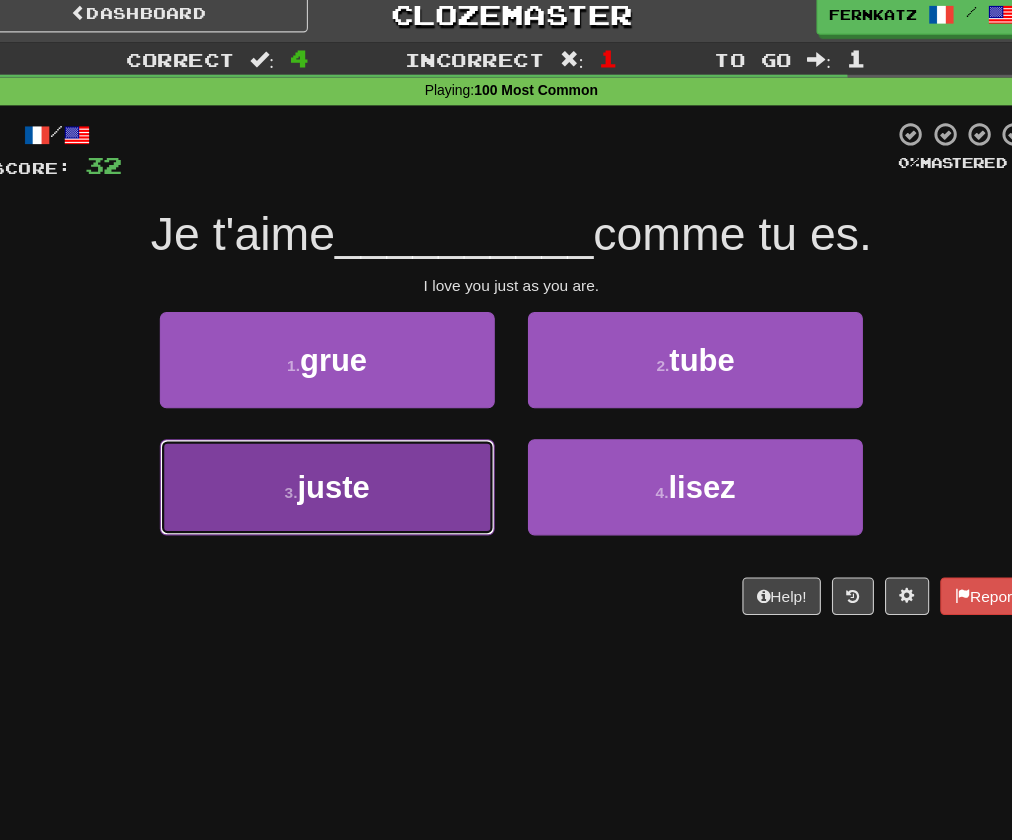 click on "3 .  juste" at bounding box center (339, 453) 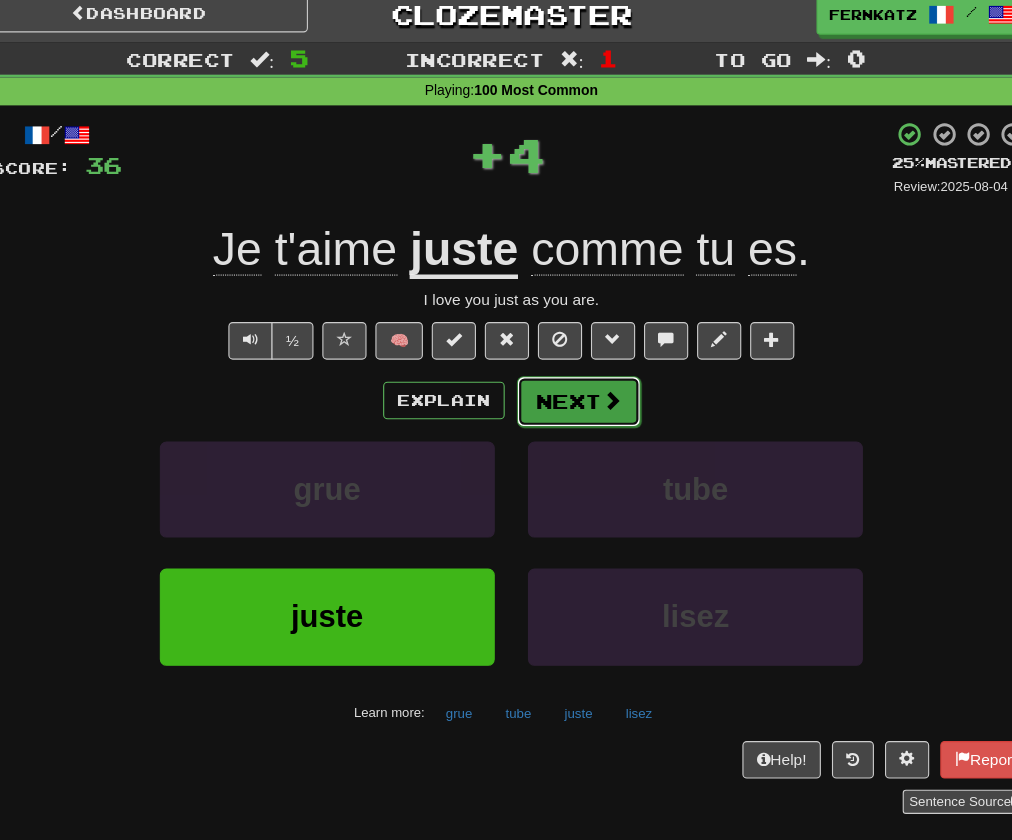 click on "Next" at bounding box center [567, 376] 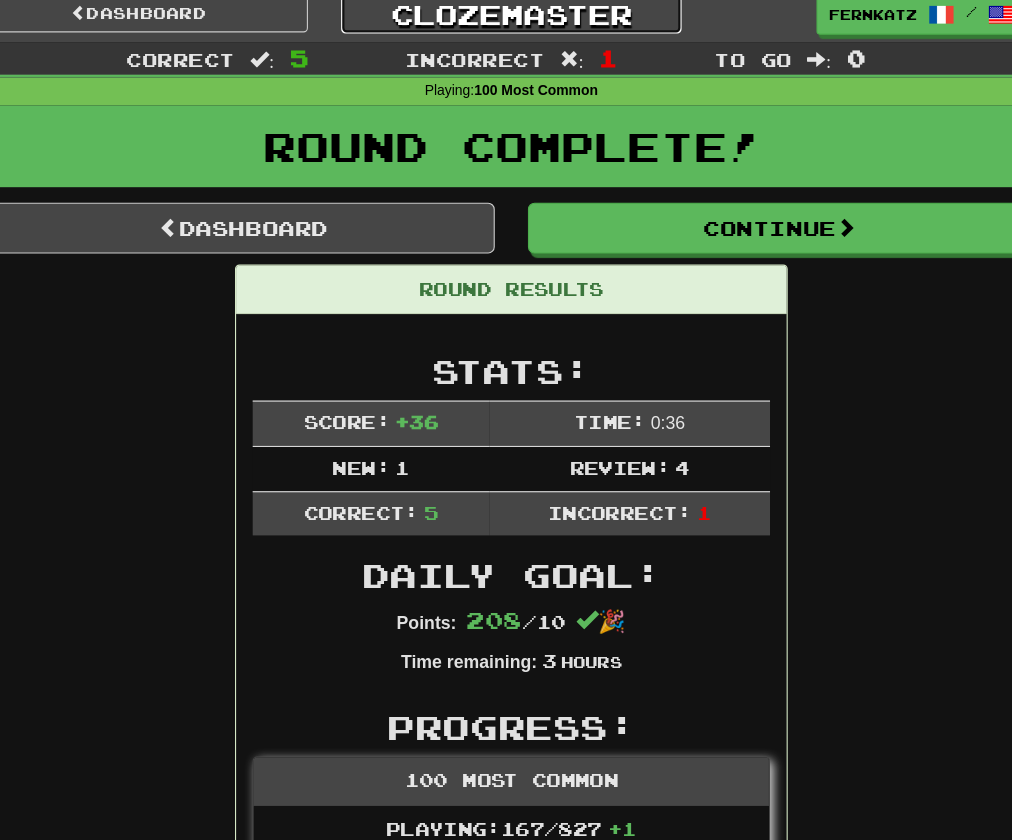 click on "Clozemaster" at bounding box center (505, 25) 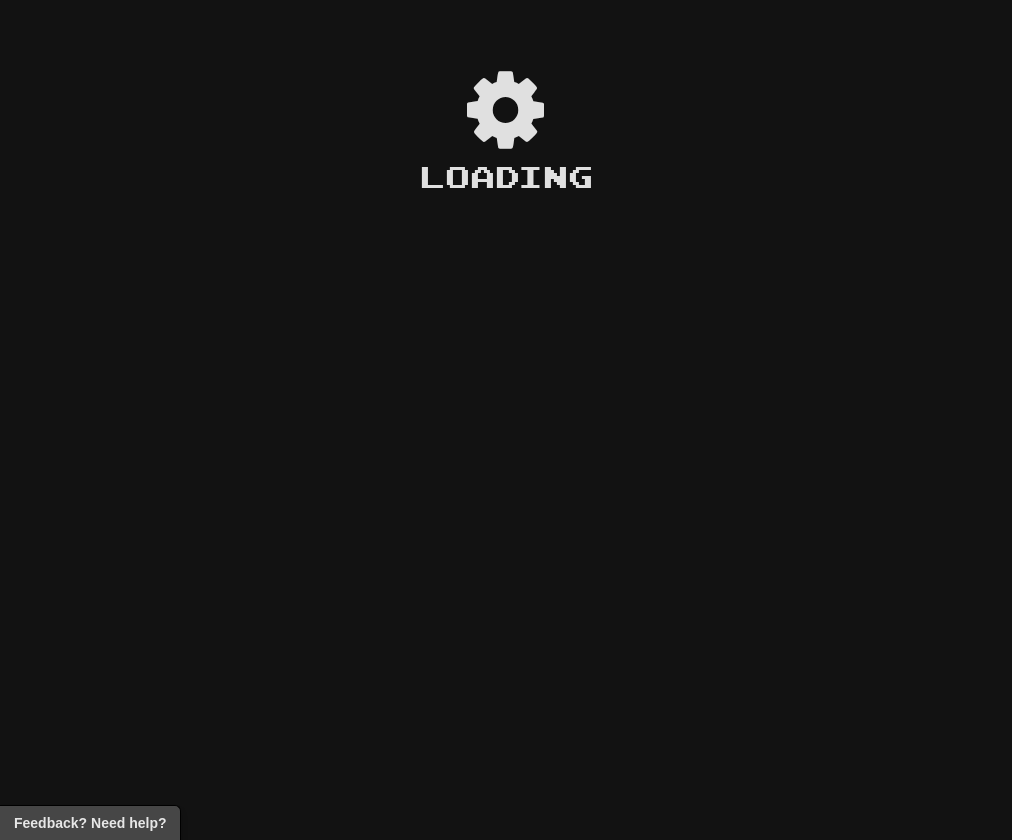 scroll, scrollTop: 0, scrollLeft: 0, axis: both 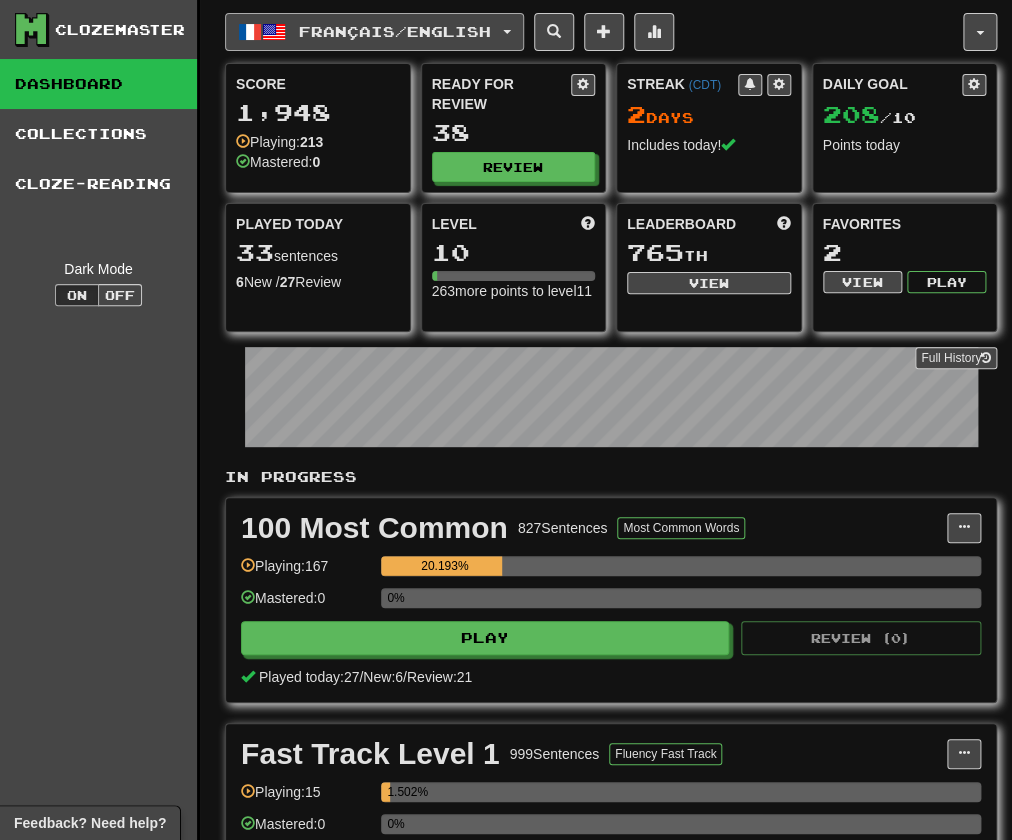 click on "Français  /  English" at bounding box center [395, 31] 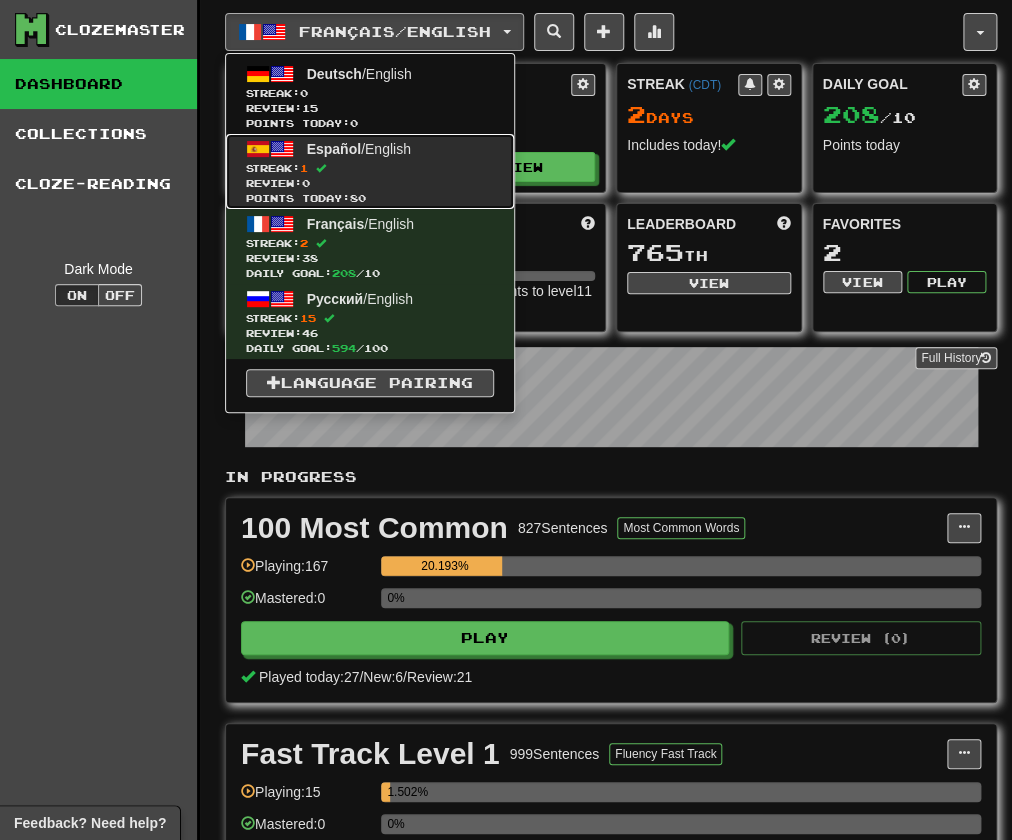 click on "Español  /  English" at bounding box center [359, 149] 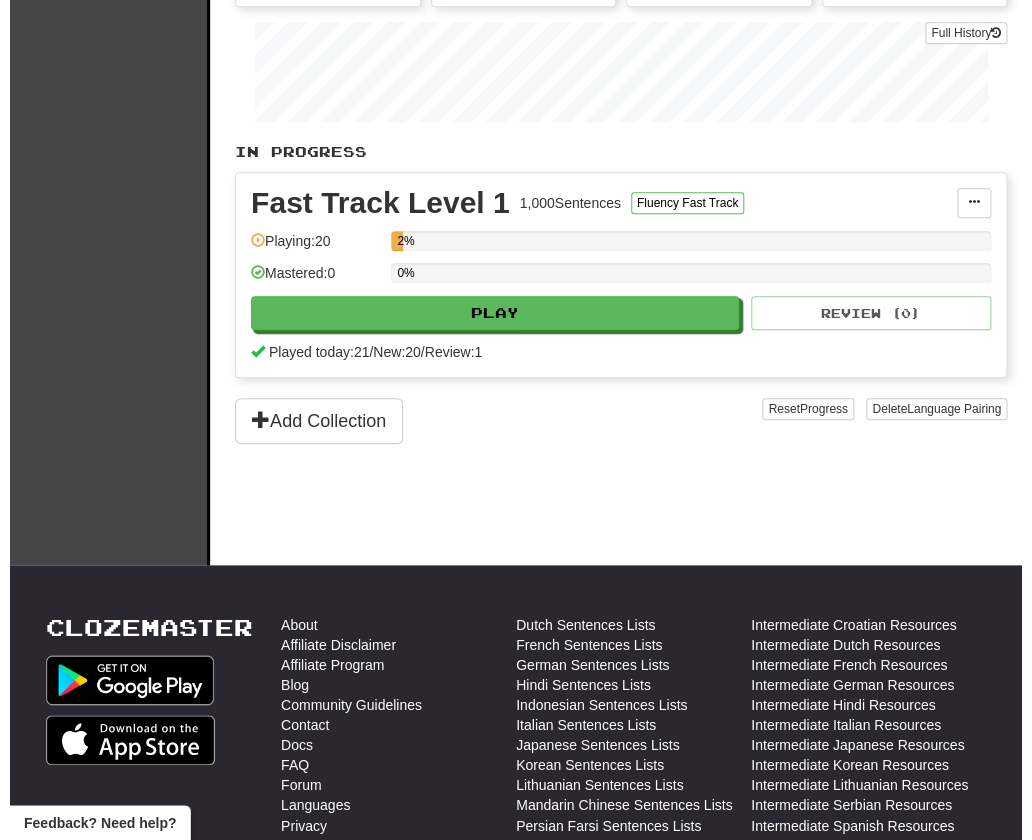 scroll, scrollTop: 322, scrollLeft: 0, axis: vertical 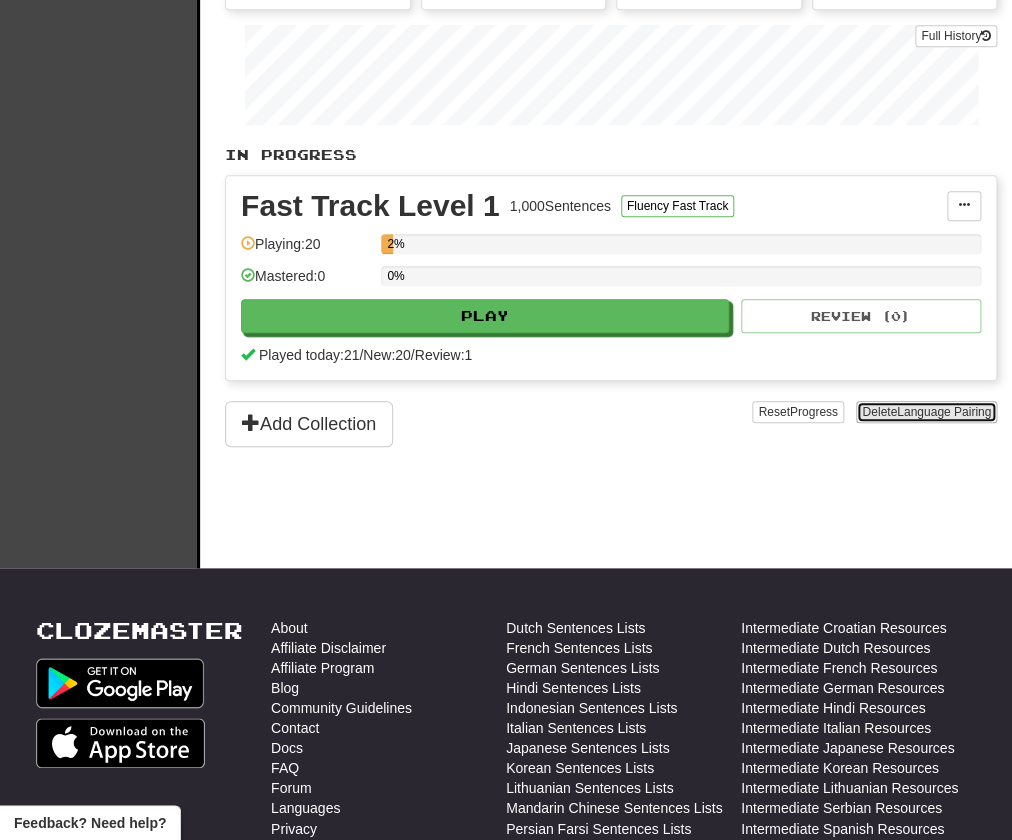 click on "Delete  Language Pairing" at bounding box center (926, 412) 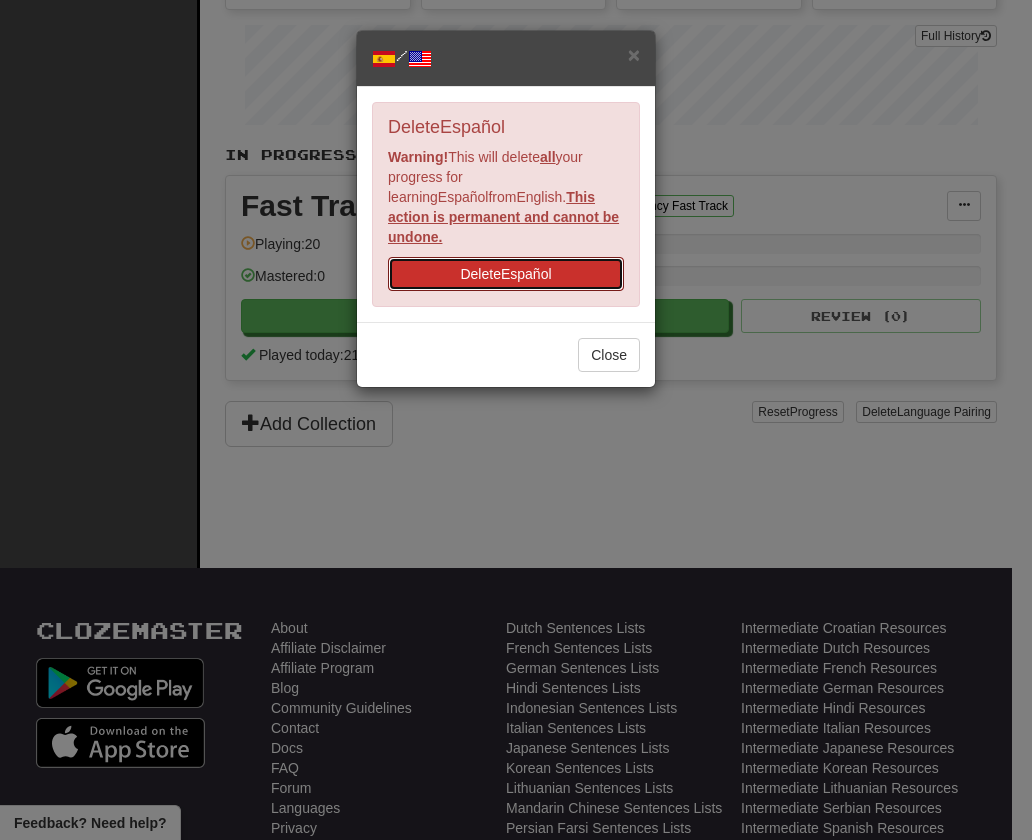 click on "Delete  Español" at bounding box center [506, 274] 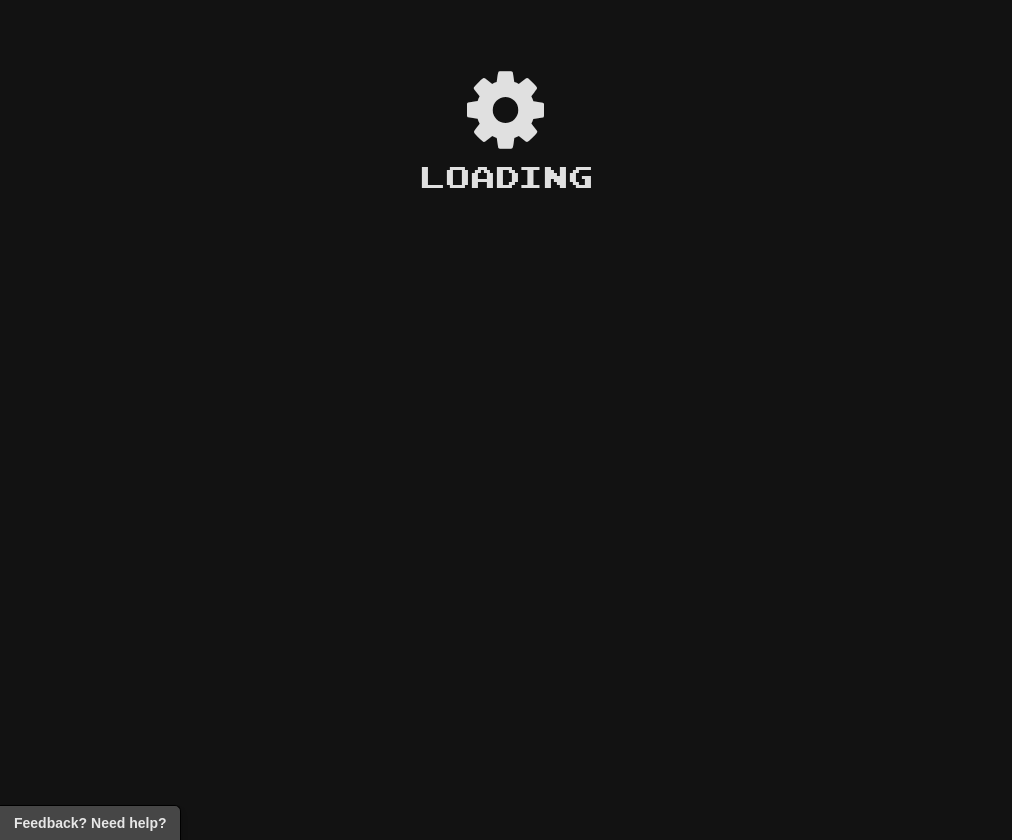 scroll, scrollTop: 0, scrollLeft: 0, axis: both 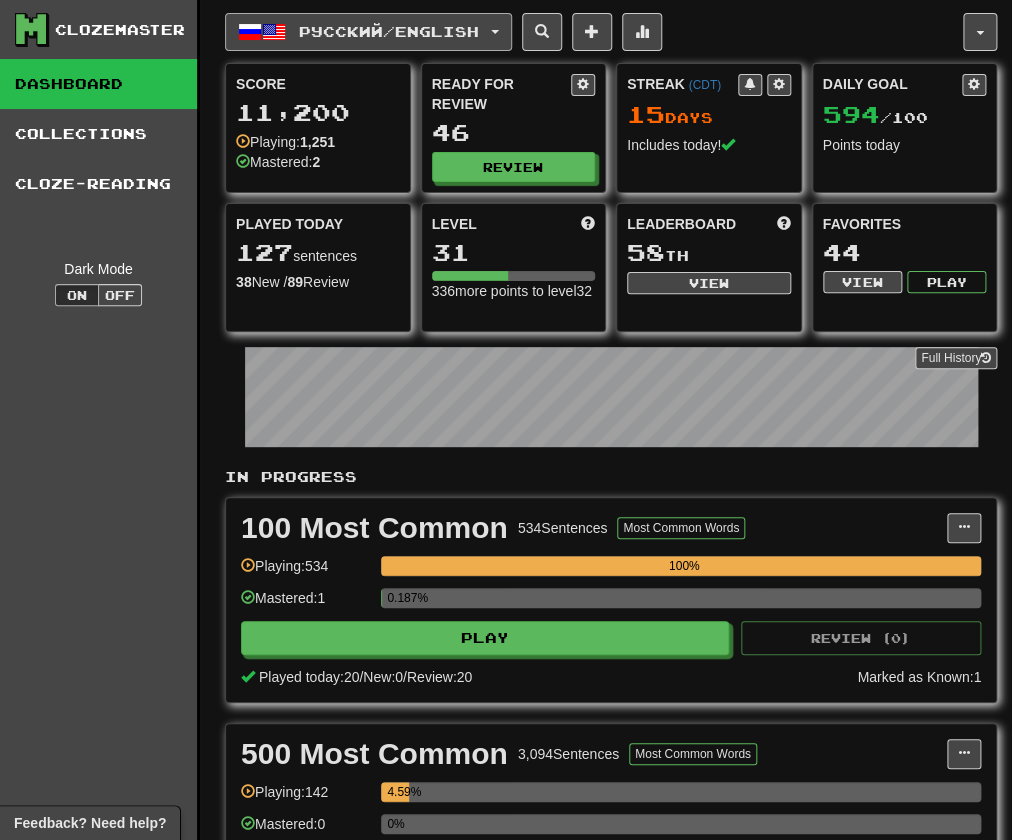 click on "Русский  /  English" at bounding box center (368, 32) 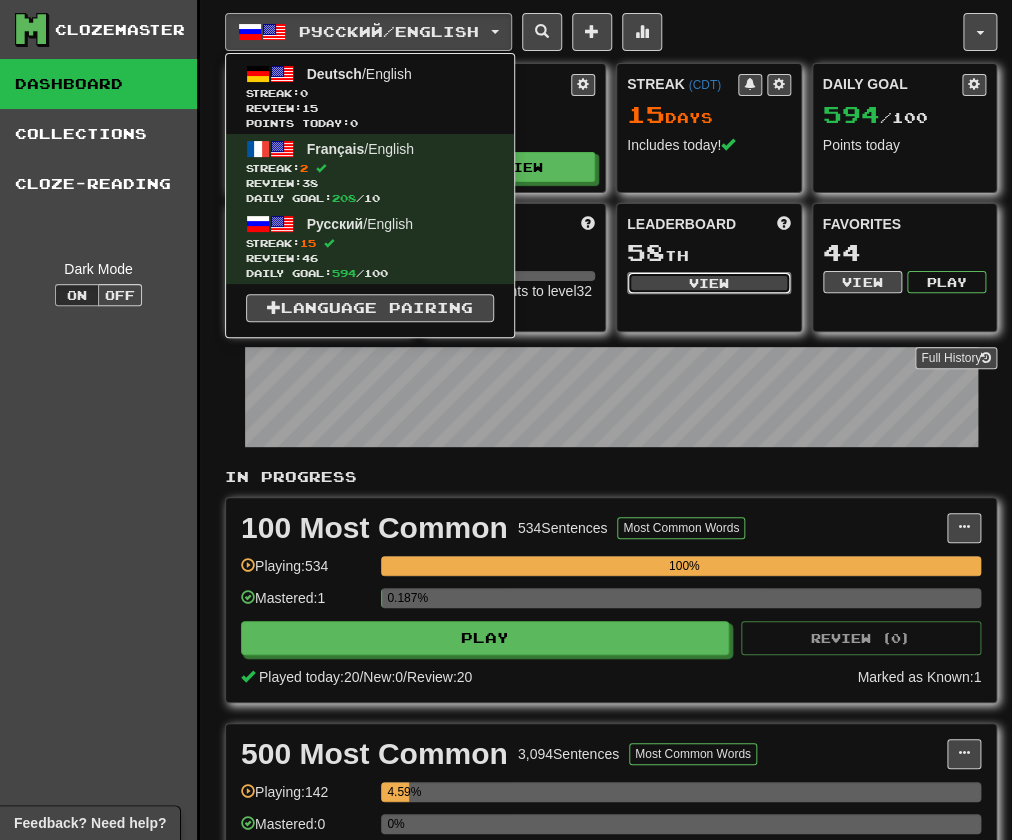 drag, startPoint x: 677, startPoint y: 275, endPoint x: 664, endPoint y: 335, distance: 61.39218 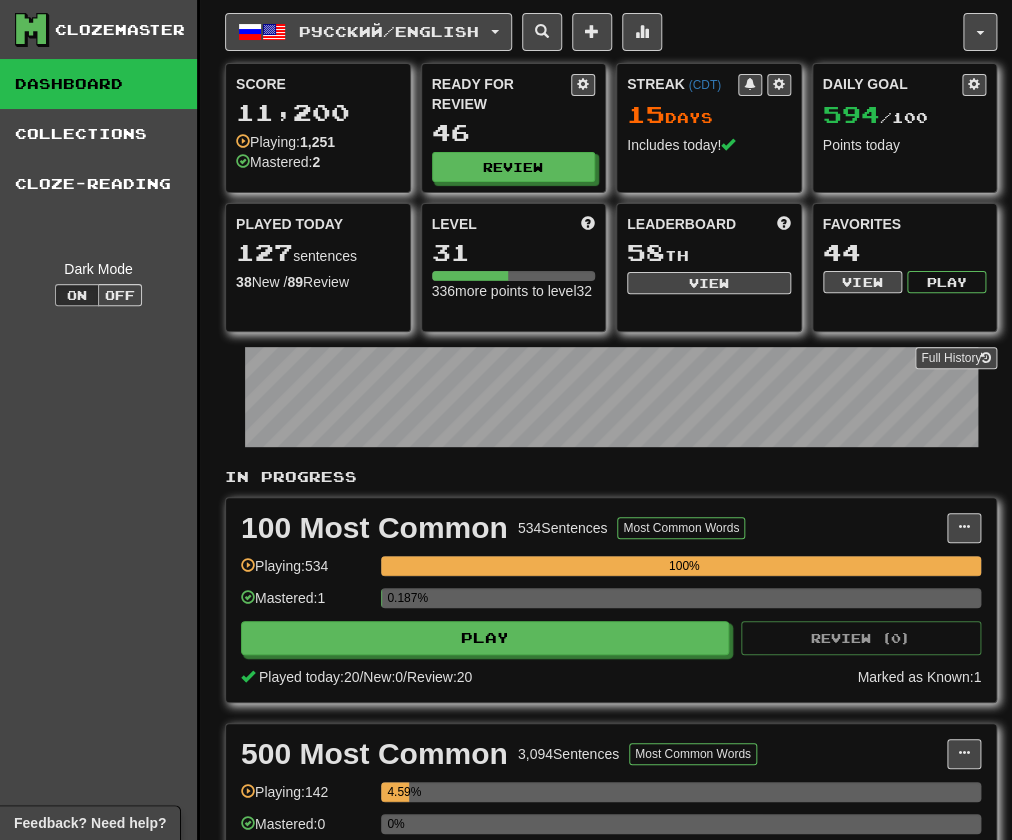 click on "Full History" at bounding box center [611, 399] 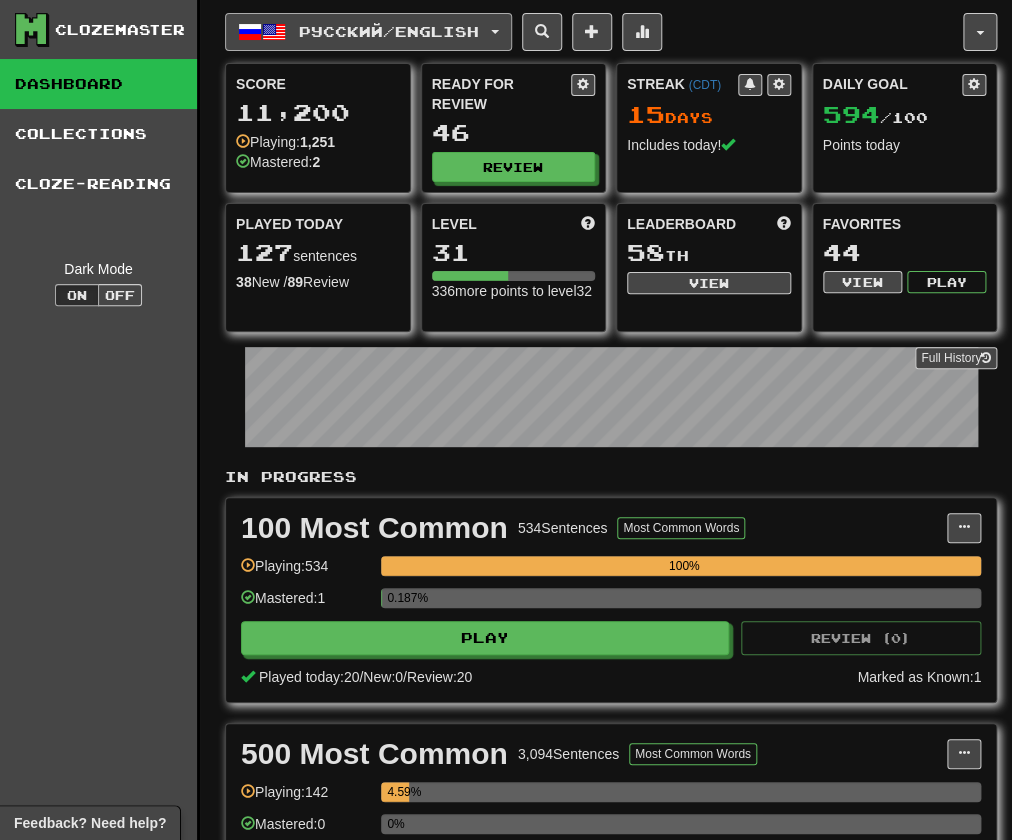 click on "Русский  /  English" at bounding box center (368, 32) 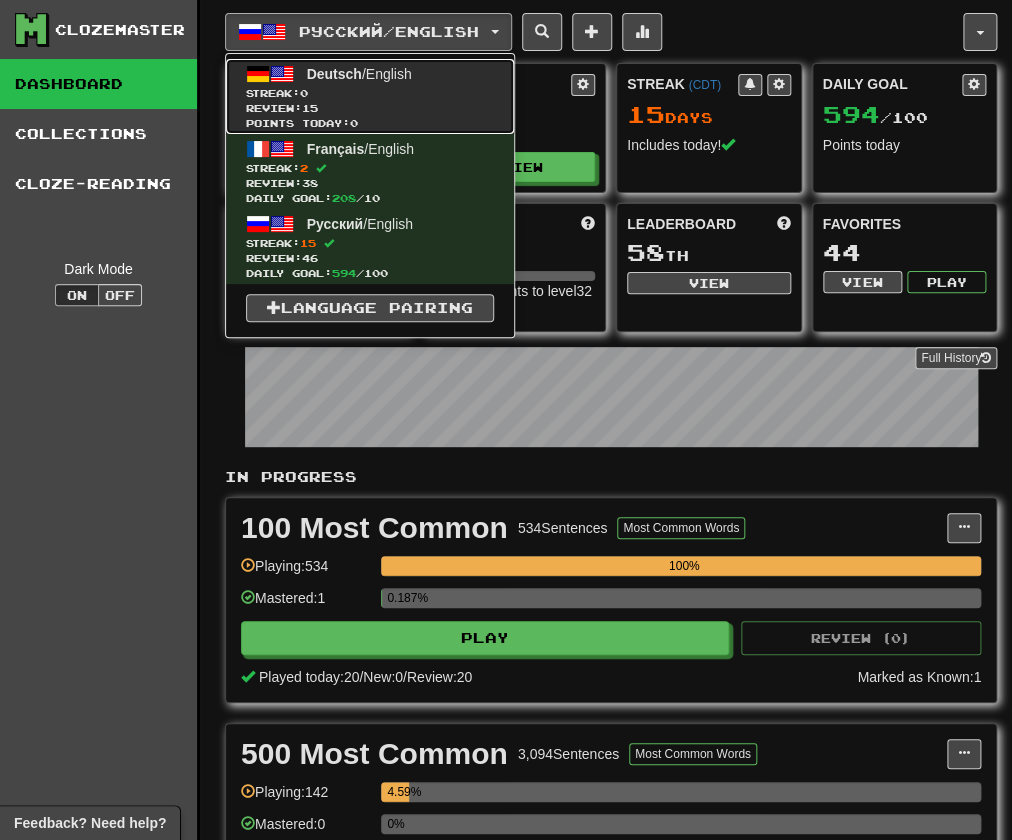 click on "Streak:  0" at bounding box center [370, 93] 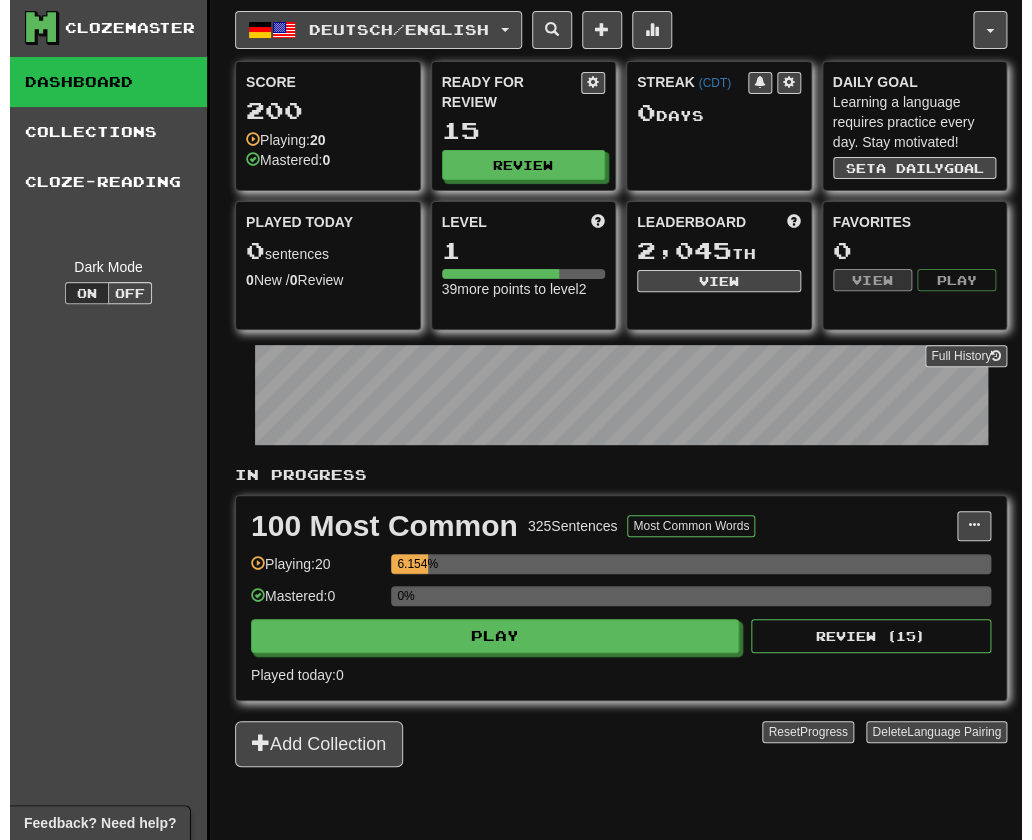 scroll, scrollTop: 0, scrollLeft: 0, axis: both 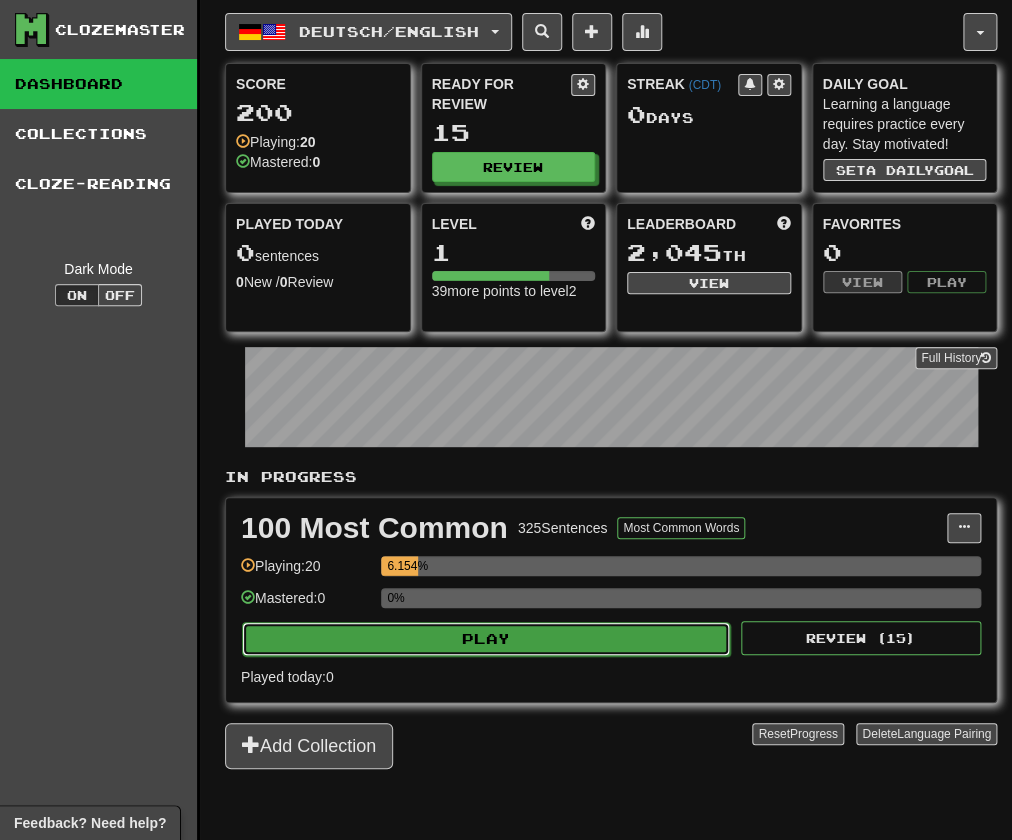 click on "Play" at bounding box center (486, 639) 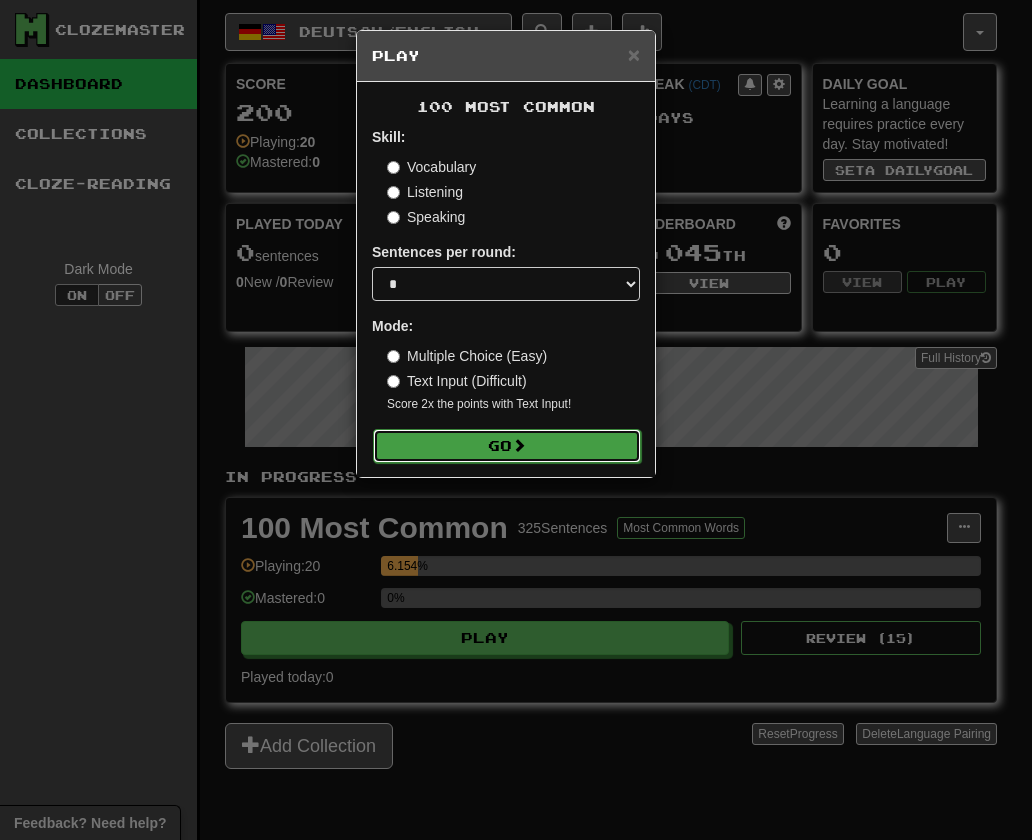 click on "Go" at bounding box center (507, 446) 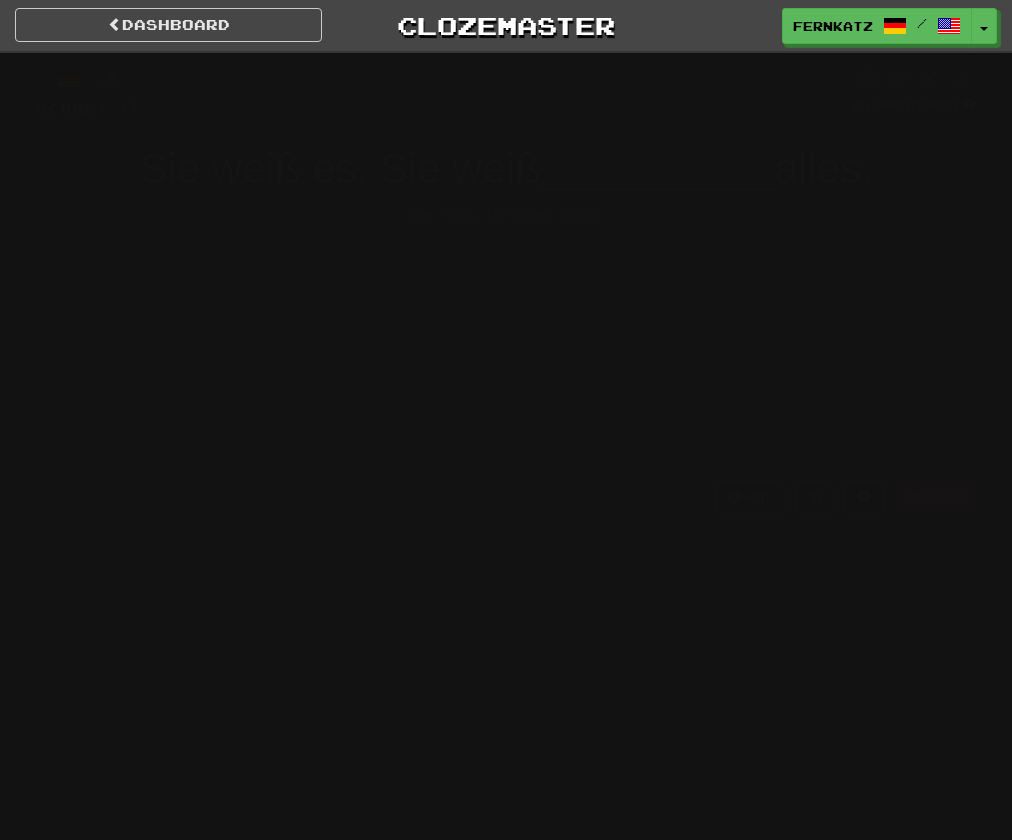 scroll, scrollTop: 0, scrollLeft: 0, axis: both 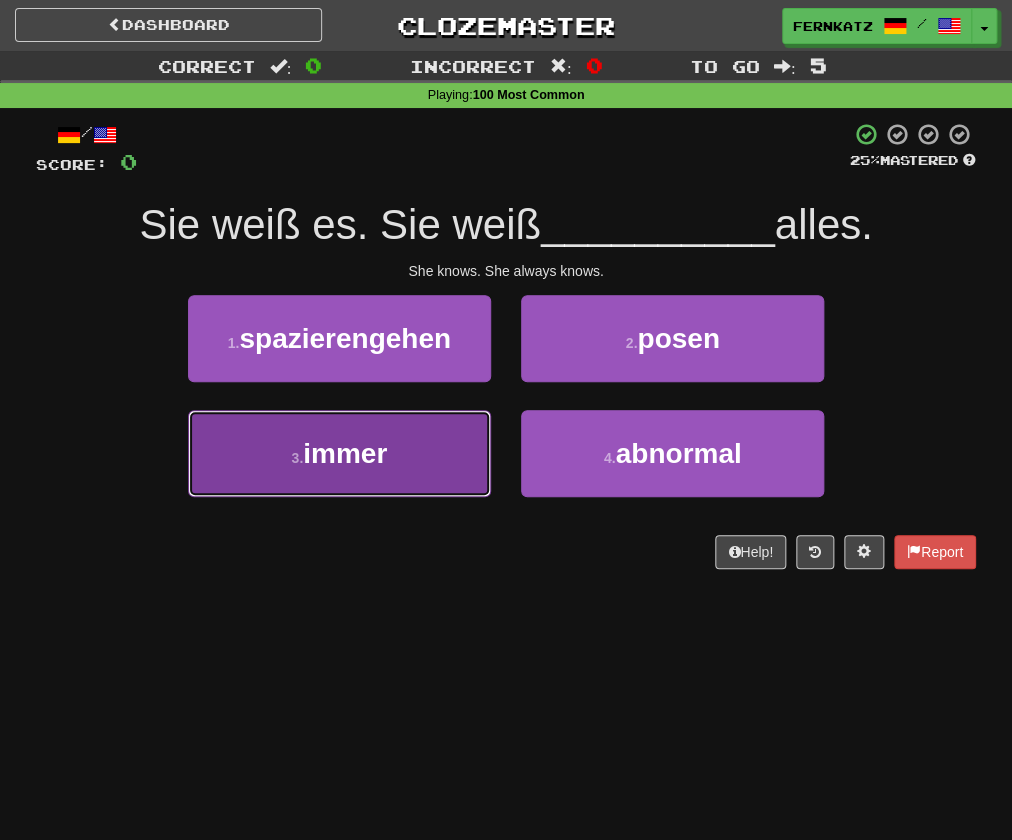 click on "3 .  immer" at bounding box center (339, 453) 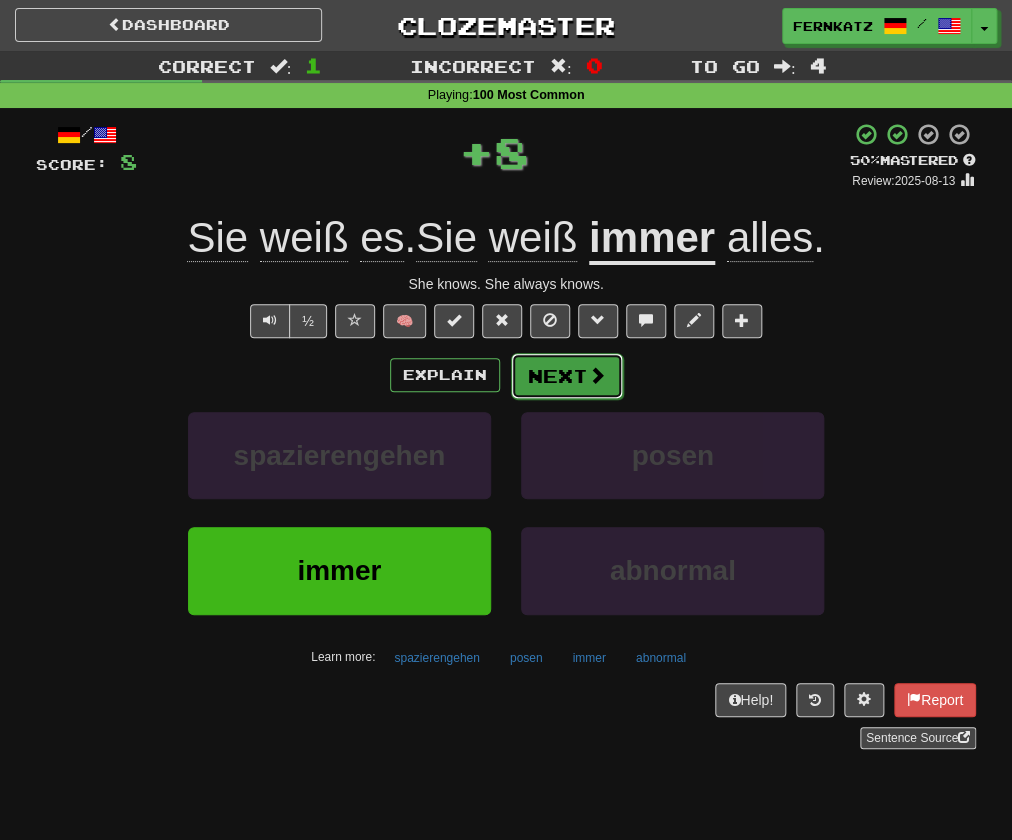 click on "Next" at bounding box center [567, 376] 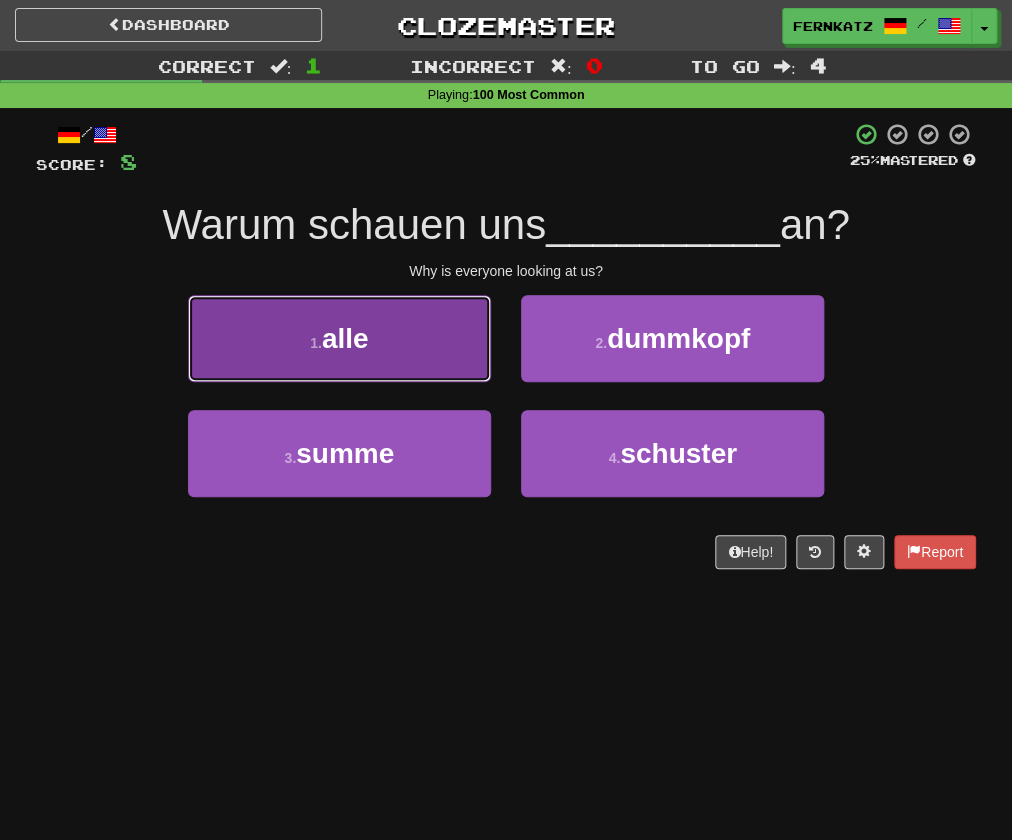 click on "1 .  alle" at bounding box center [339, 338] 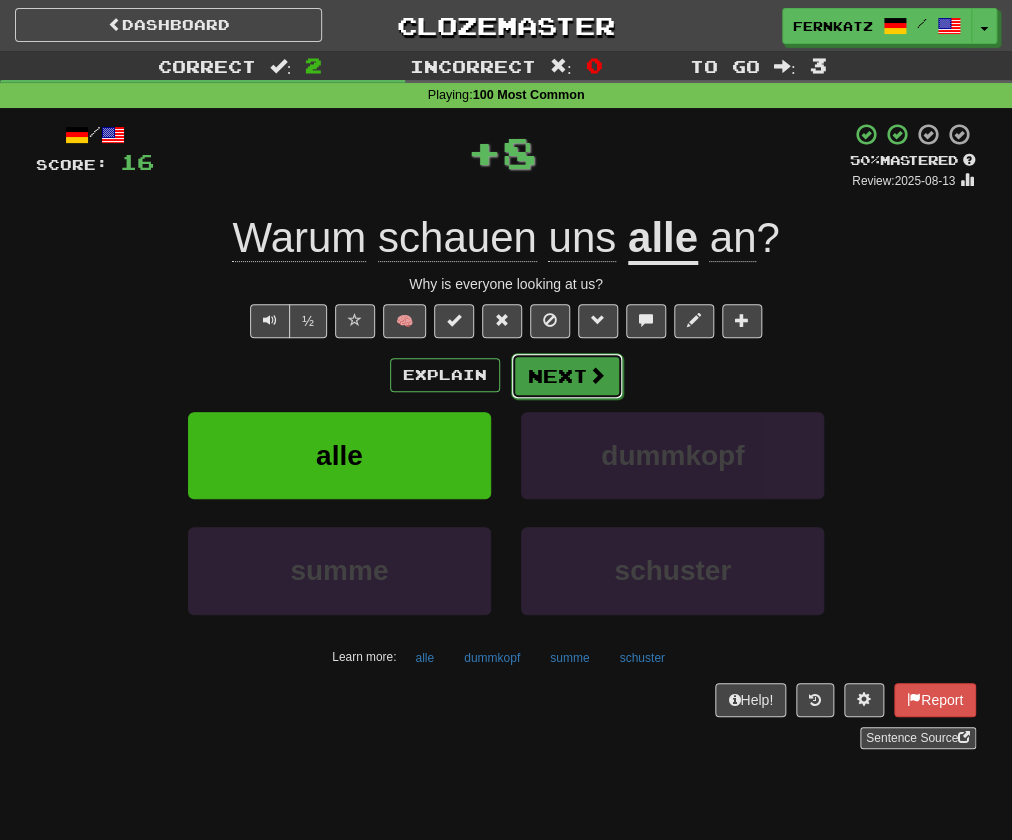 click on "Next" at bounding box center [567, 376] 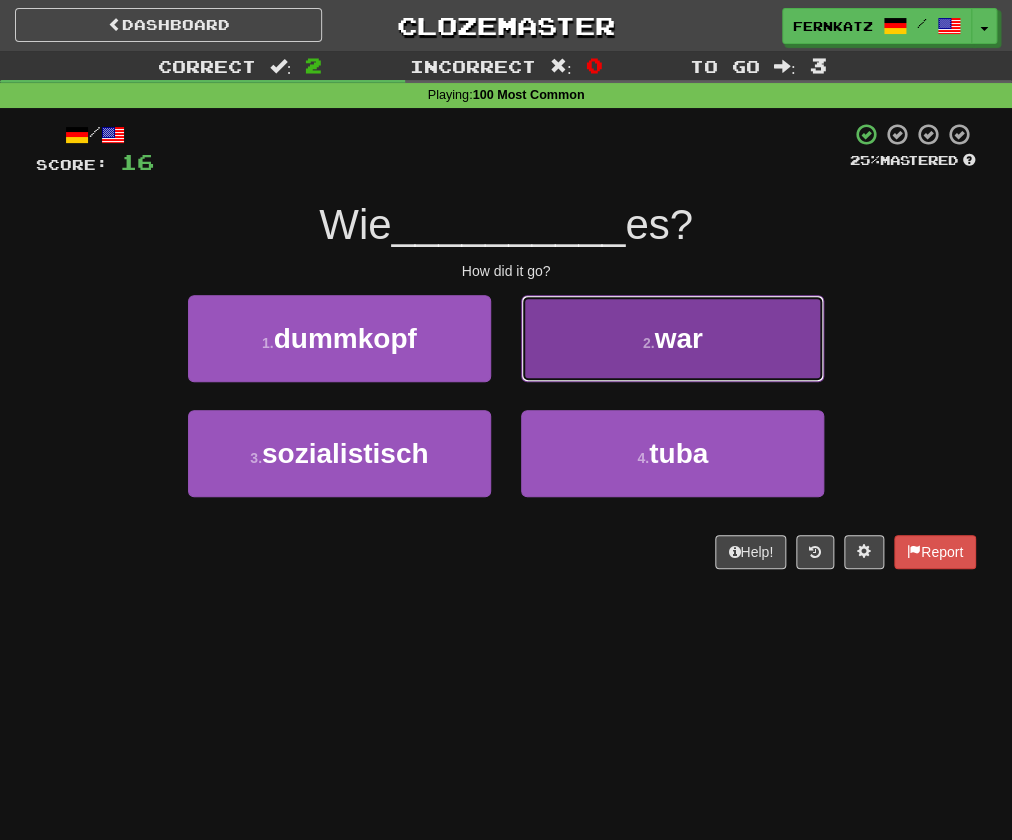 click on "2 .  war" at bounding box center [672, 338] 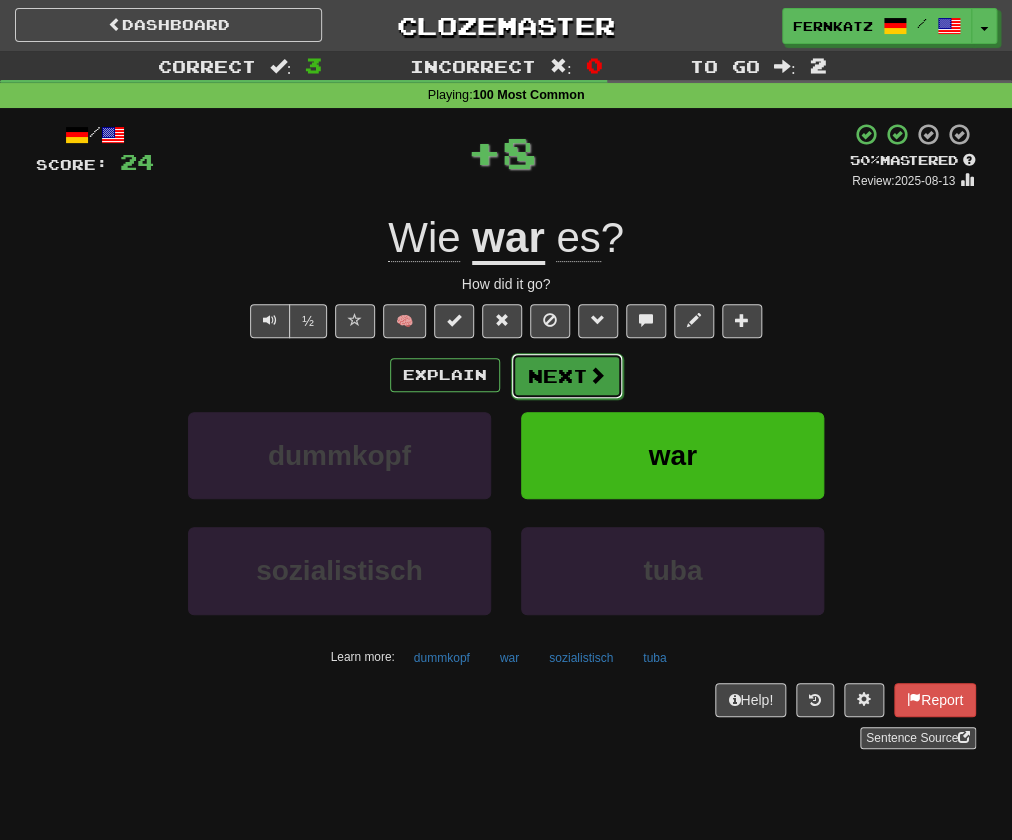 click on "Next" at bounding box center [567, 376] 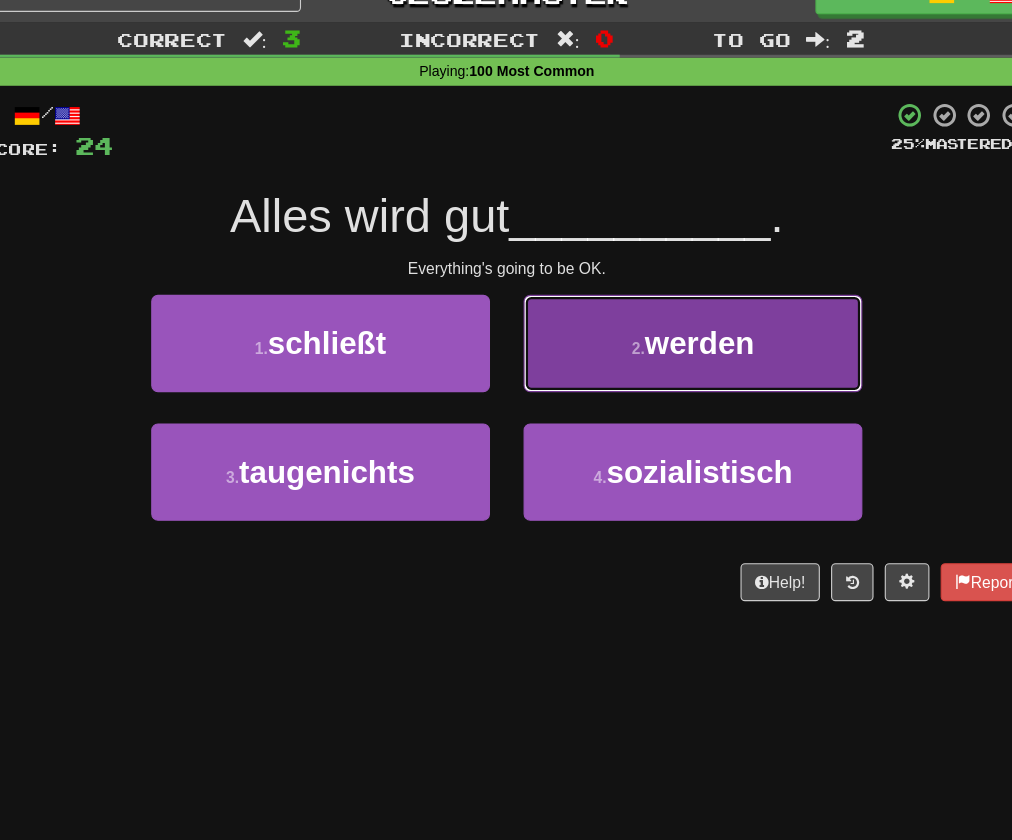 click on "2 .  werden" at bounding box center (672, 338) 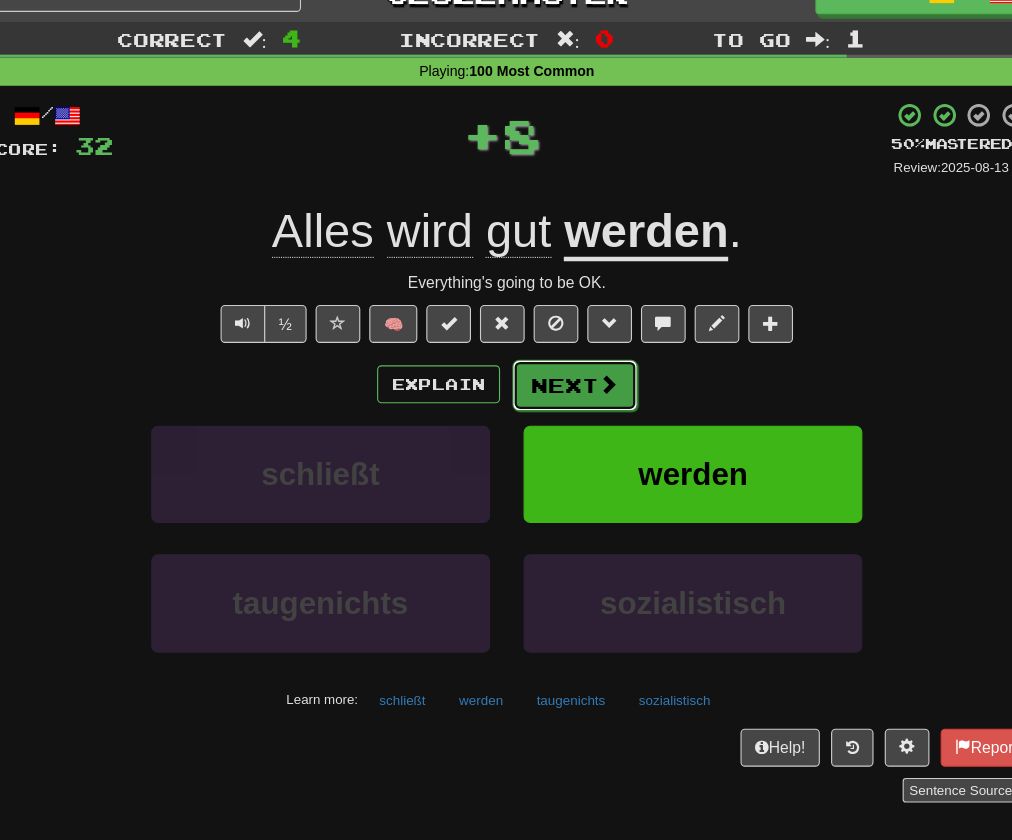 click on "Next" at bounding box center [567, 376] 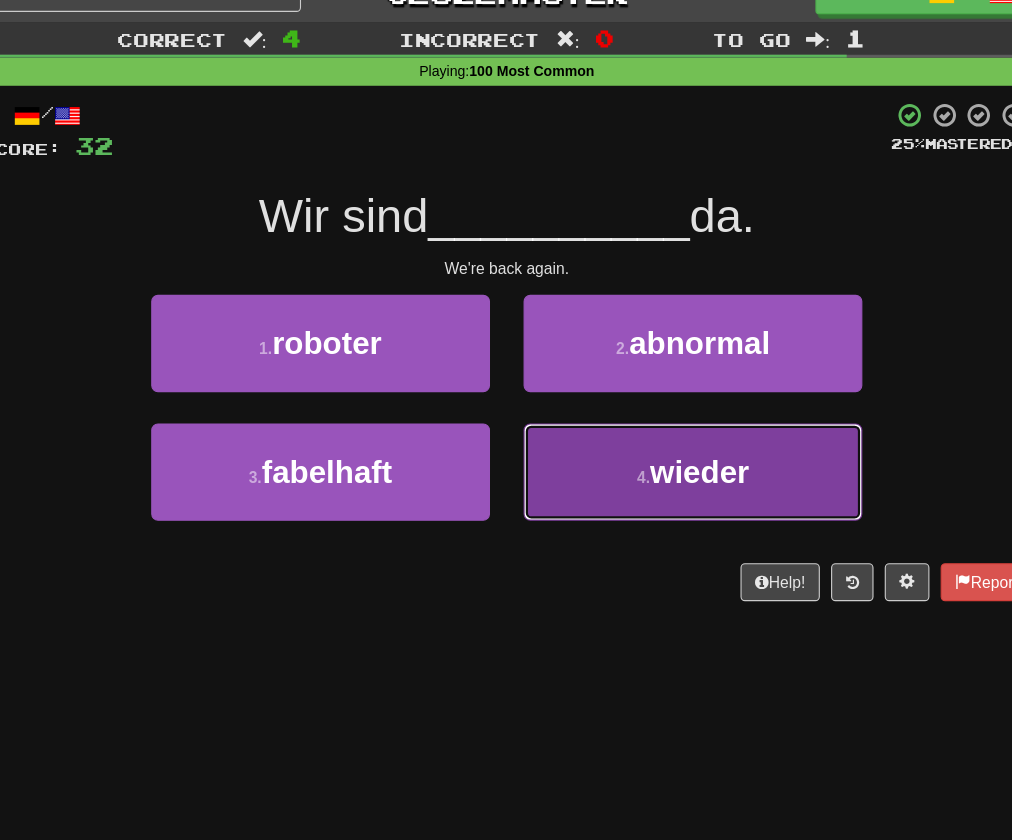 click on "wieder" at bounding box center (678, 453) 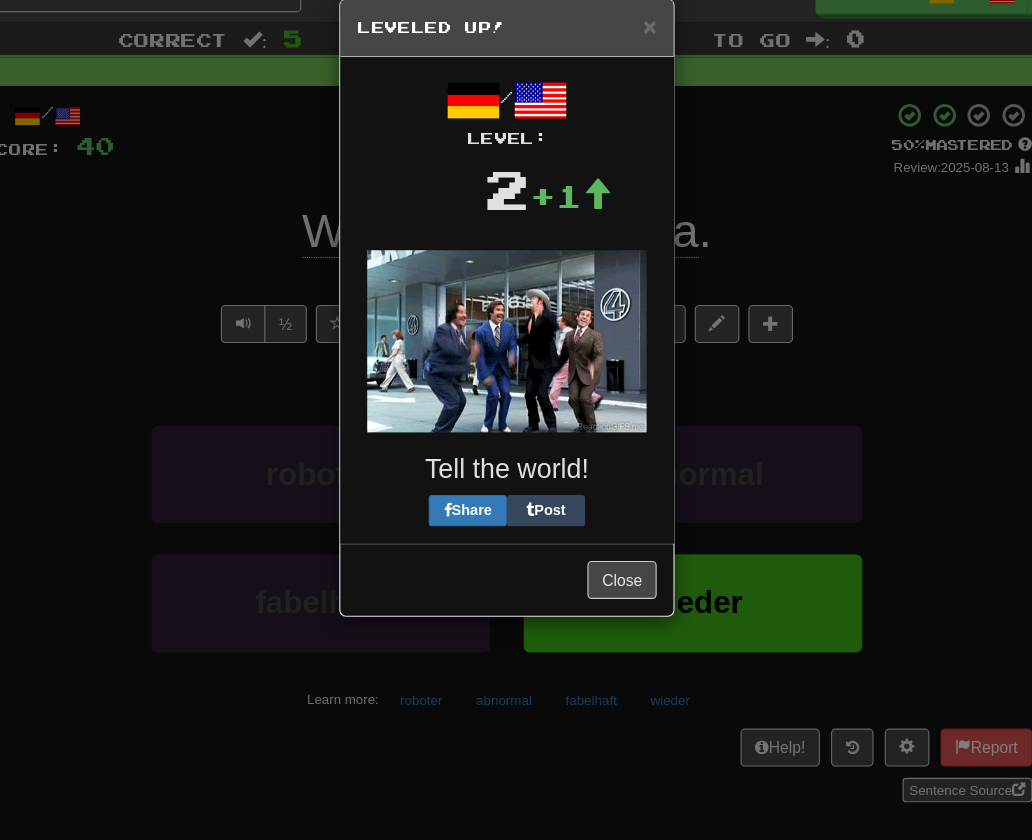 click on "/  Level: 2 +1 Tell the world!  Share  Post" at bounding box center [506, 299] 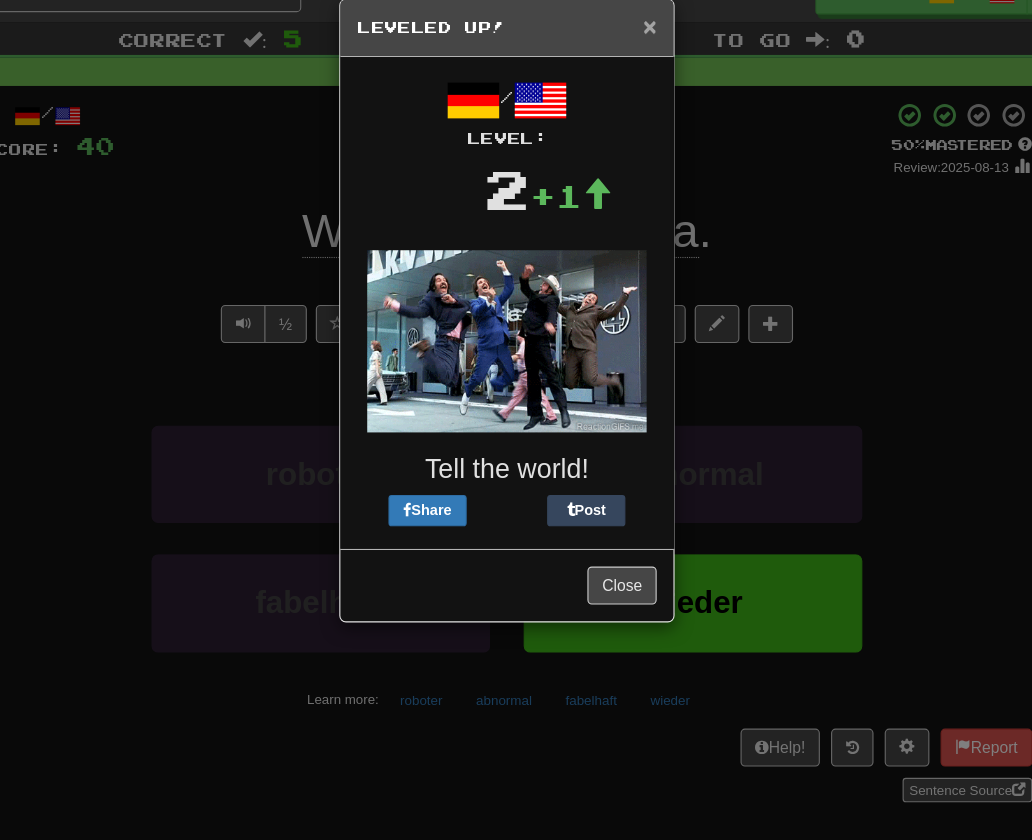 click on "×" at bounding box center [634, 54] 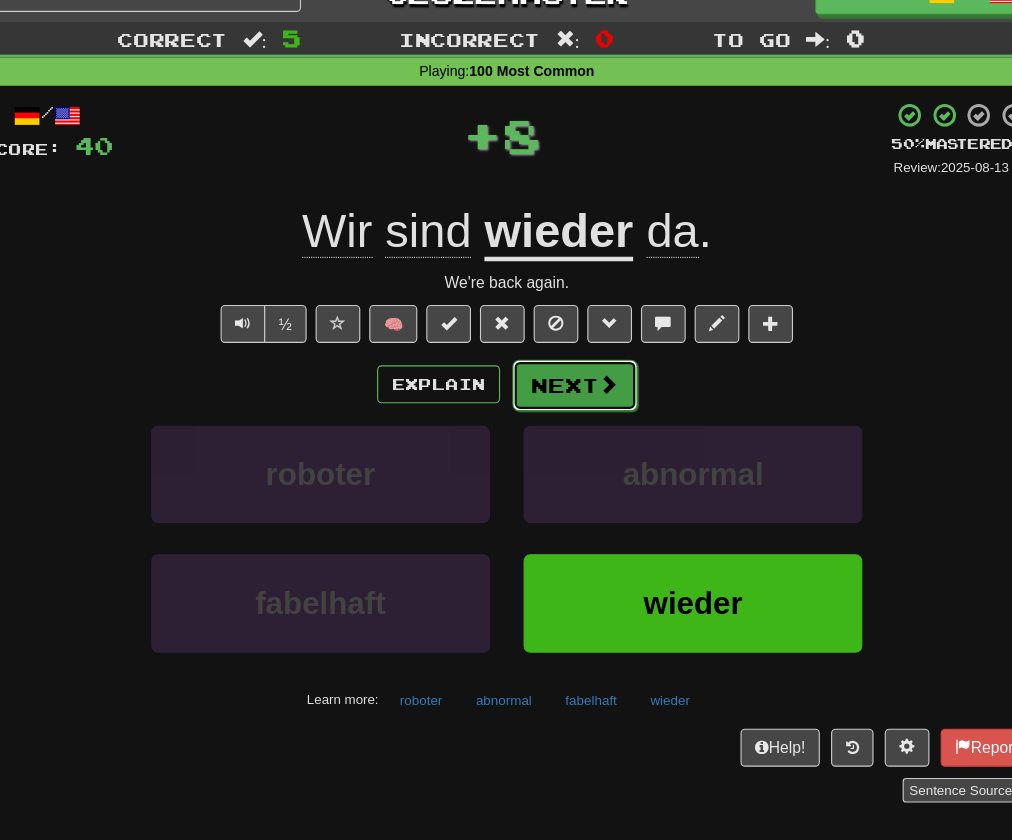 click on "Next" at bounding box center [567, 376] 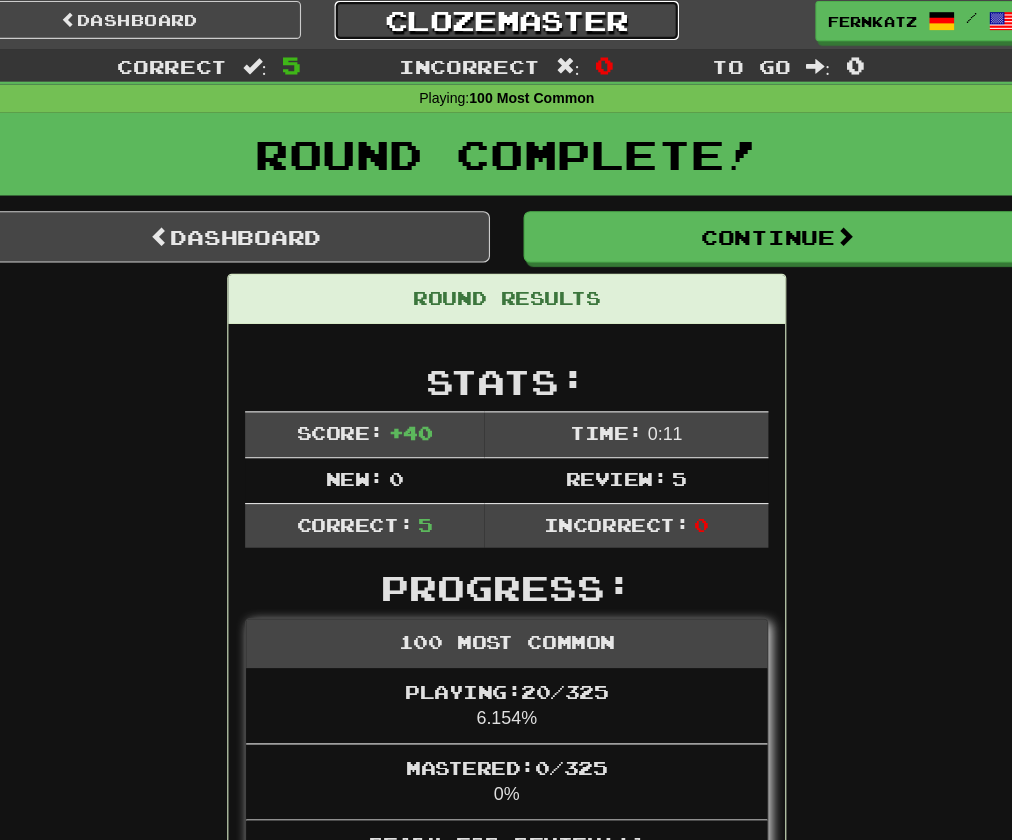 click on "Clozemaster" at bounding box center [505, 25] 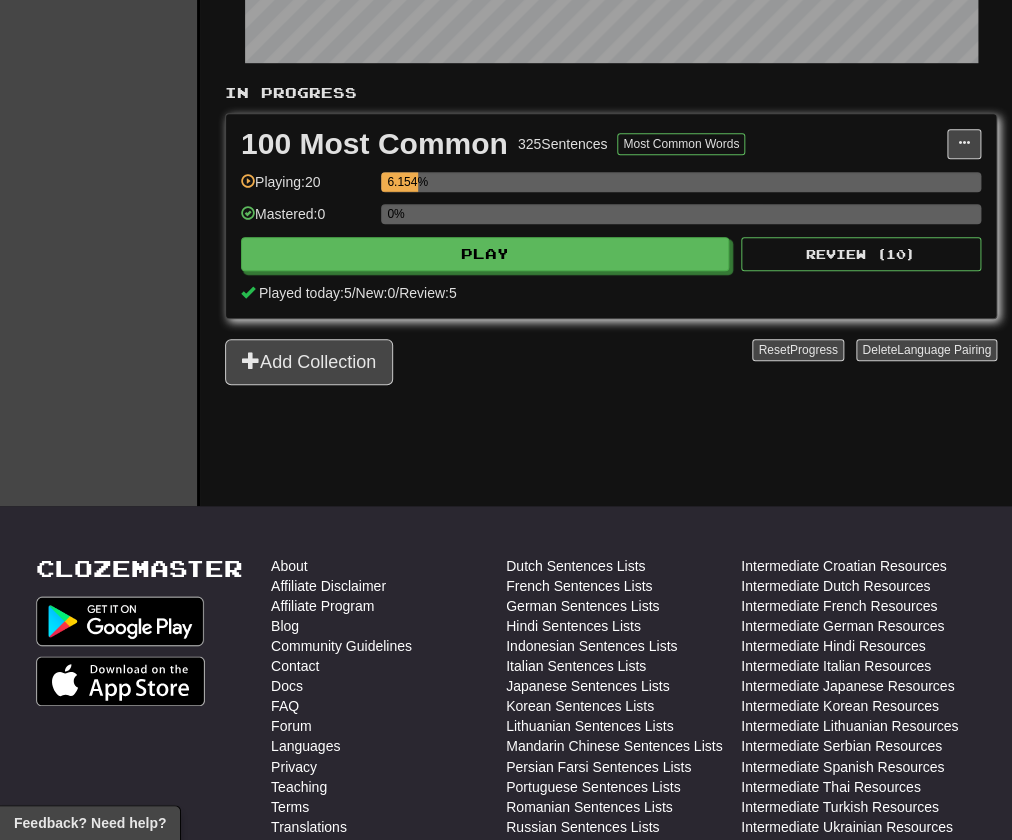 scroll, scrollTop: 0, scrollLeft: 0, axis: both 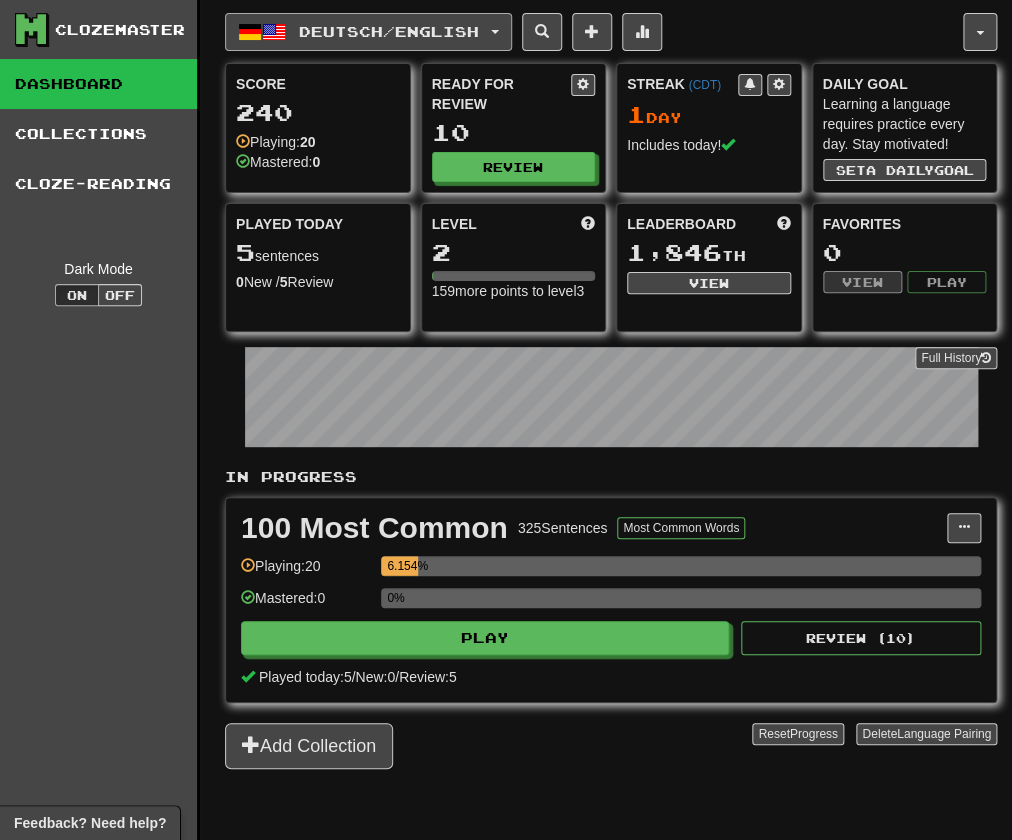 click on "Deutsch  /  English" at bounding box center [389, 31] 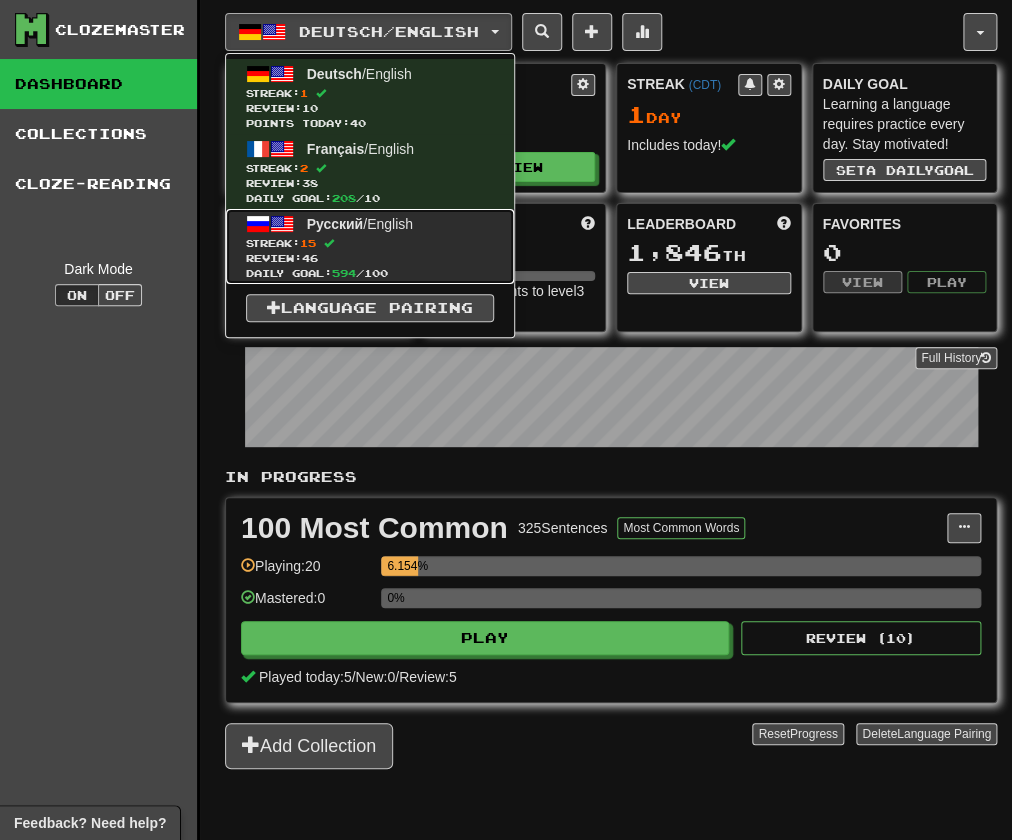 click on "Русский  /  English" at bounding box center (360, 224) 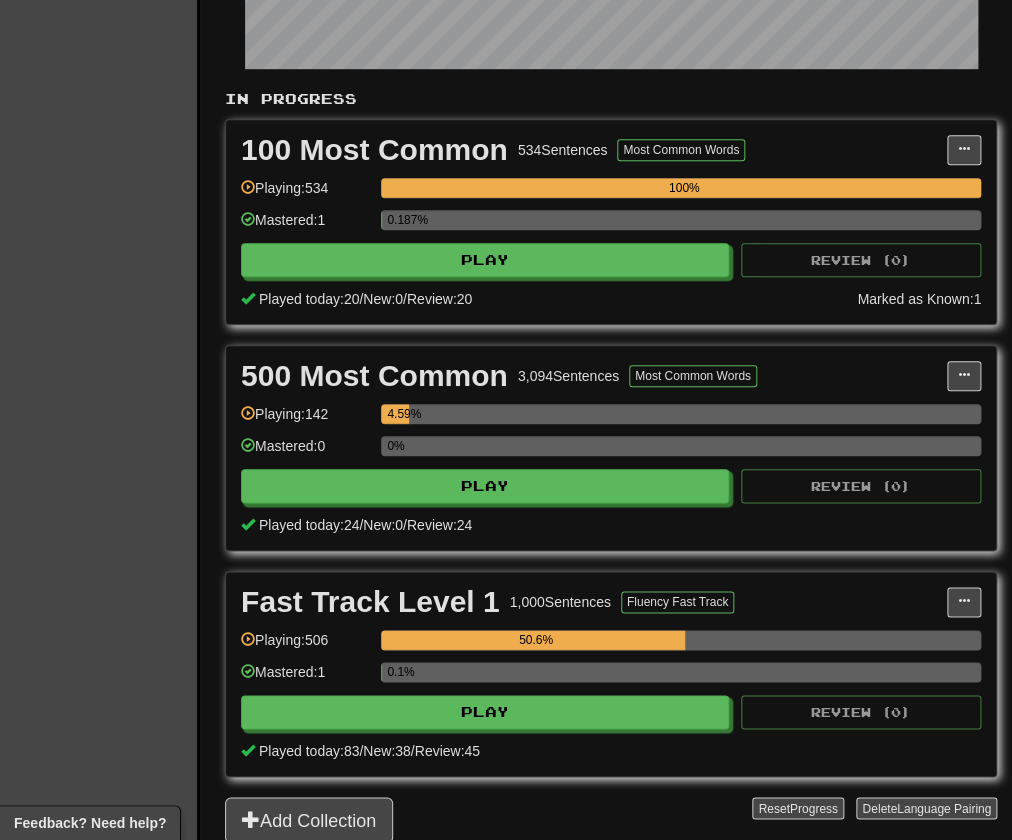 scroll, scrollTop: 0, scrollLeft: 0, axis: both 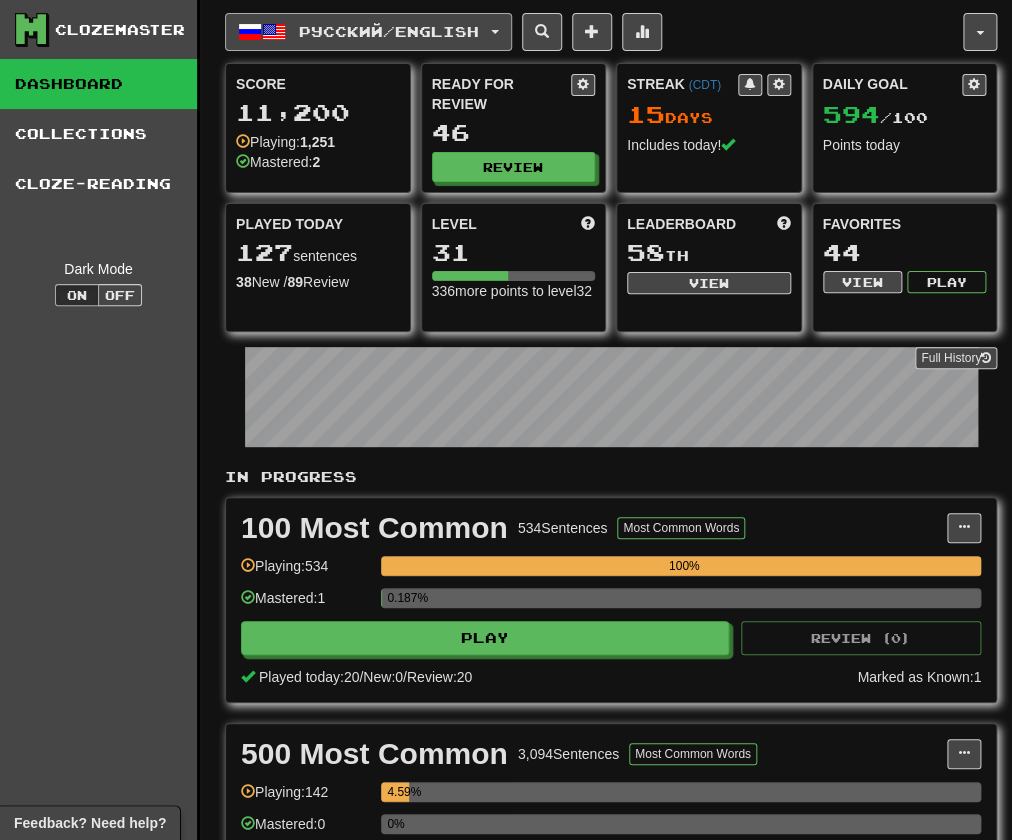 click on "Русский  /  English" at bounding box center (368, 32) 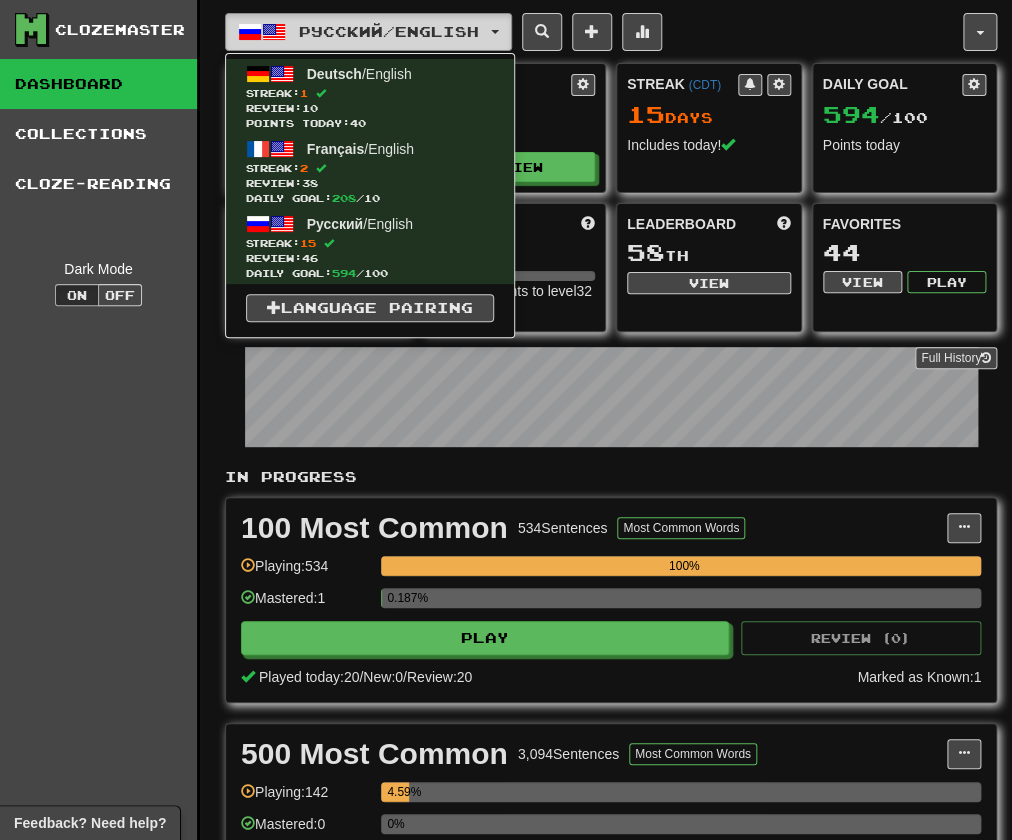 click on "Русский  /  English" at bounding box center (368, 32) 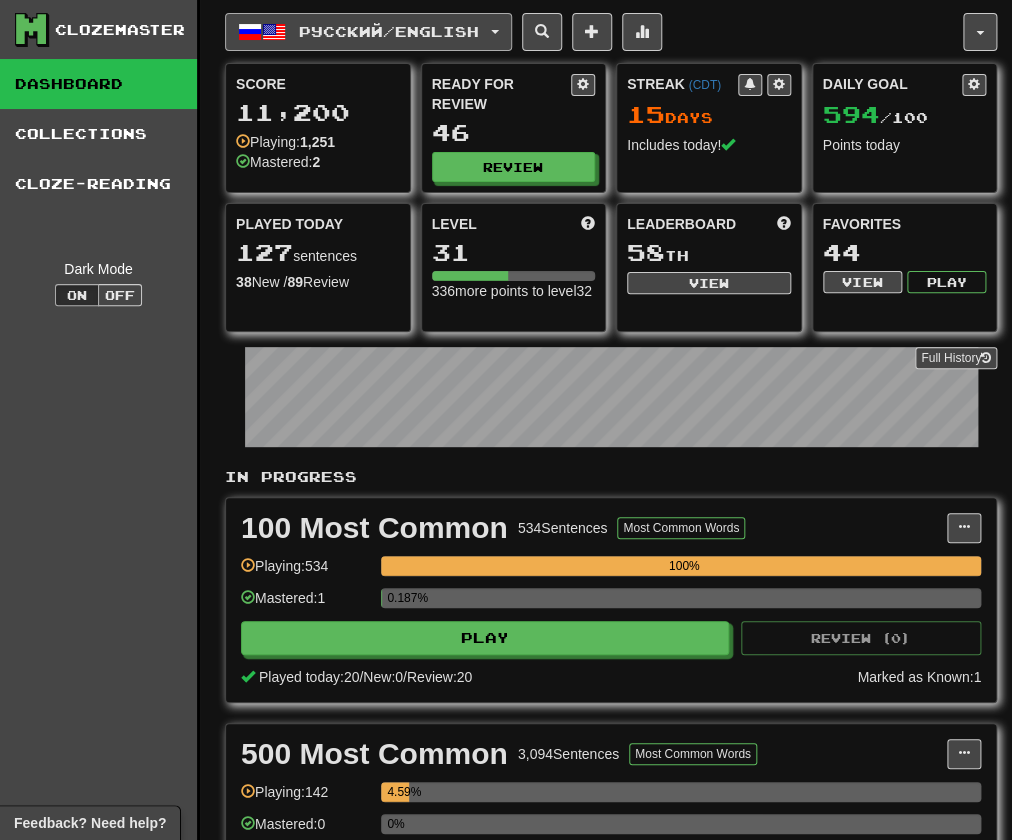 click on "Русский  /  English" at bounding box center (389, 31) 